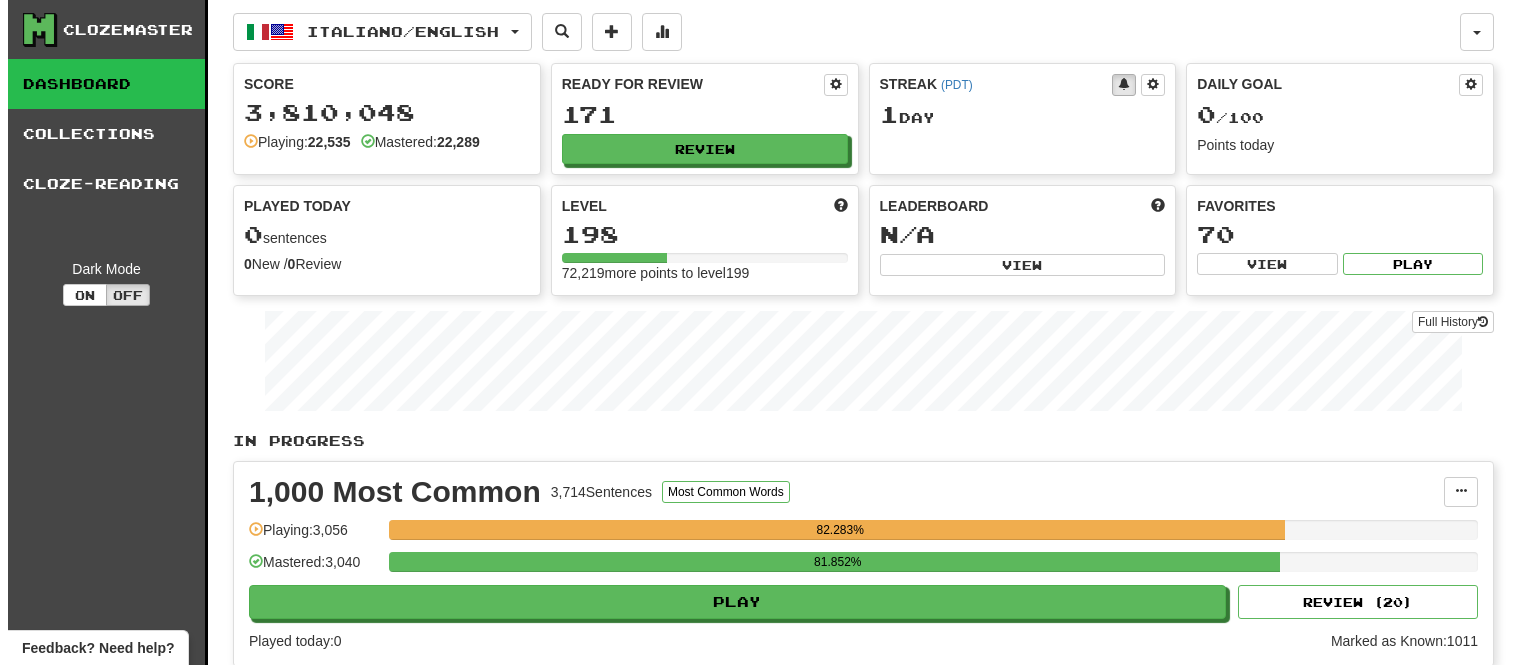 scroll, scrollTop: 0, scrollLeft: 0, axis: both 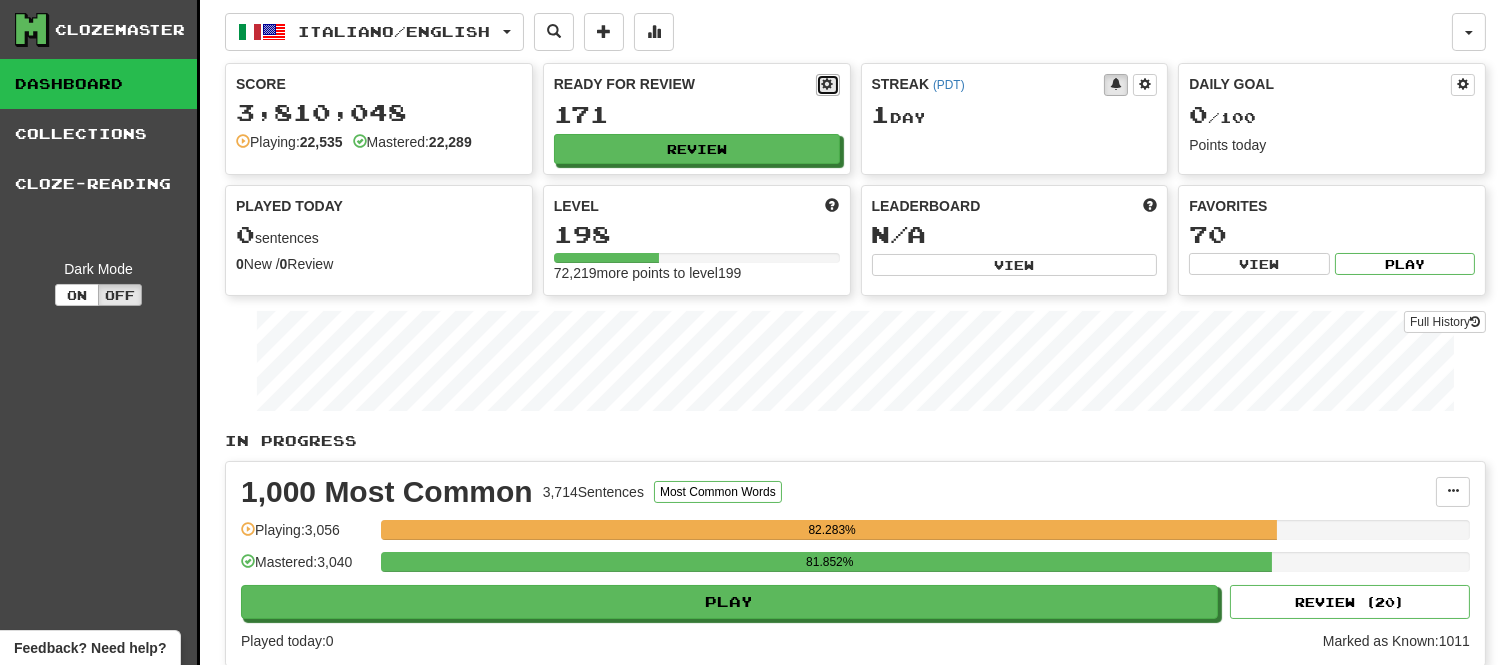 click at bounding box center [828, 84] 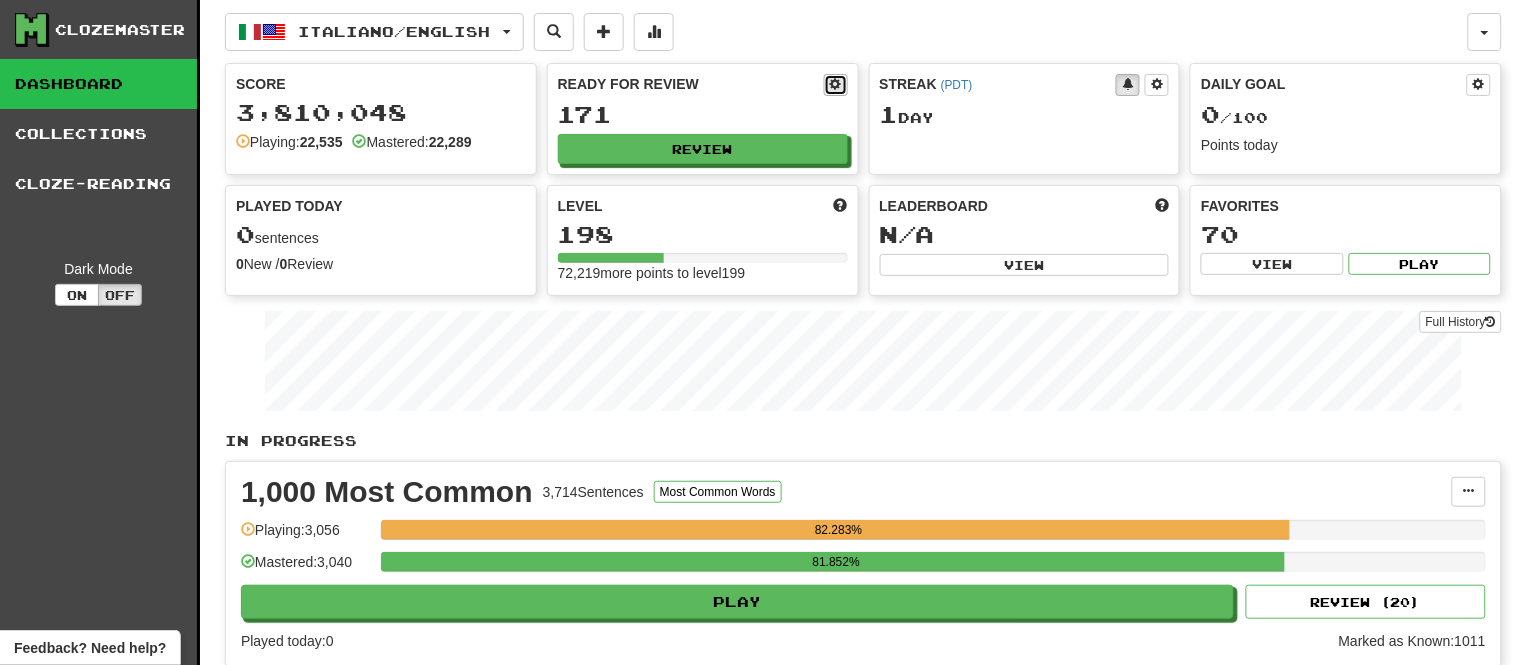 select on "*" 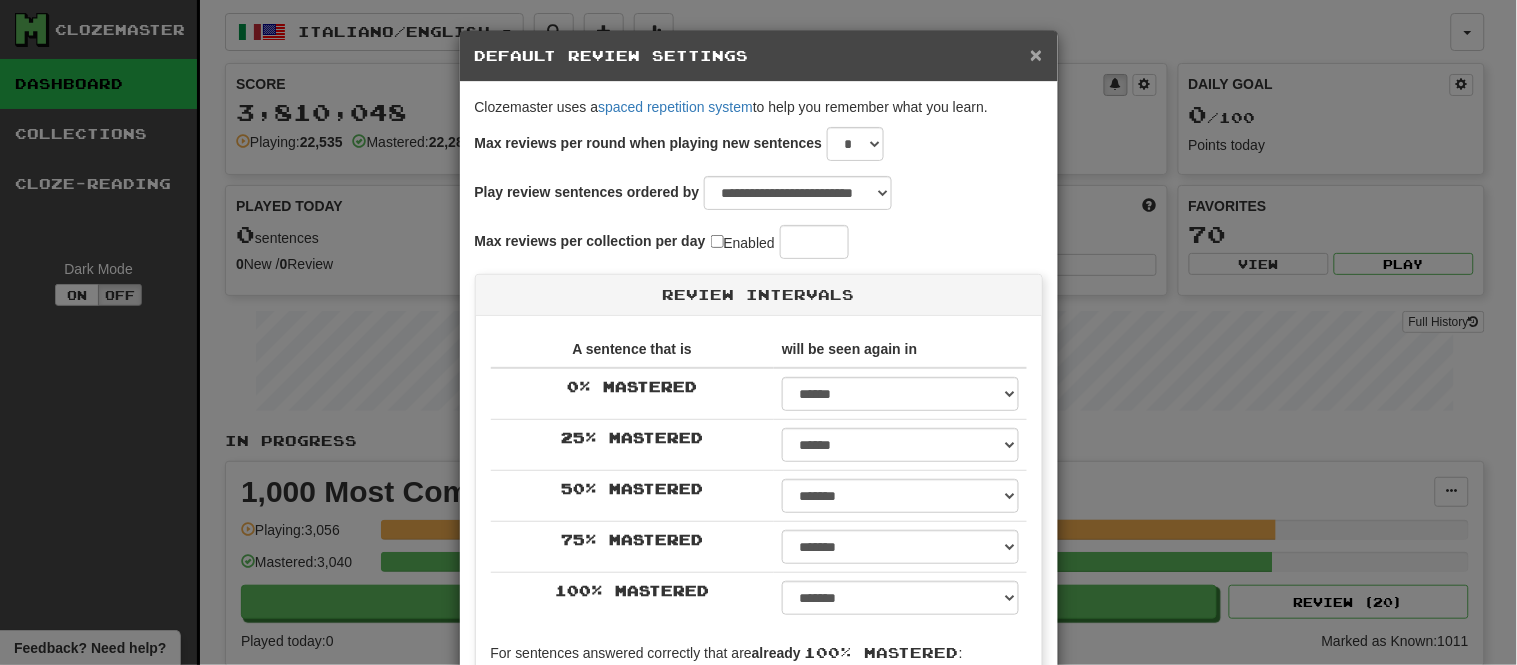 click on "×" at bounding box center [1036, 54] 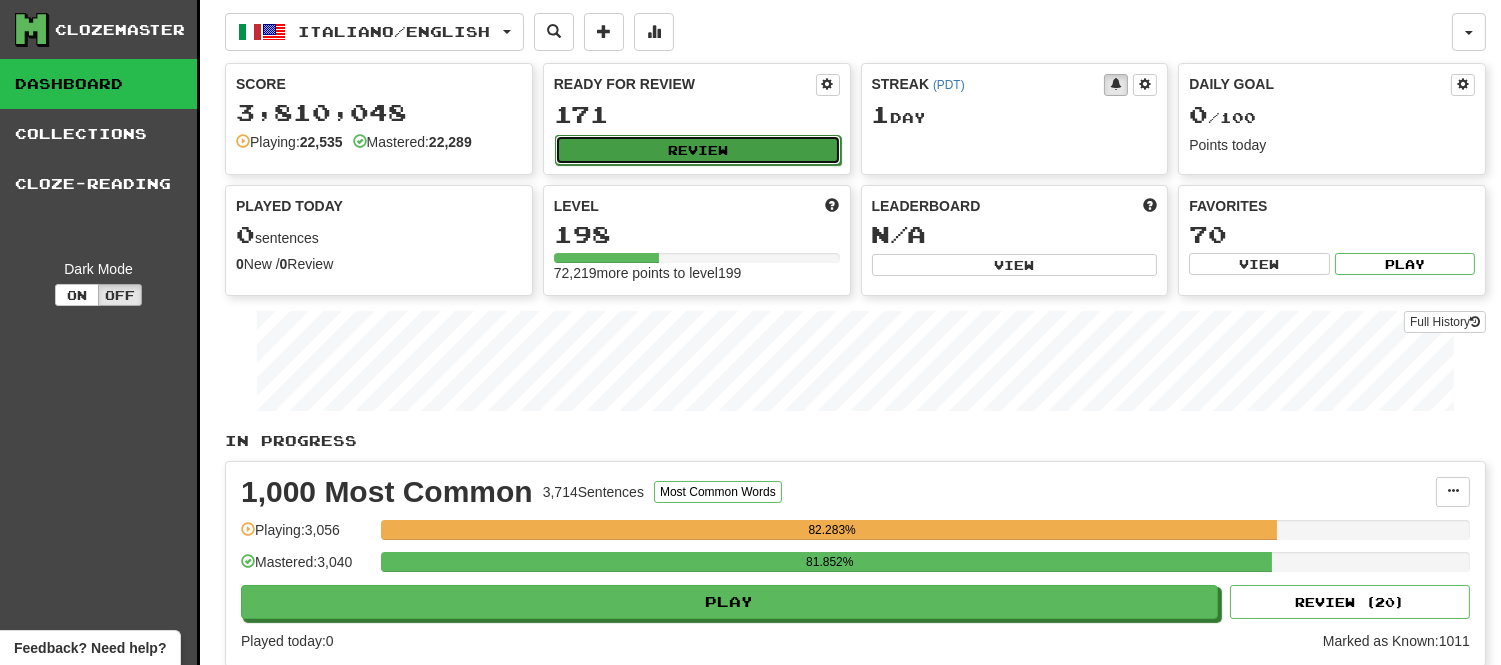 click on "Review" at bounding box center [698, 150] 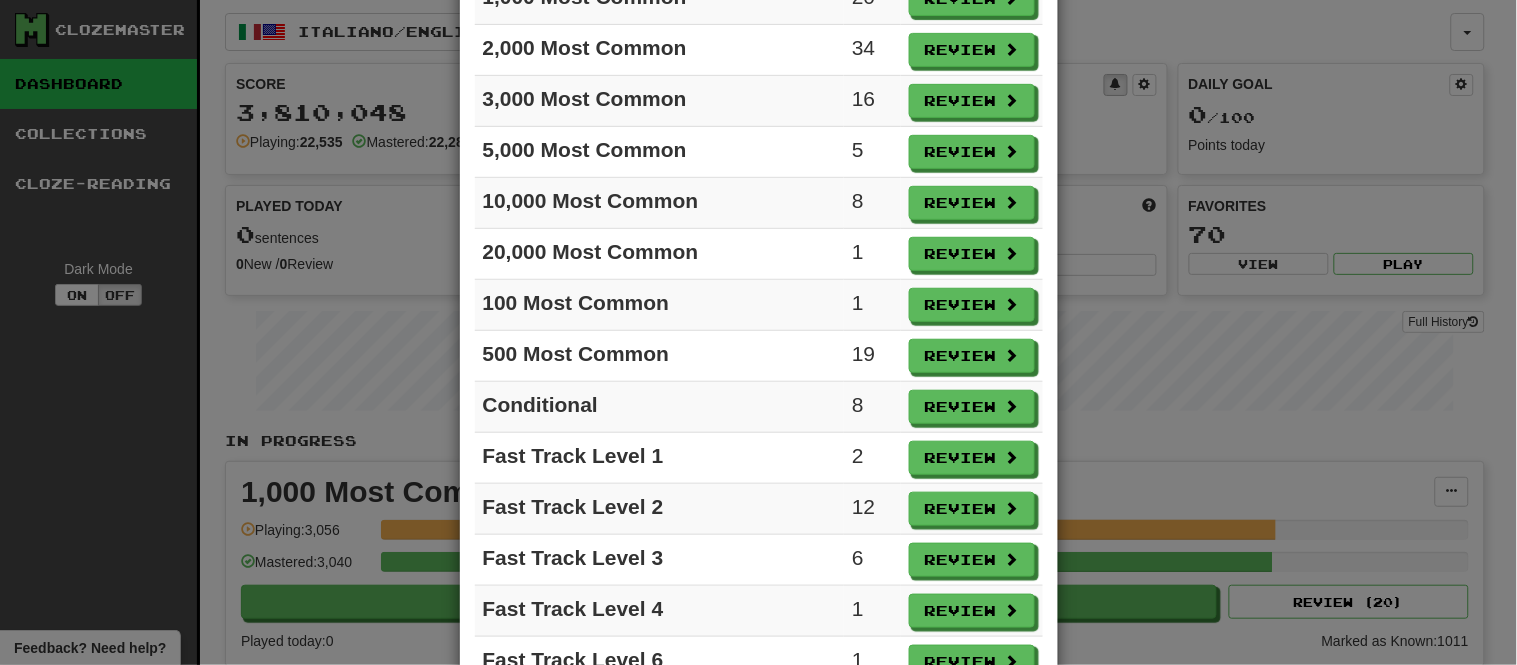 scroll, scrollTop: 203, scrollLeft: 0, axis: vertical 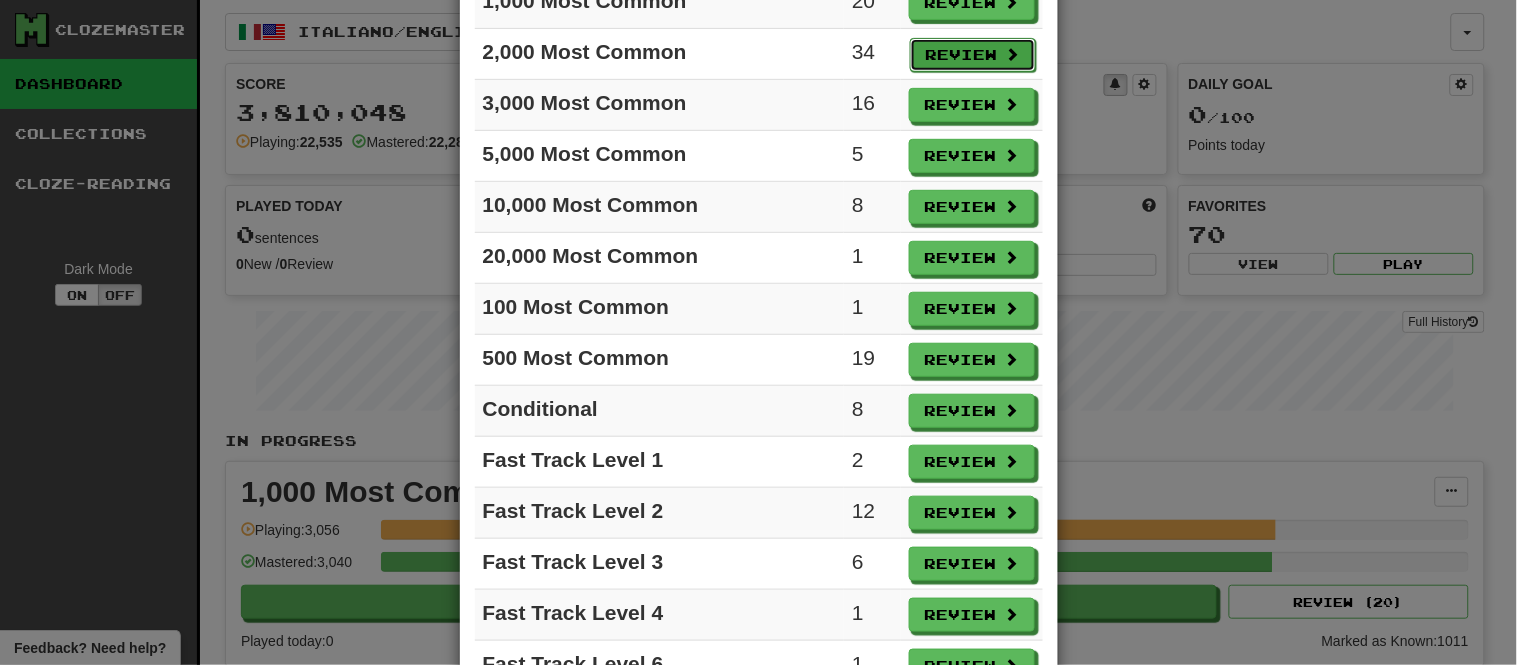 click on "Review" at bounding box center (973, 55) 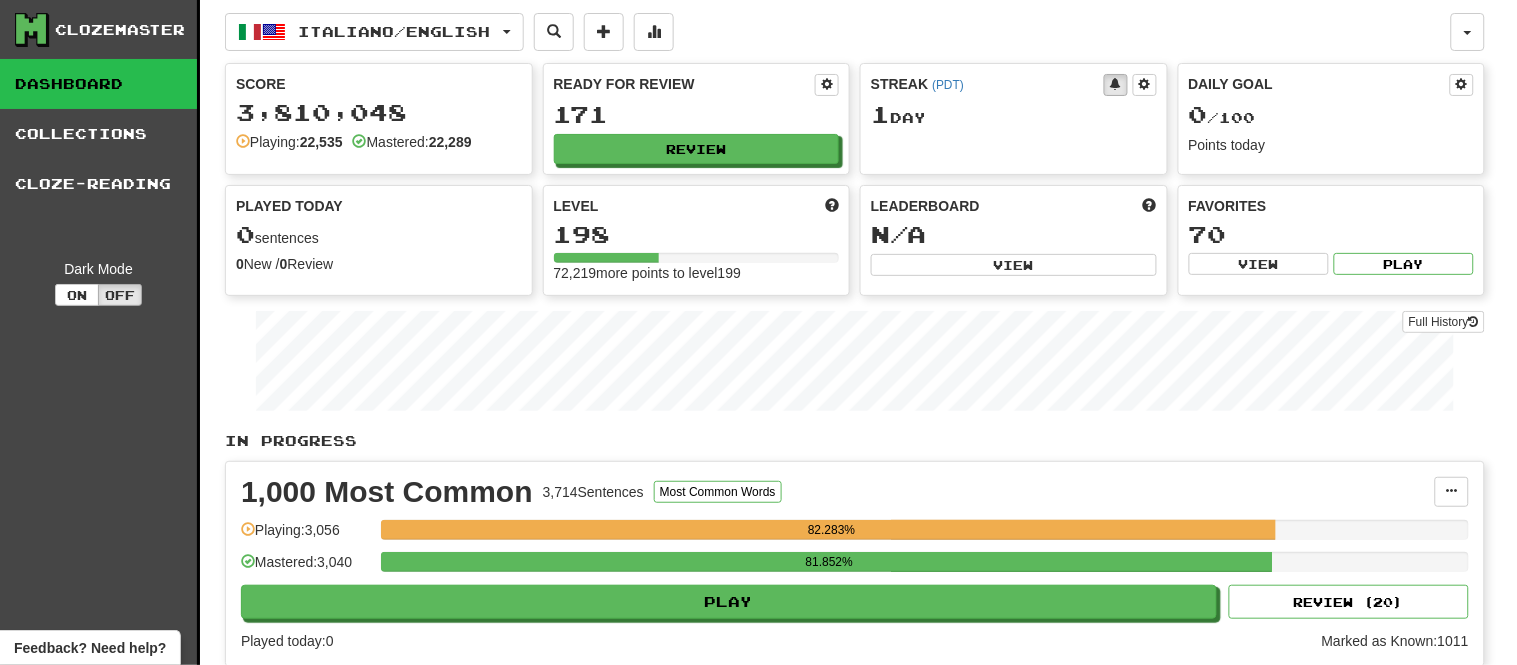 select on "**" 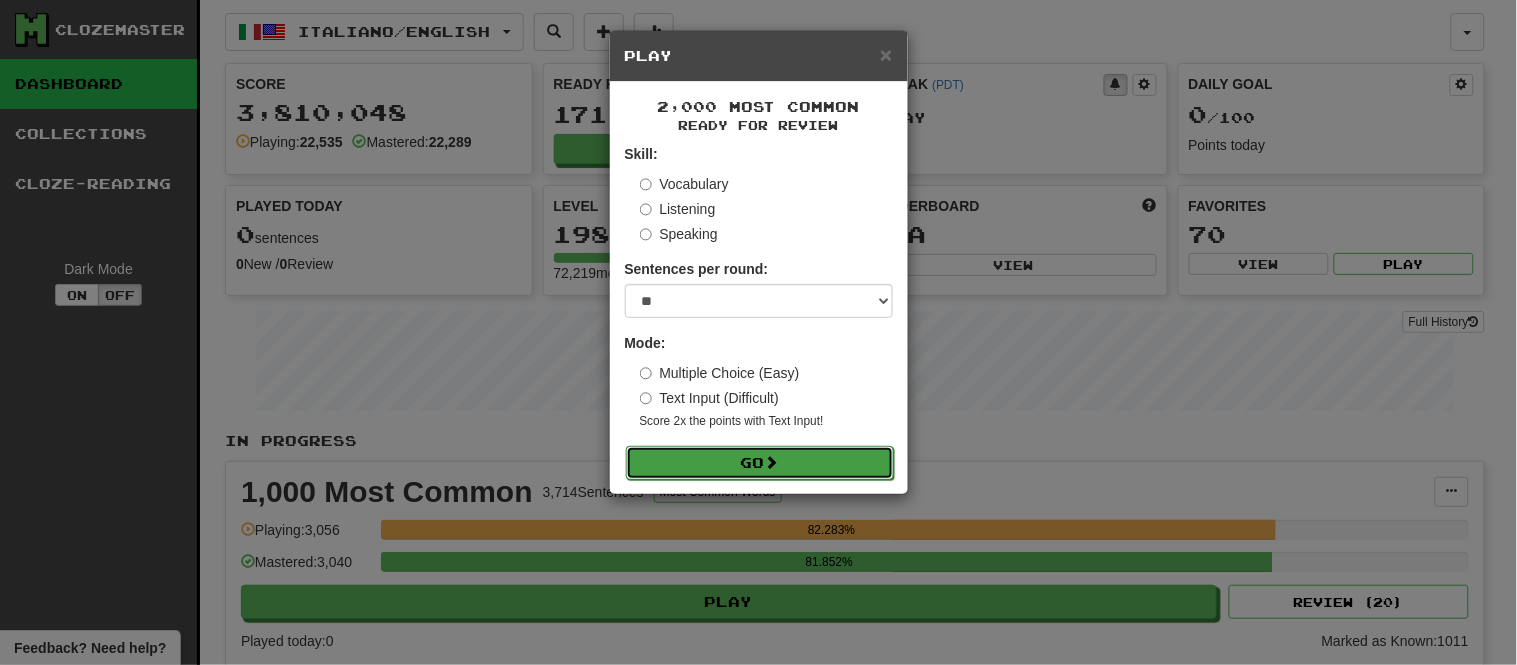 click on "Go" at bounding box center (760, 463) 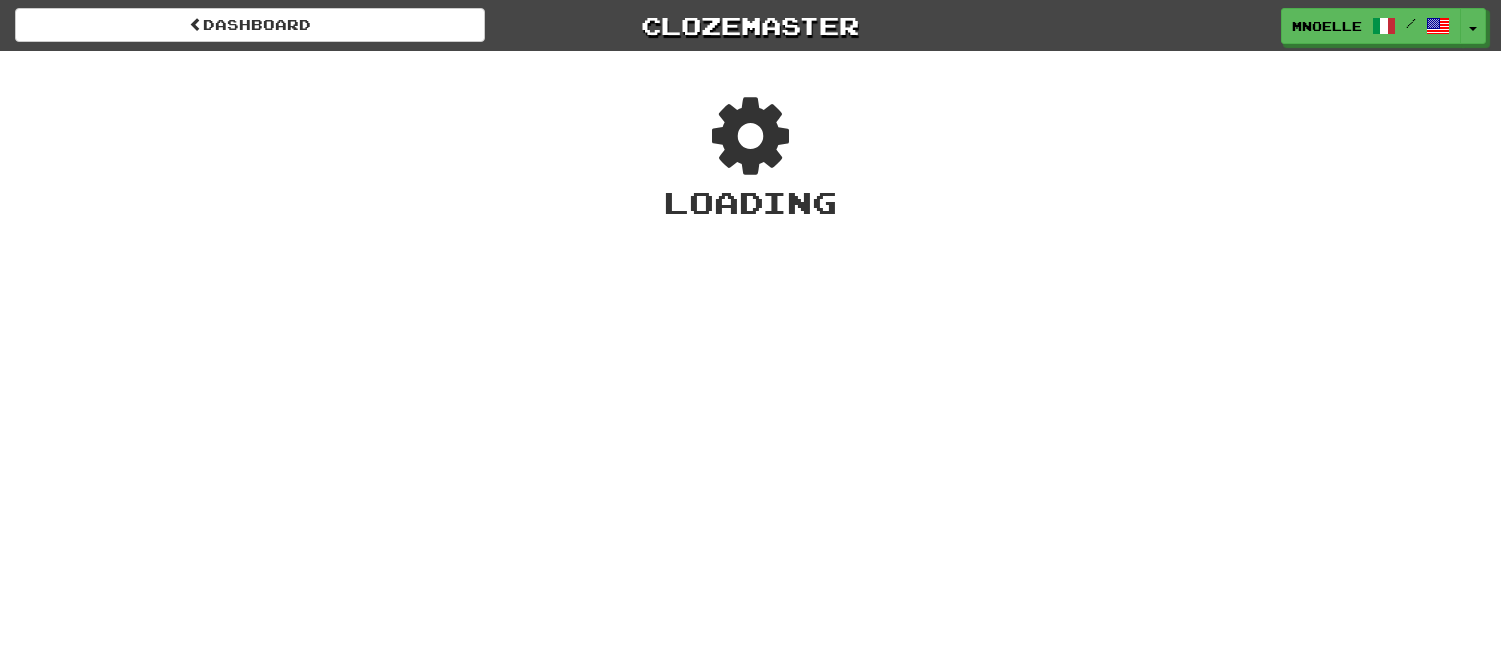 scroll, scrollTop: 0, scrollLeft: 0, axis: both 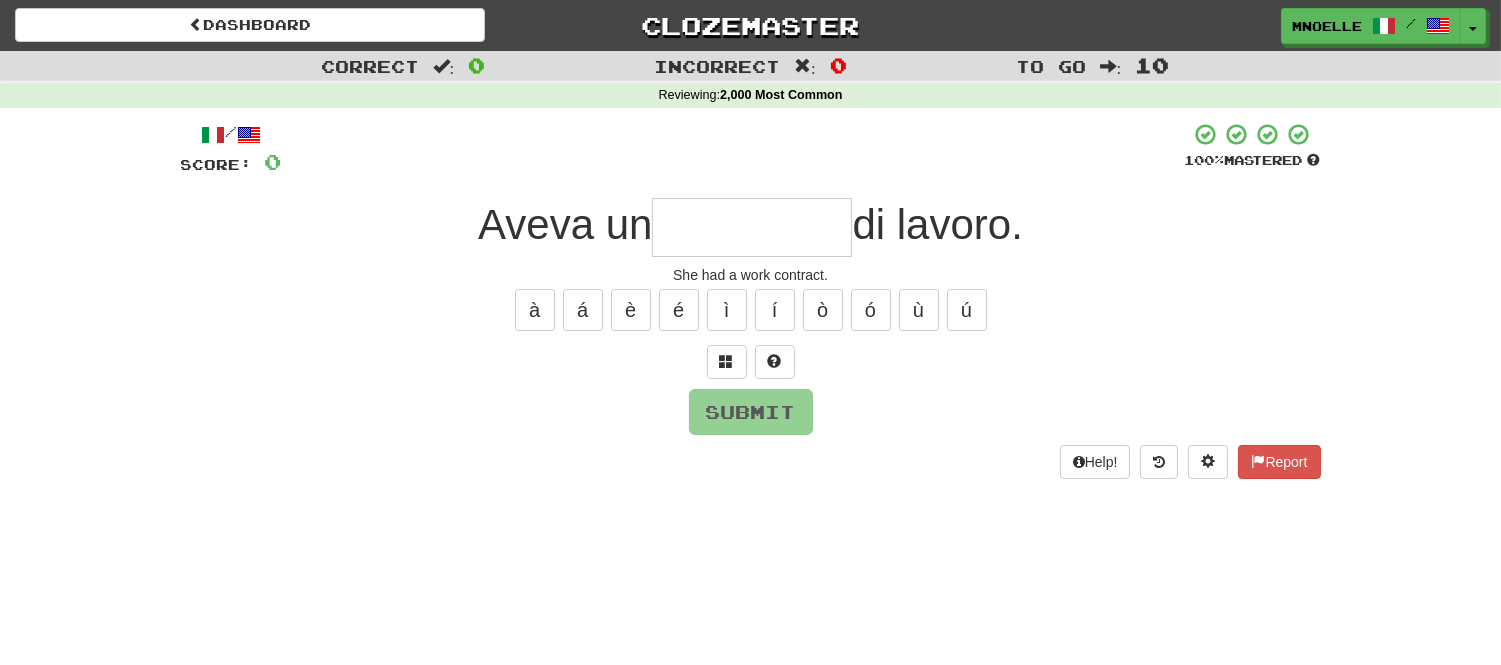 click at bounding box center (752, 227) 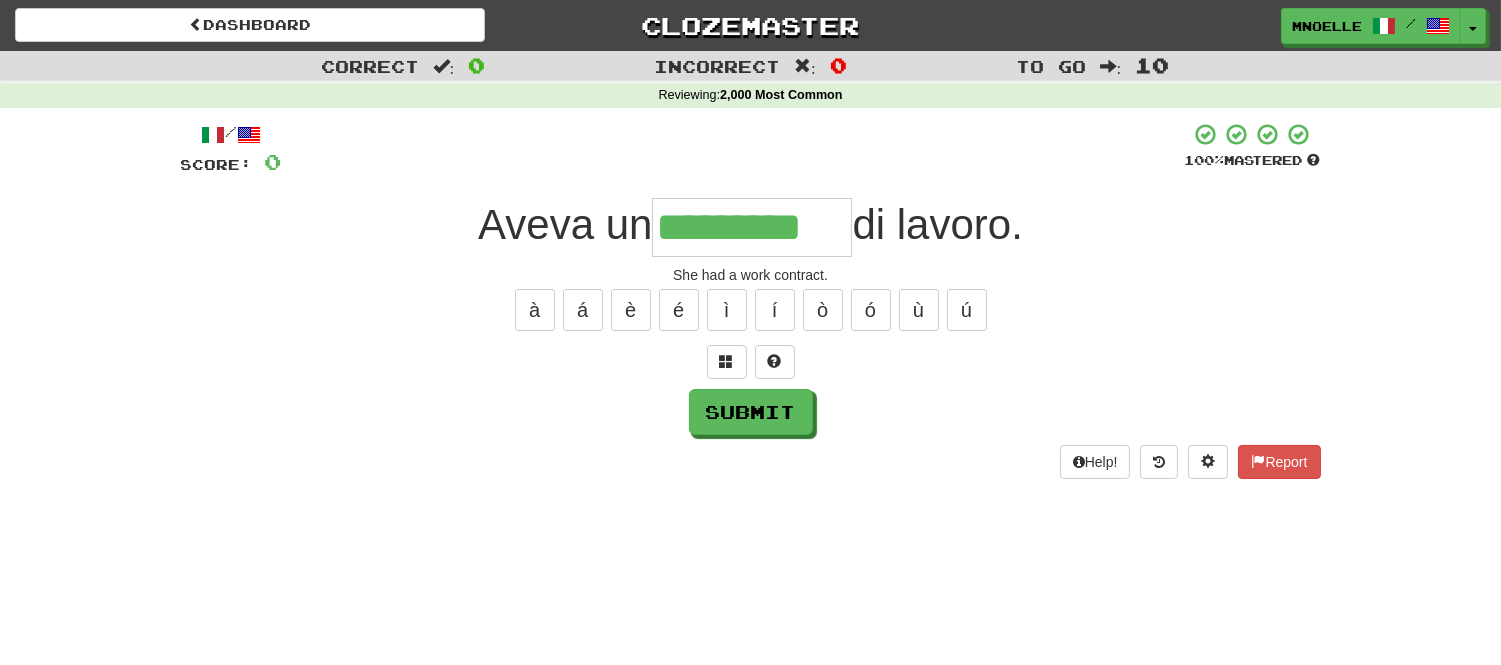 type on "*********" 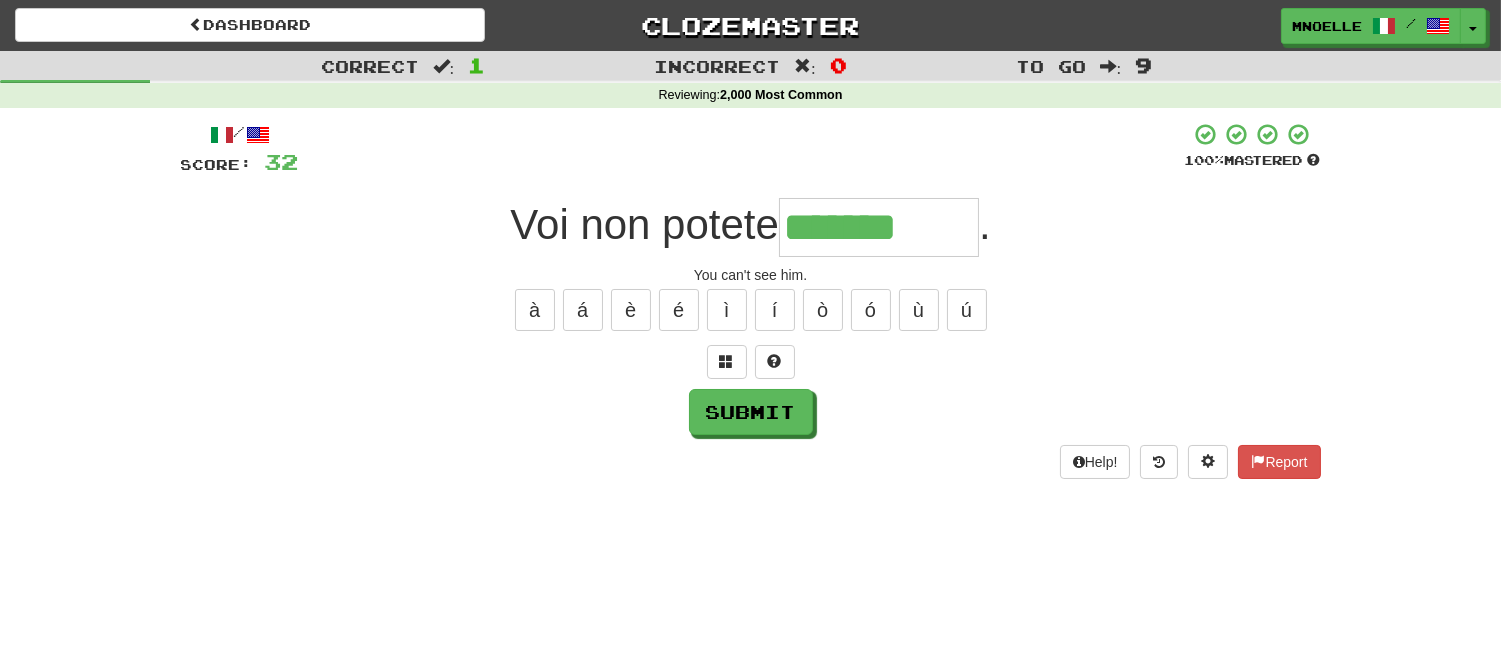 type on "*******" 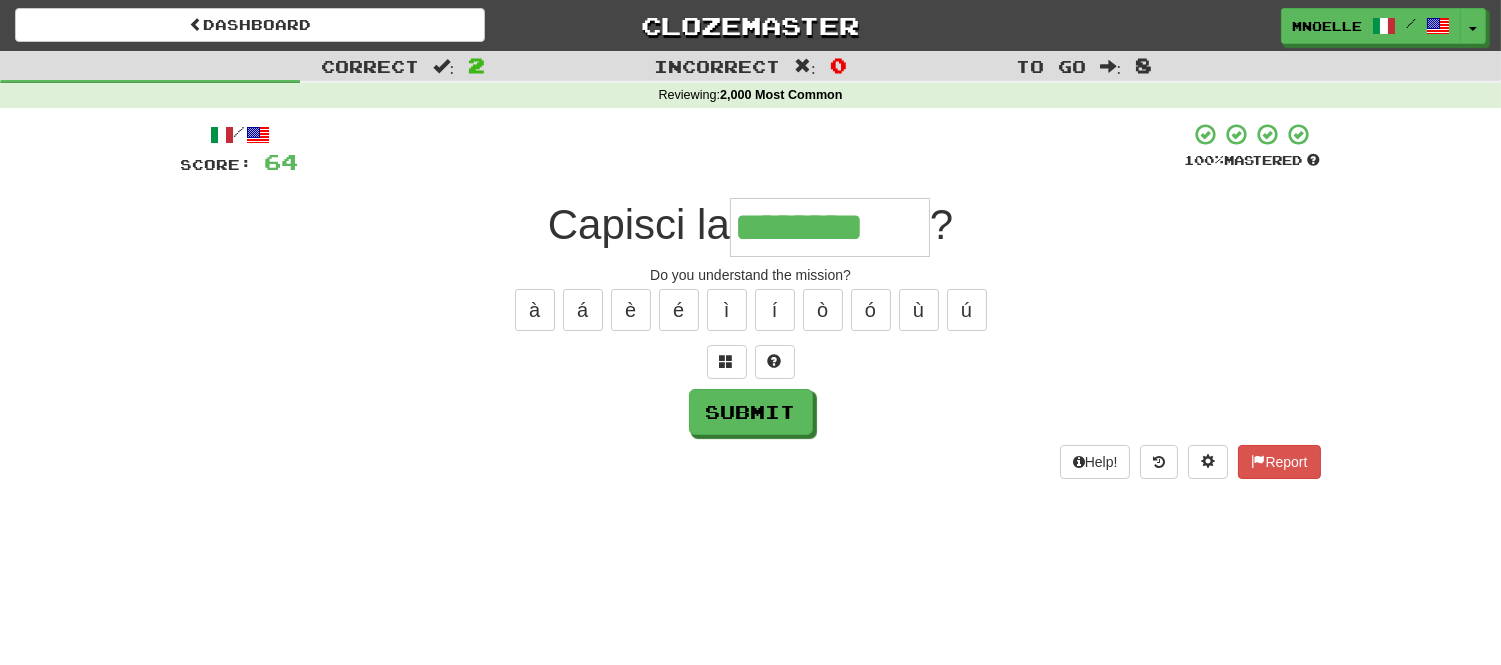 type on "********" 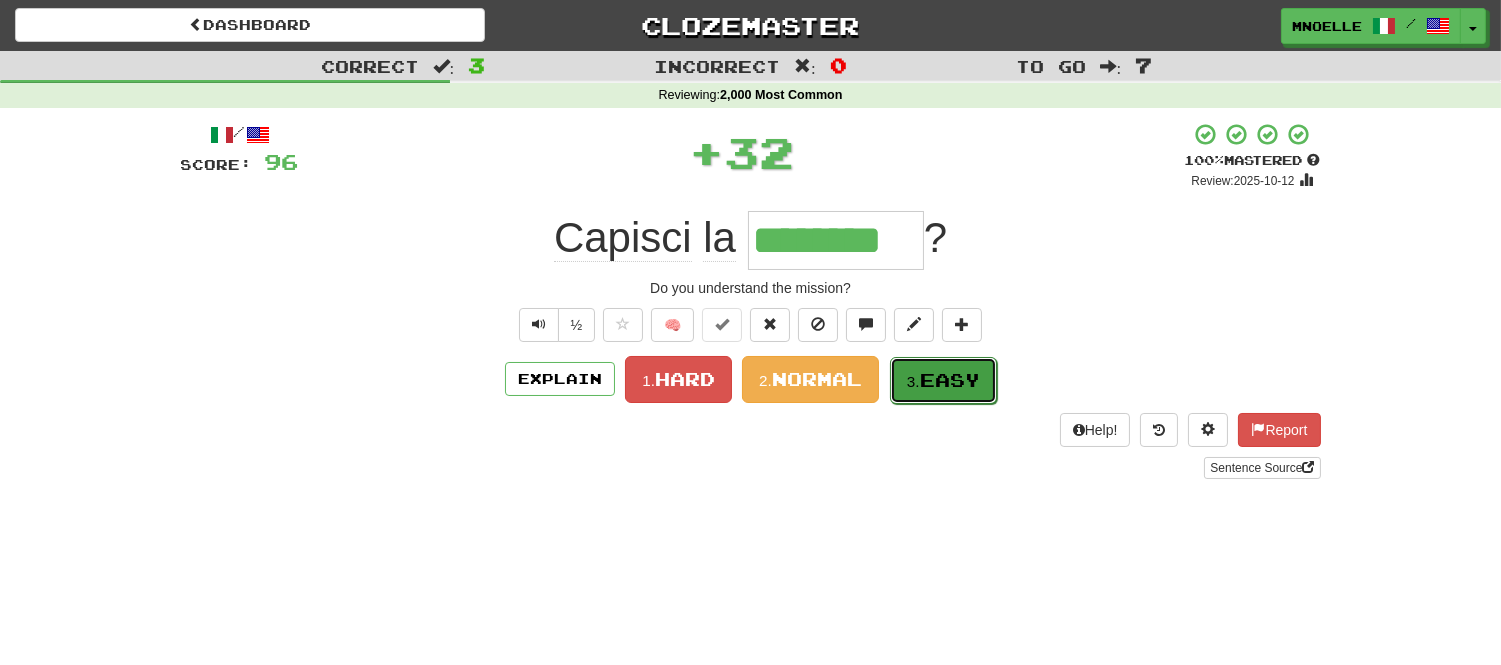click on "Easy" at bounding box center [950, 380] 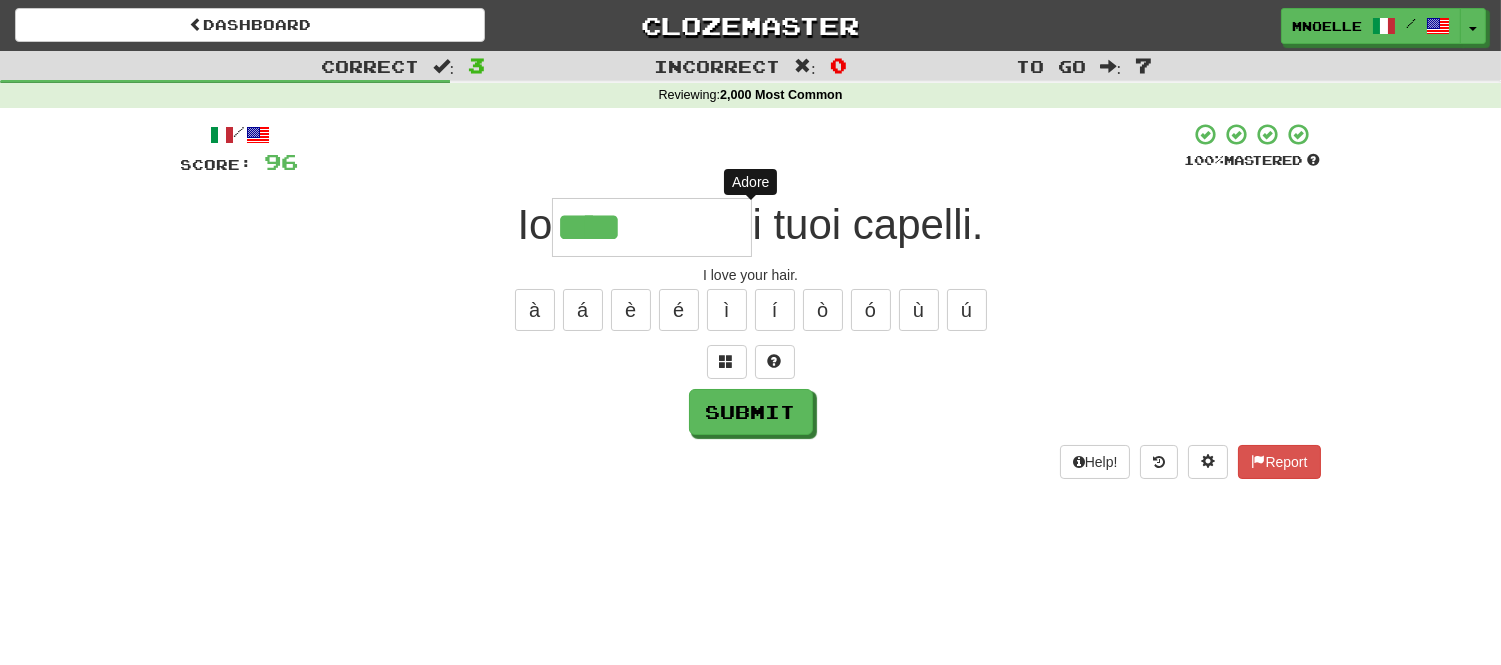 type on "*****" 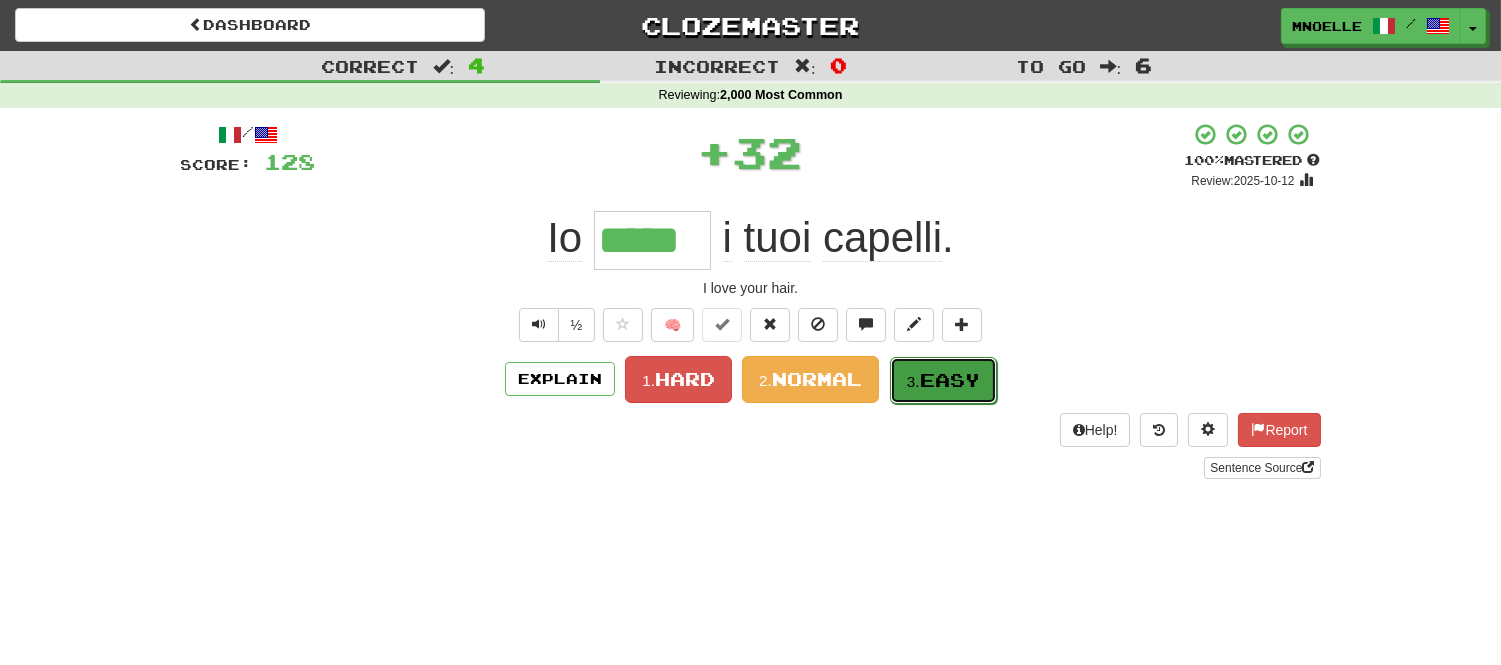 click on "Easy" at bounding box center [950, 380] 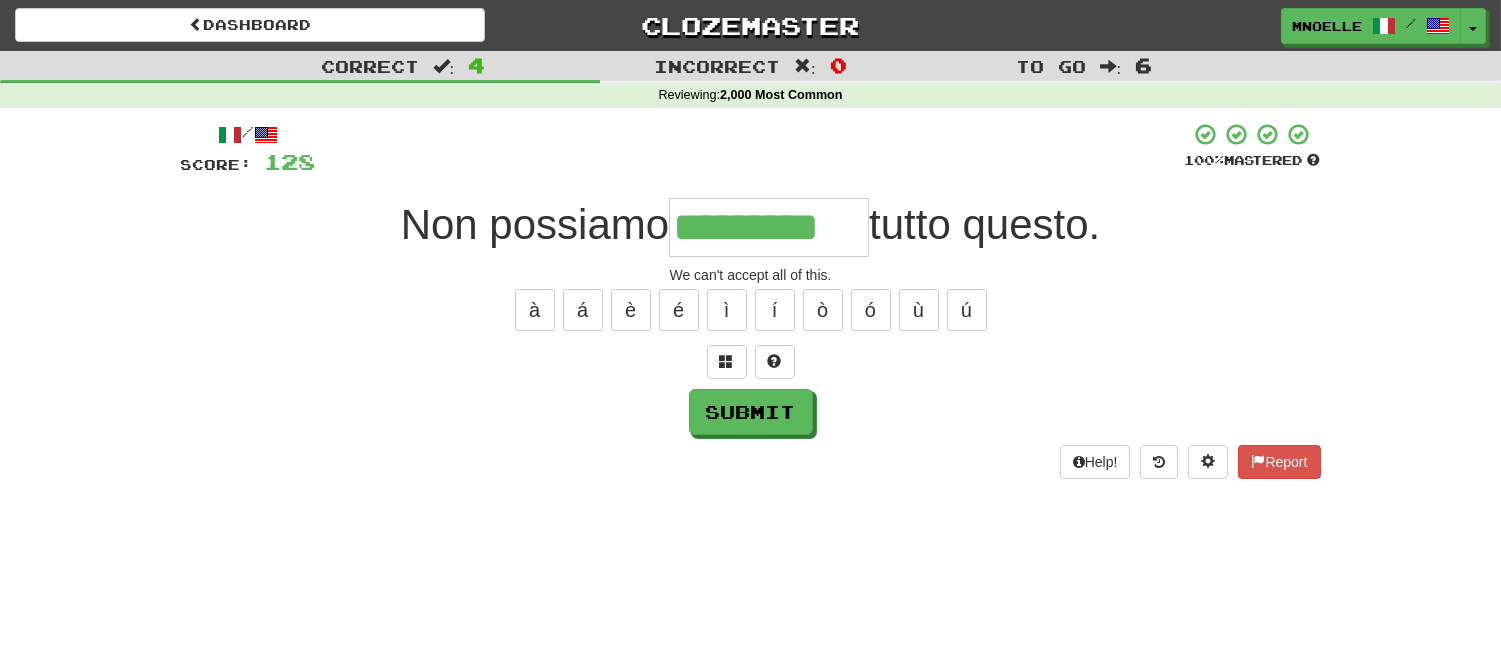 type on "*********" 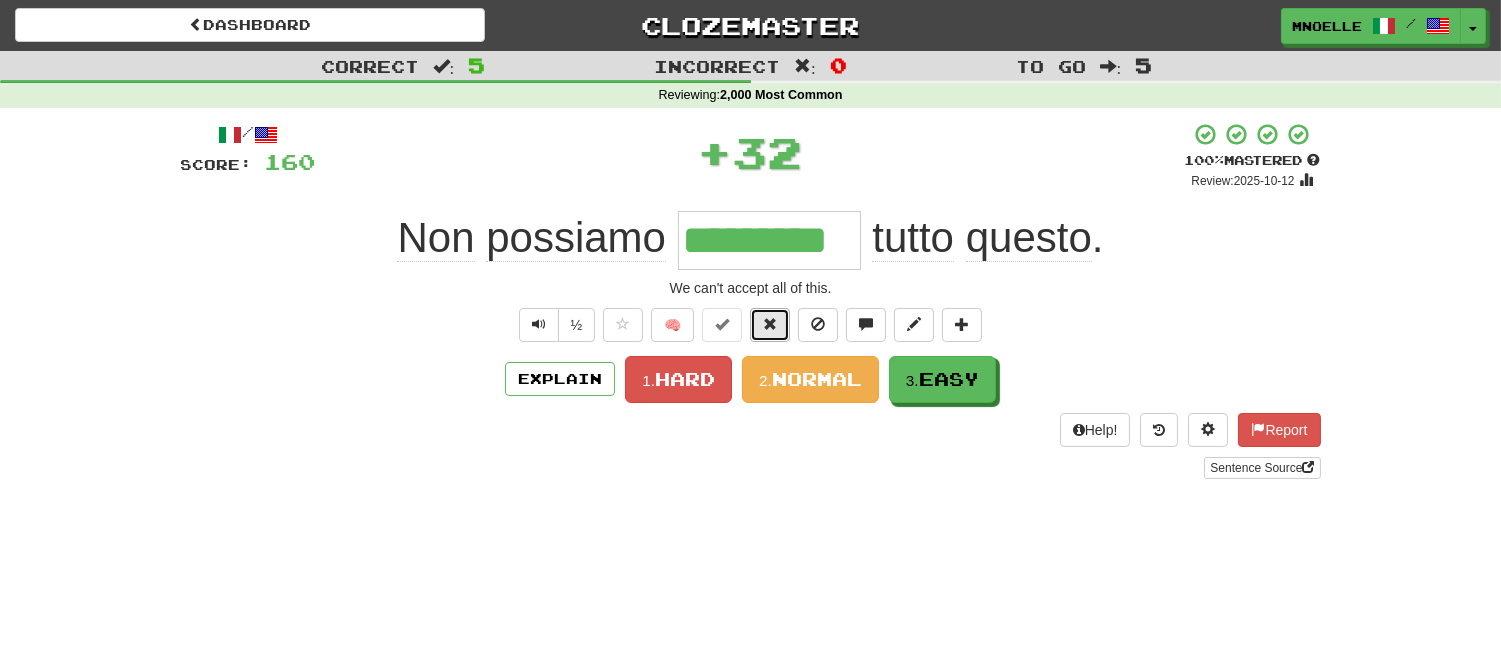 click at bounding box center (770, 324) 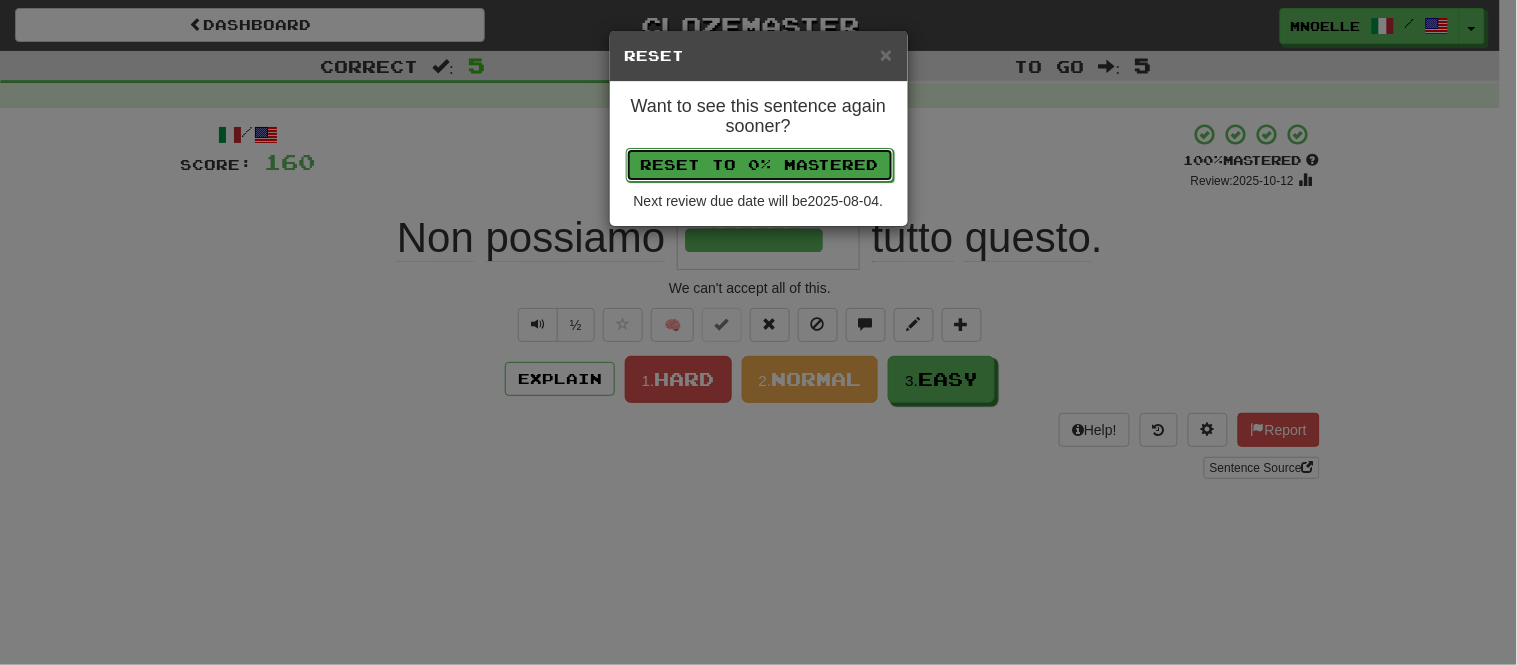 click on "Reset to 0% Mastered" at bounding box center [760, 165] 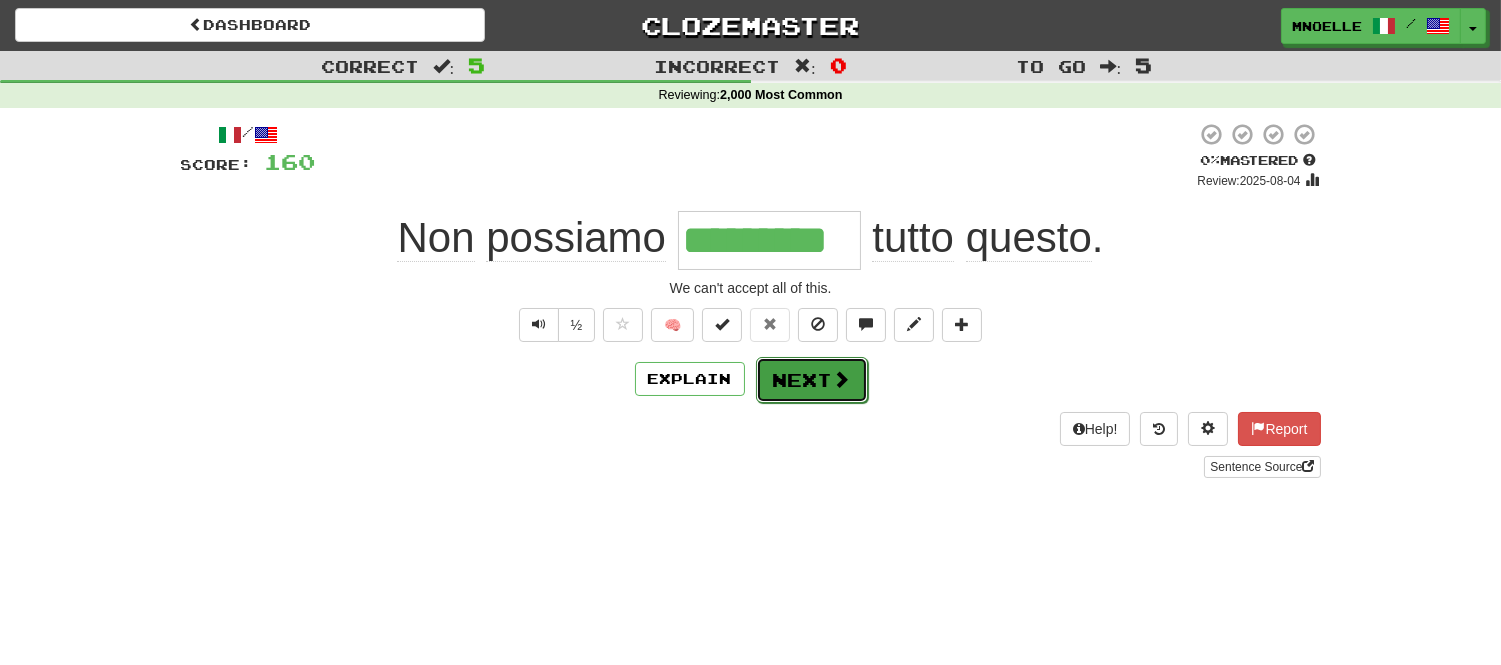 click on "Next" at bounding box center (812, 380) 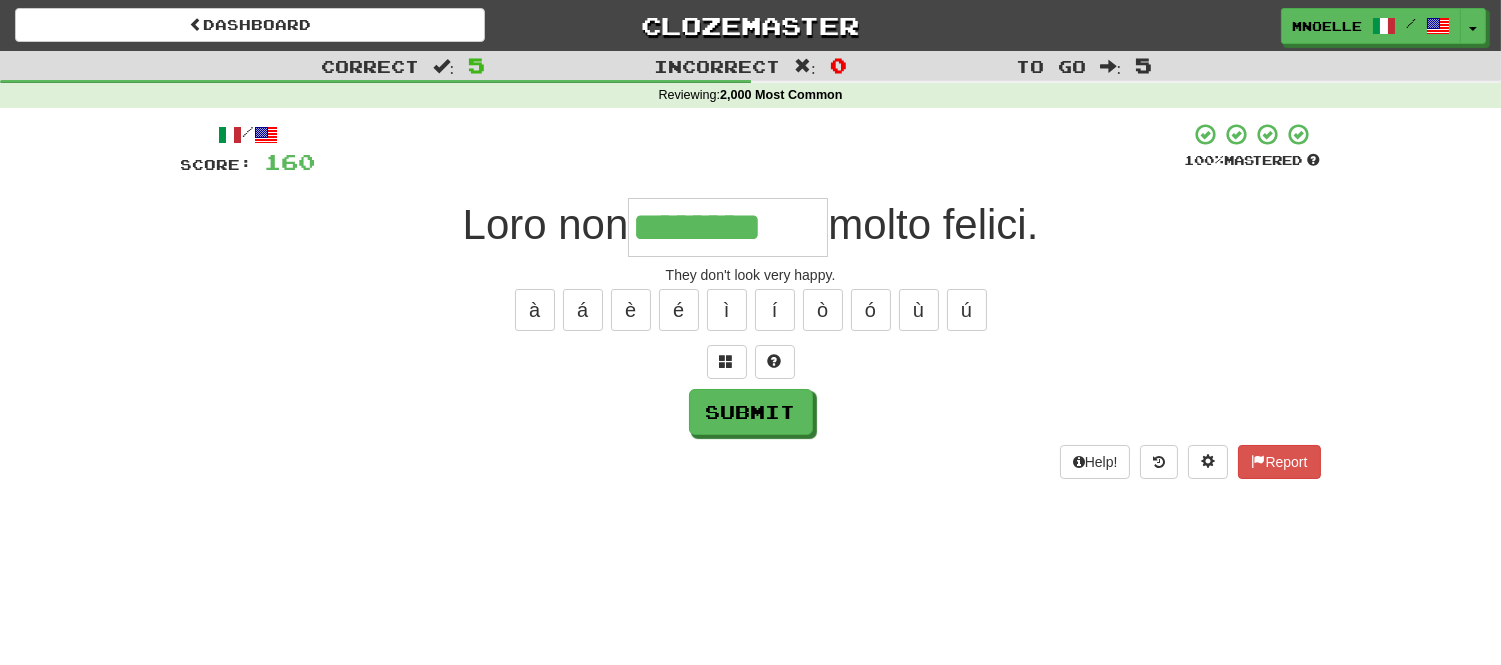 type on "********" 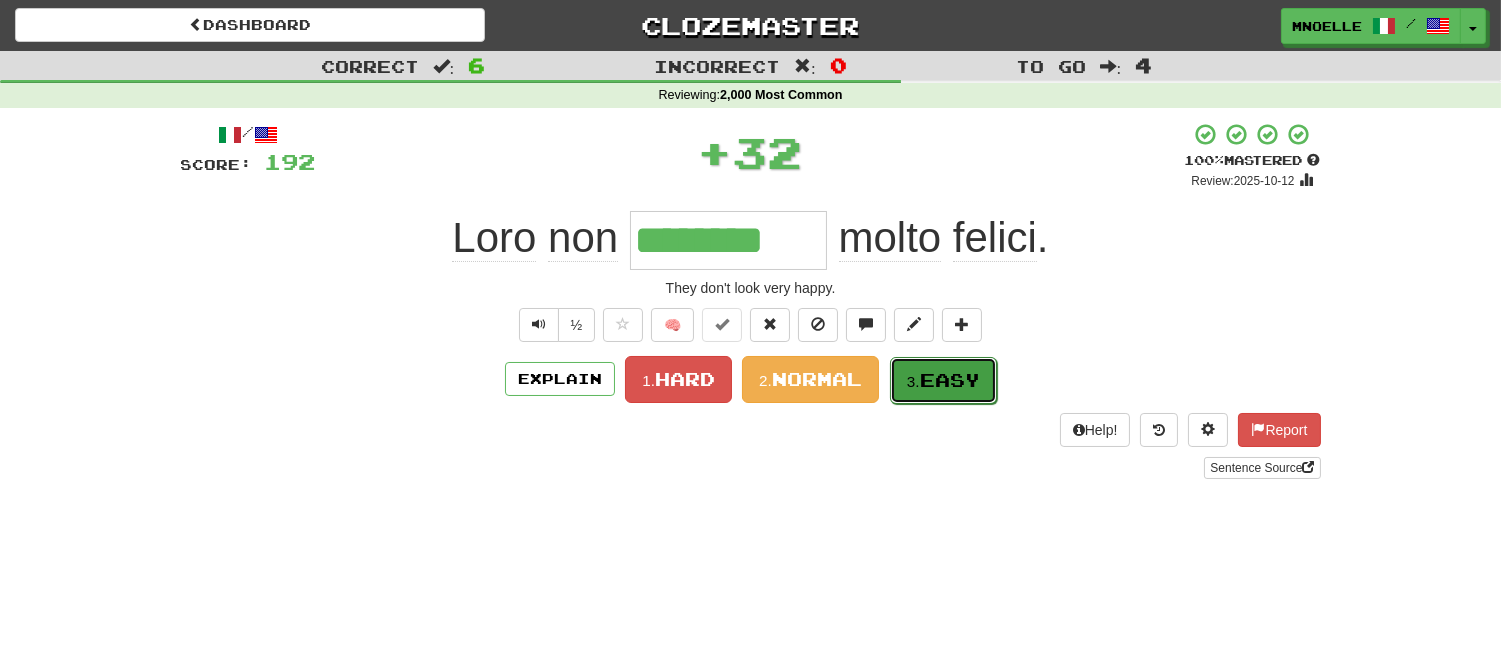 click on "Easy" at bounding box center (950, 380) 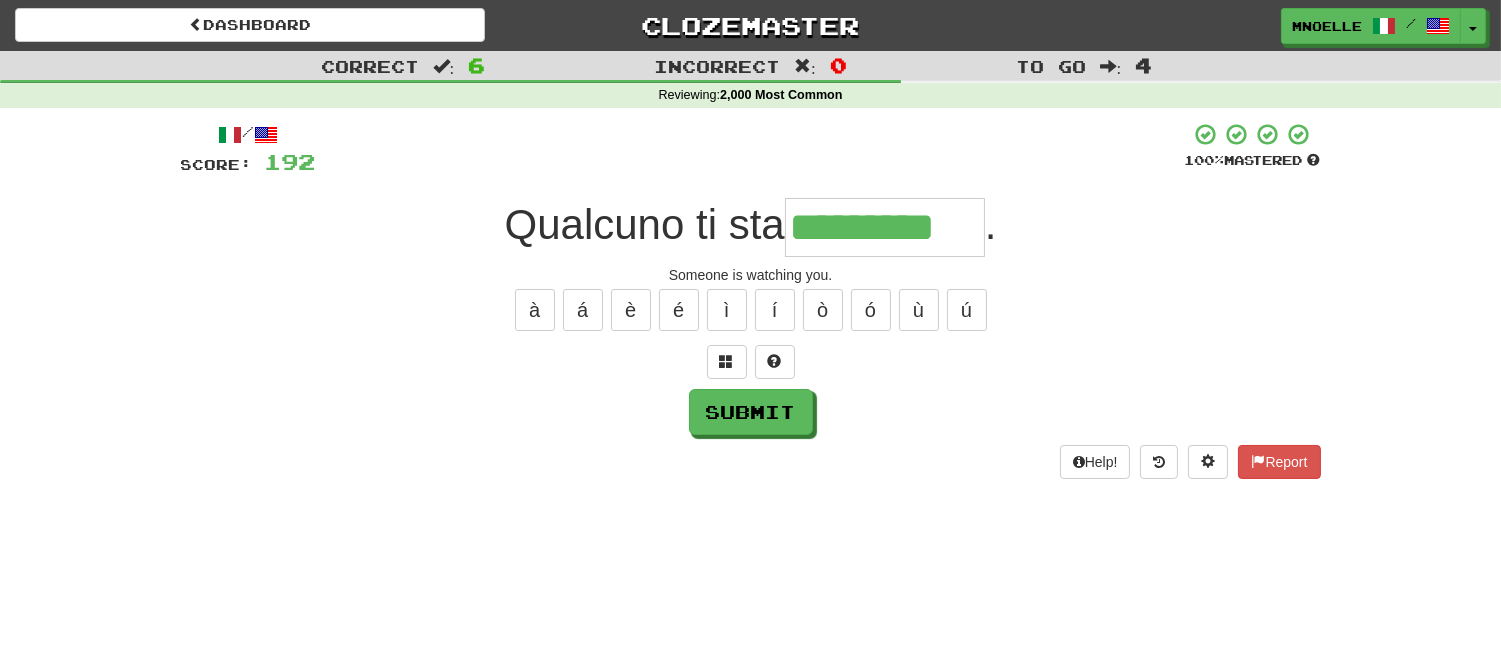 scroll, scrollTop: 0, scrollLeft: 8, axis: horizontal 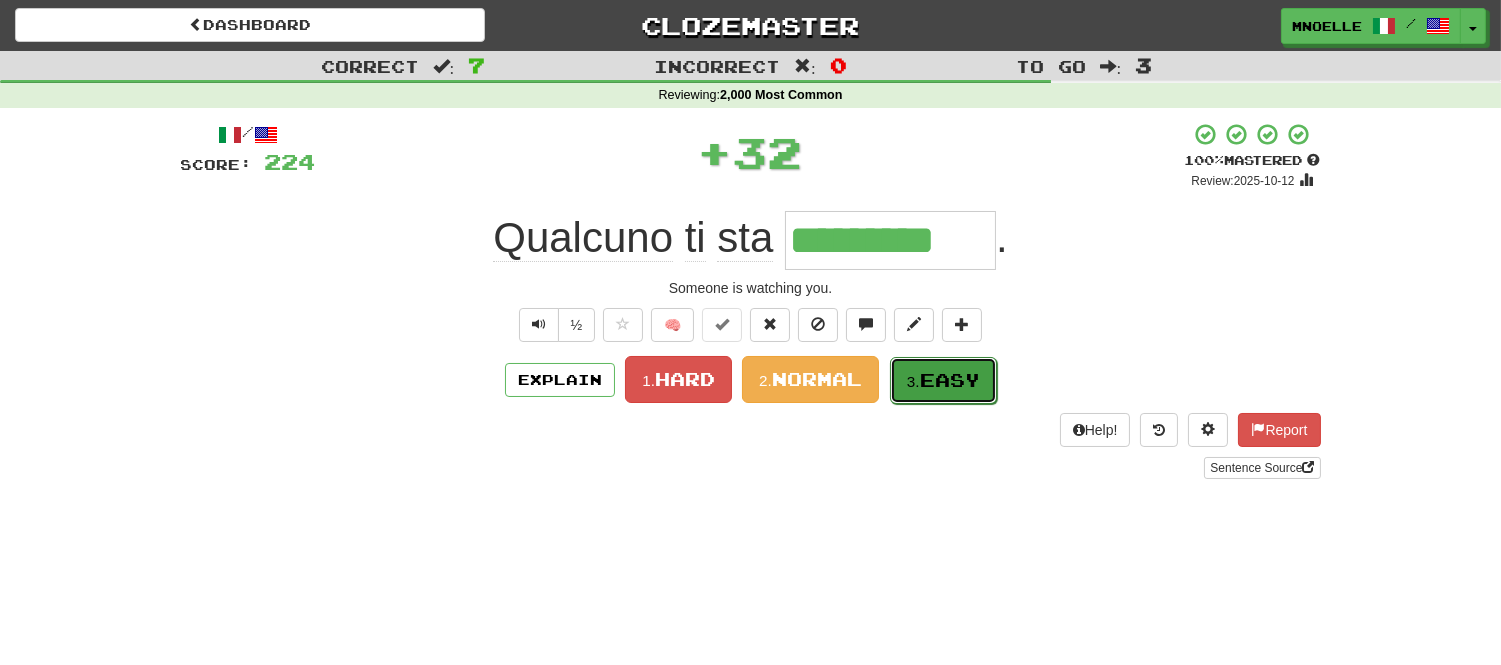 click on "Easy" at bounding box center [950, 380] 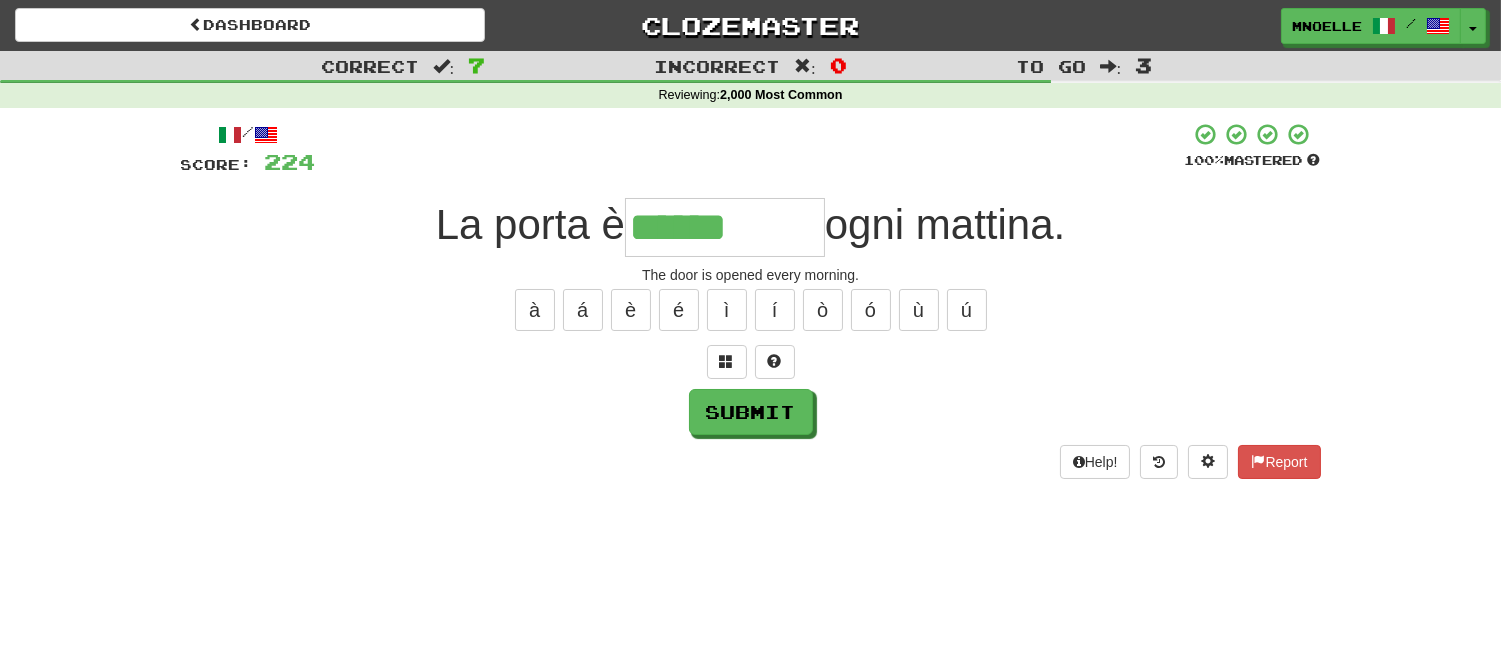type on "******" 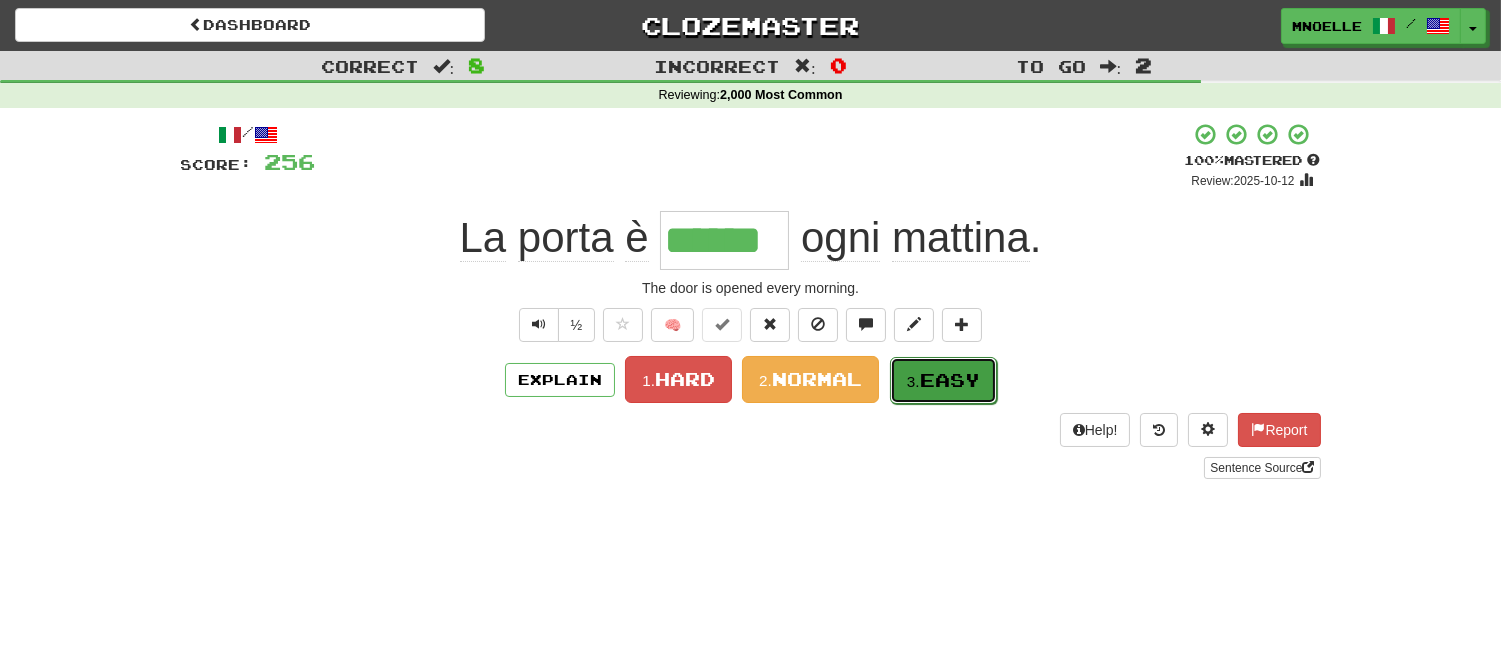 click on "Easy" at bounding box center (950, 380) 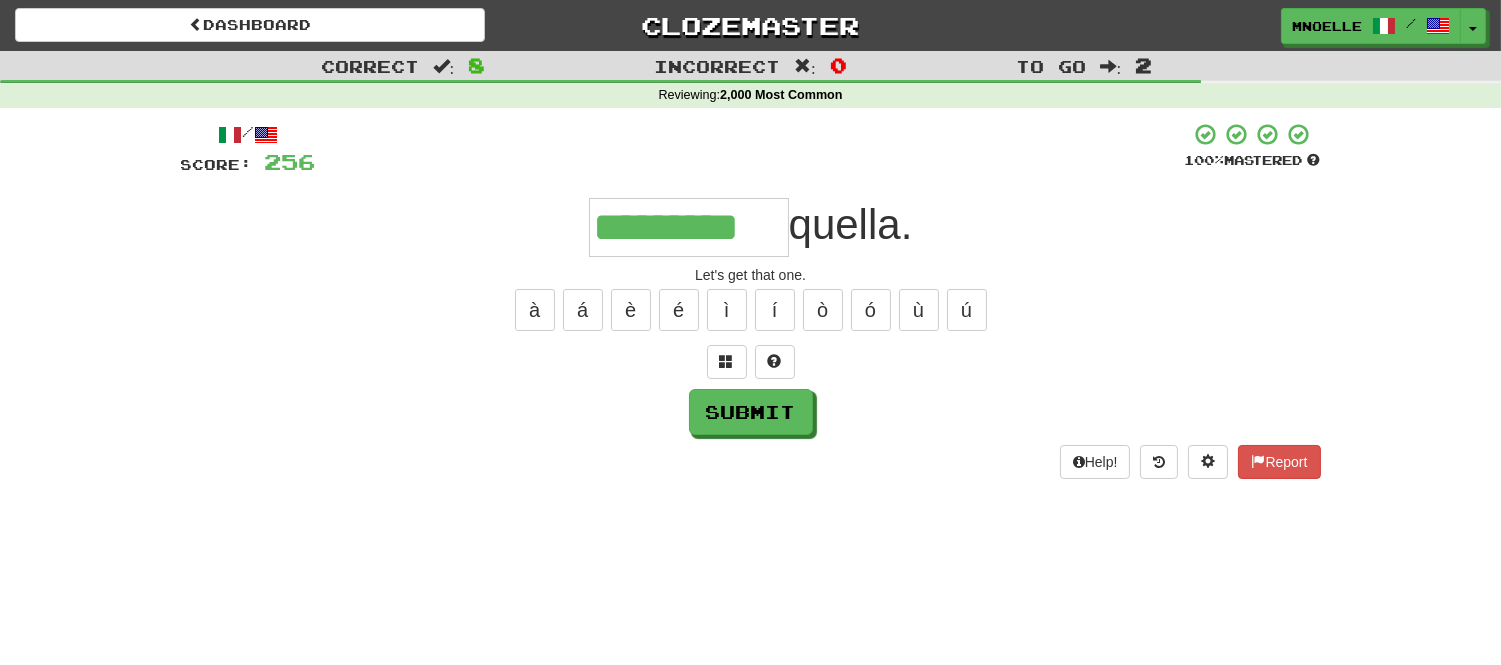 scroll, scrollTop: 0, scrollLeft: 6, axis: horizontal 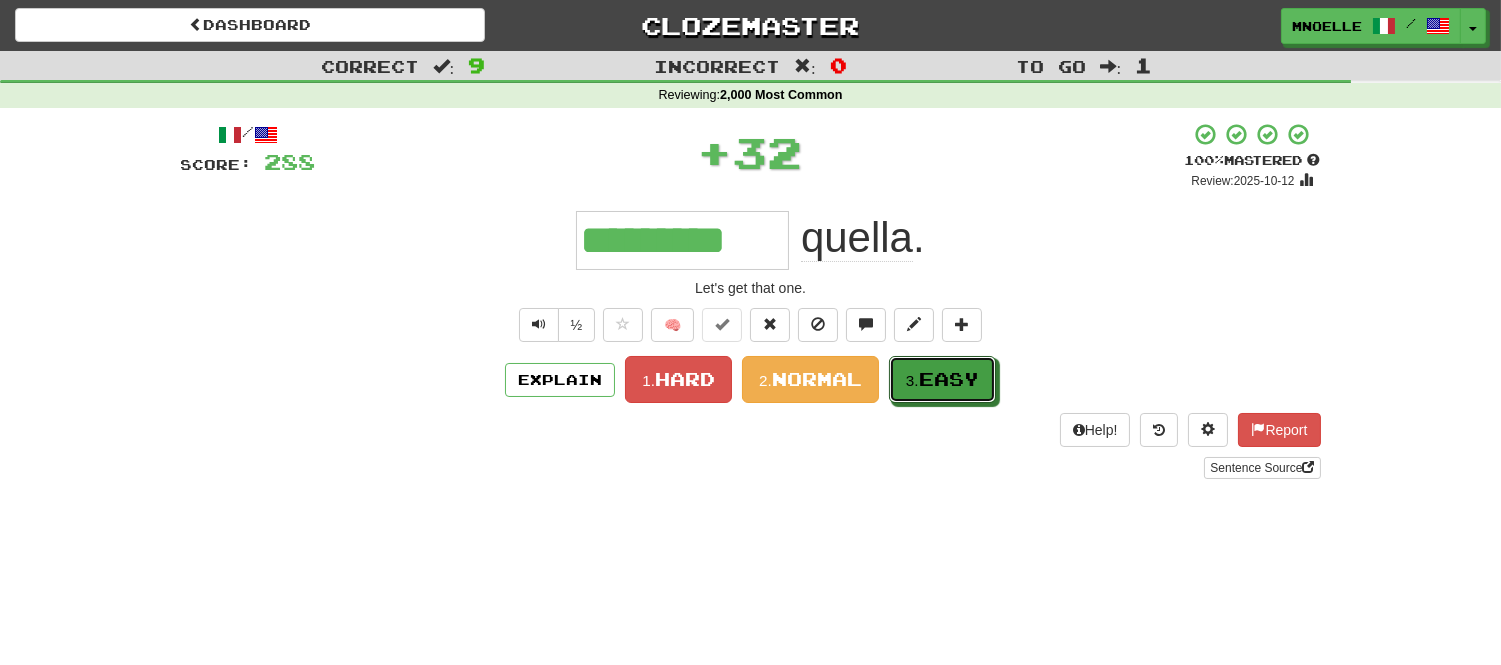 click on "Easy" at bounding box center (949, 379) 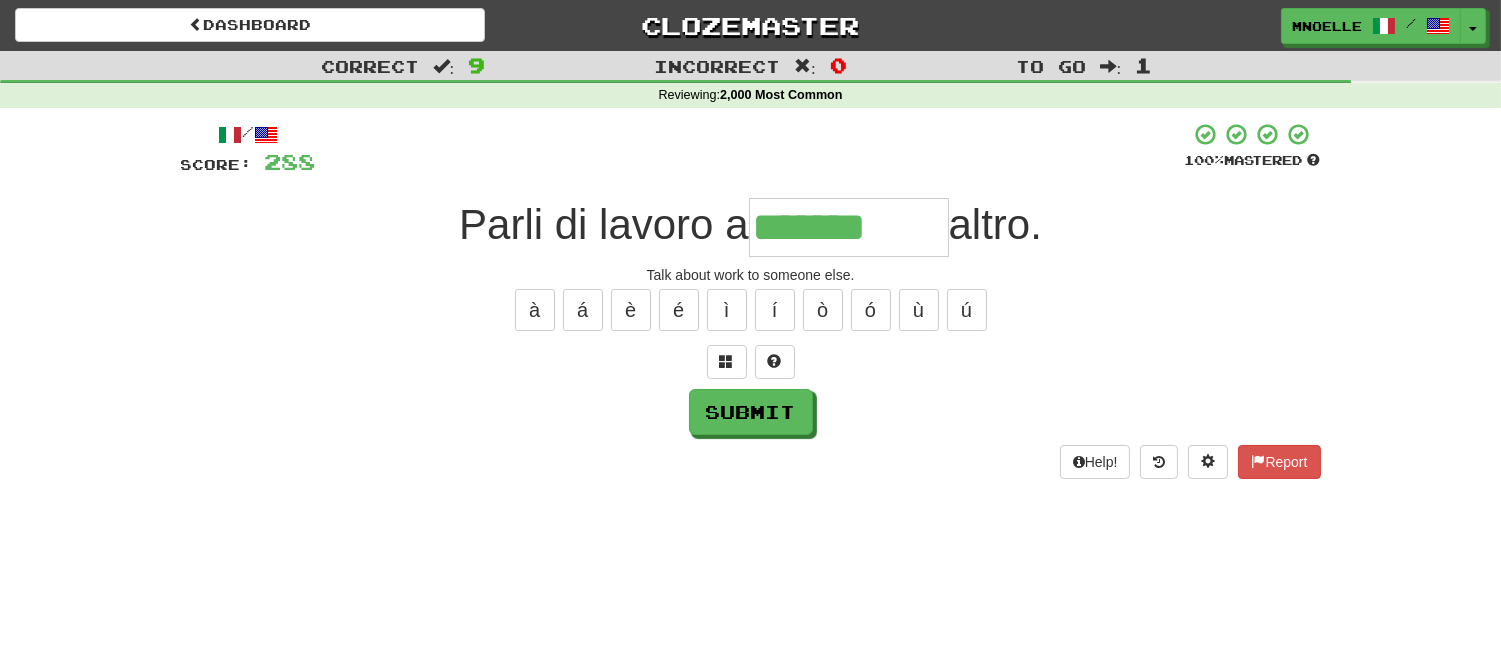type on "*******" 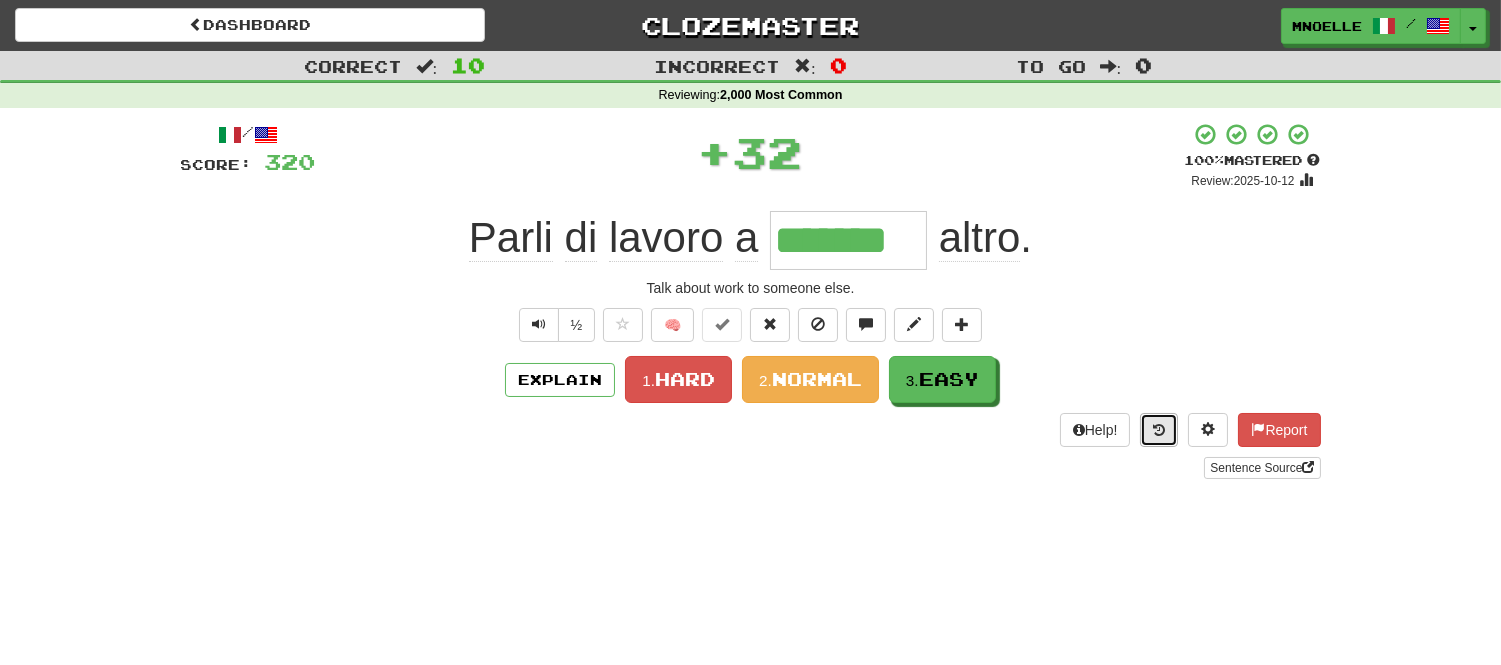 click at bounding box center (1159, 430) 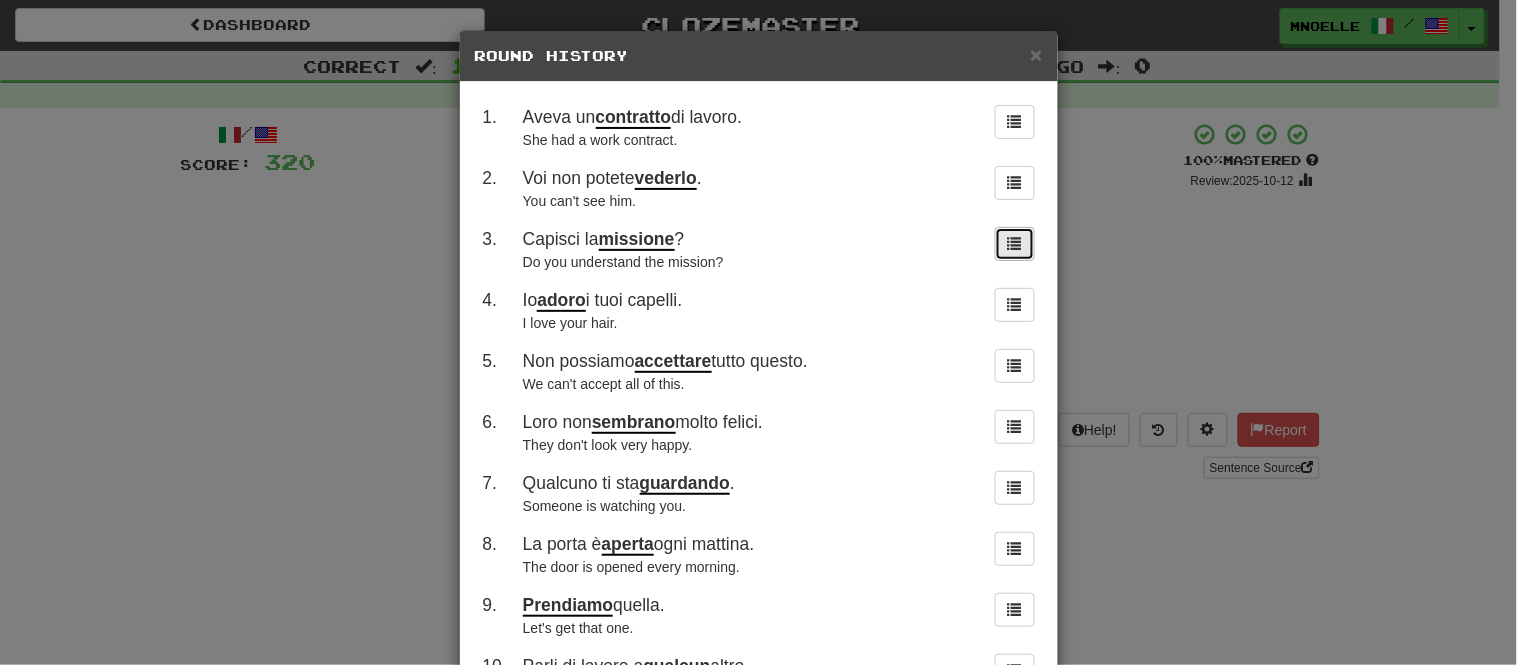 click at bounding box center (1015, 243) 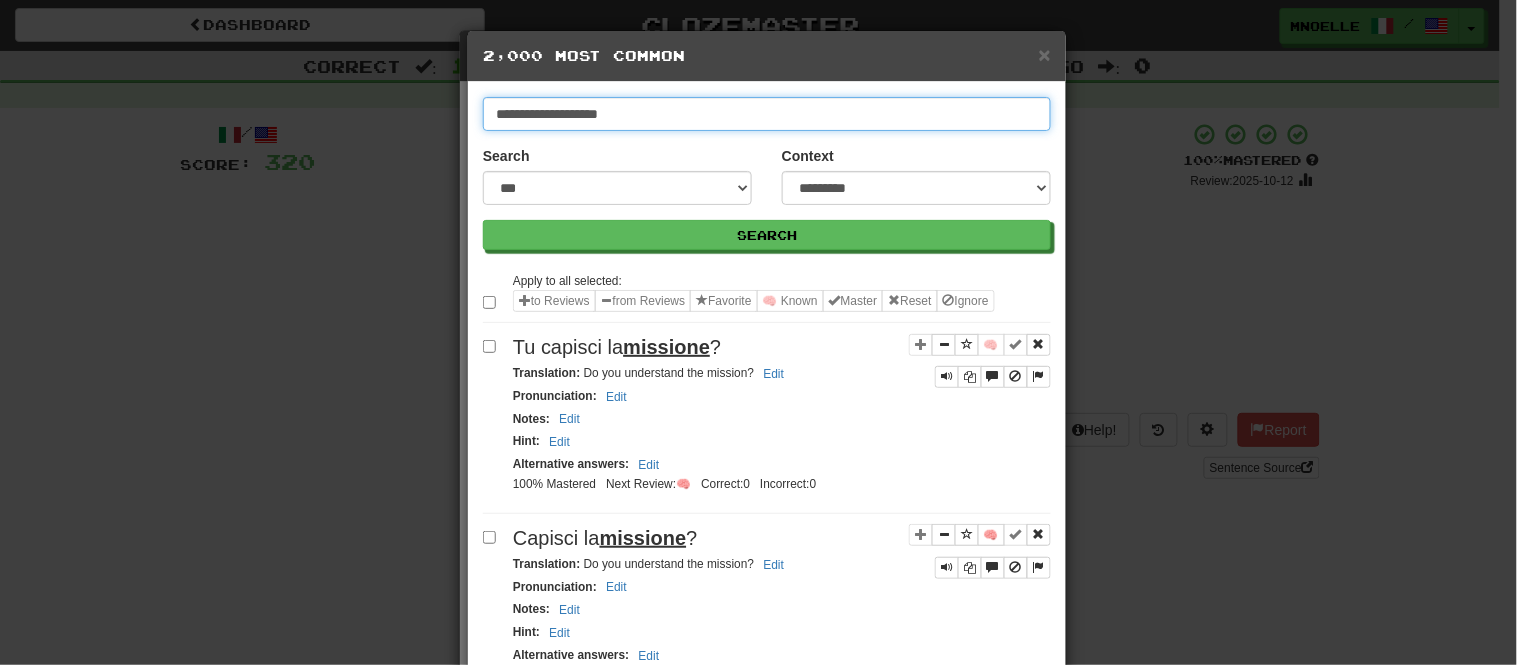 click on "**********" at bounding box center (767, 114) 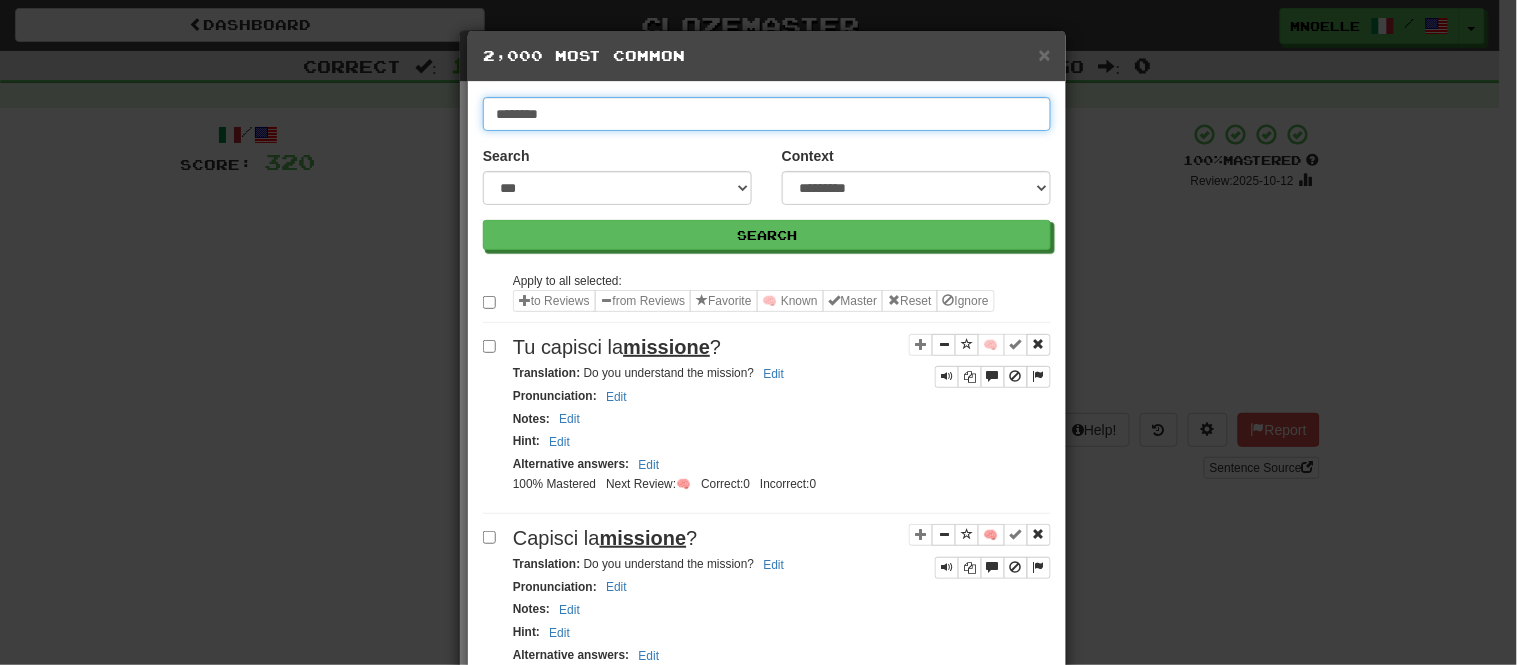 type on "********" 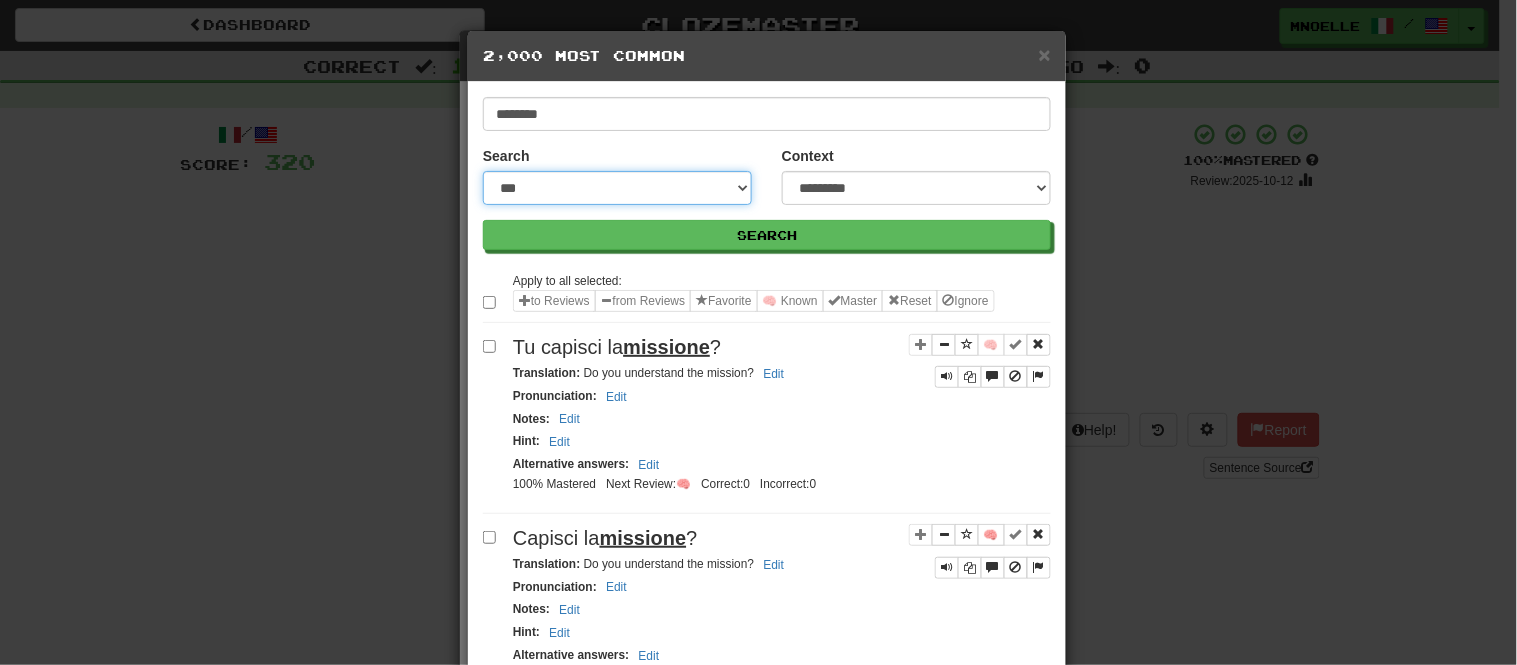 click on "**********" at bounding box center [617, 188] 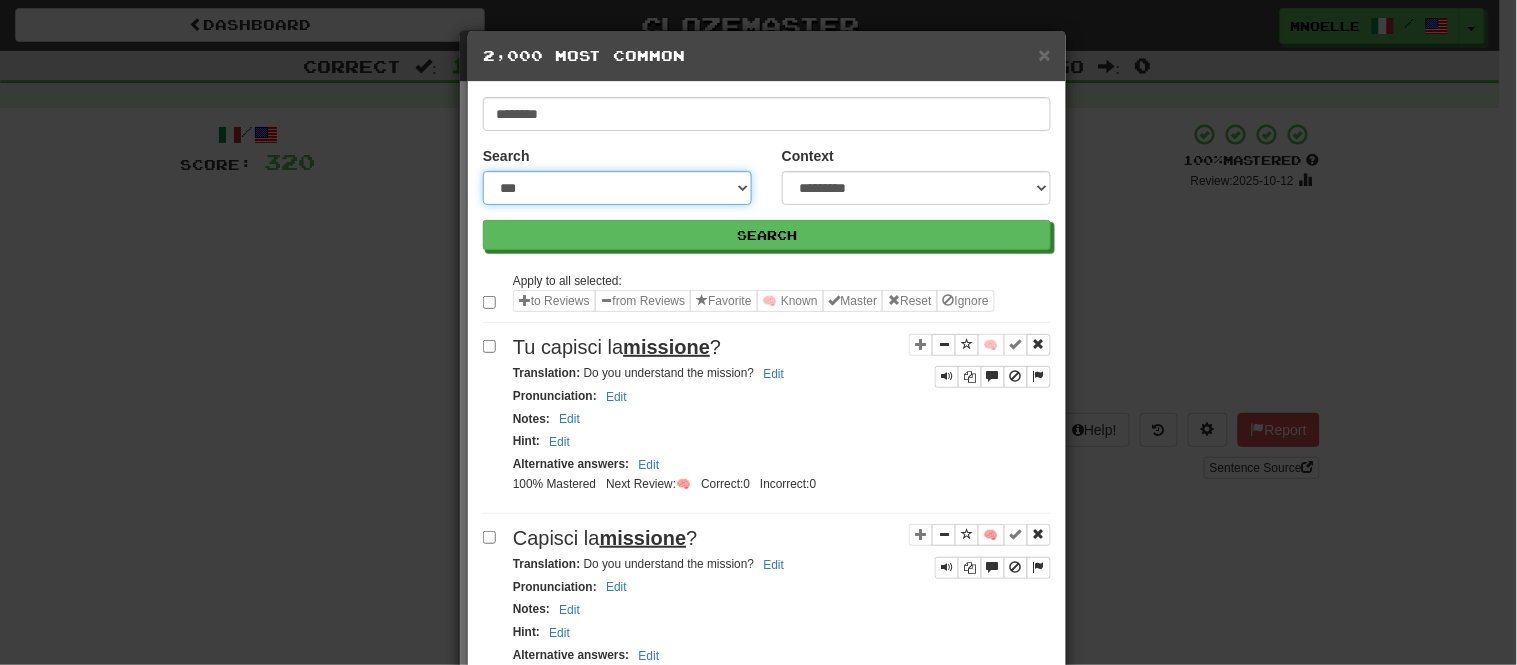 select on "***" 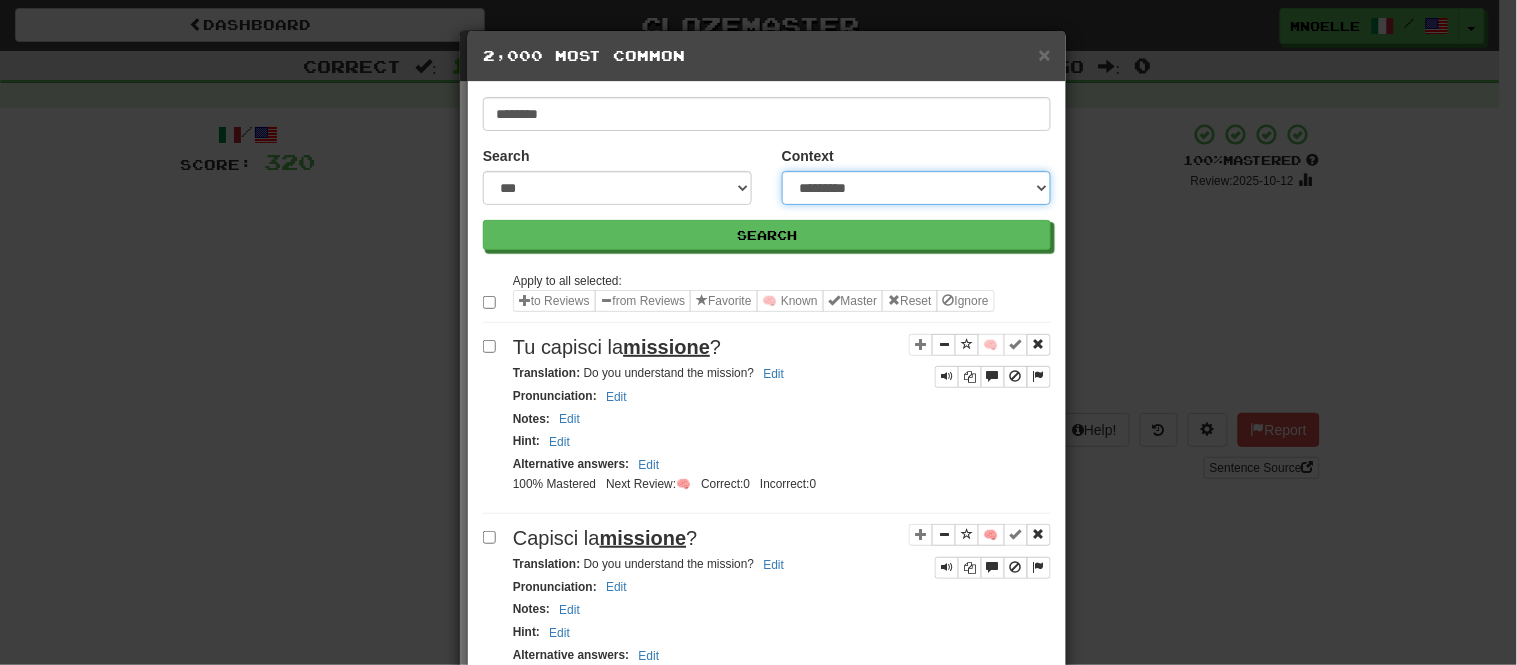 click on "**********" at bounding box center (916, 188) 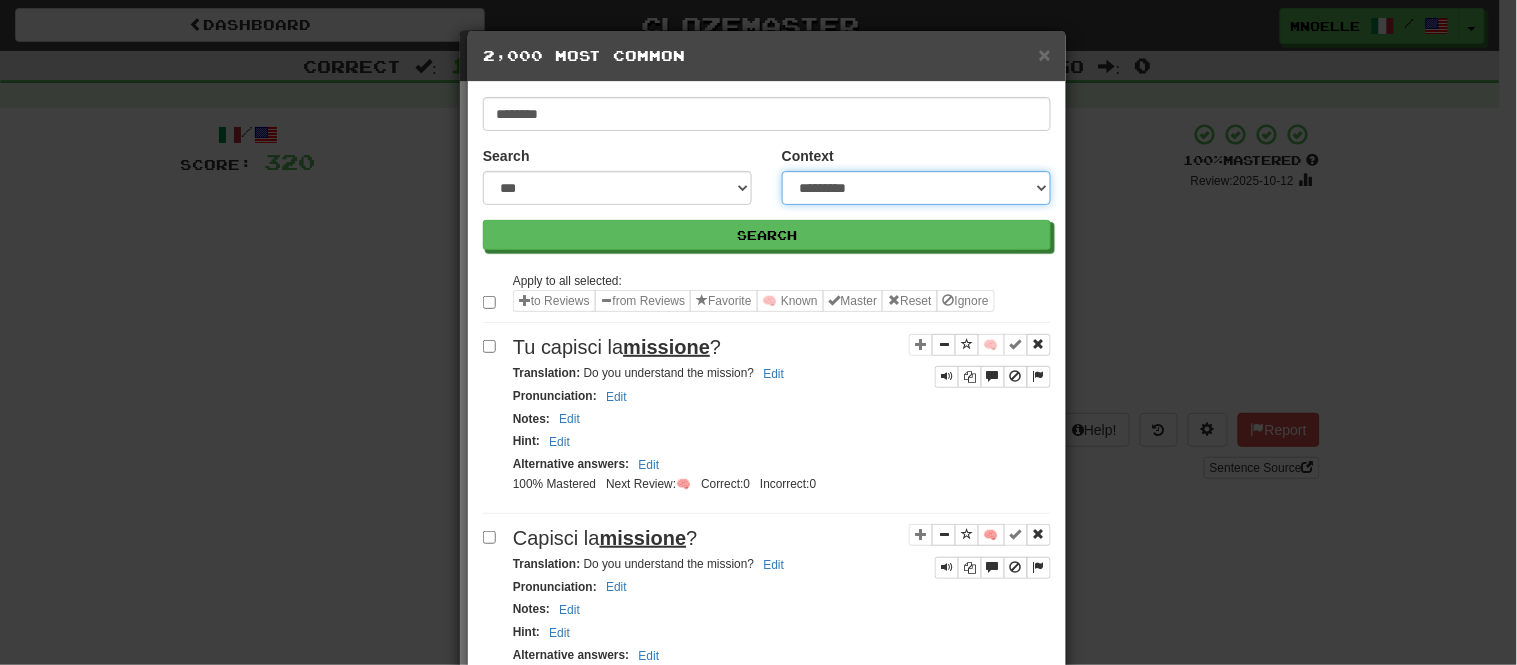 select on "*****" 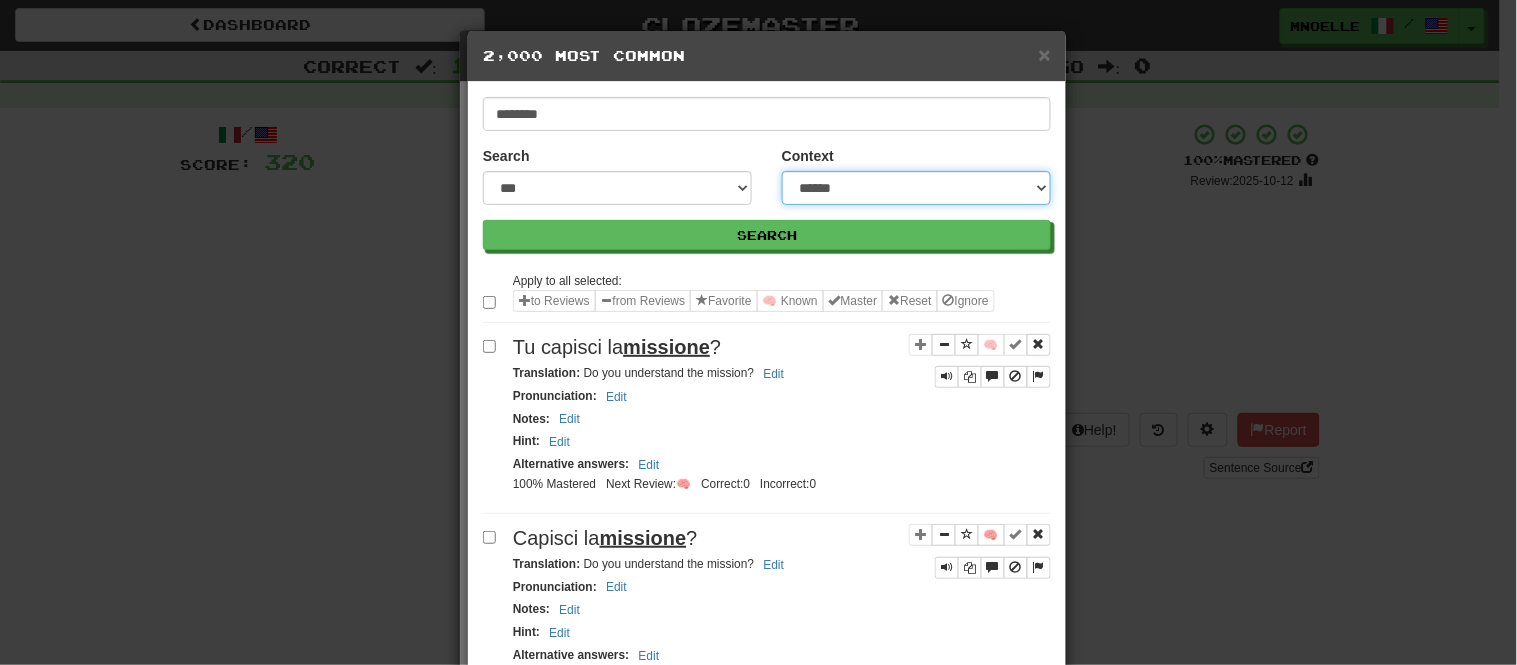 click on "**********" at bounding box center [916, 188] 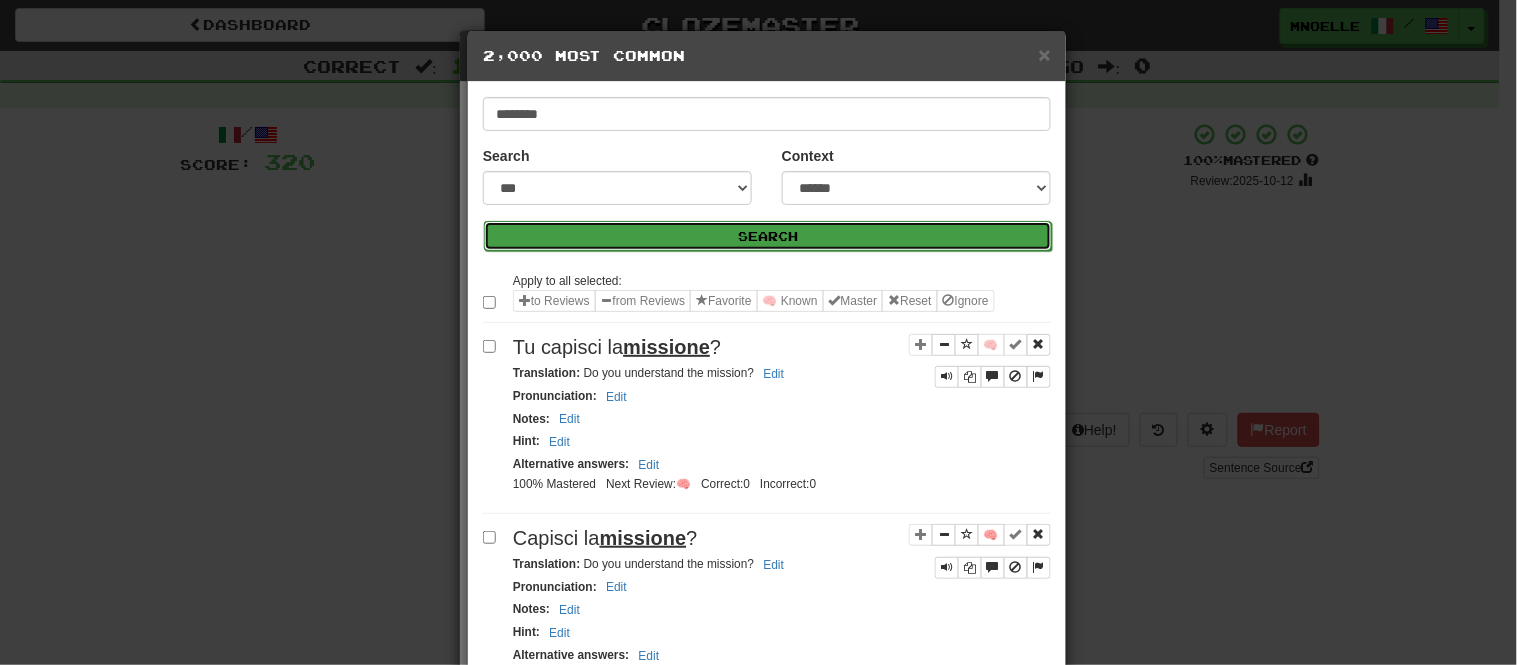 click on "Search" at bounding box center [768, 236] 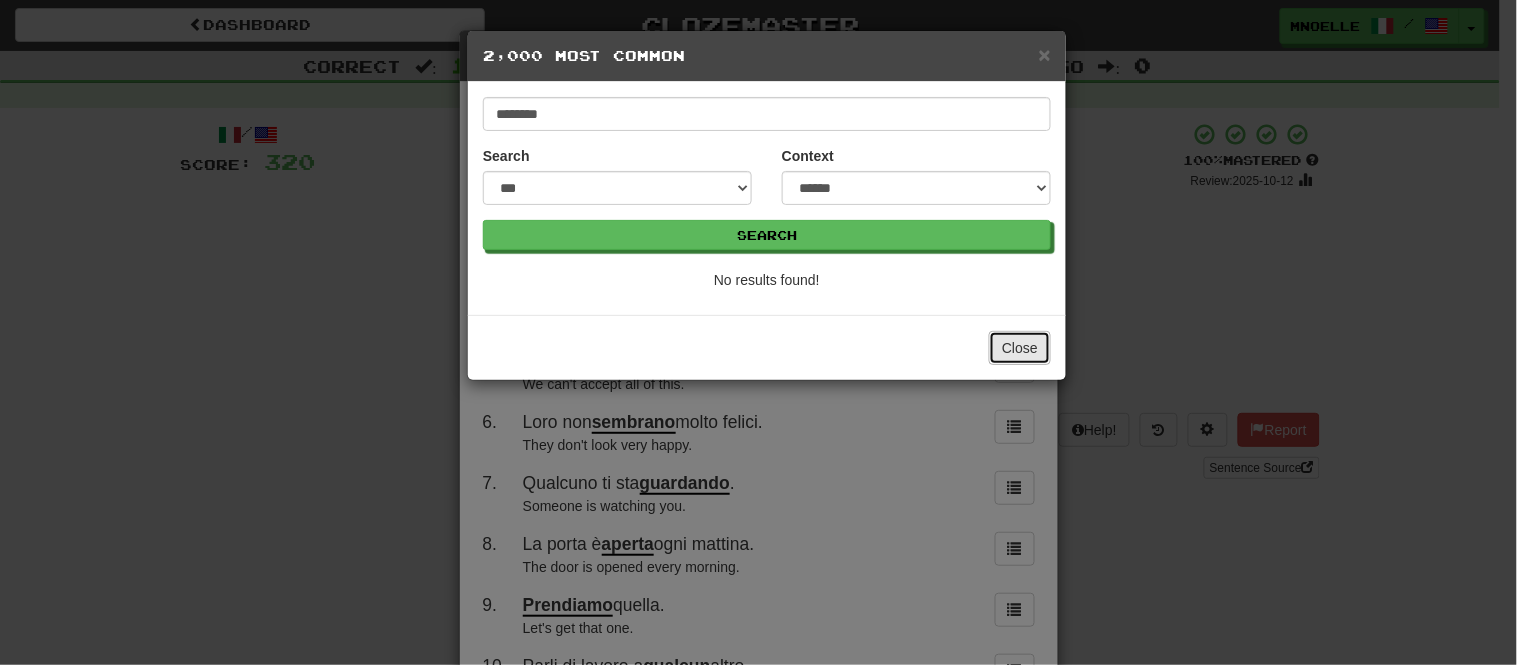 click on "Close" at bounding box center (1020, 348) 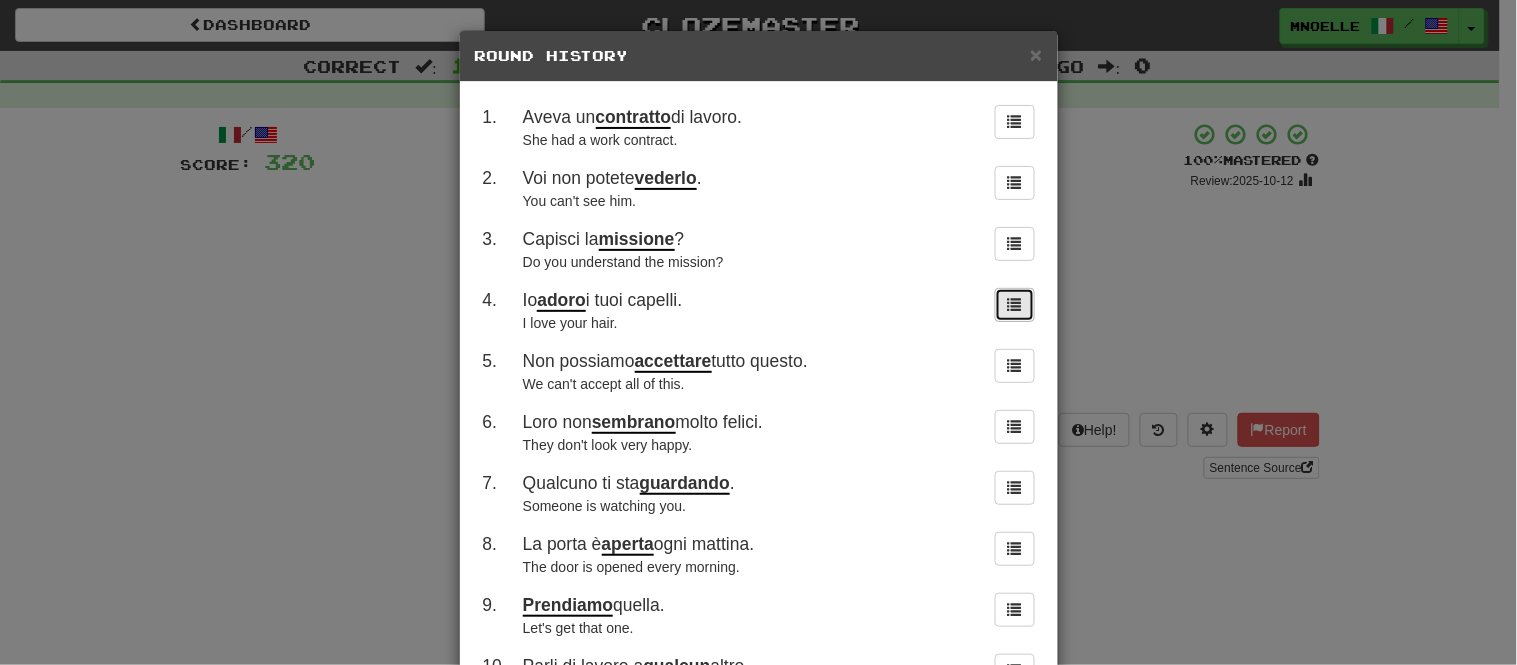 click at bounding box center [1015, 305] 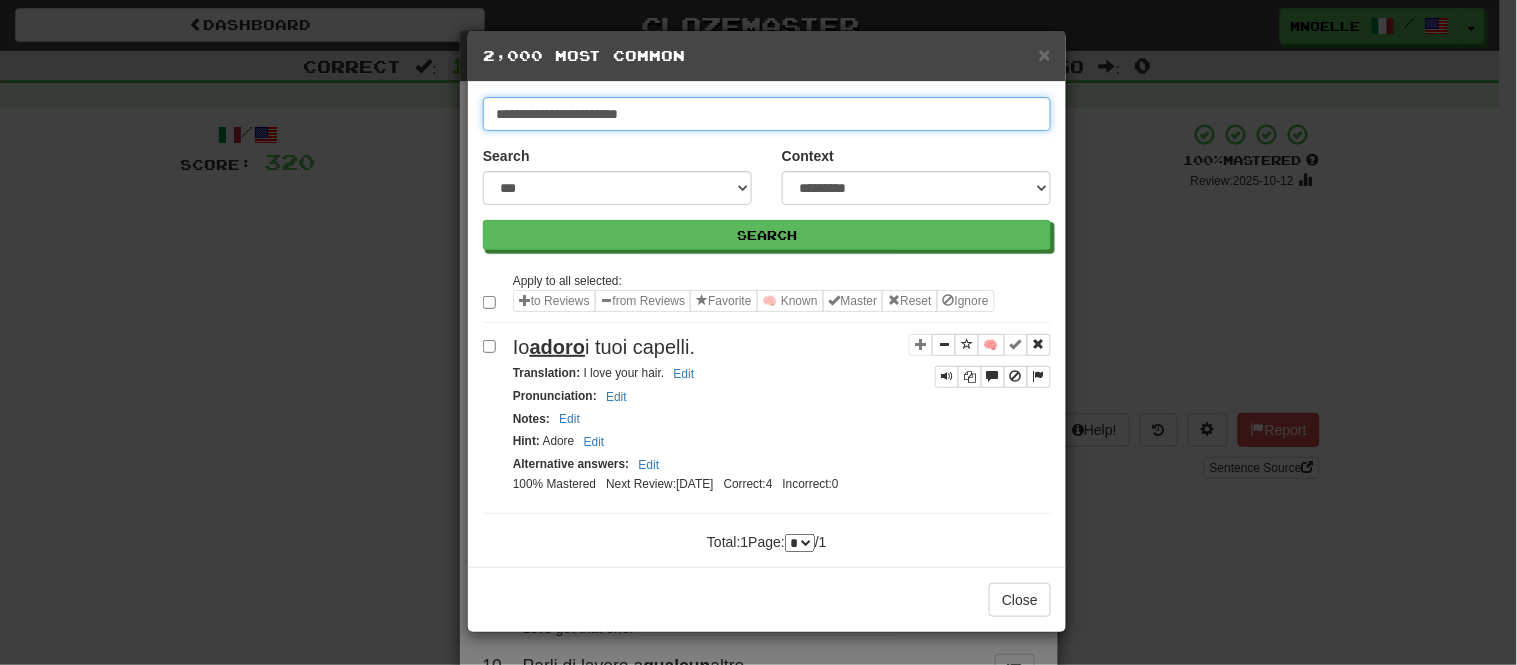 click on "**********" at bounding box center (767, 114) 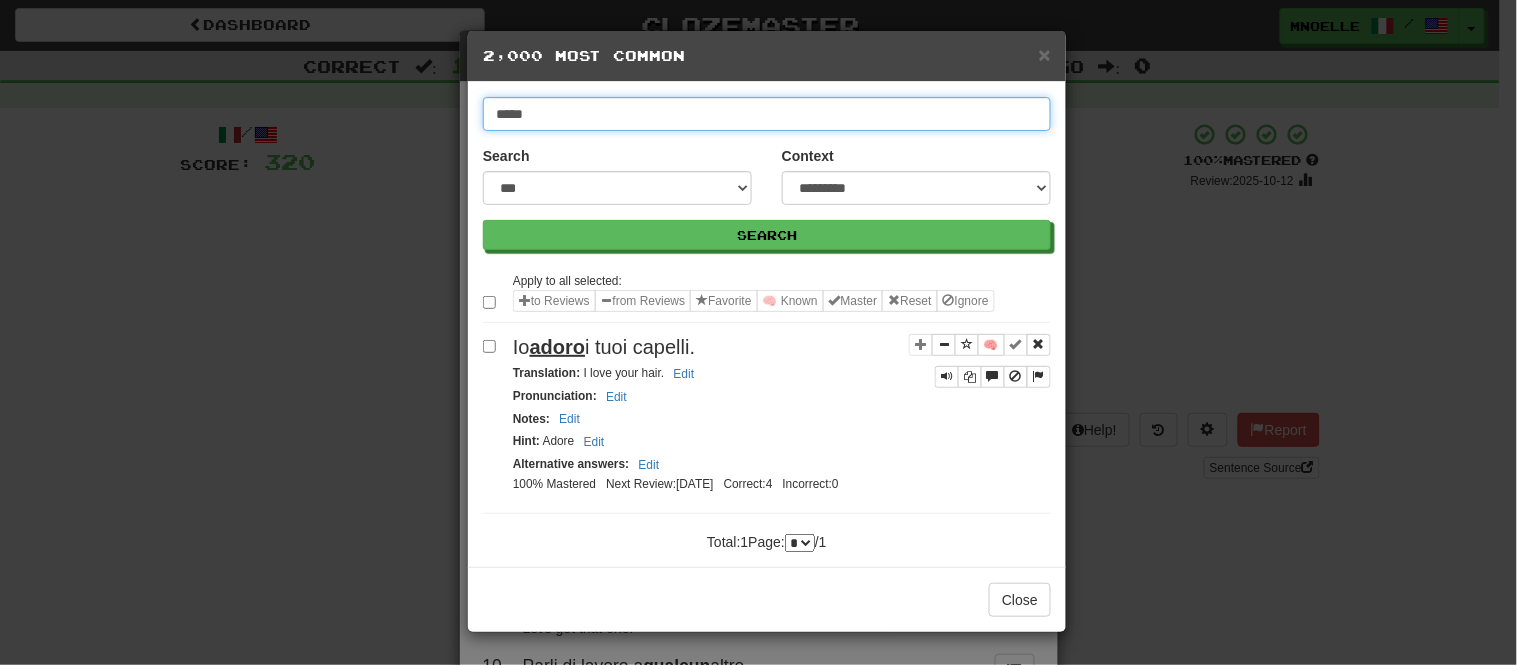 type on "*****" 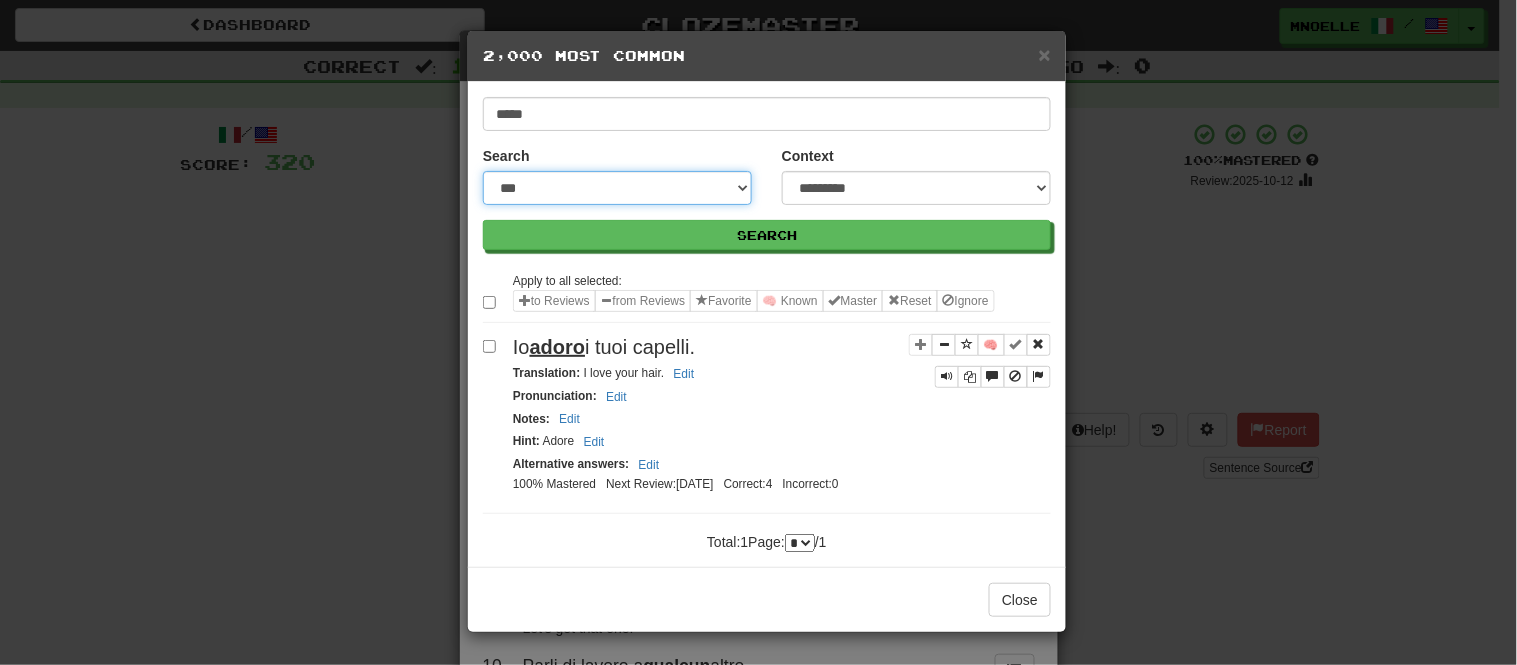 click on "**********" at bounding box center (617, 188) 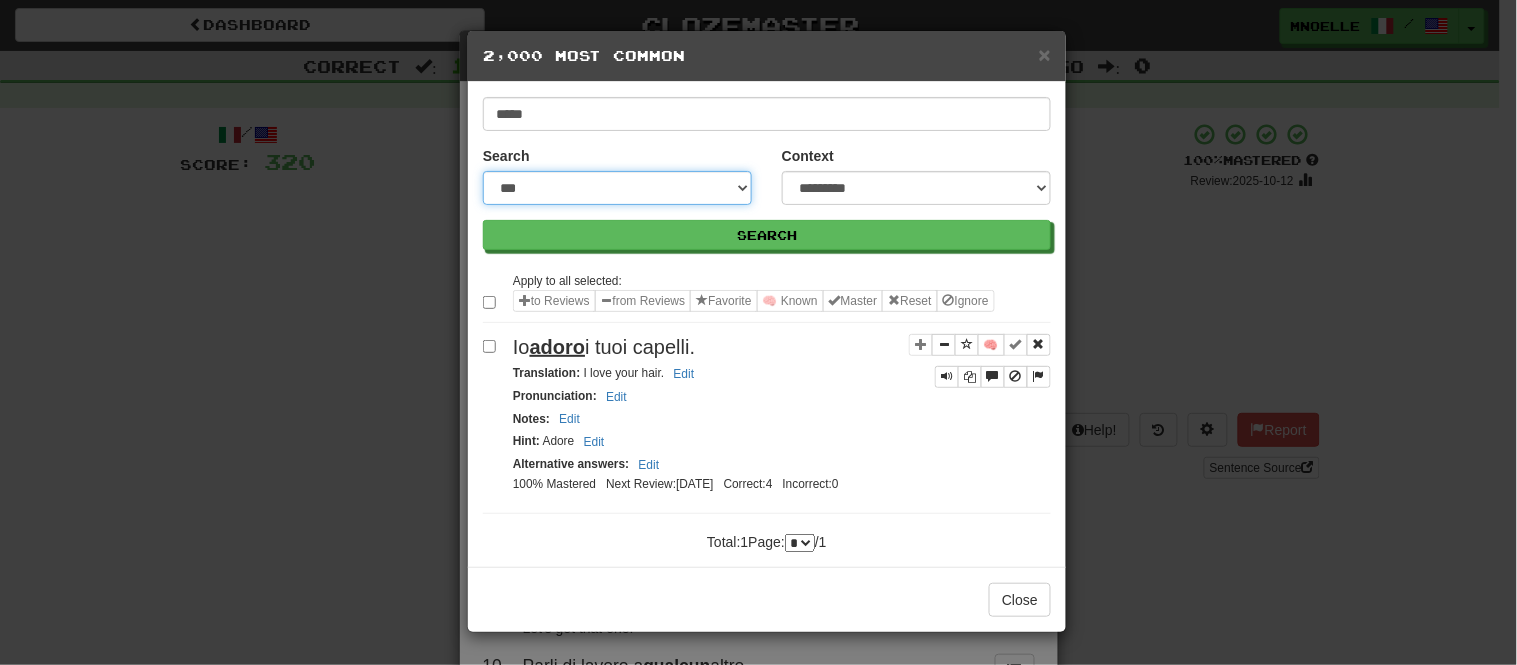 select on "***" 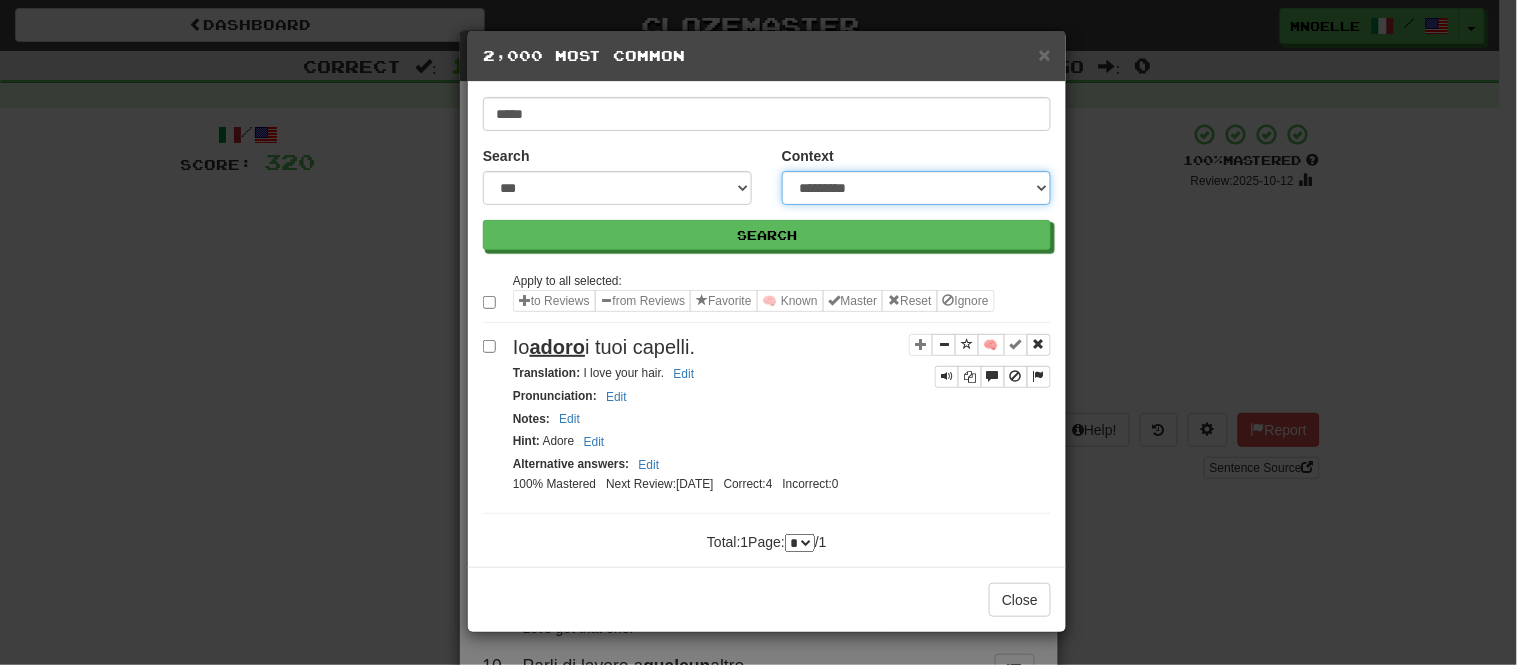 click on "**********" at bounding box center (916, 188) 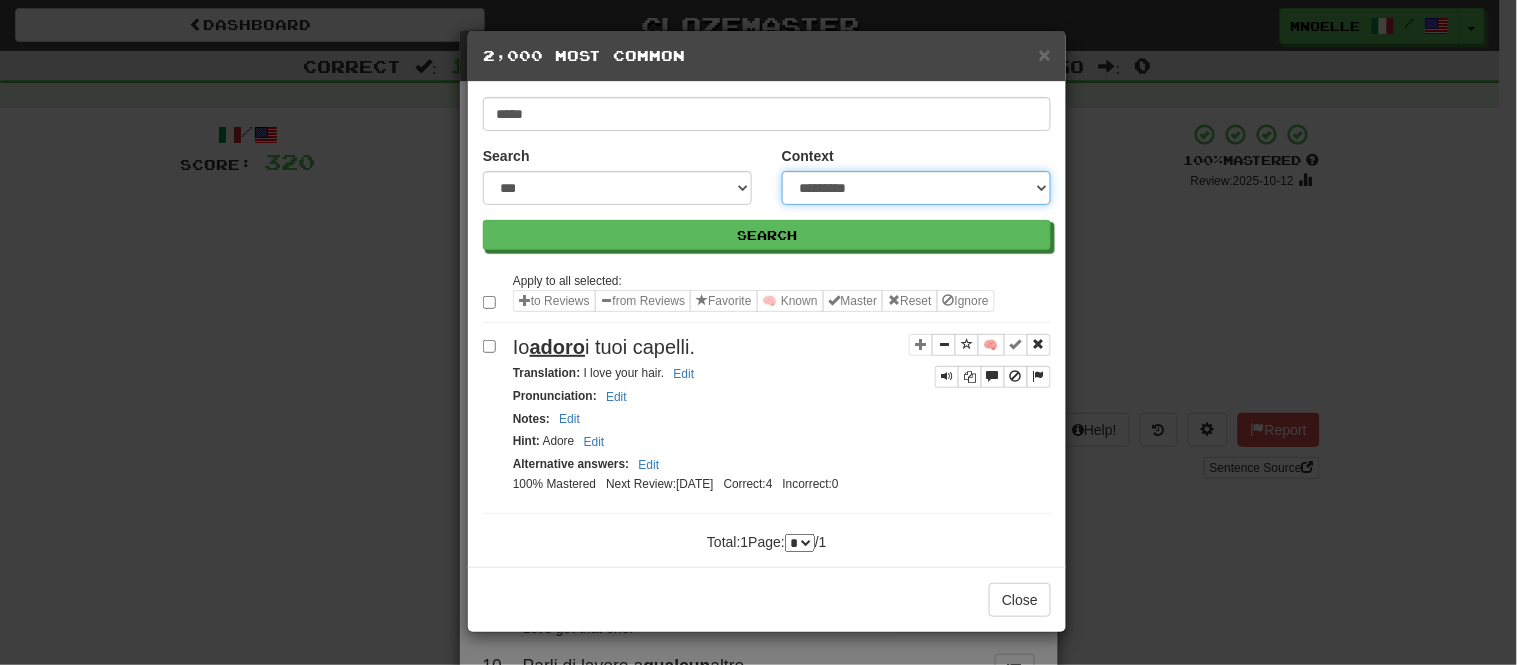 select on "*****" 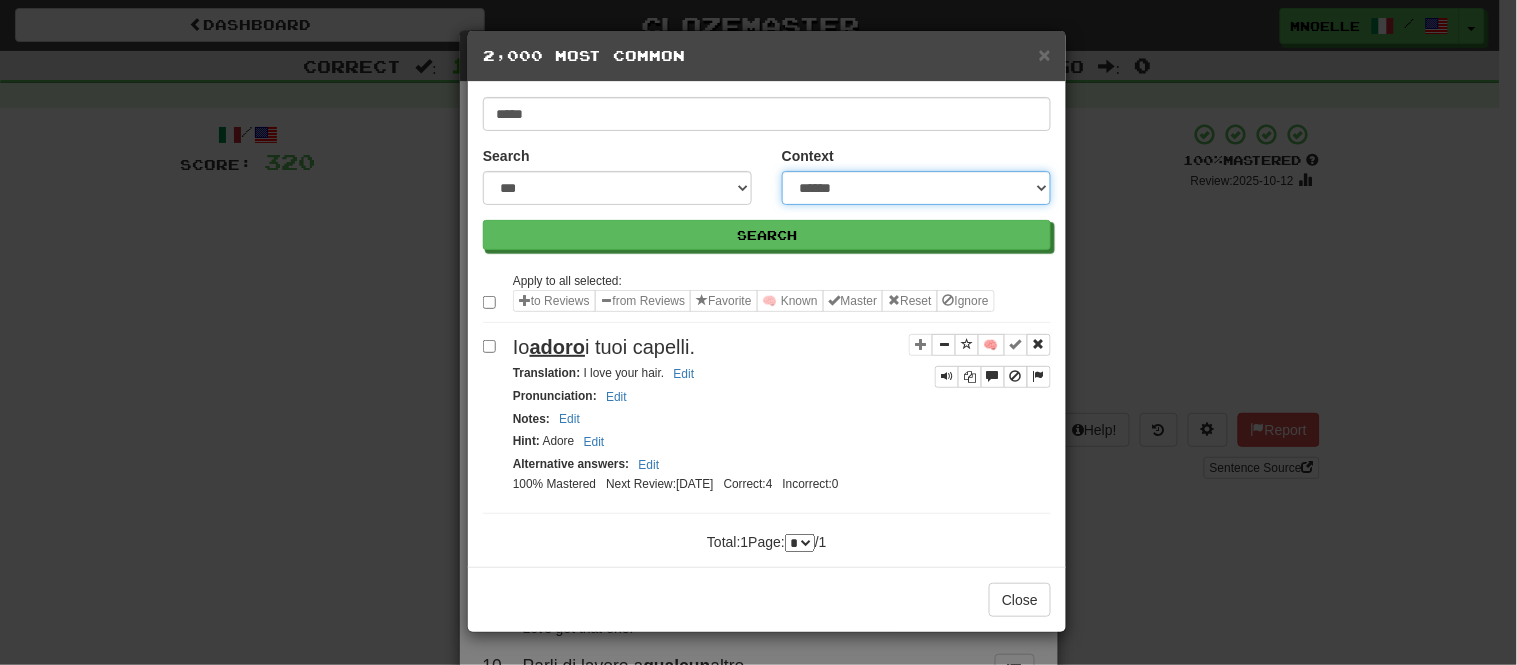 click on "**********" at bounding box center (916, 188) 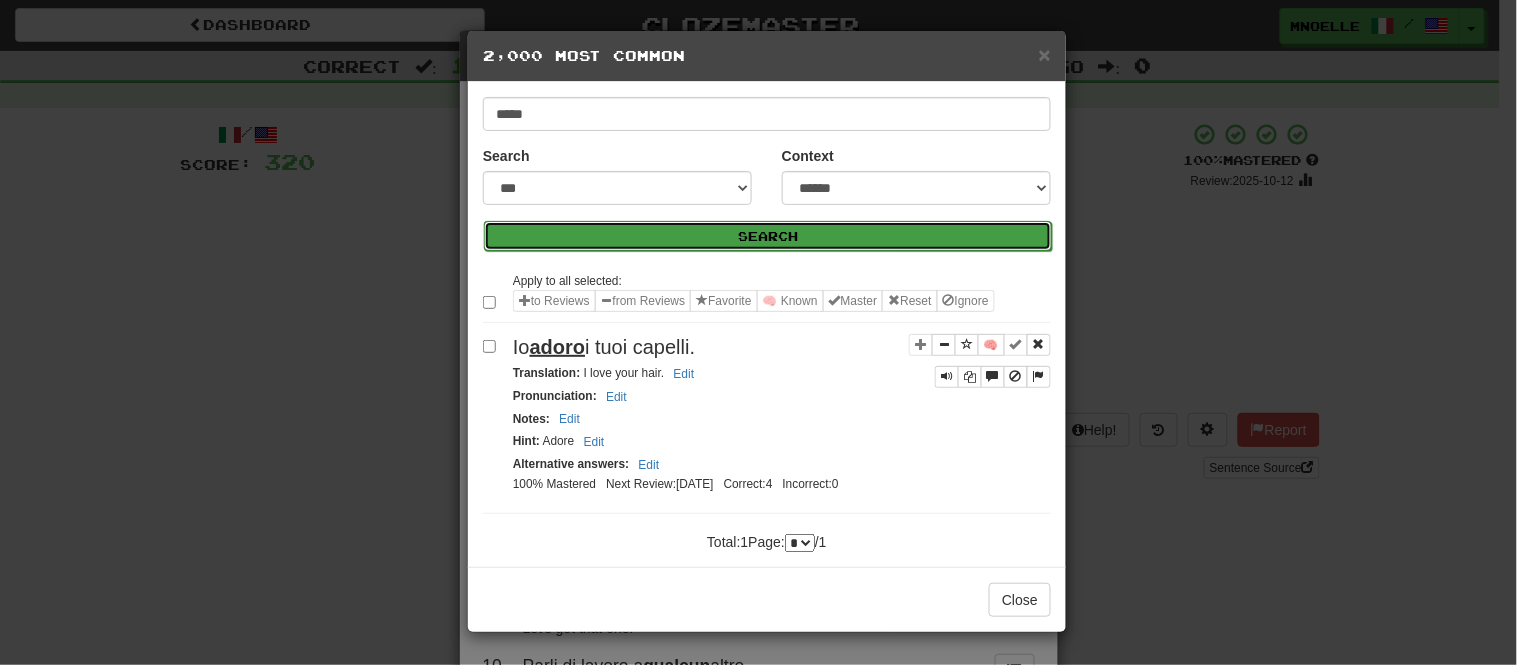 click on "Search" at bounding box center [768, 236] 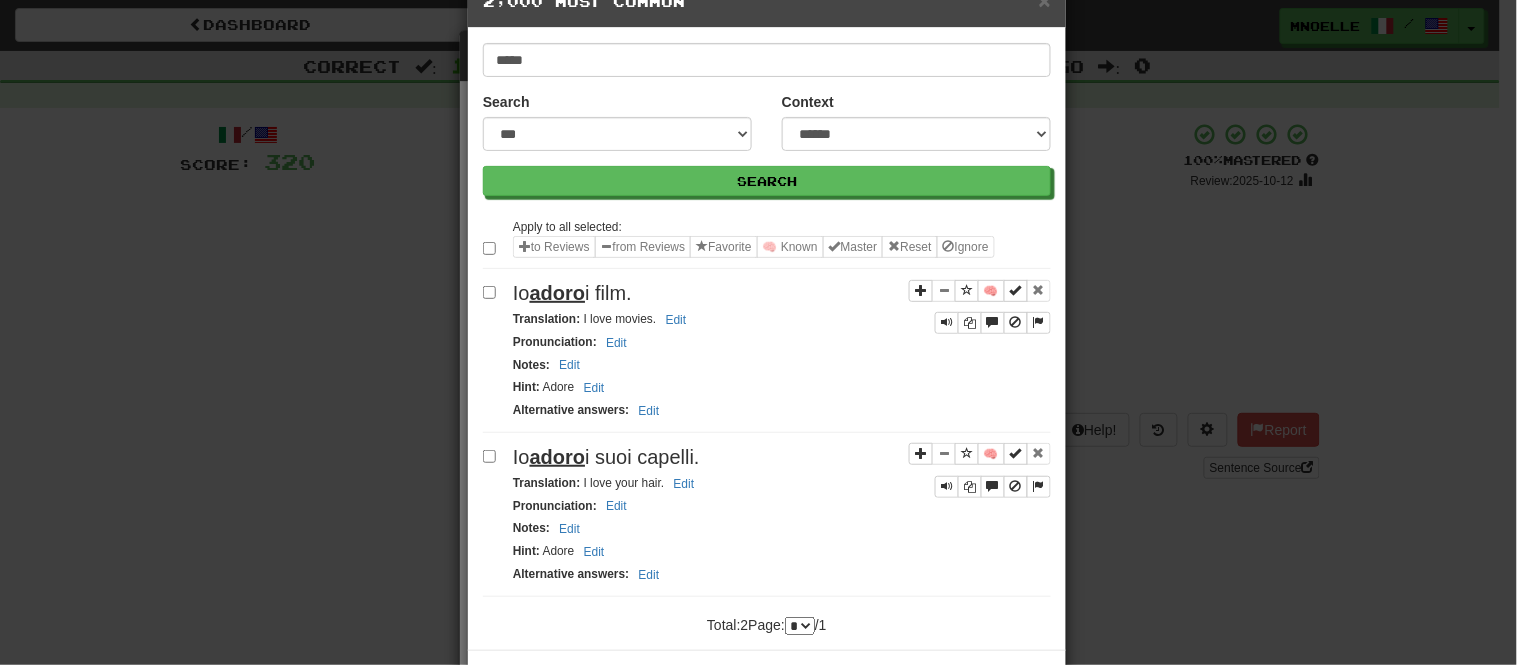 scroll, scrollTop: 128, scrollLeft: 0, axis: vertical 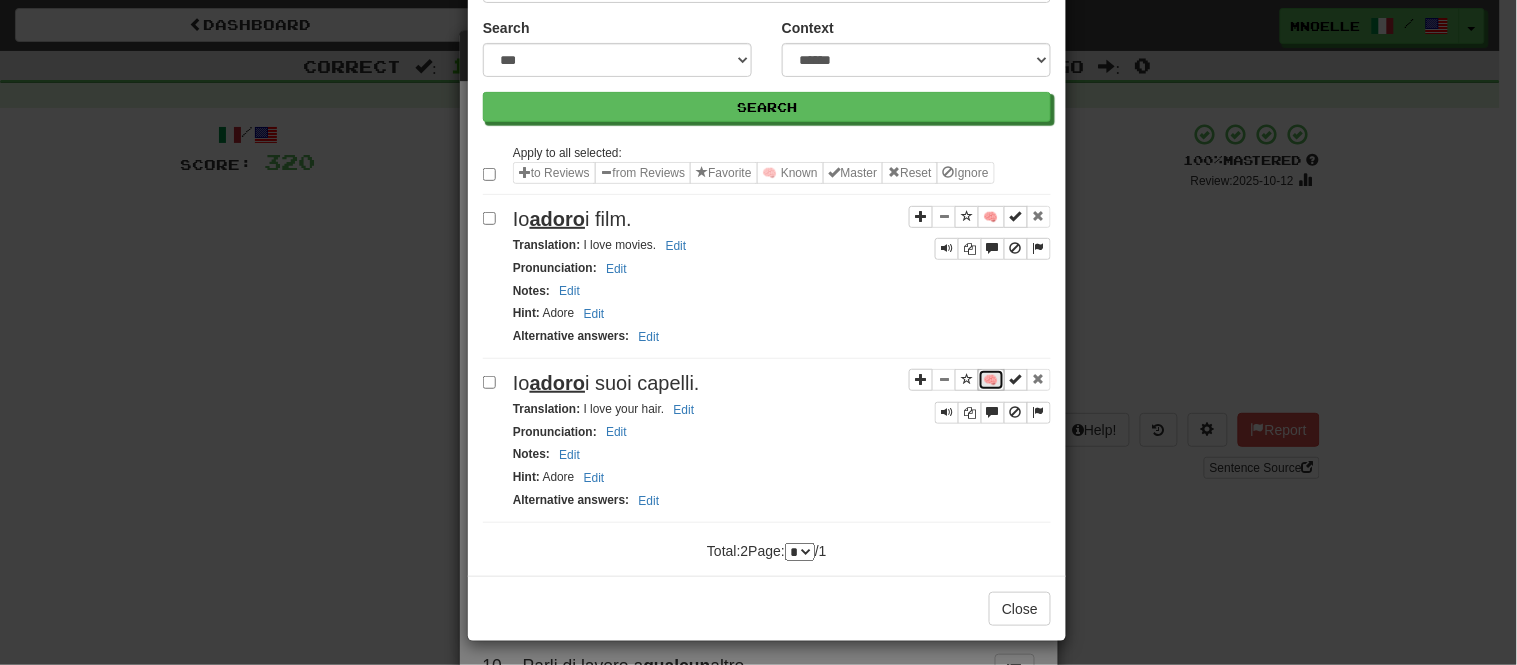 click on "🧠" at bounding box center (991, 380) 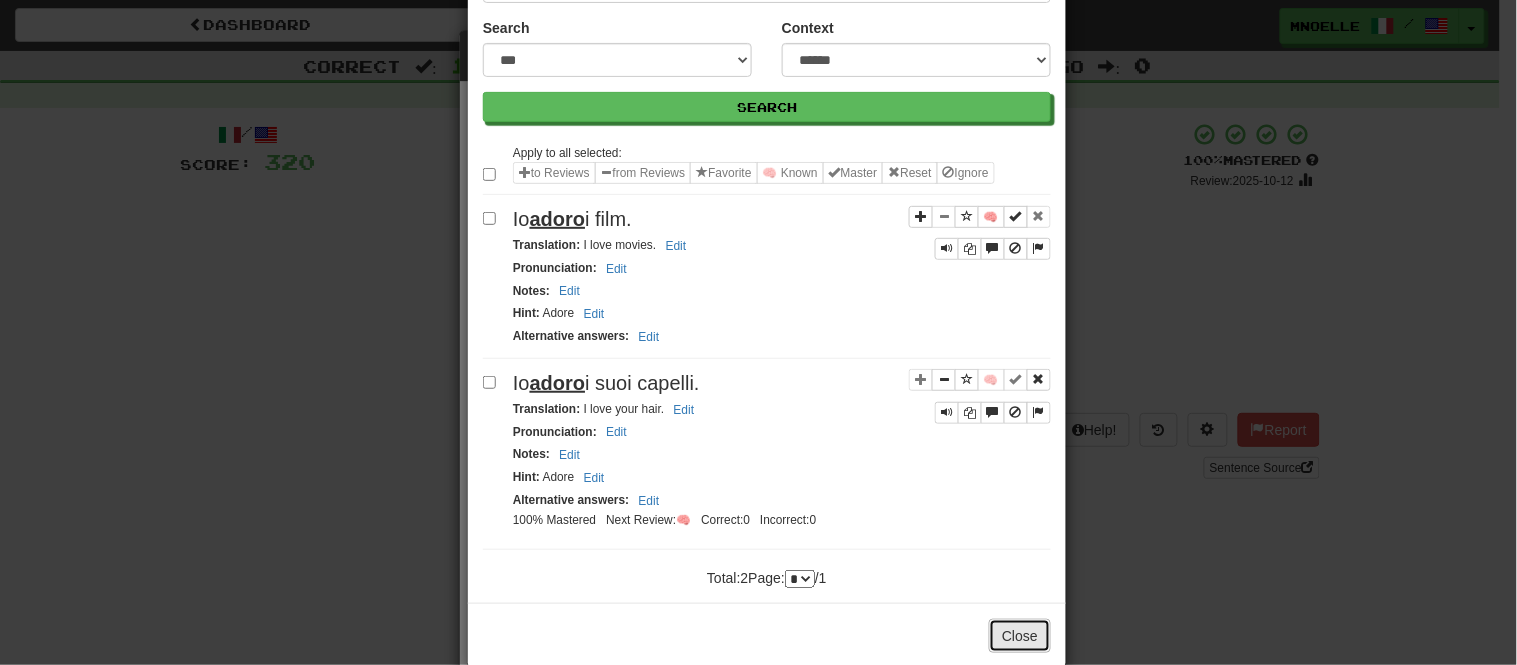 click on "Close" at bounding box center (1020, 636) 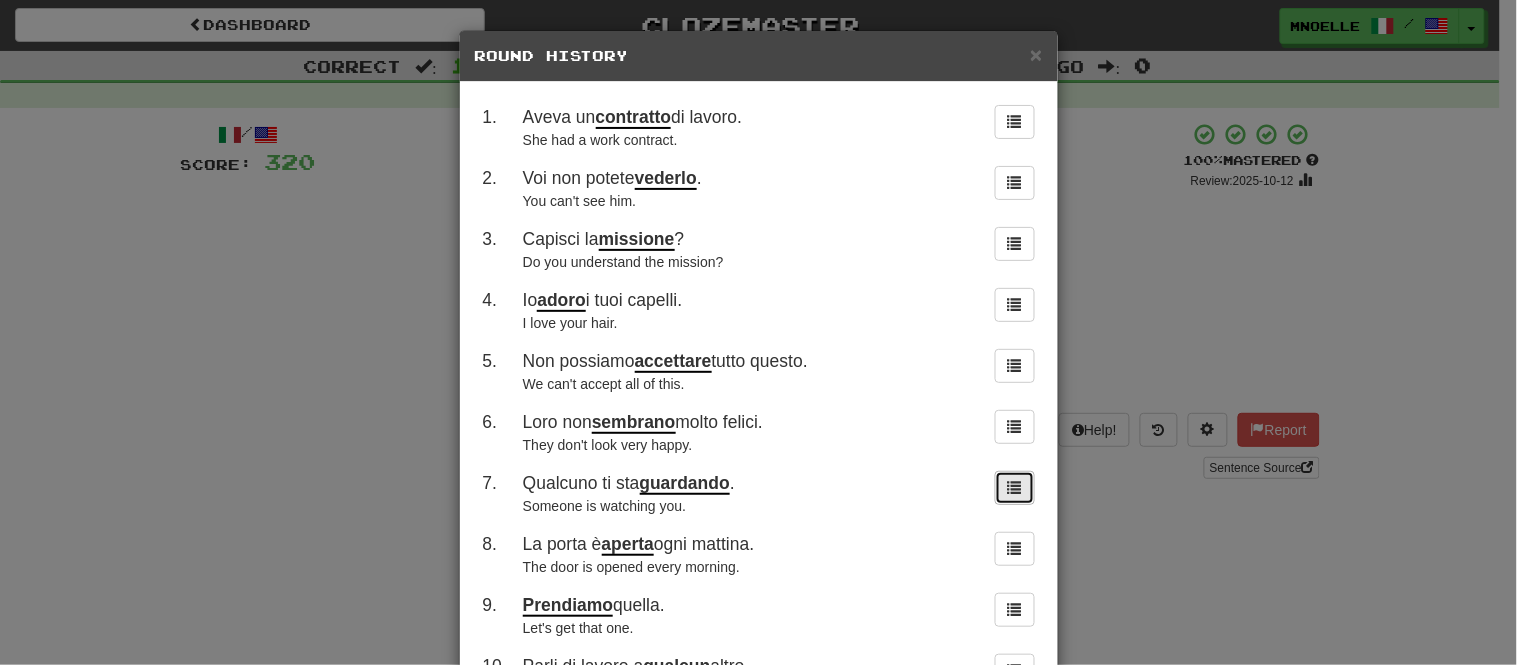 click at bounding box center (1015, 488) 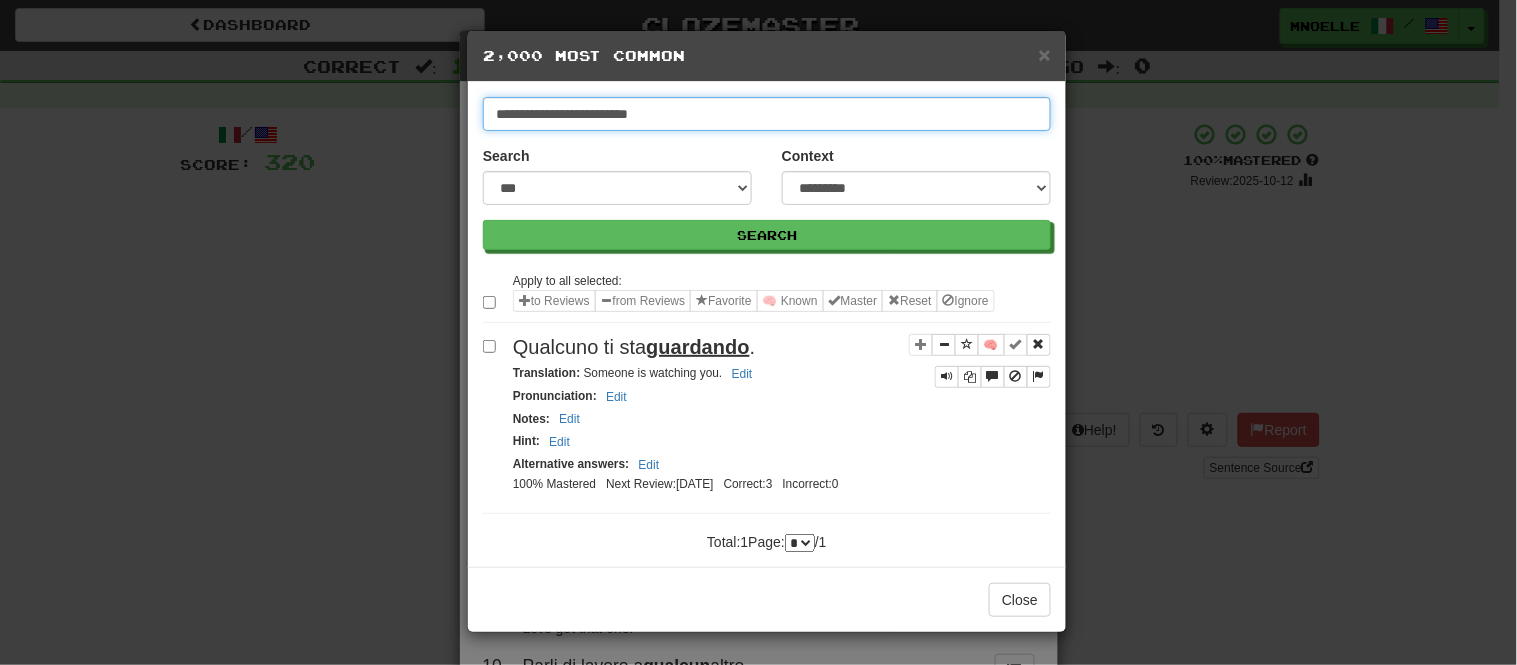 click on "**********" at bounding box center [767, 114] 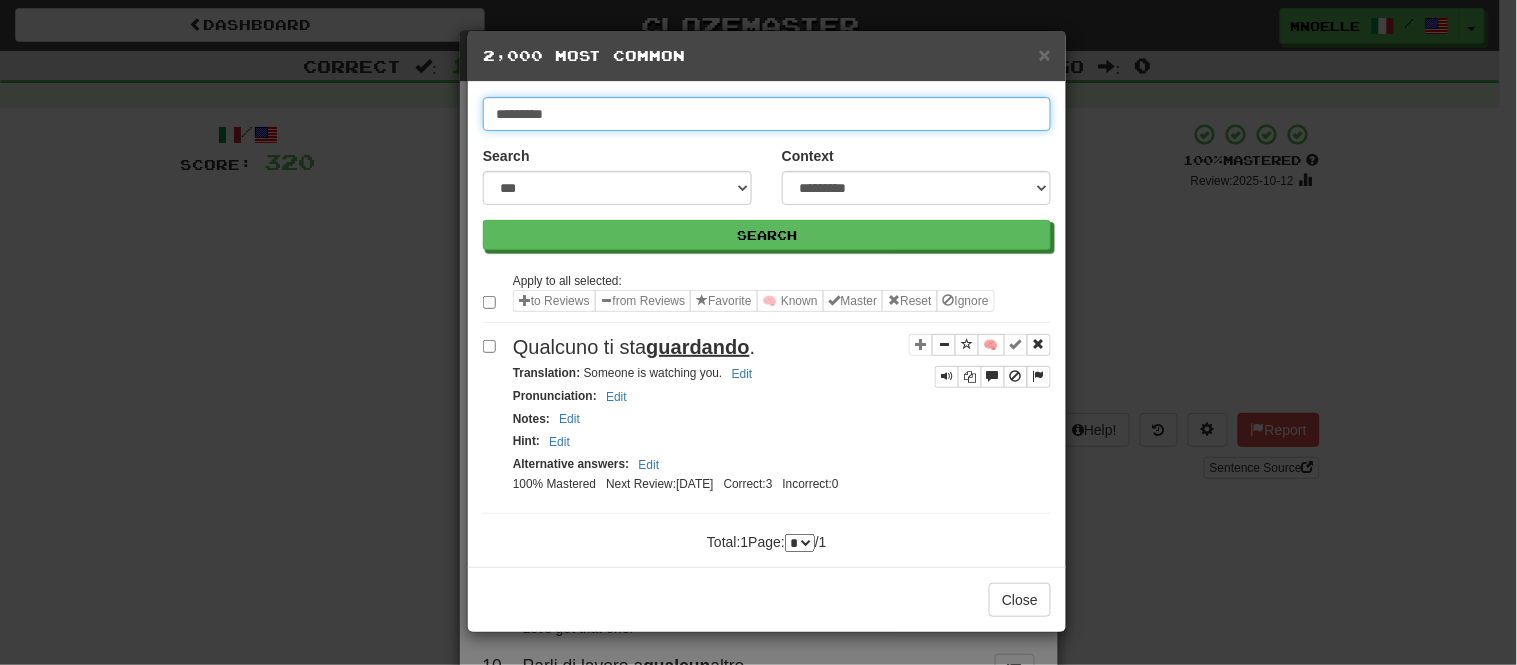 type on "*********" 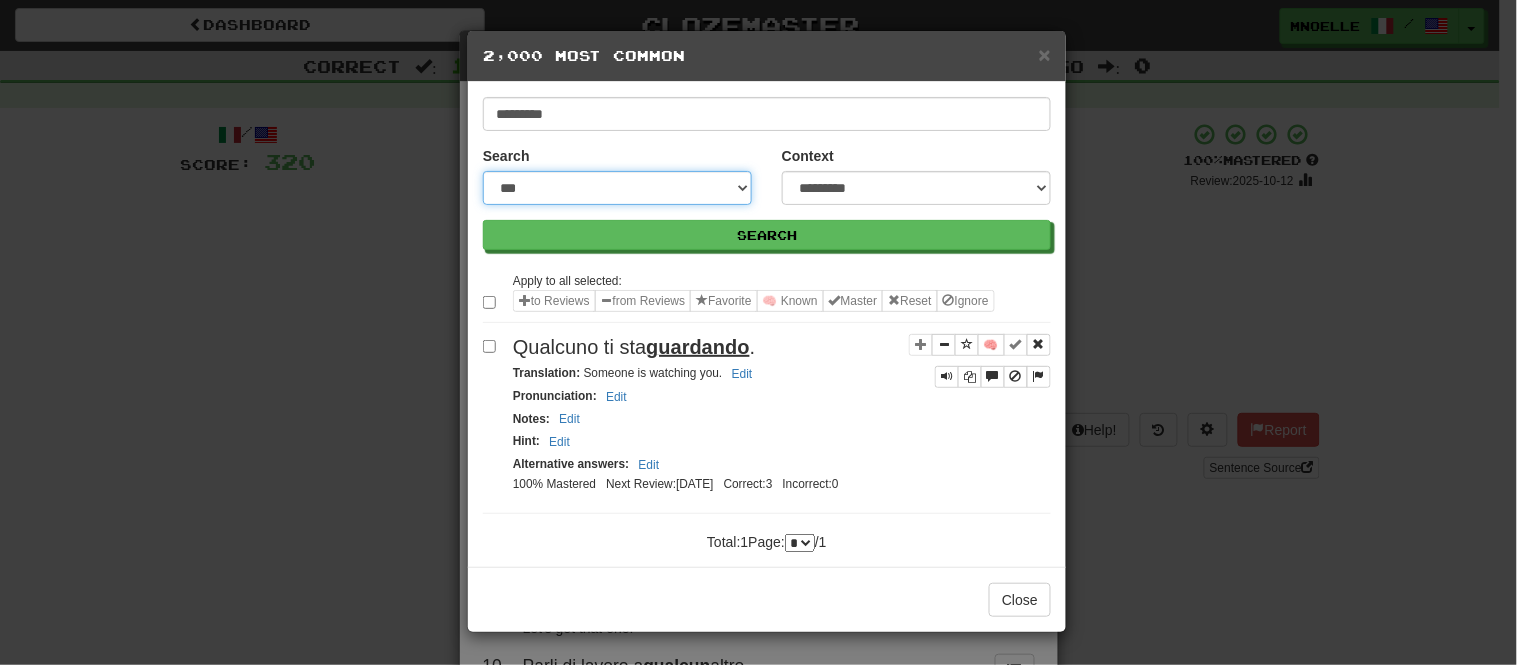 click on "**********" at bounding box center (617, 188) 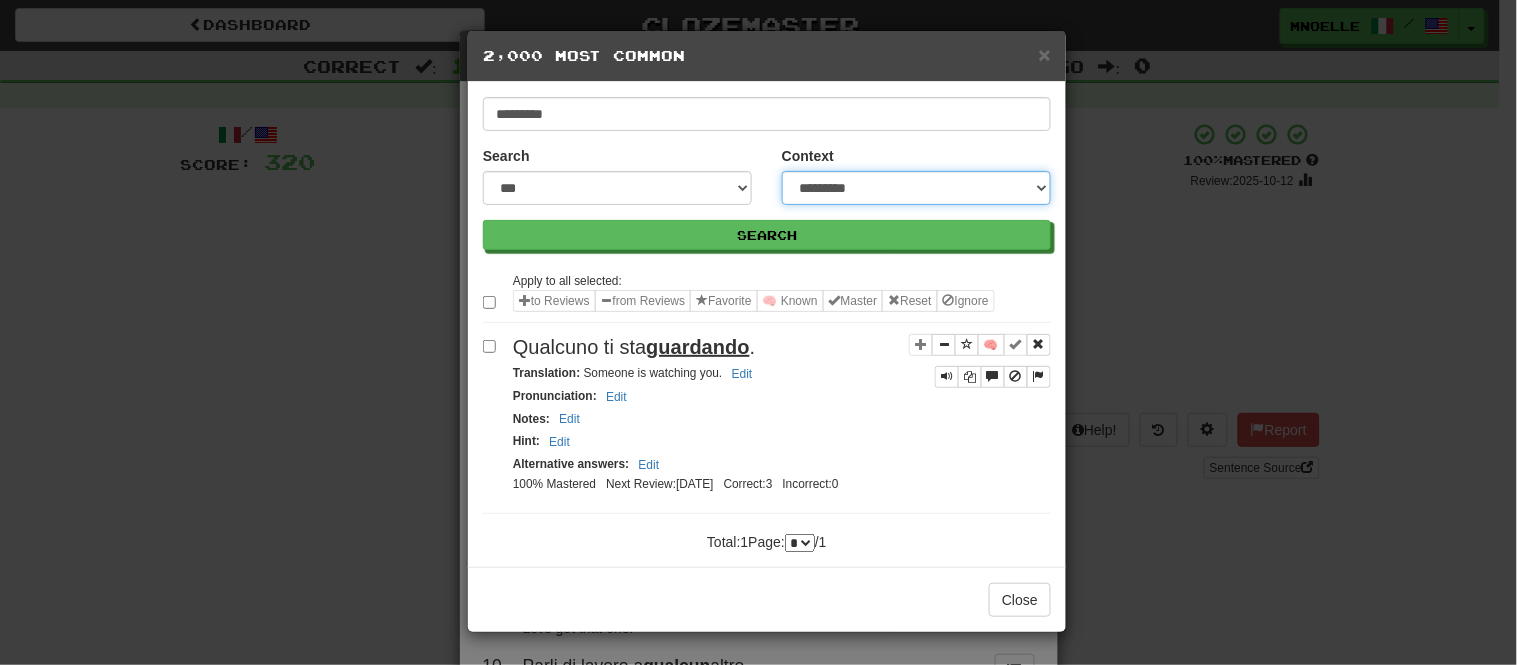 click on "**********" at bounding box center [916, 188] 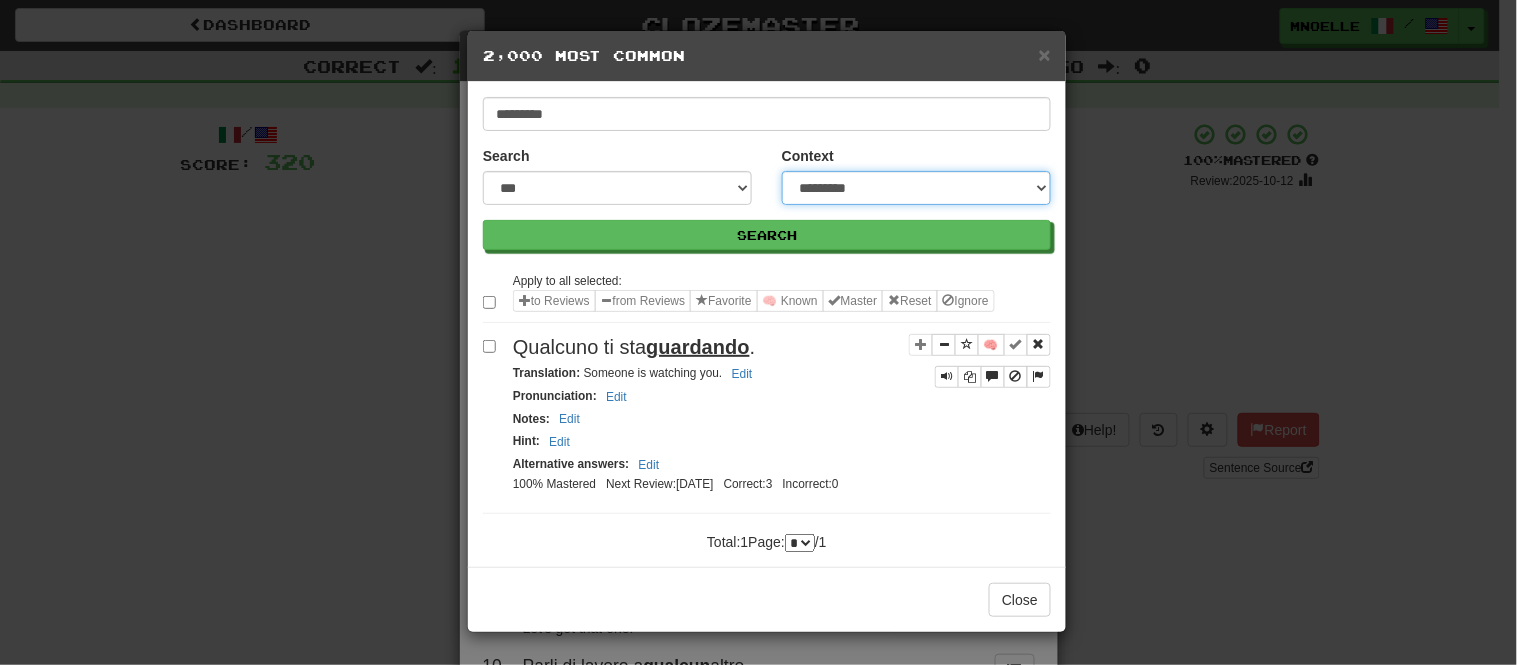 select on "*****" 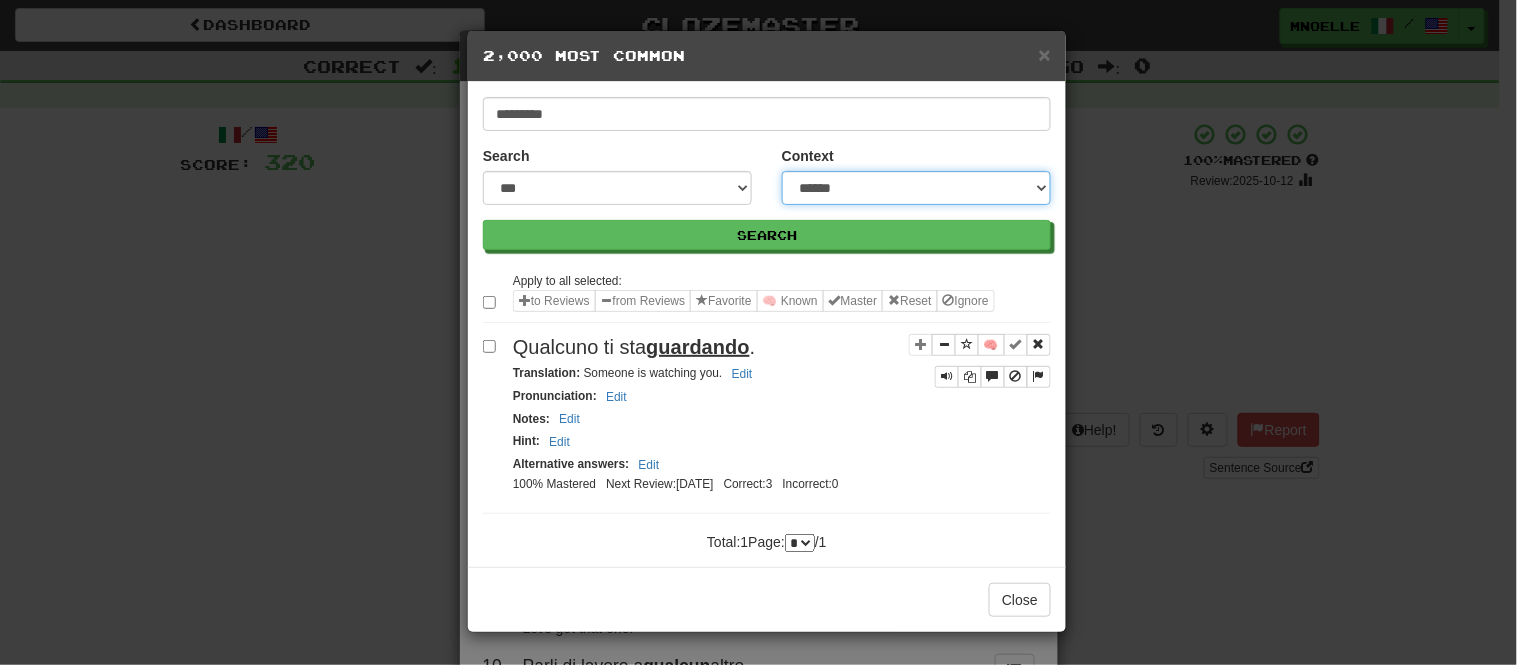 click on "**********" at bounding box center (916, 188) 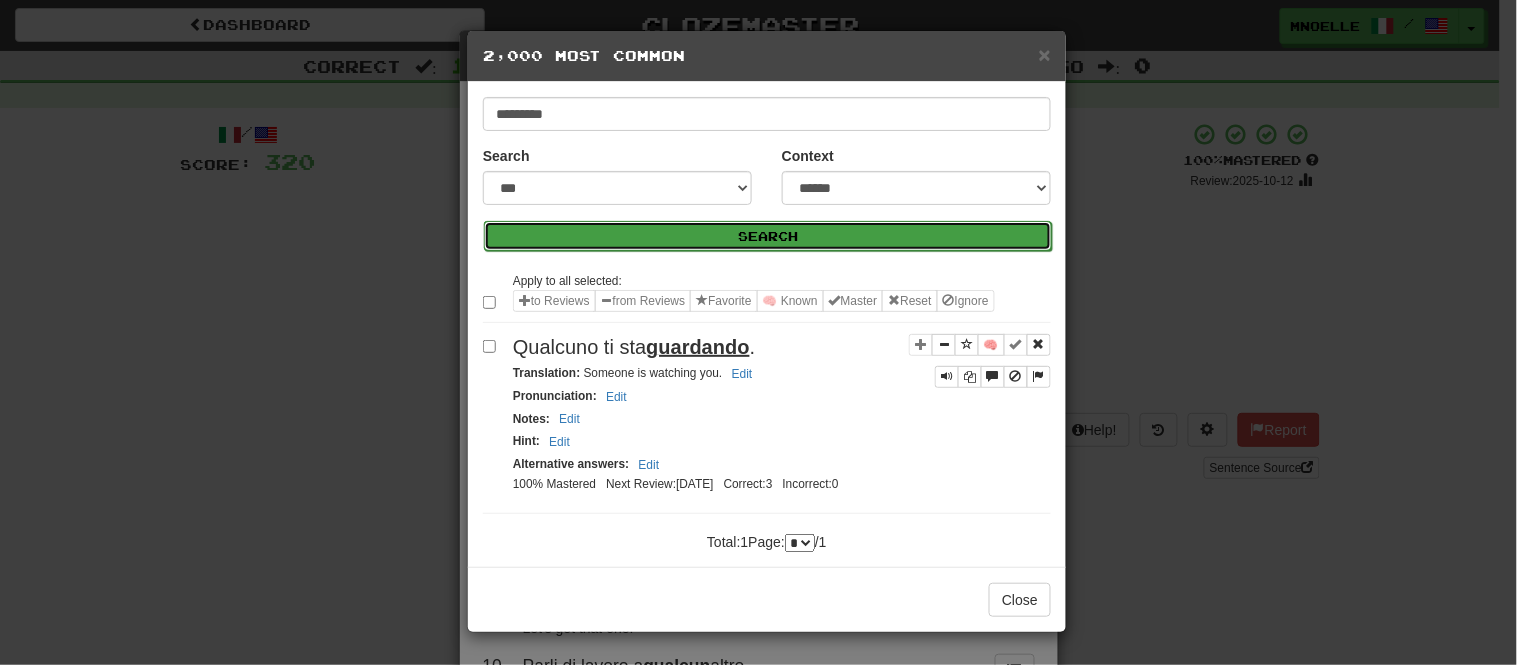 click on "Search" at bounding box center (768, 236) 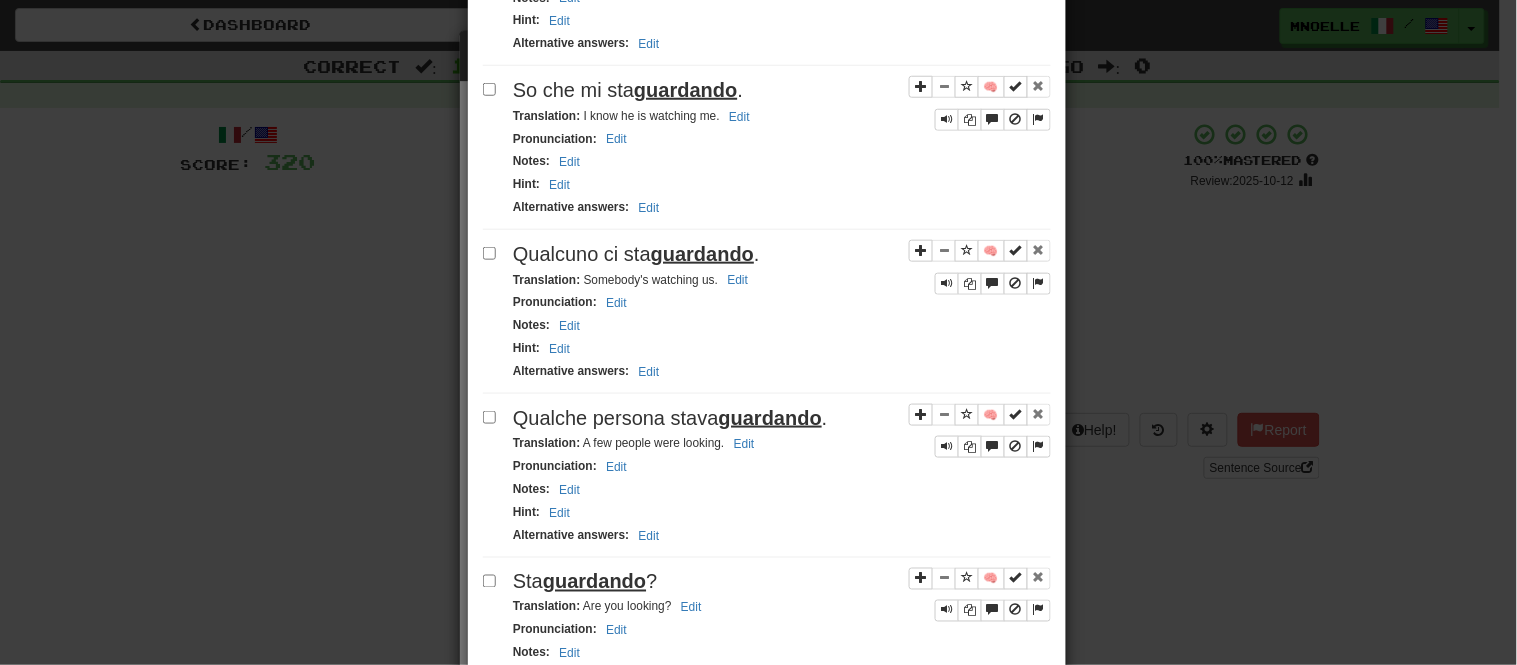 scroll, scrollTop: 442, scrollLeft: 0, axis: vertical 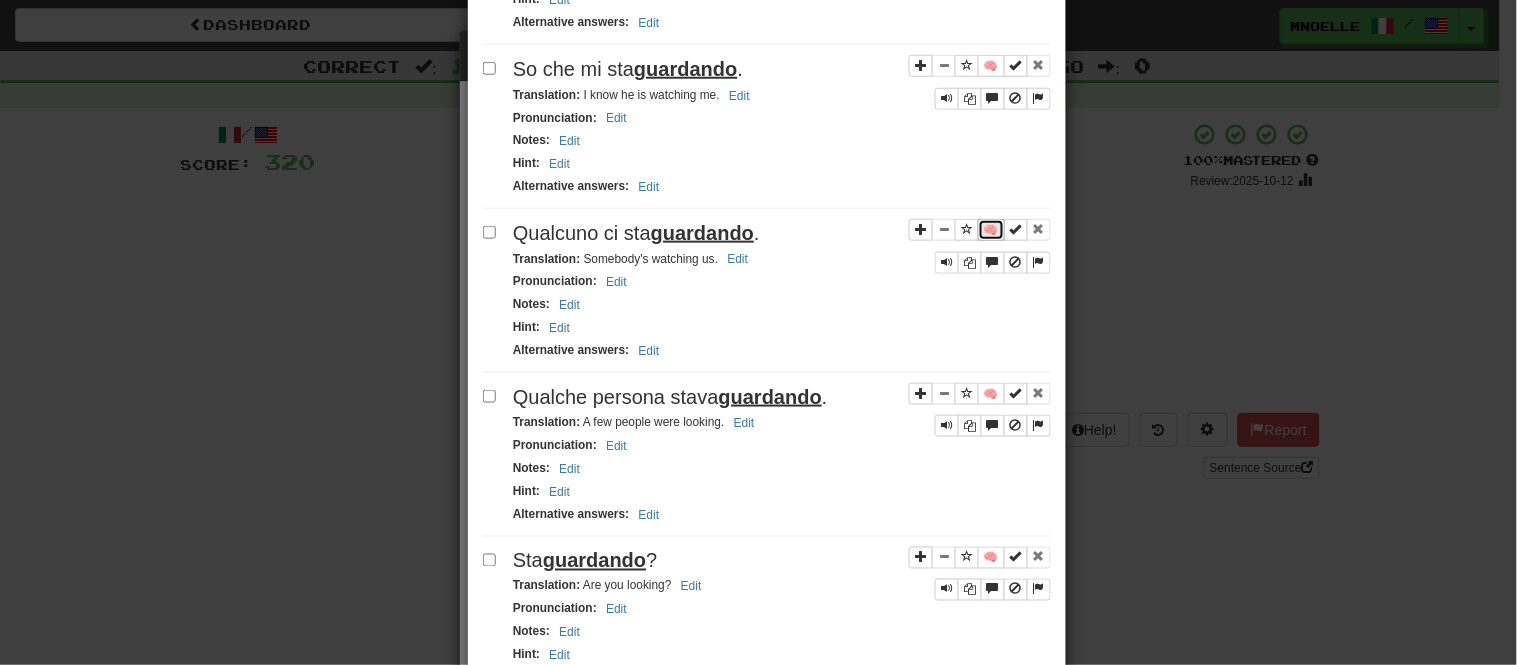 click on "🧠" at bounding box center (991, 230) 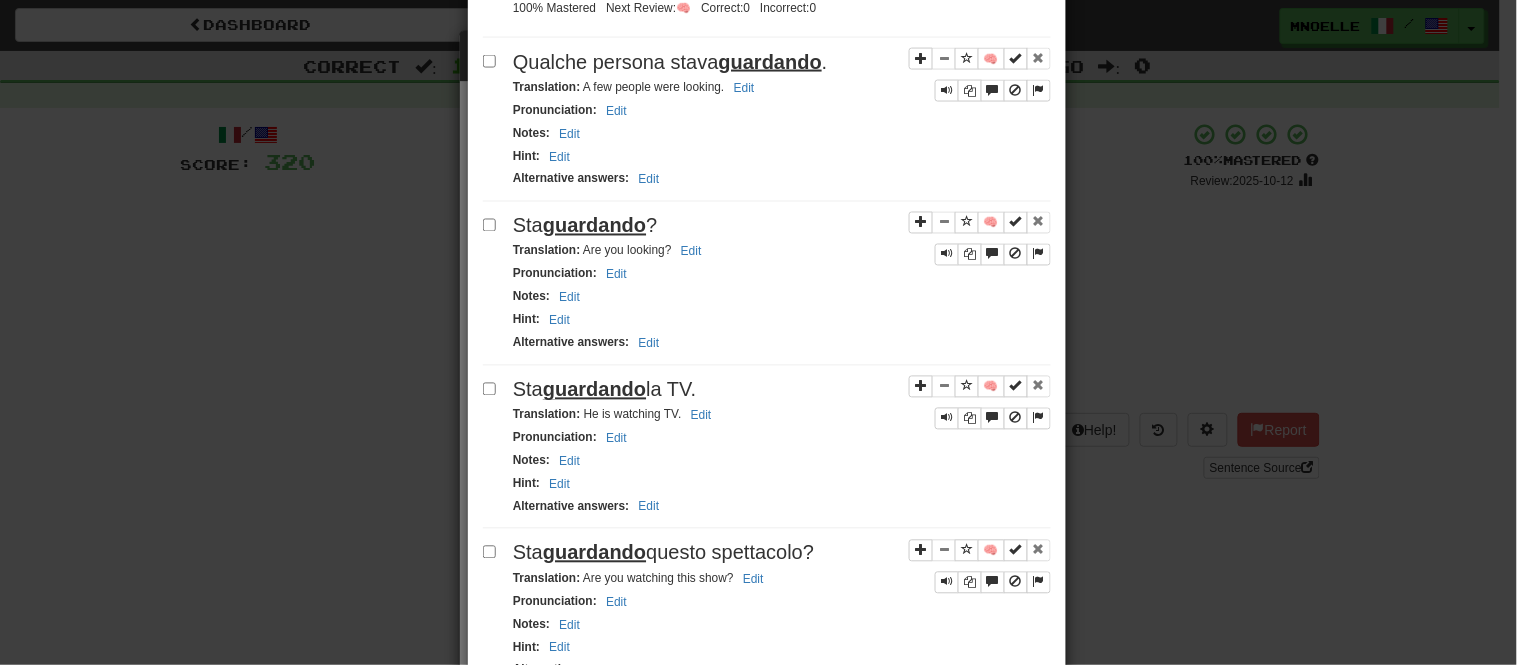 scroll, scrollTop: 812, scrollLeft: 0, axis: vertical 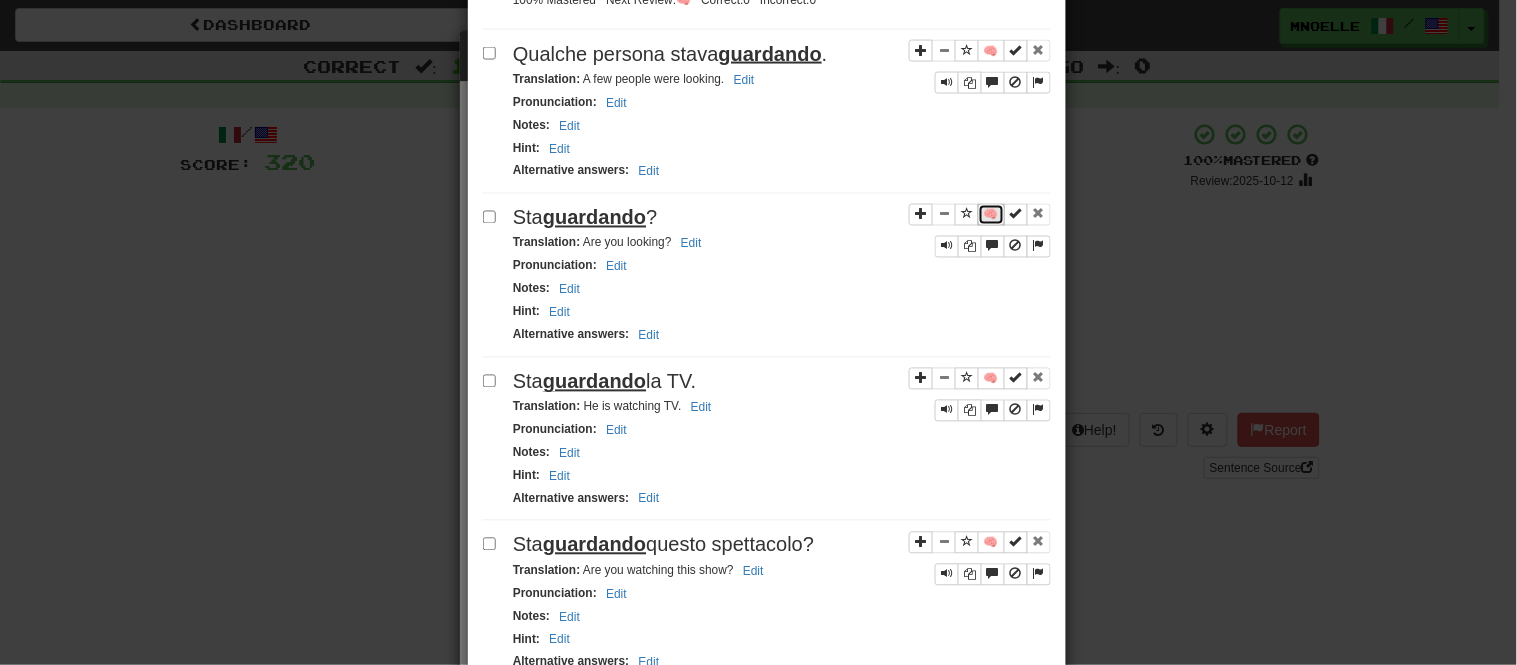 click on "🧠" at bounding box center [991, 215] 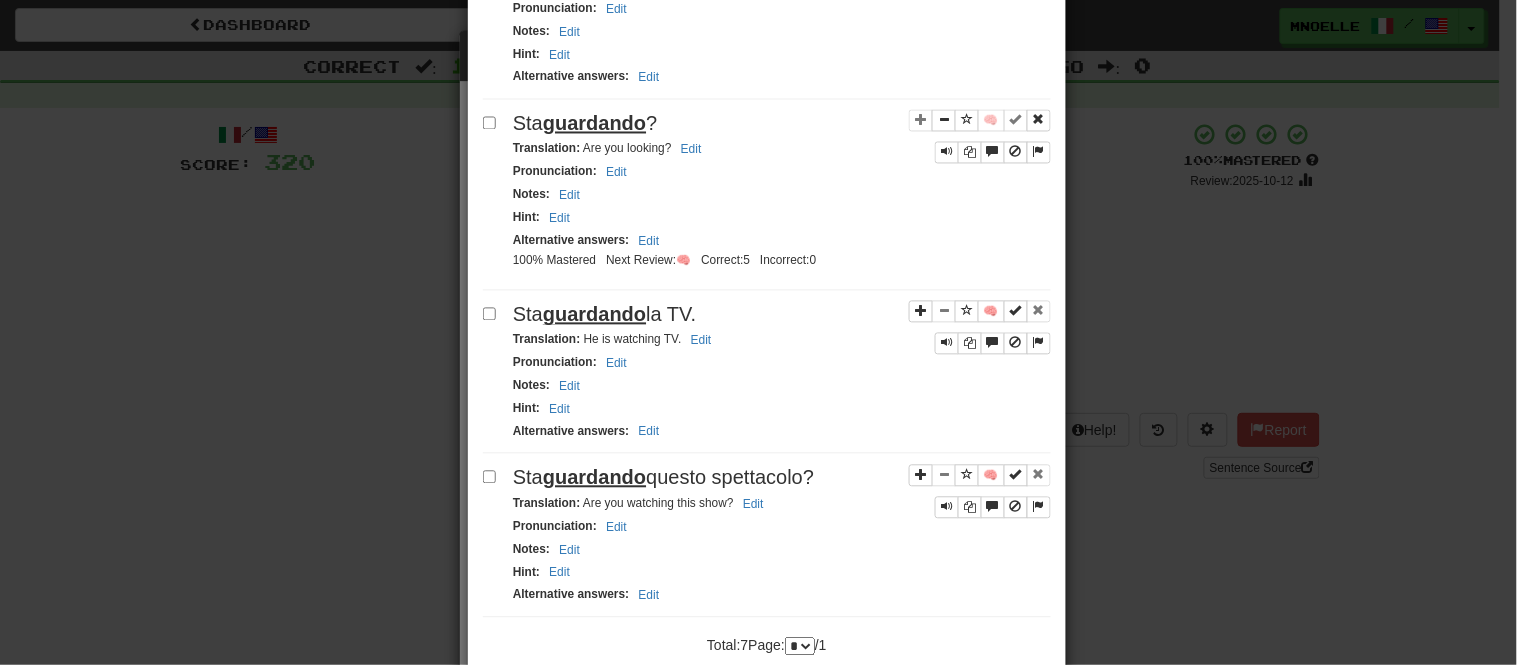 scroll, scrollTop: 985, scrollLeft: 0, axis: vertical 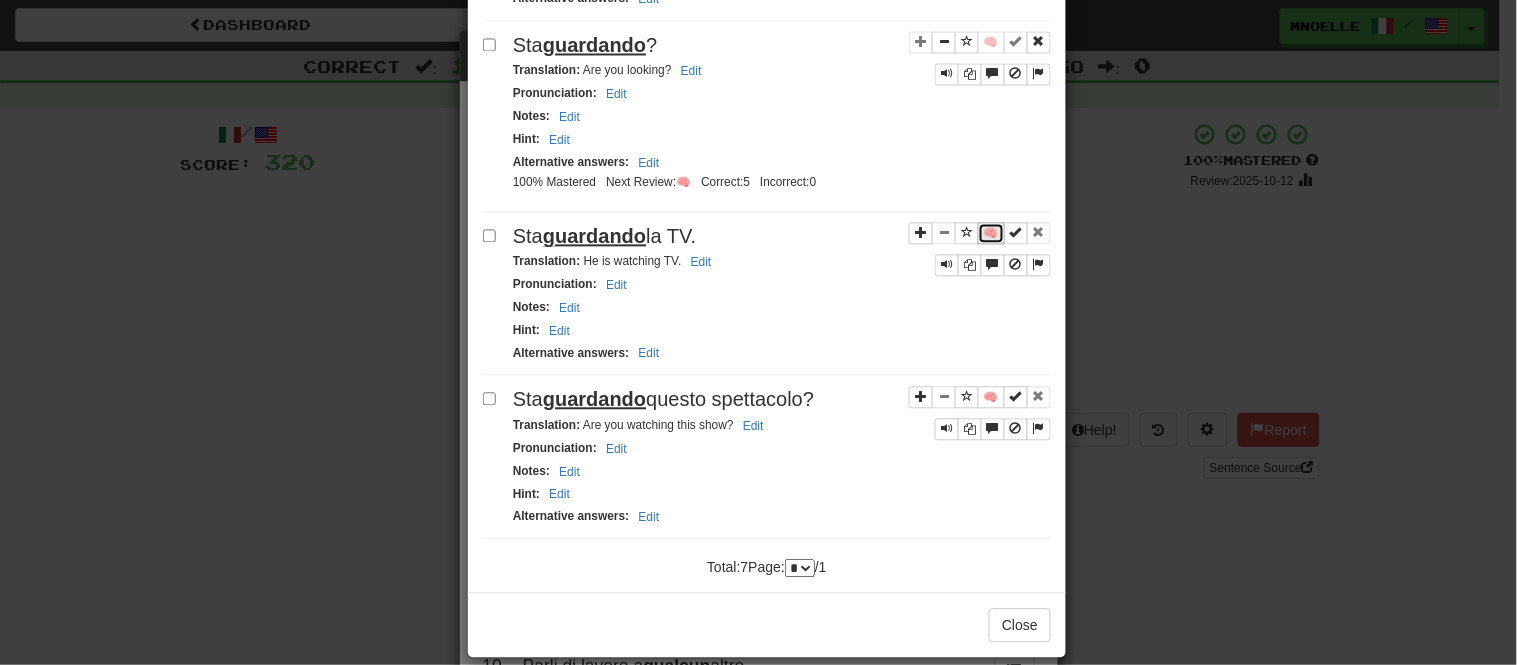 click on "🧠" at bounding box center (991, 233) 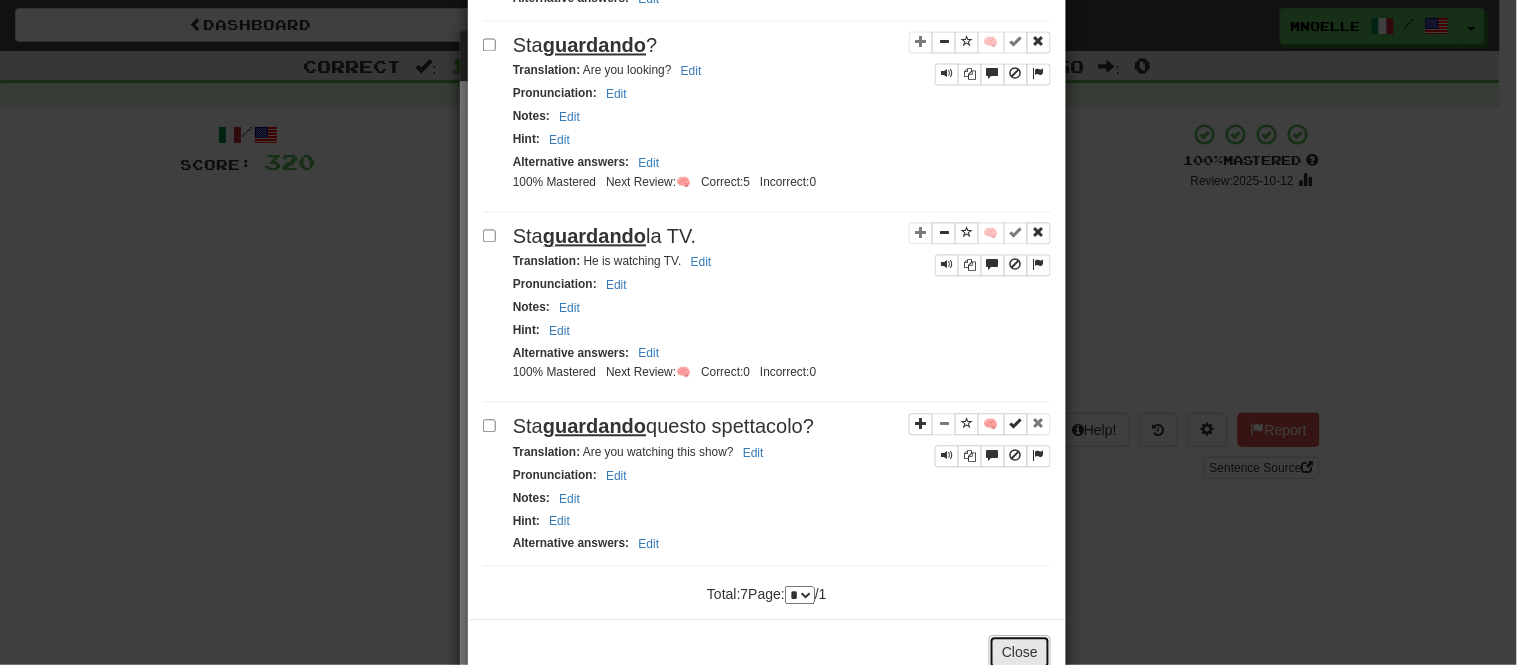 click on "Close" at bounding box center [1020, 652] 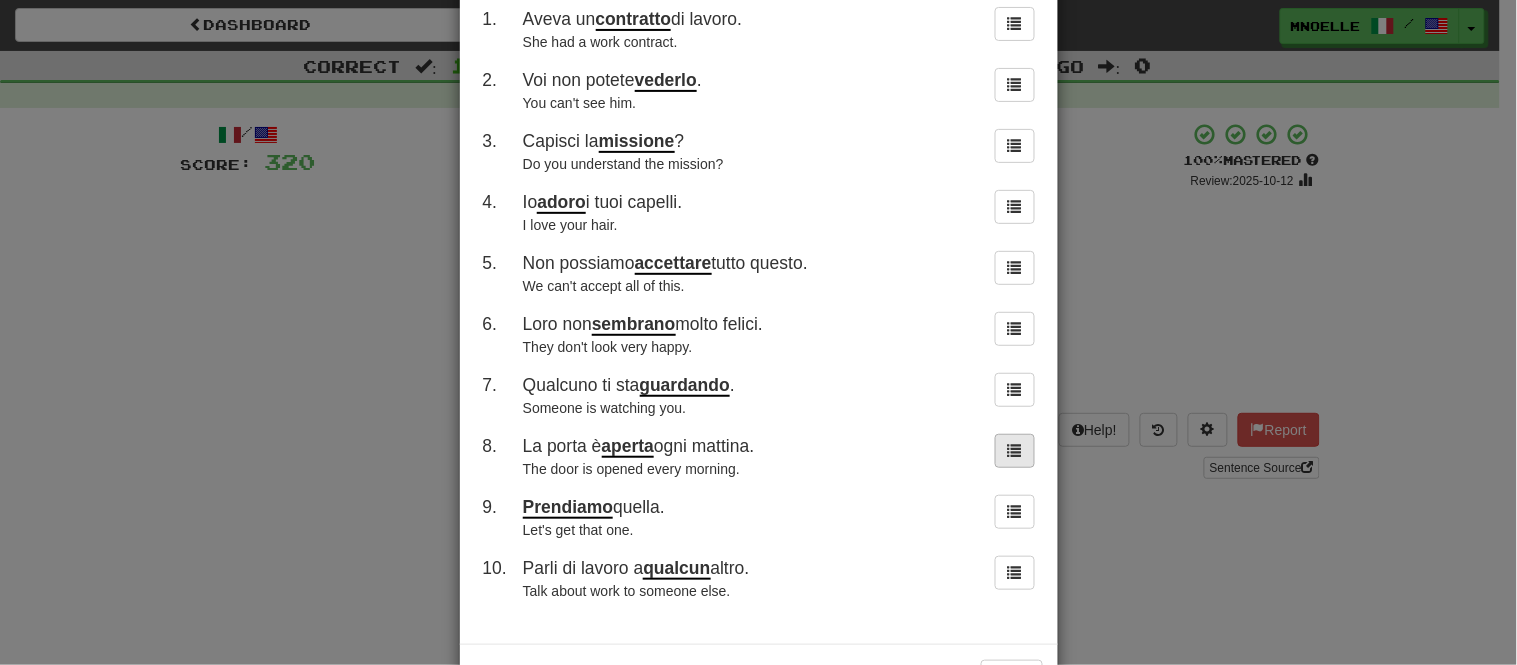 scroll, scrollTop: 172, scrollLeft: 0, axis: vertical 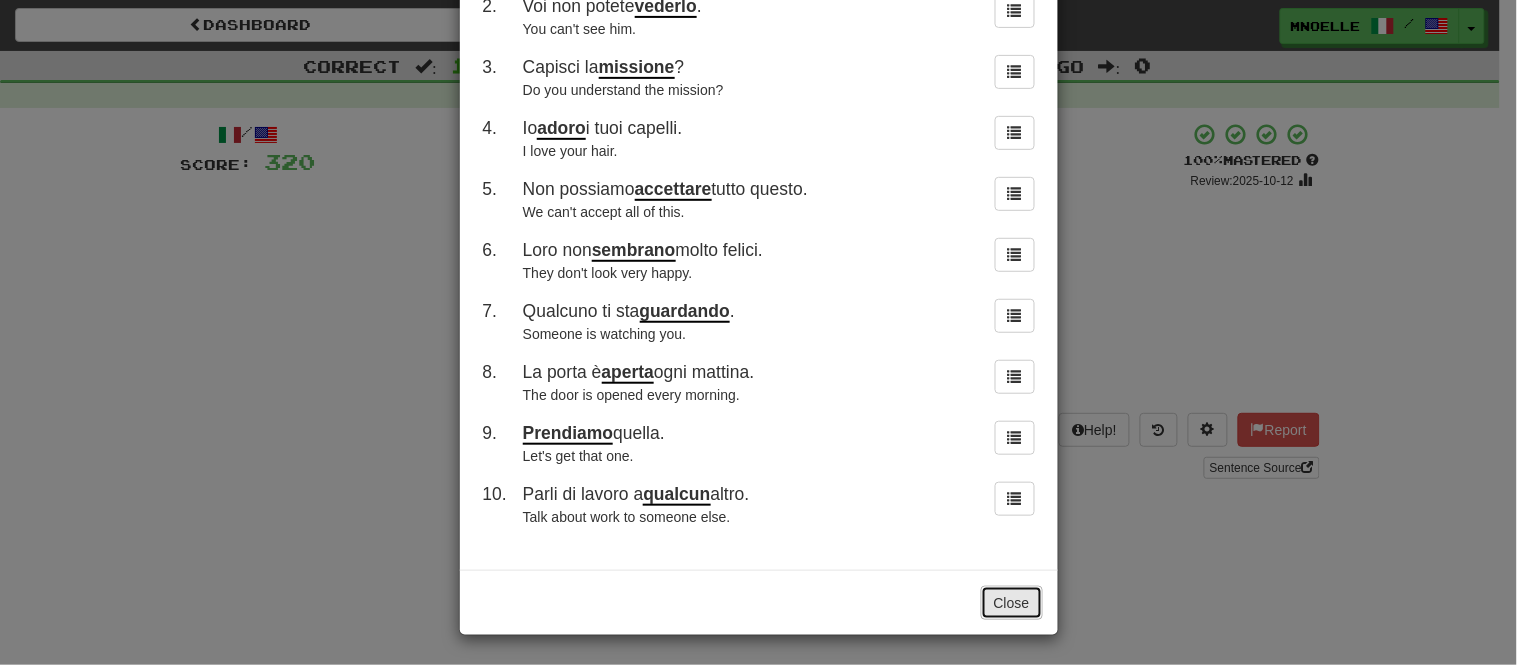 click on "Close" at bounding box center (1012, 603) 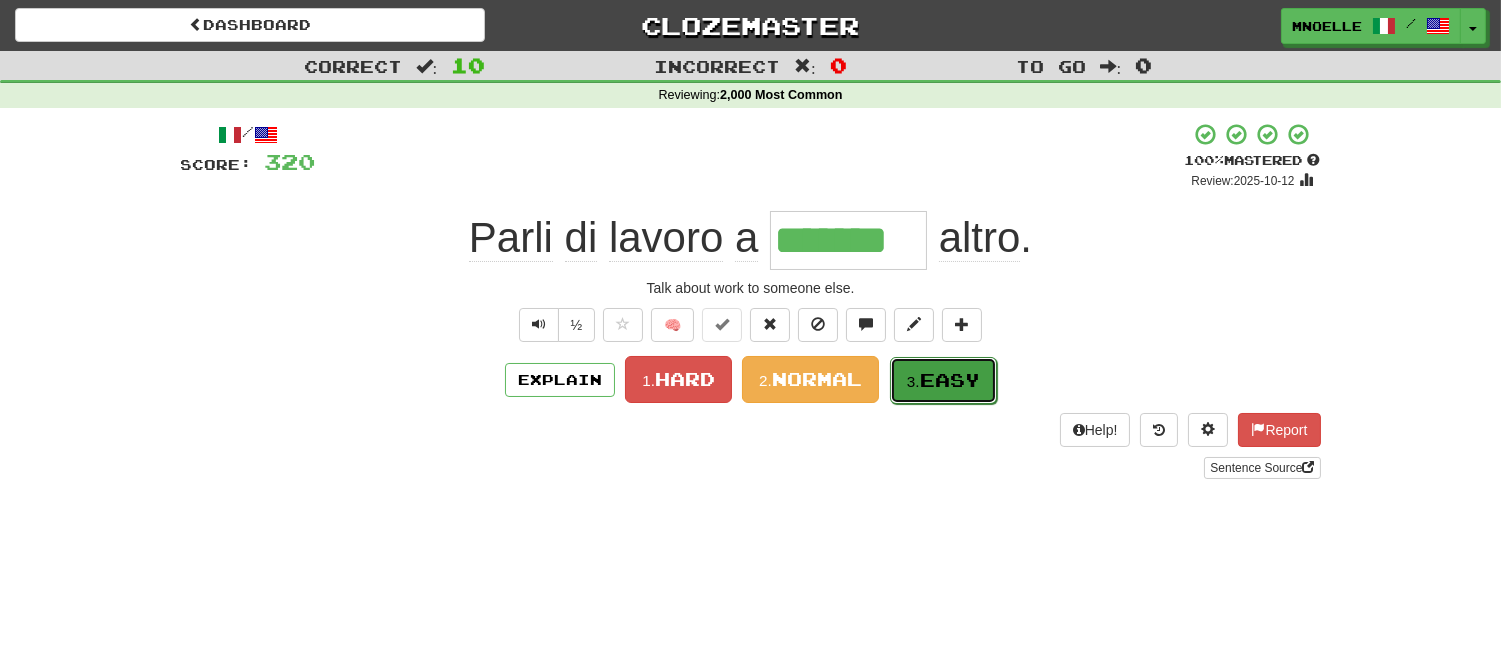 click on "Easy" at bounding box center [950, 380] 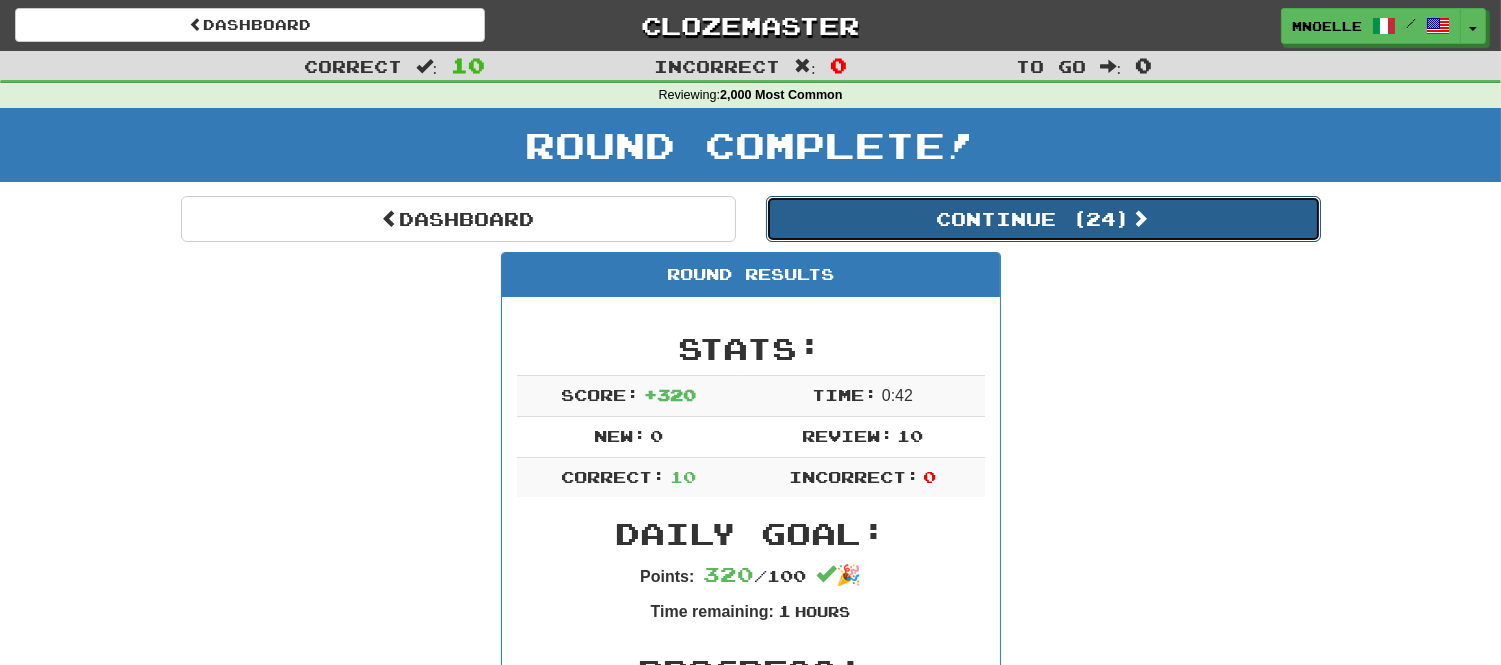 click on "Continue ( 24 )" at bounding box center (1043, 219) 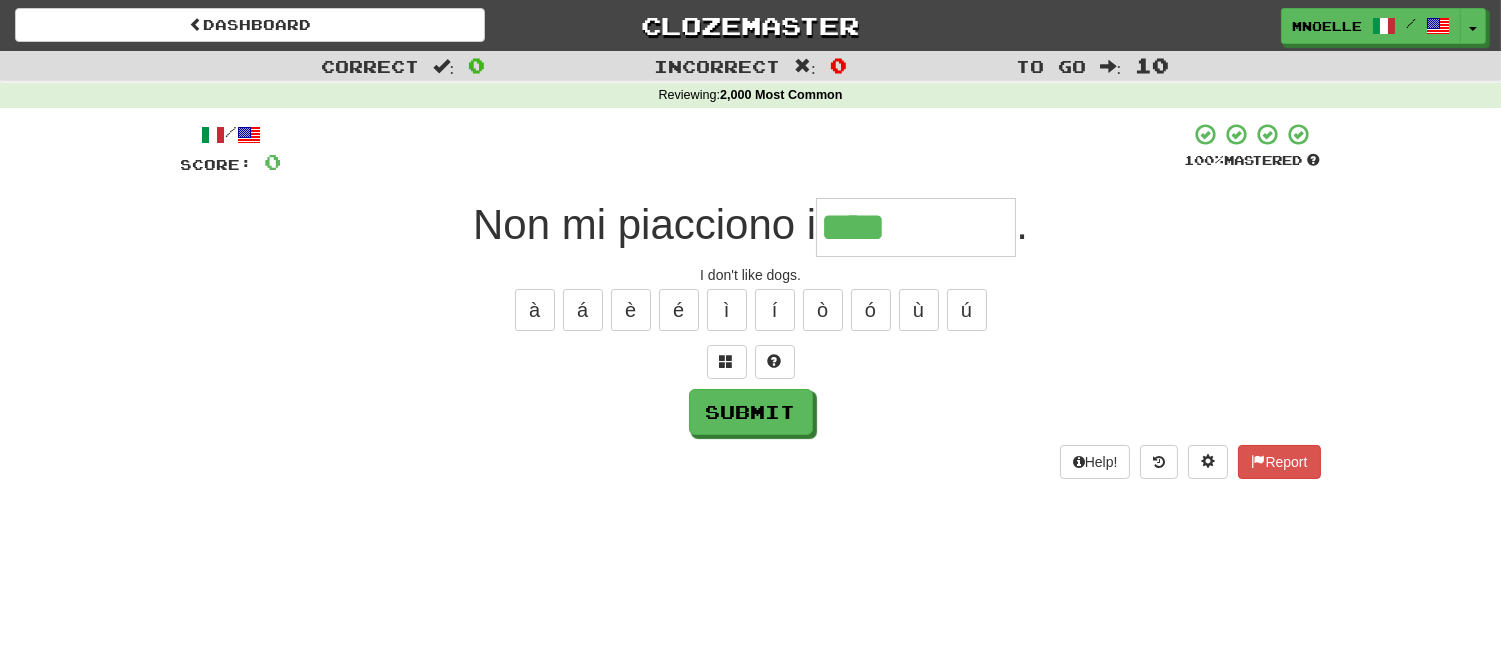 type on "****" 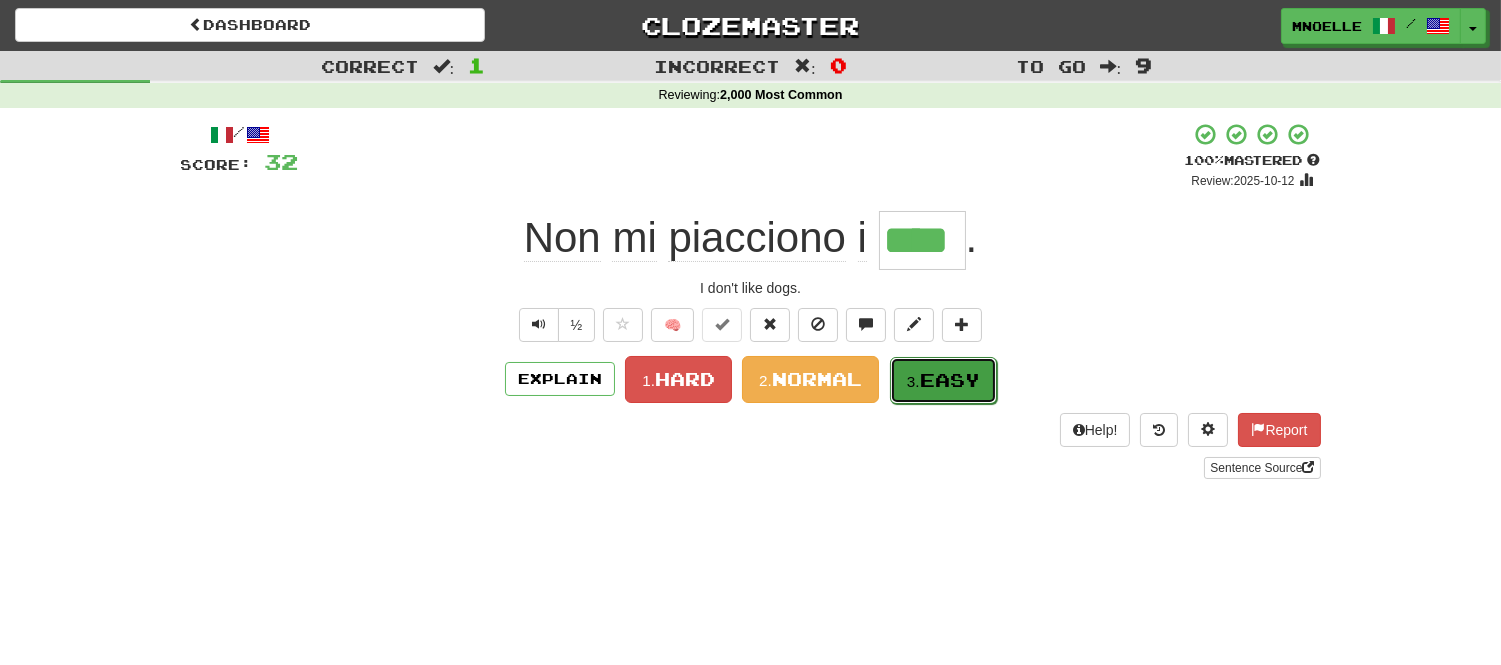 click on "Easy" at bounding box center (950, 380) 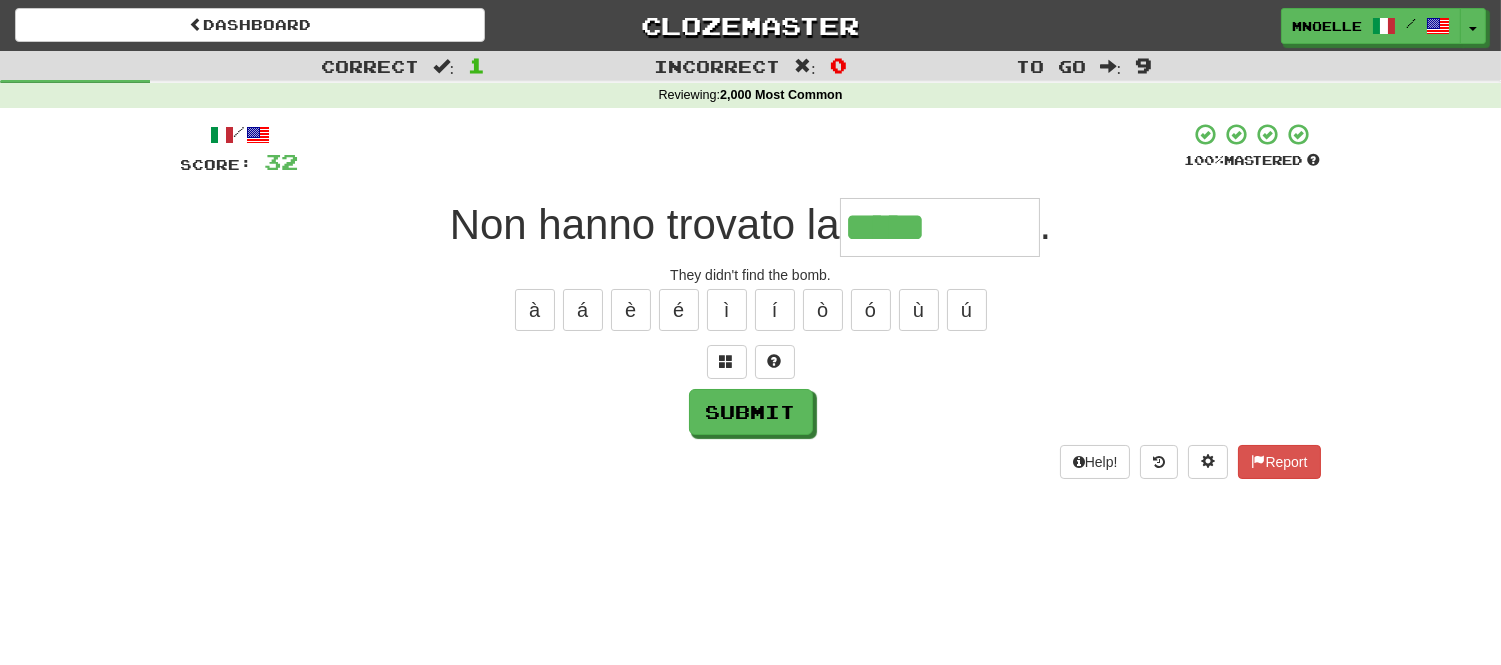 type on "*****" 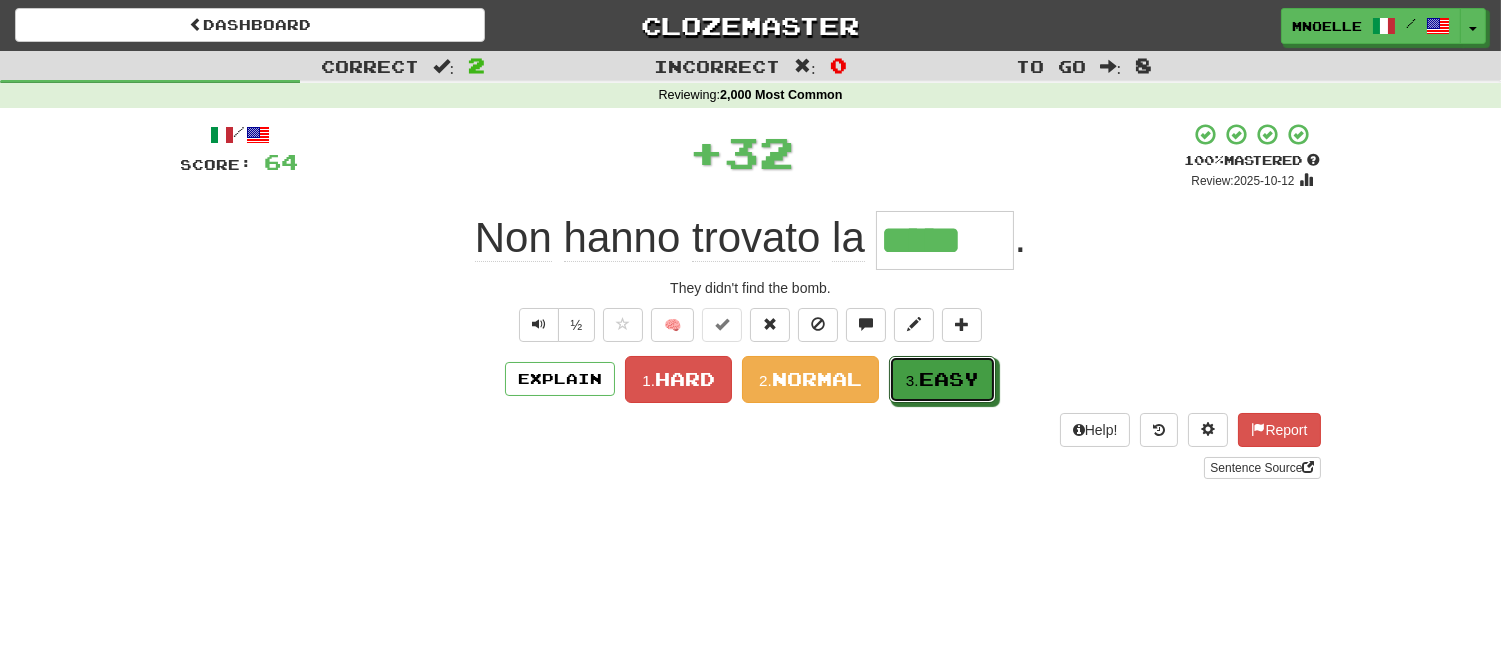 click on "Easy" at bounding box center (949, 379) 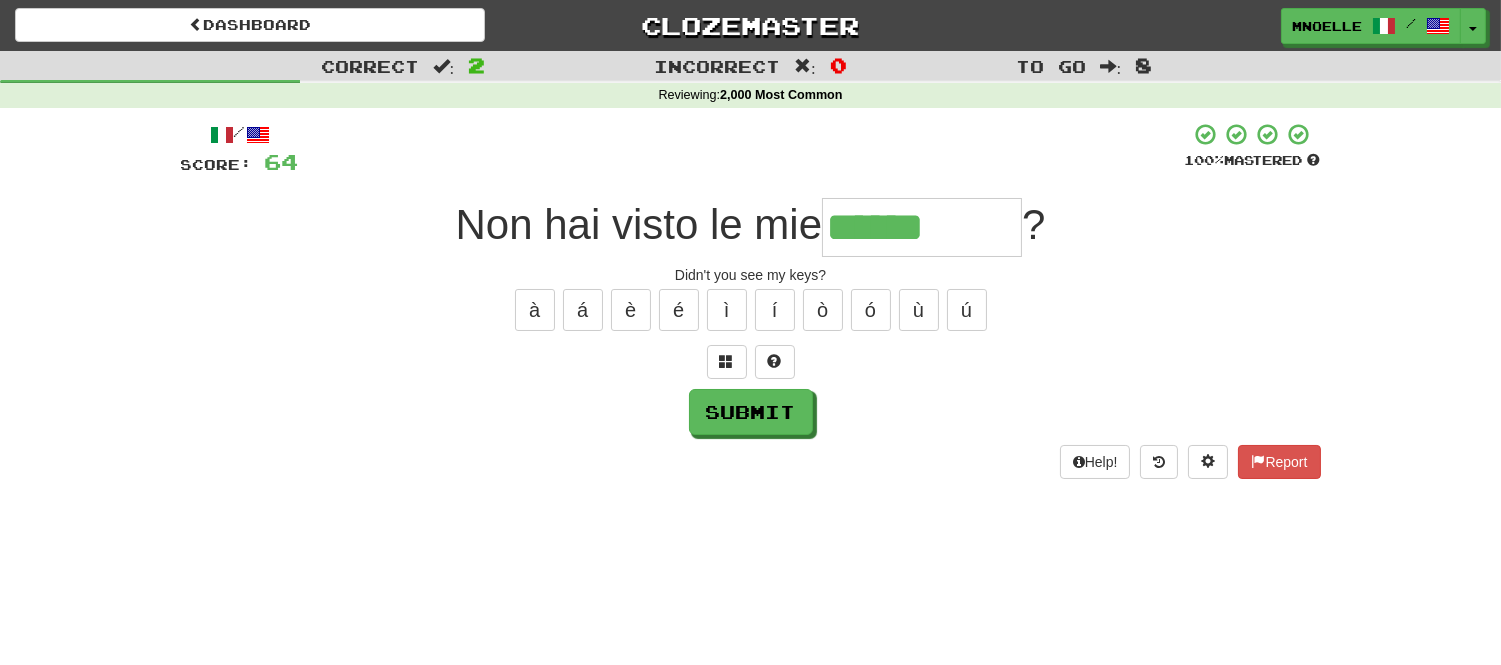 type on "******" 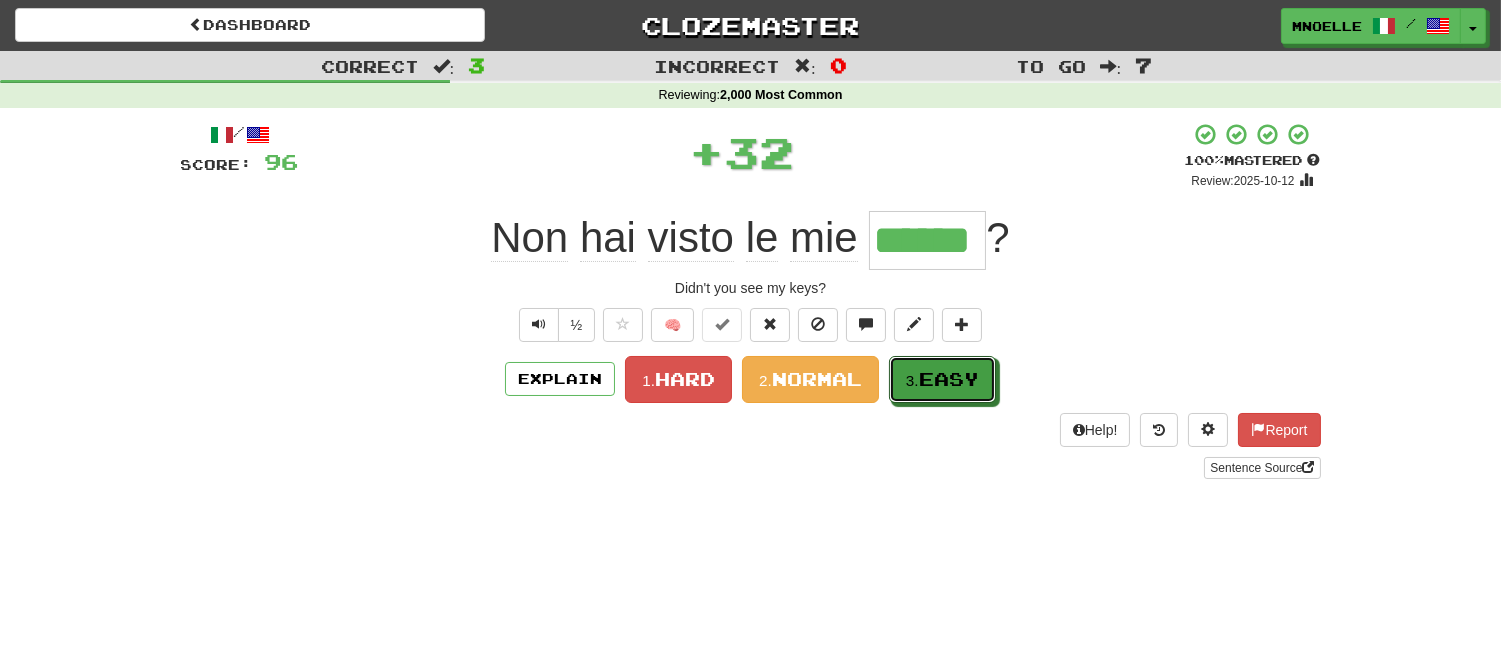 click on "Easy" at bounding box center (949, 379) 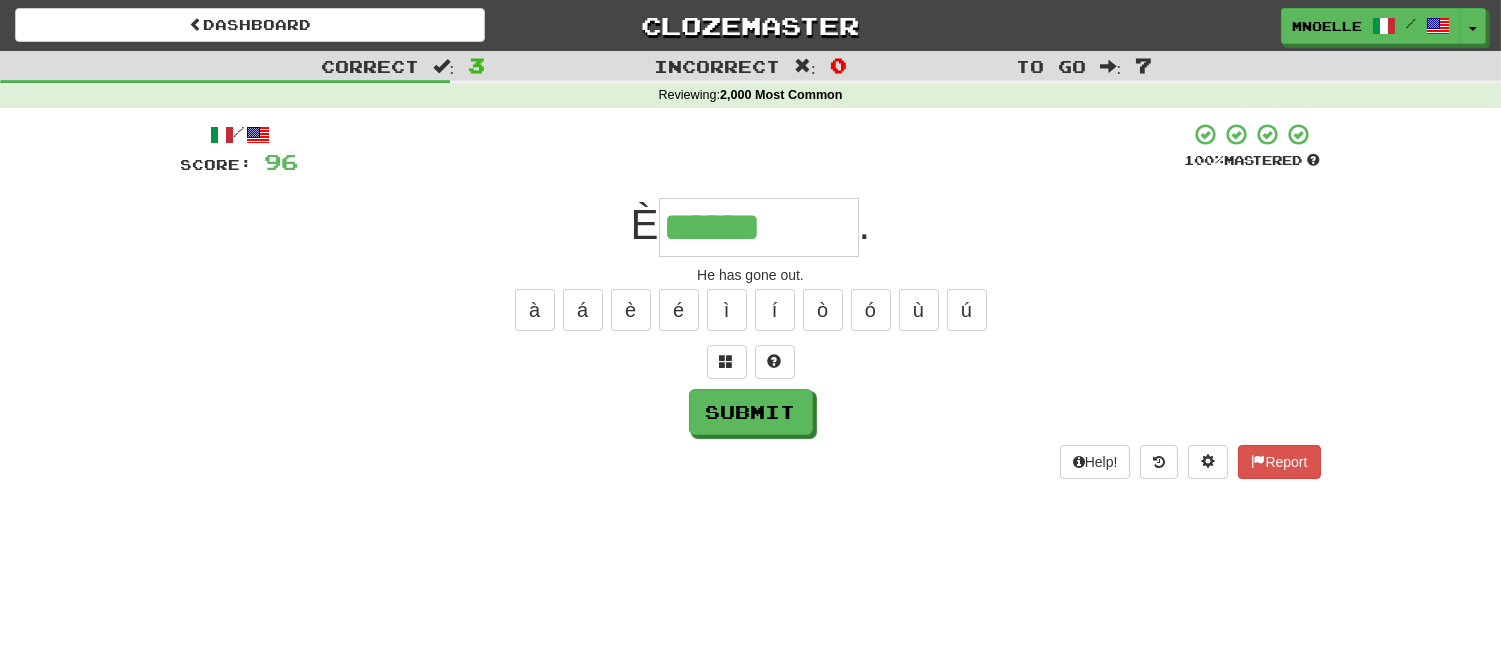 type on "******" 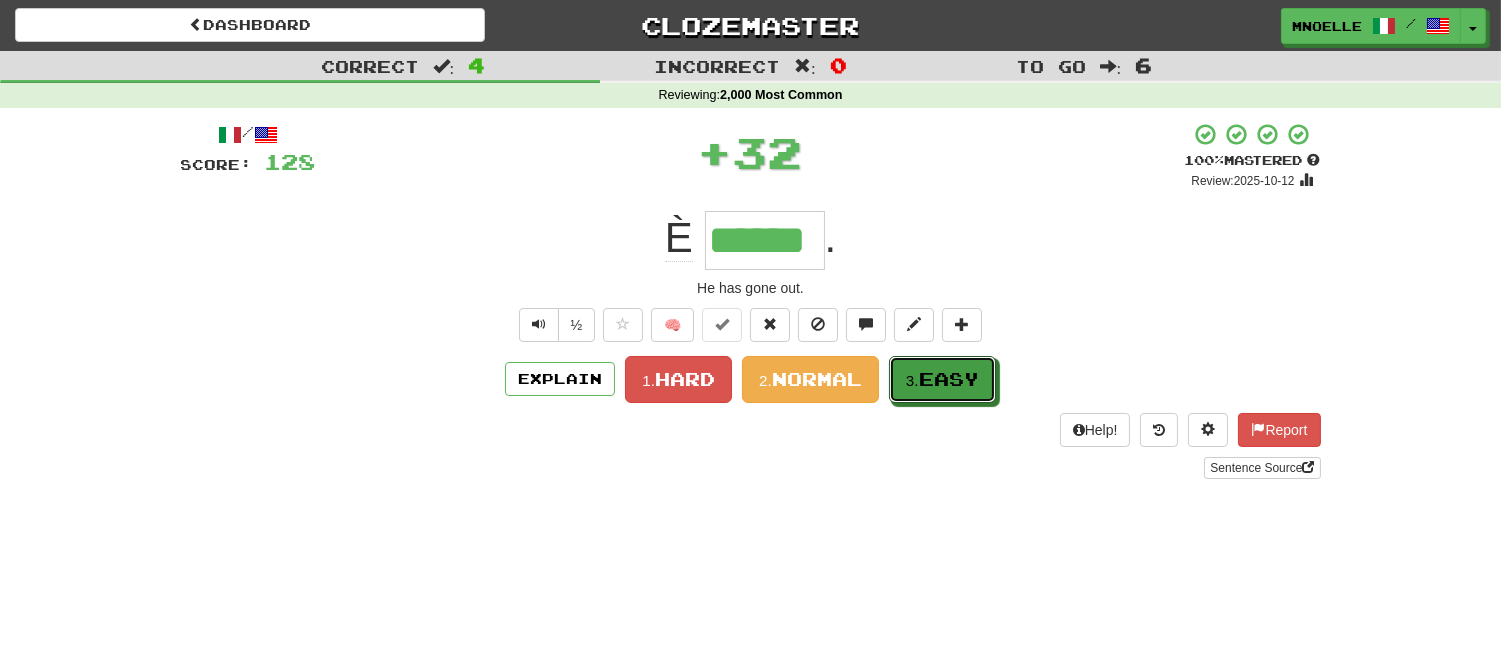 click on "Easy" at bounding box center (949, 379) 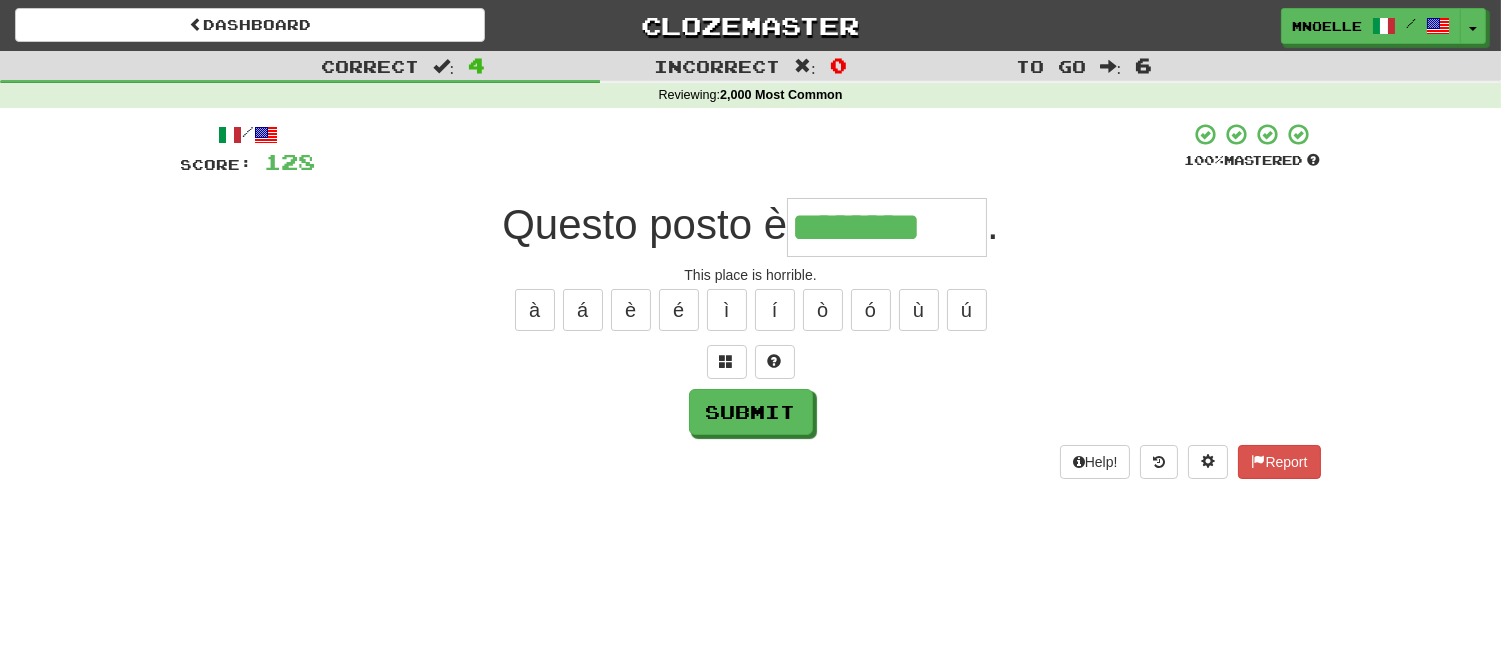 type on "********" 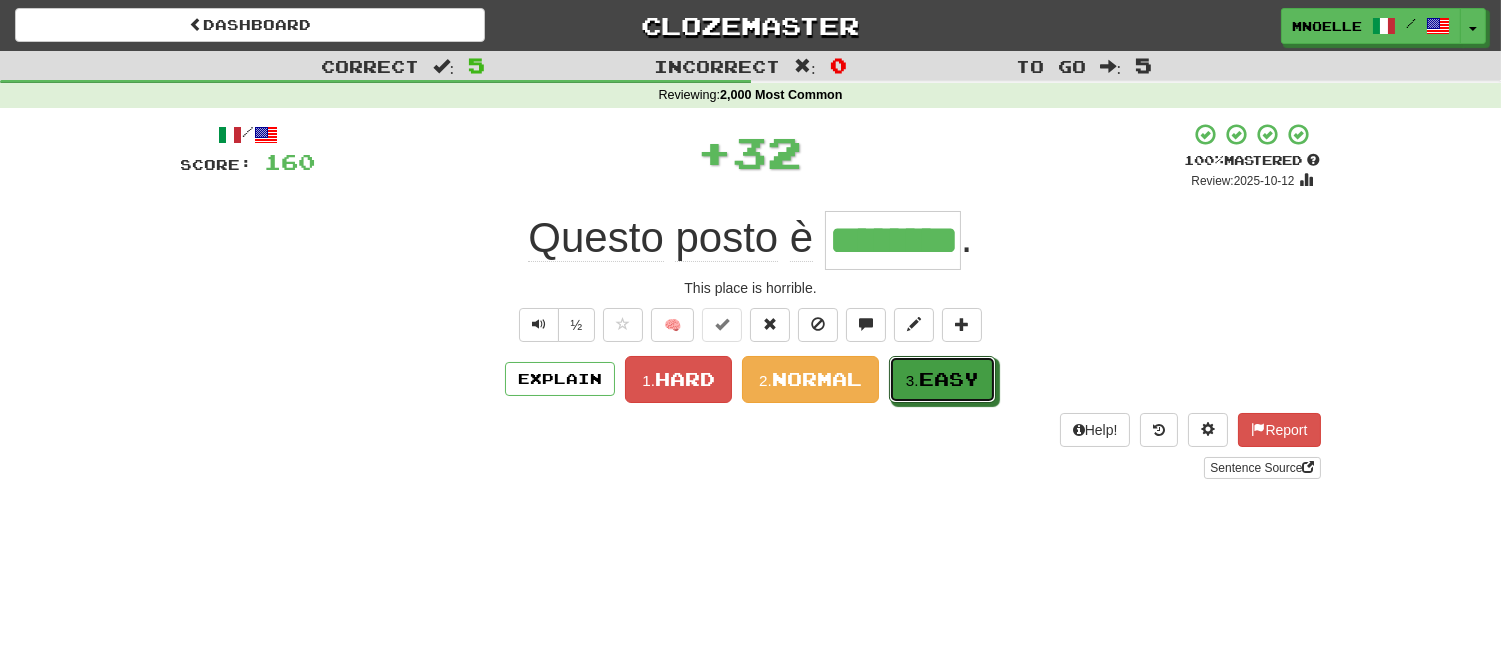 click on "Easy" at bounding box center [949, 379] 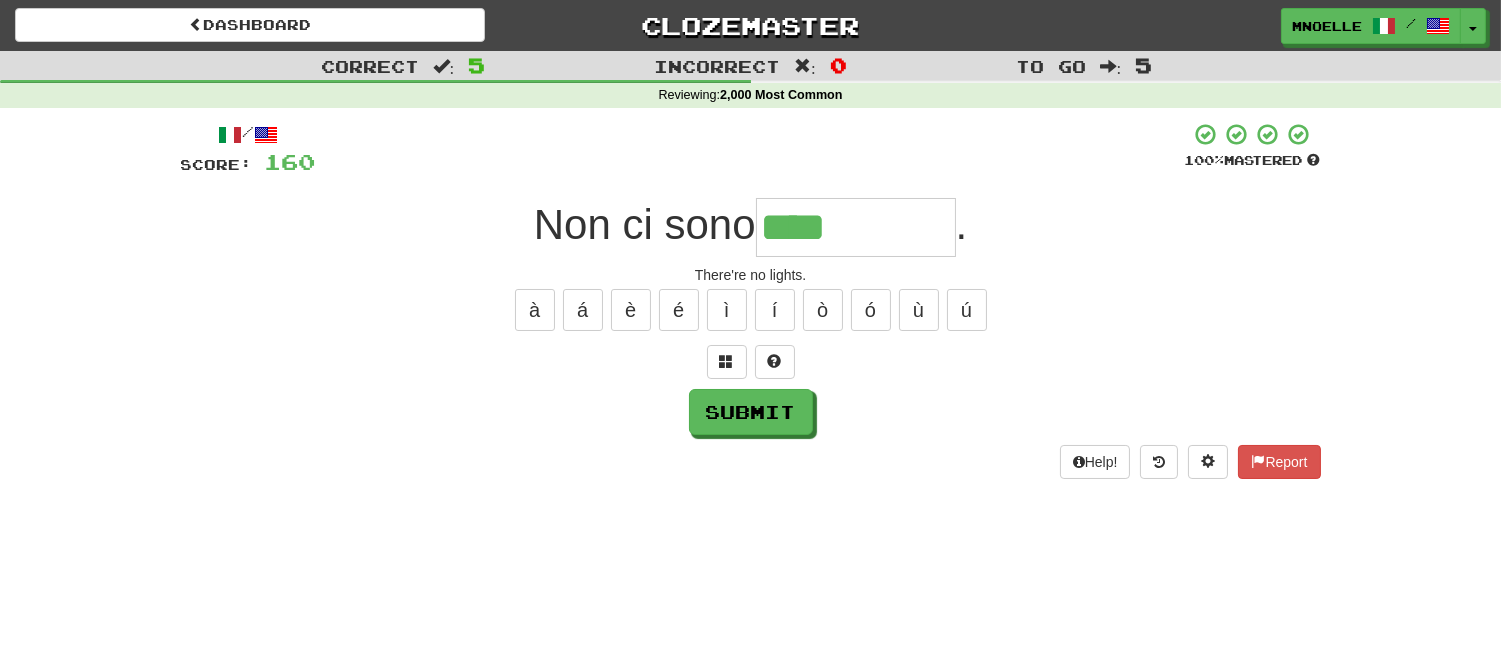 type on "****" 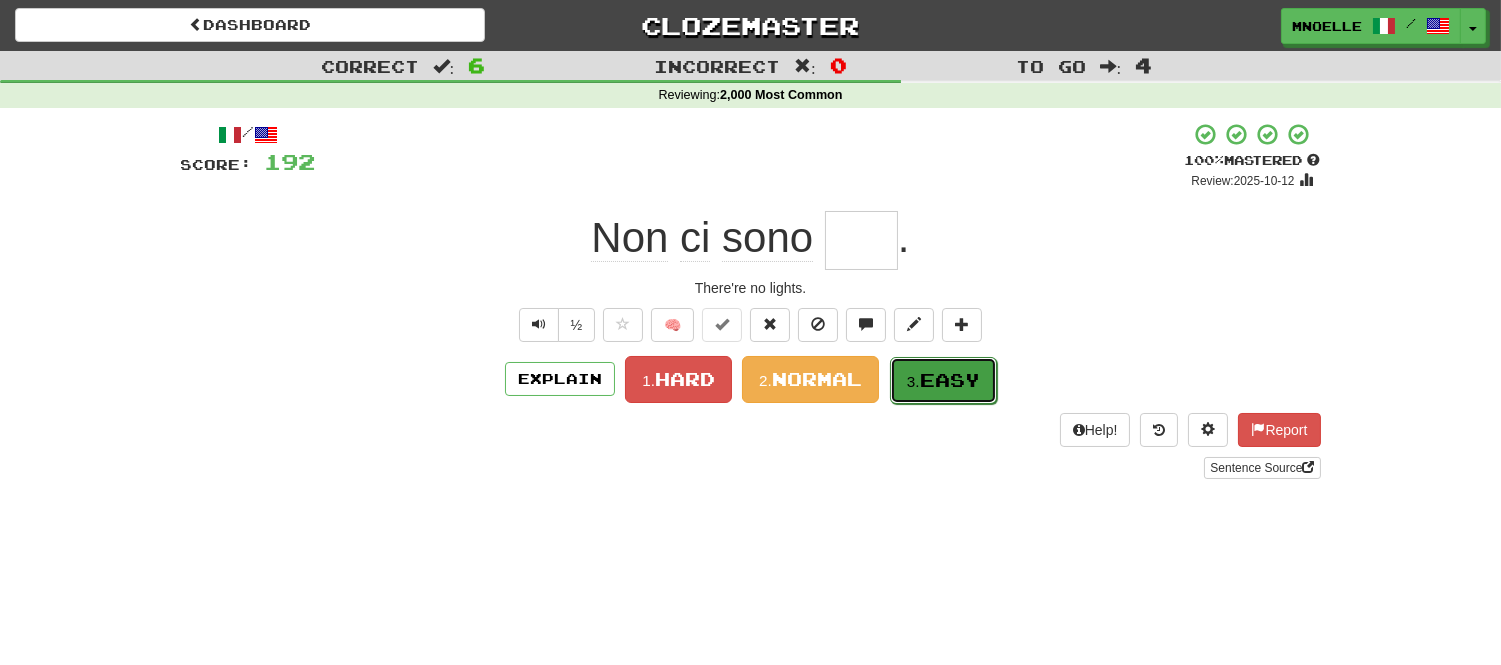 click on "Easy" at bounding box center (950, 380) 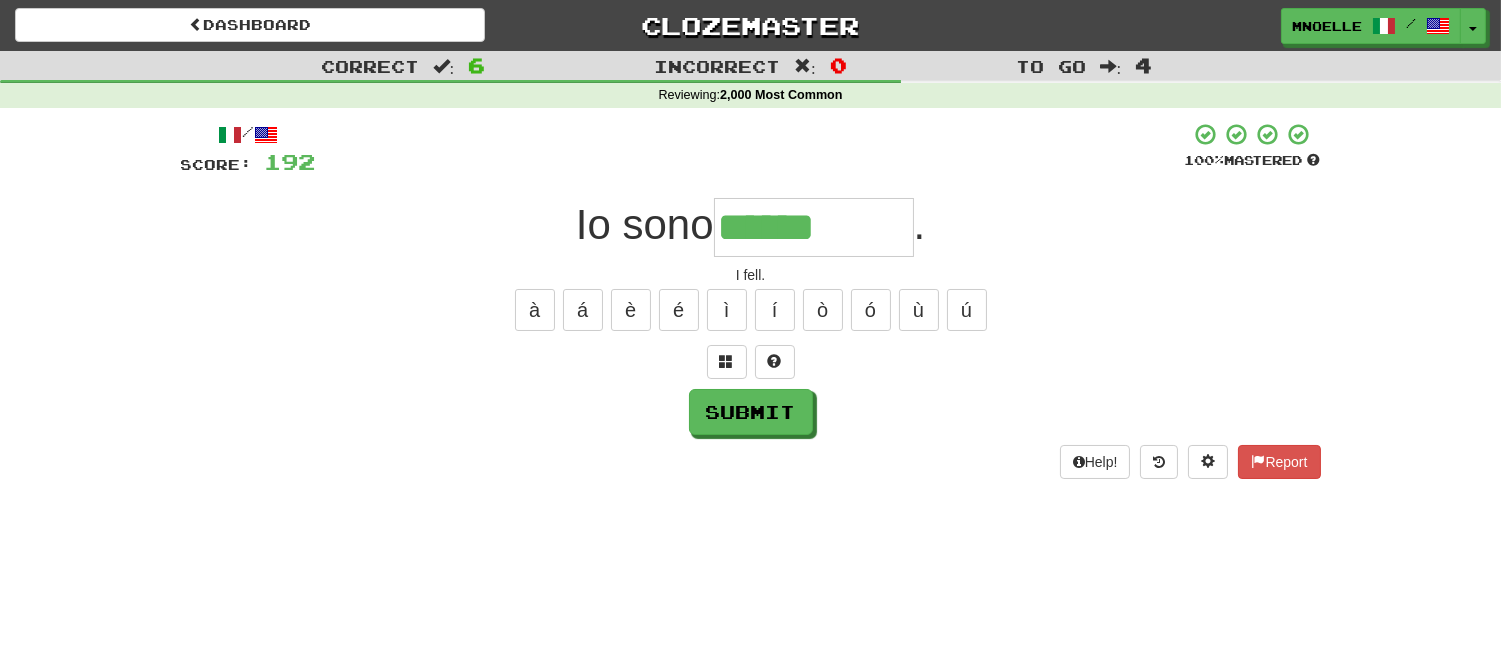 type on "******" 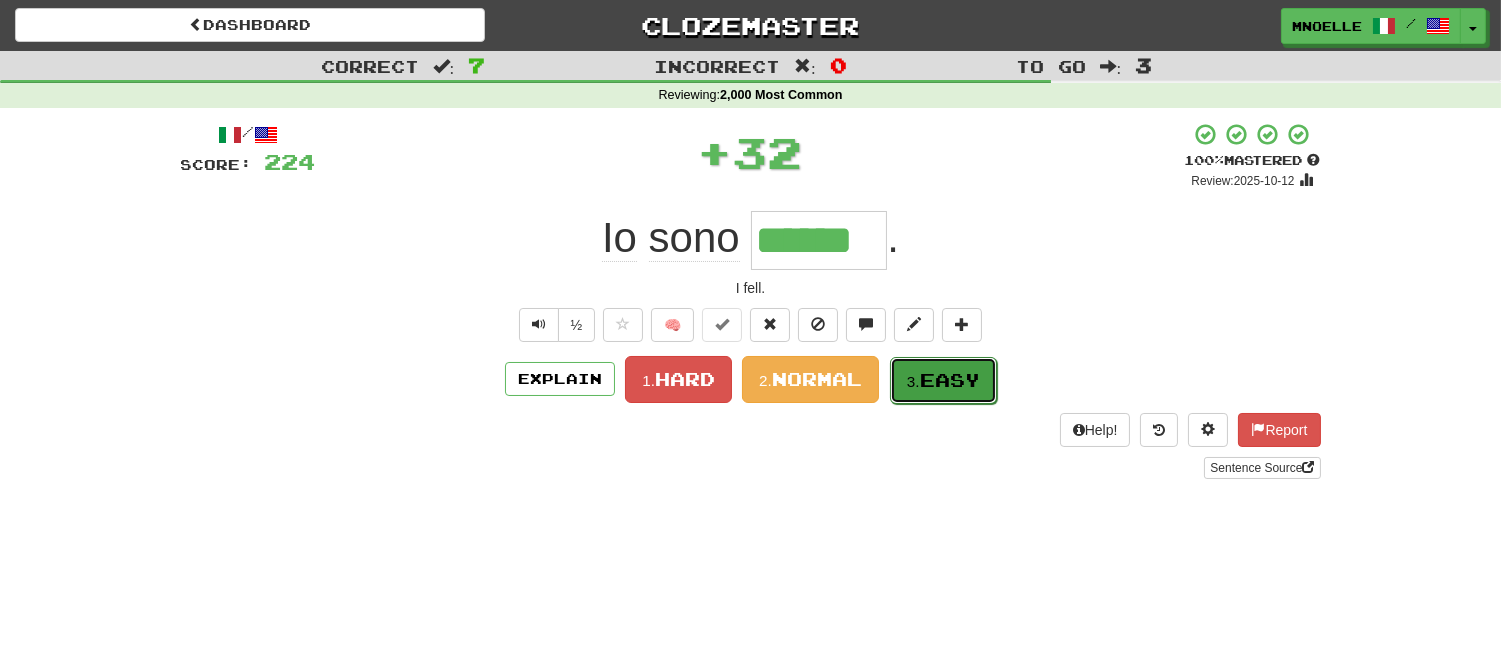 click on "Easy" at bounding box center [950, 380] 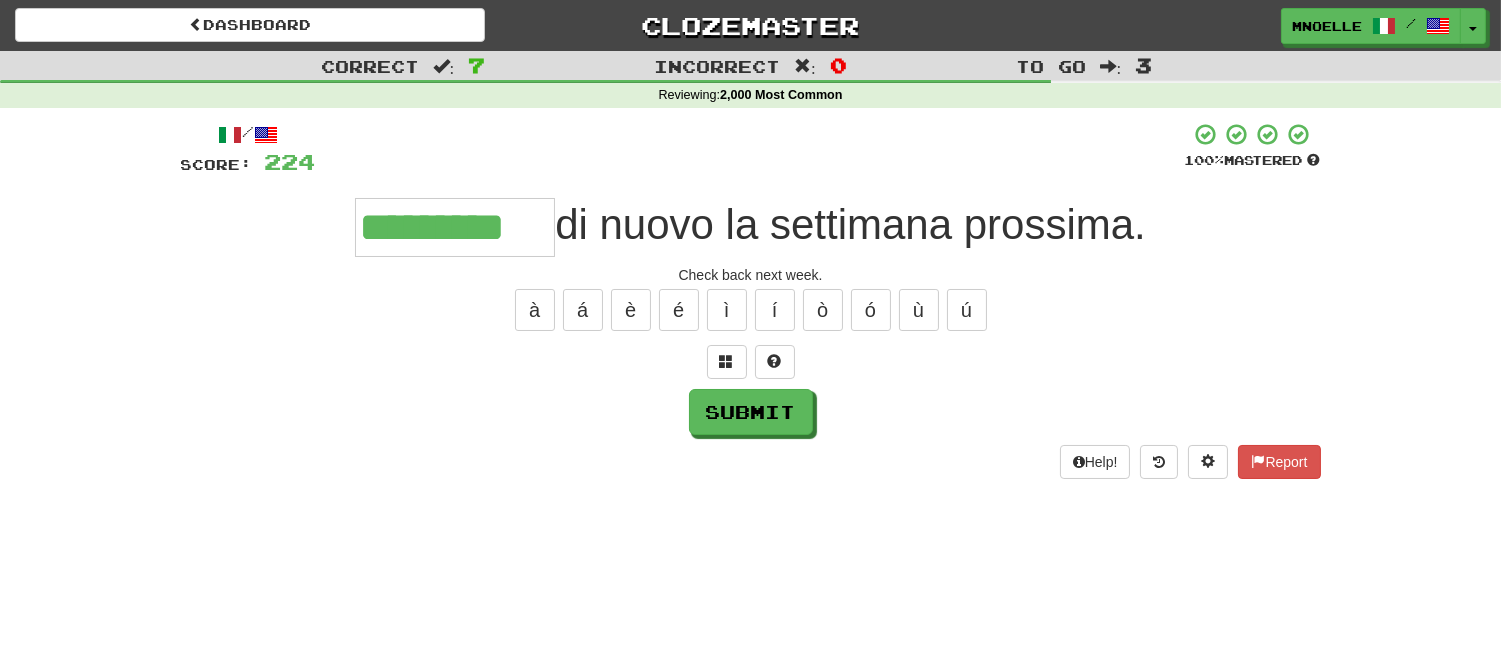 type on "*********" 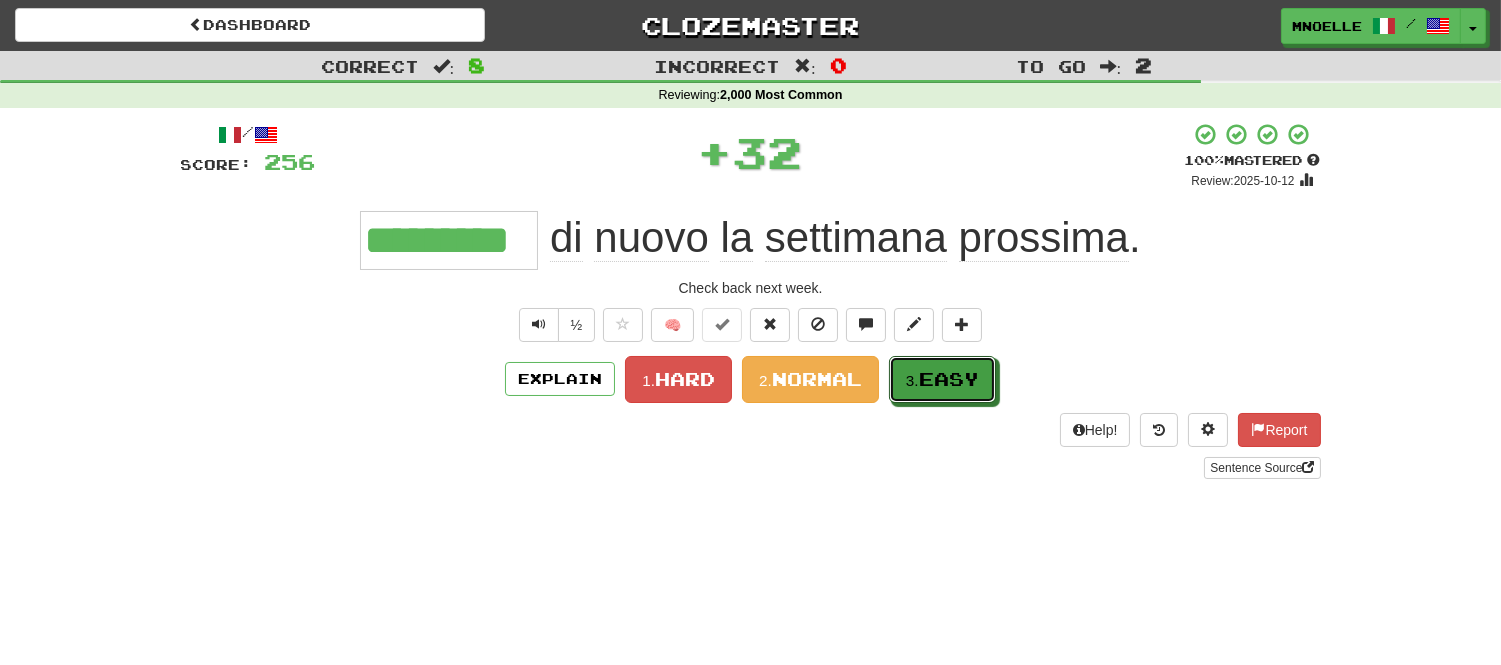 click on "Easy" at bounding box center (949, 379) 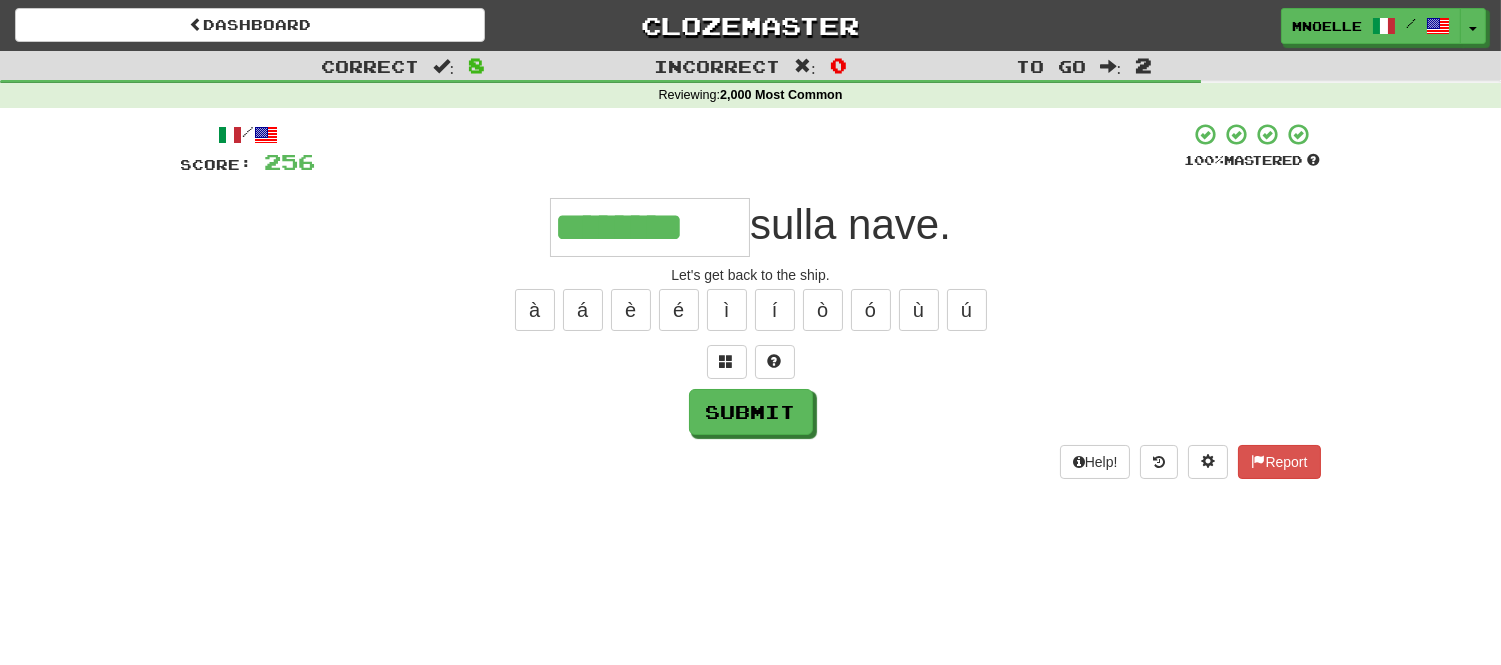 type on "********" 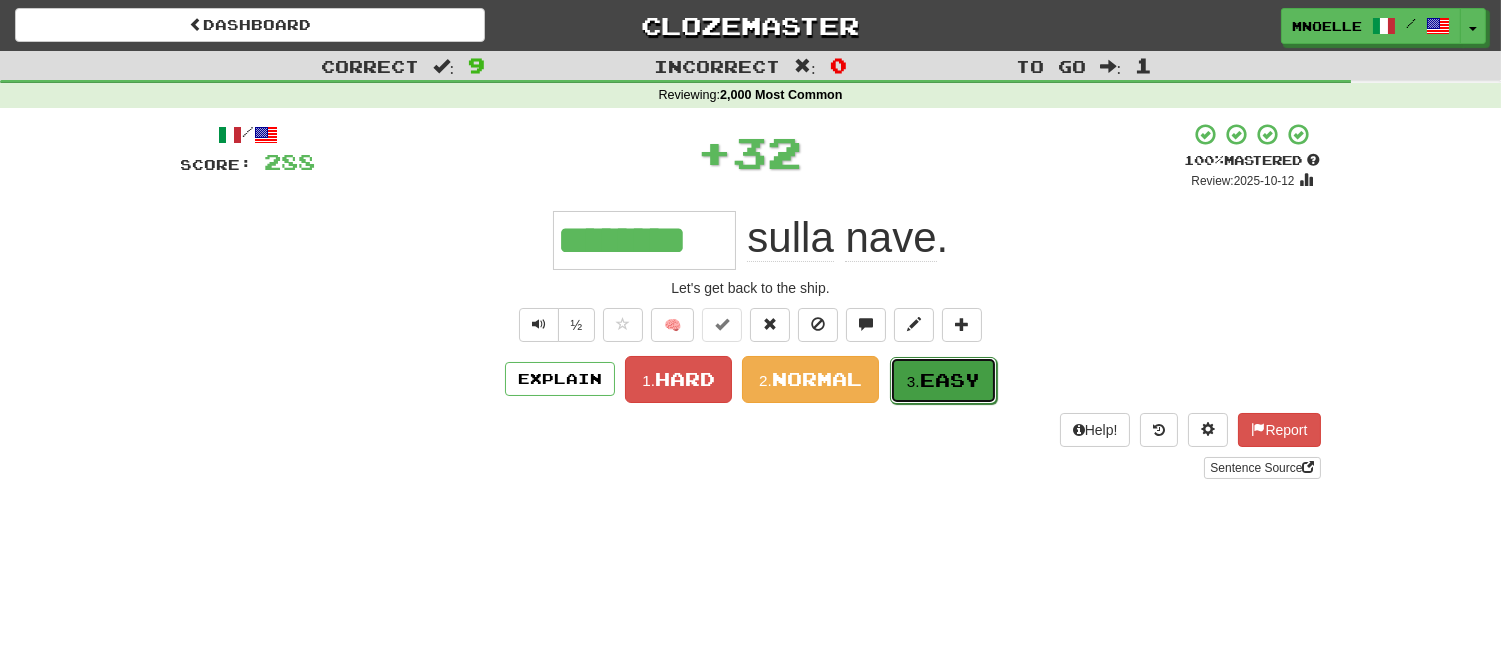 click on "Easy" at bounding box center [950, 380] 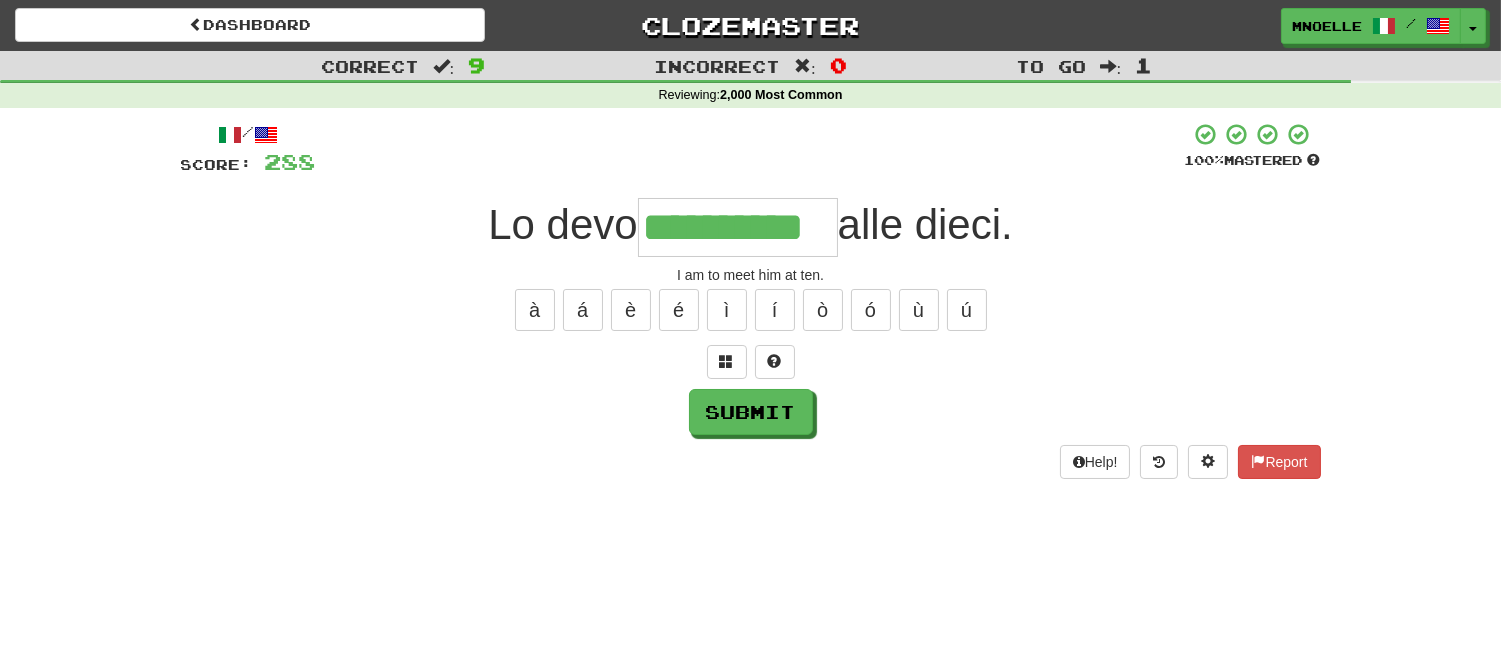 type on "**********" 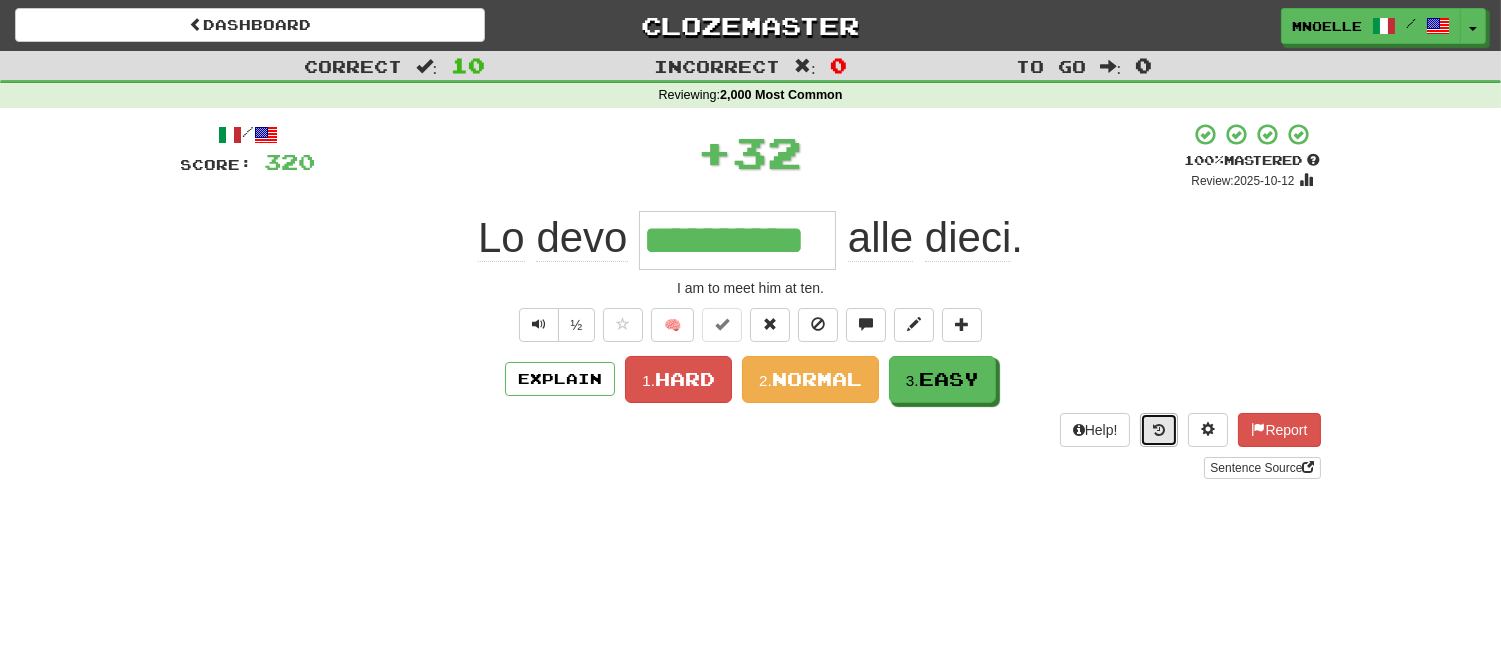 click at bounding box center [1159, 430] 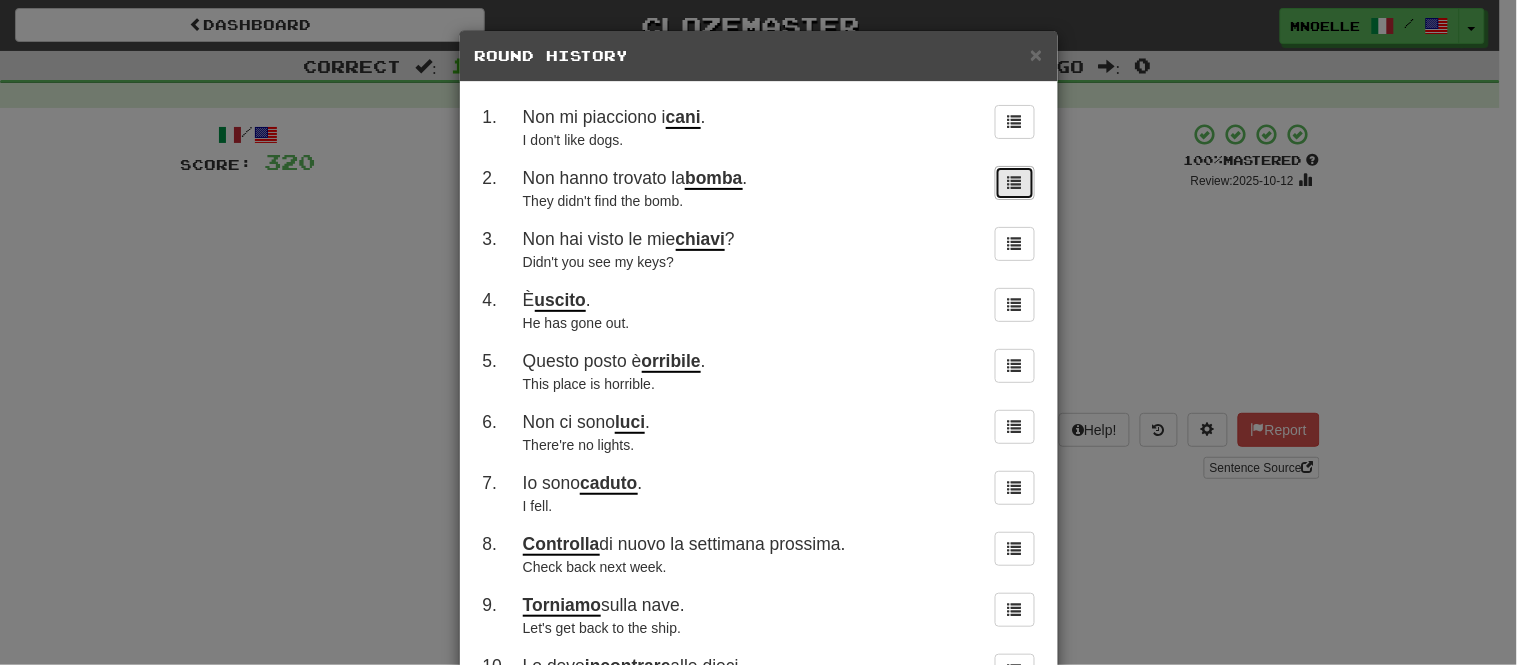 click at bounding box center (1015, 182) 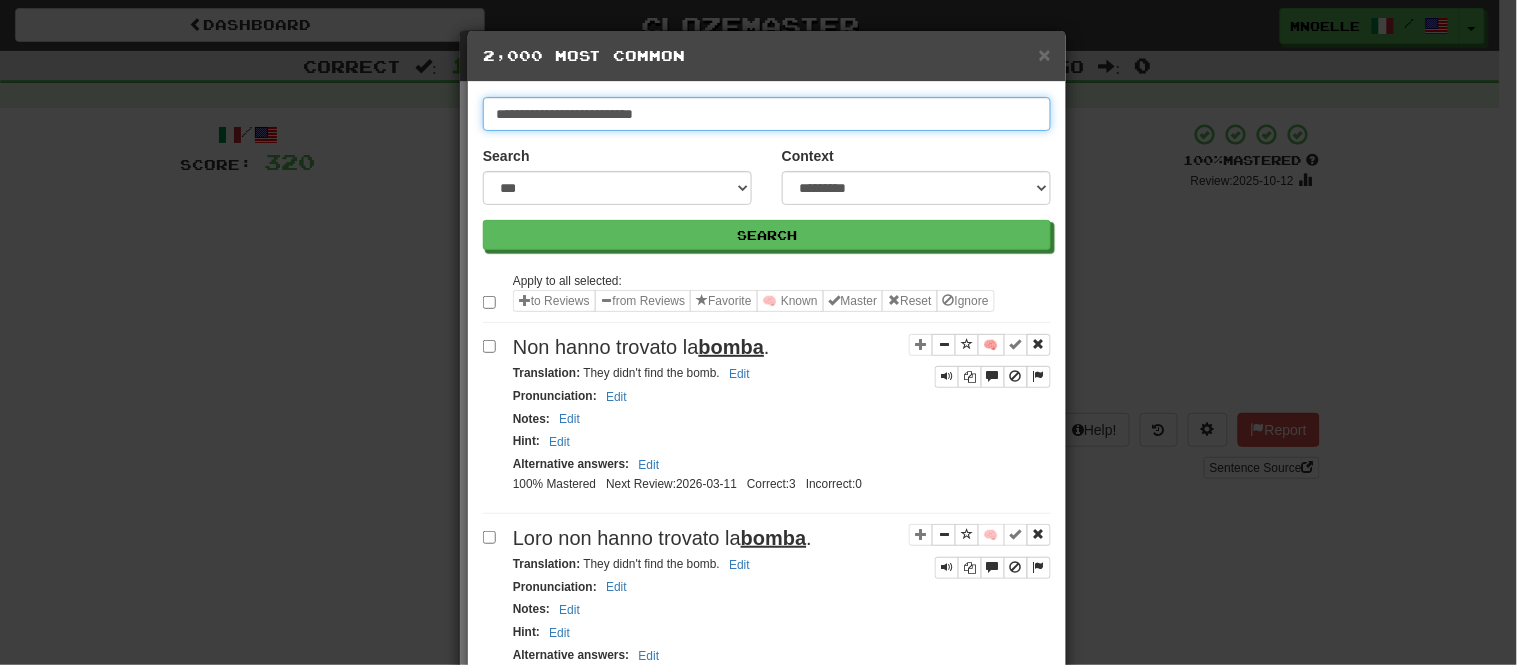 click on "**********" at bounding box center [767, 114] 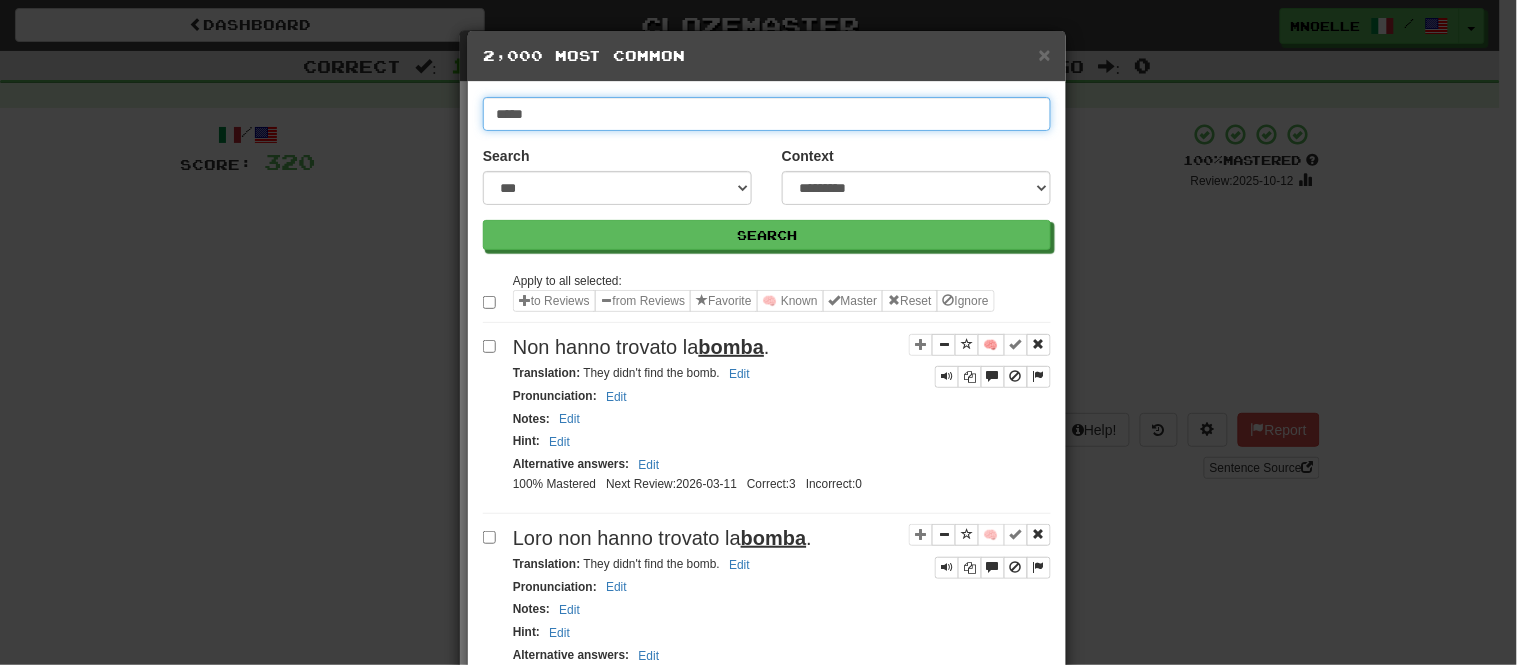 type on "*****" 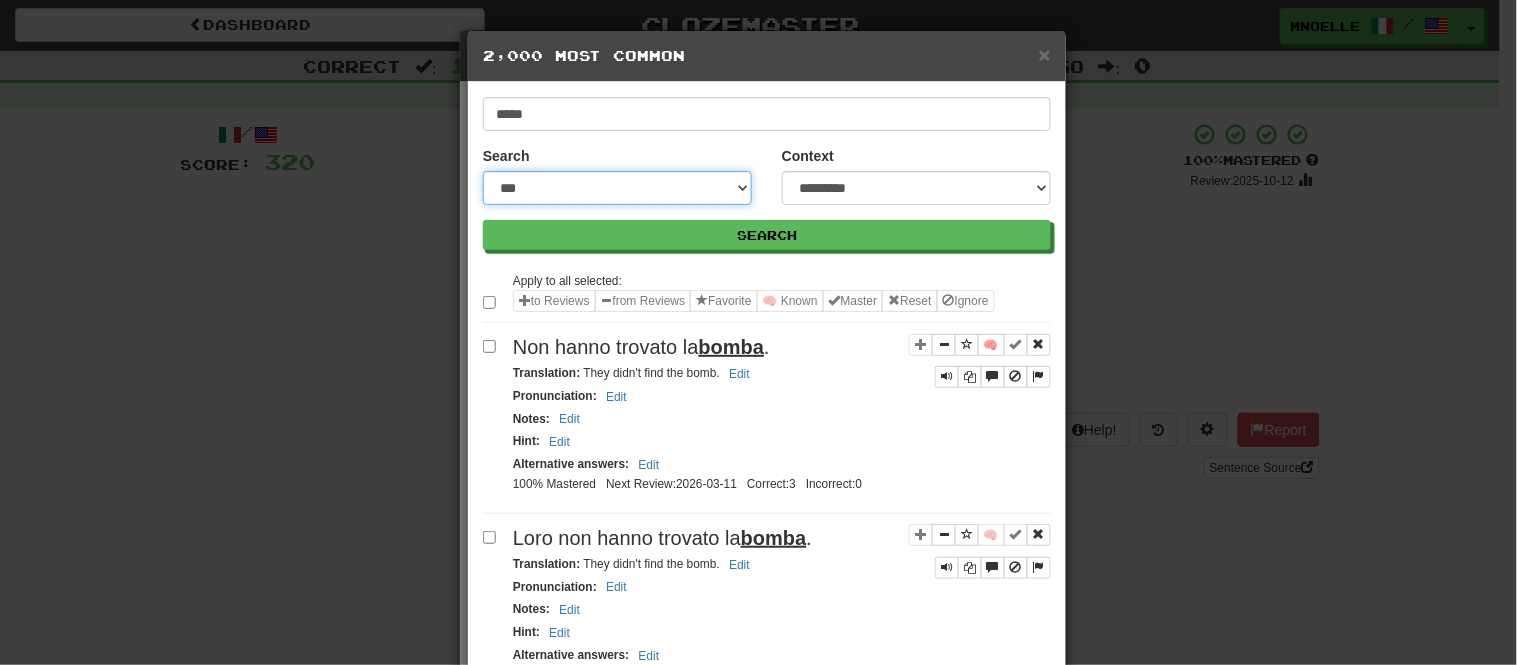 click on "**********" at bounding box center (617, 188) 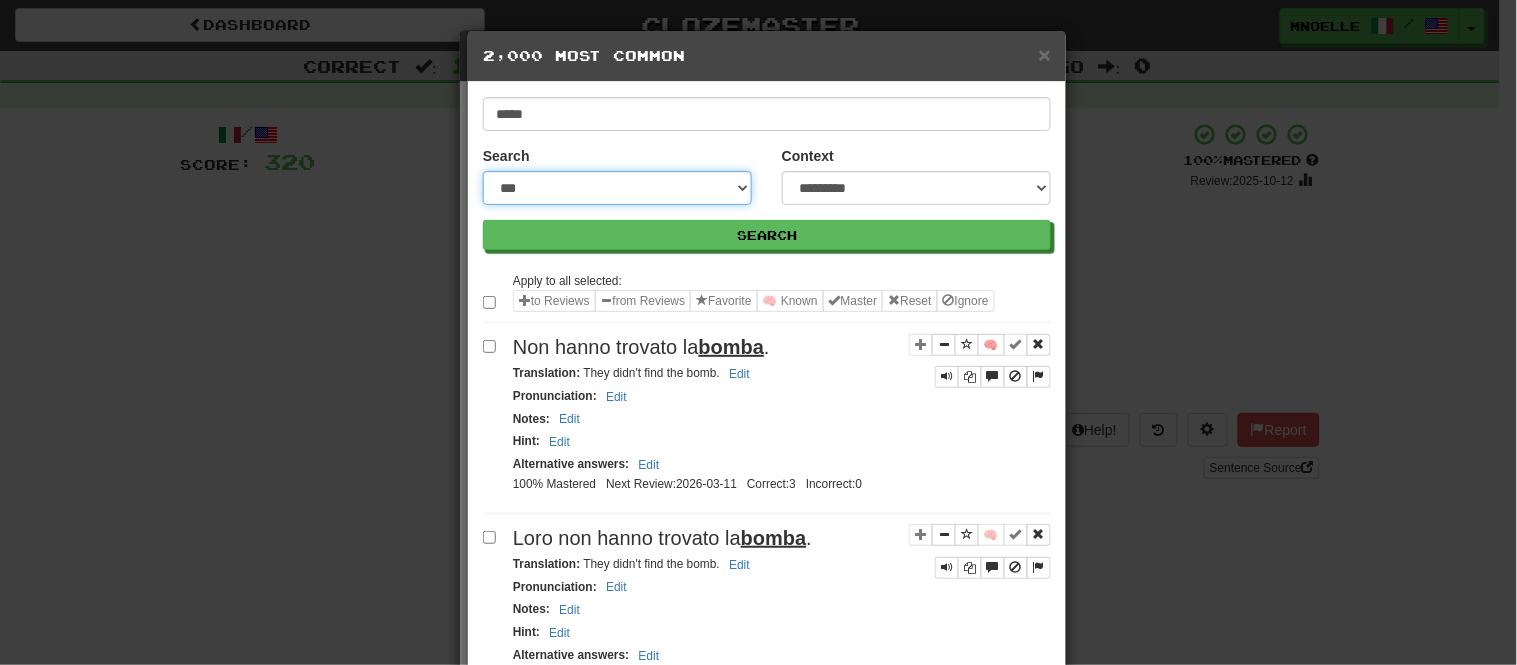 select on "***" 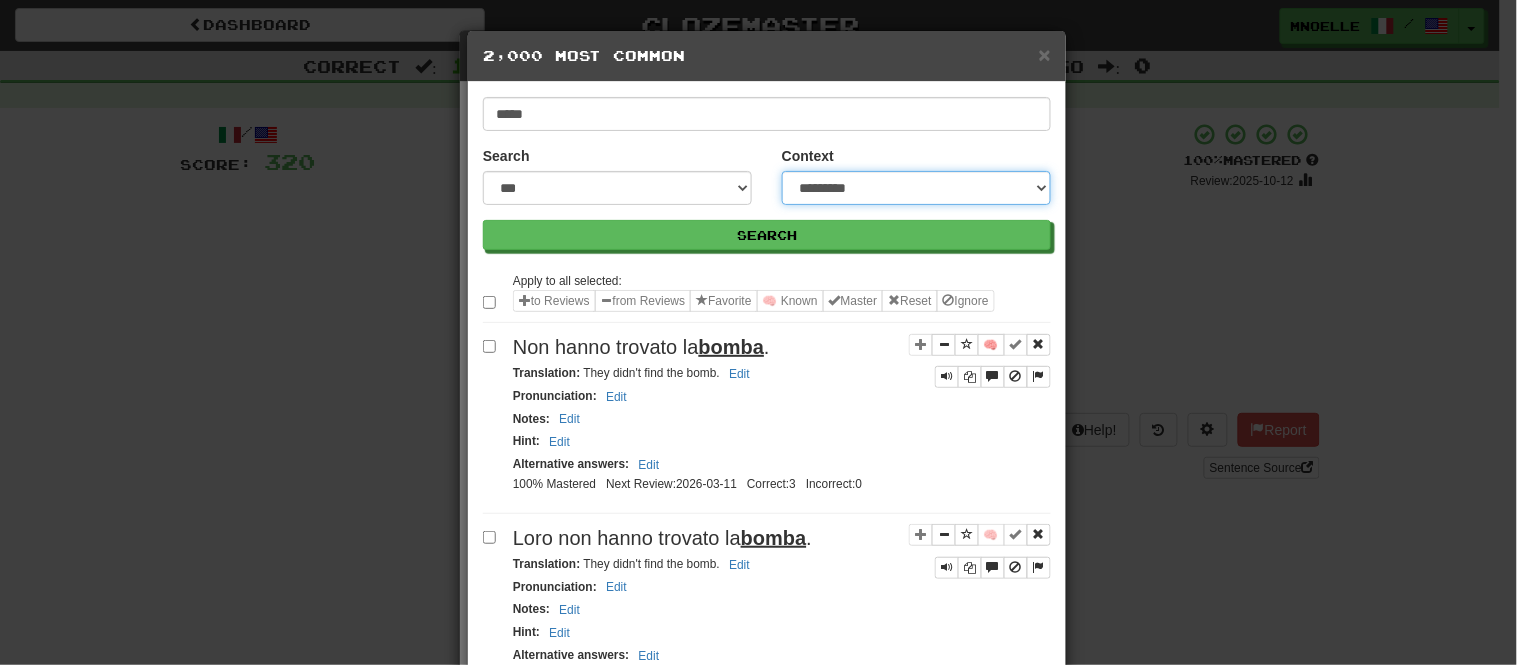 click on "**********" at bounding box center [916, 188] 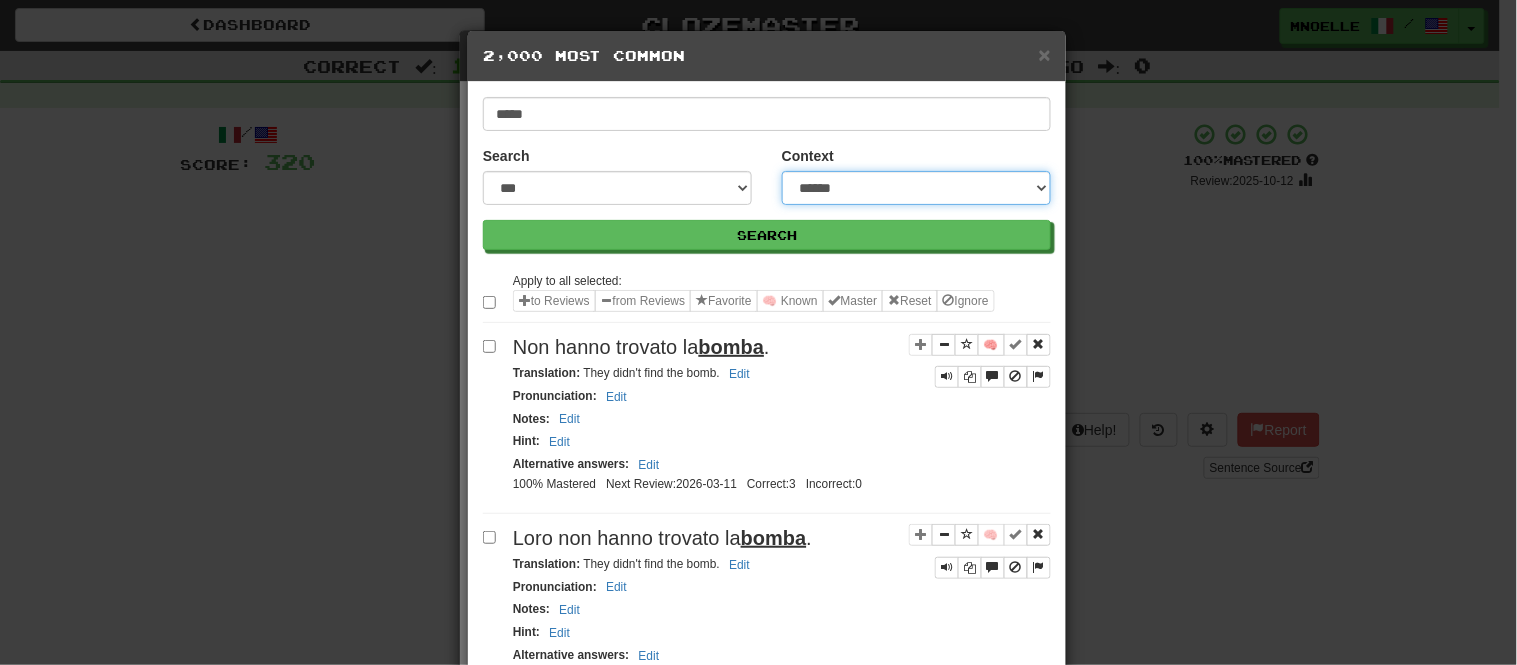 click on "**********" at bounding box center [916, 188] 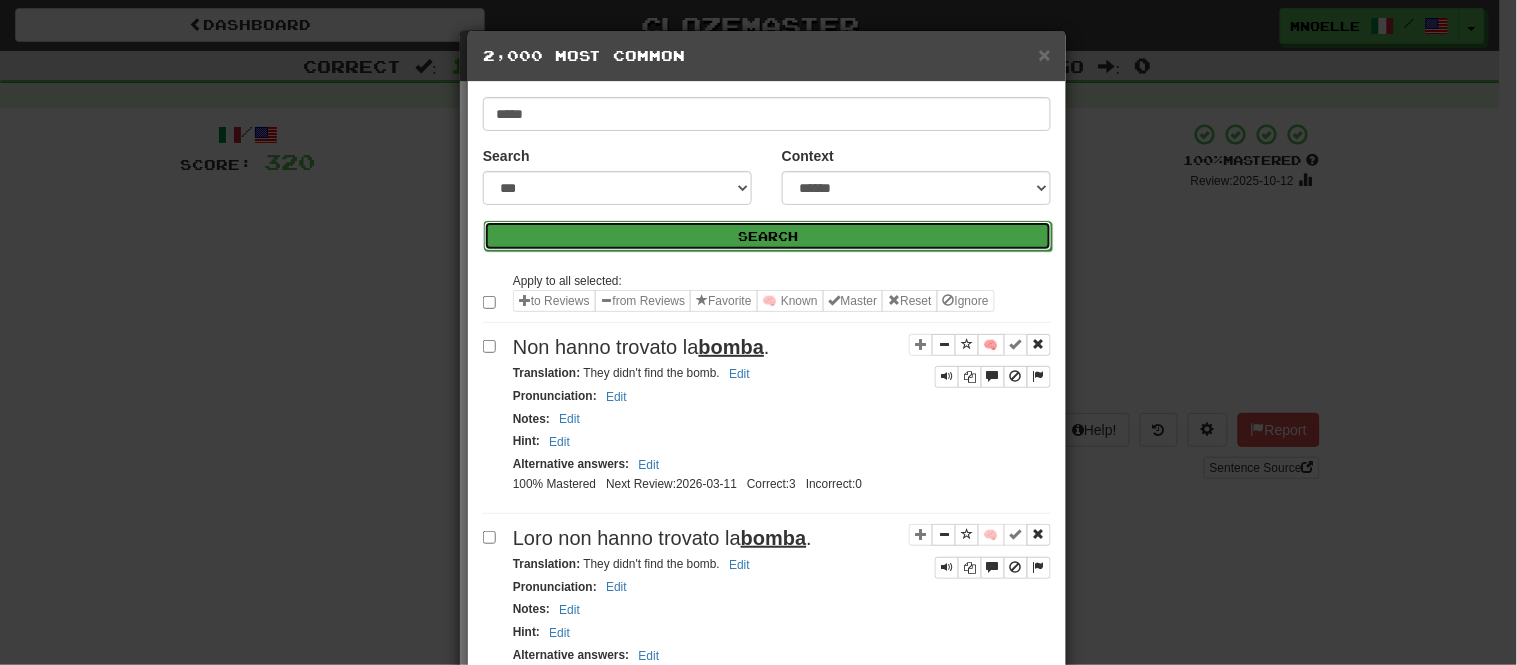click on "Search" at bounding box center [768, 236] 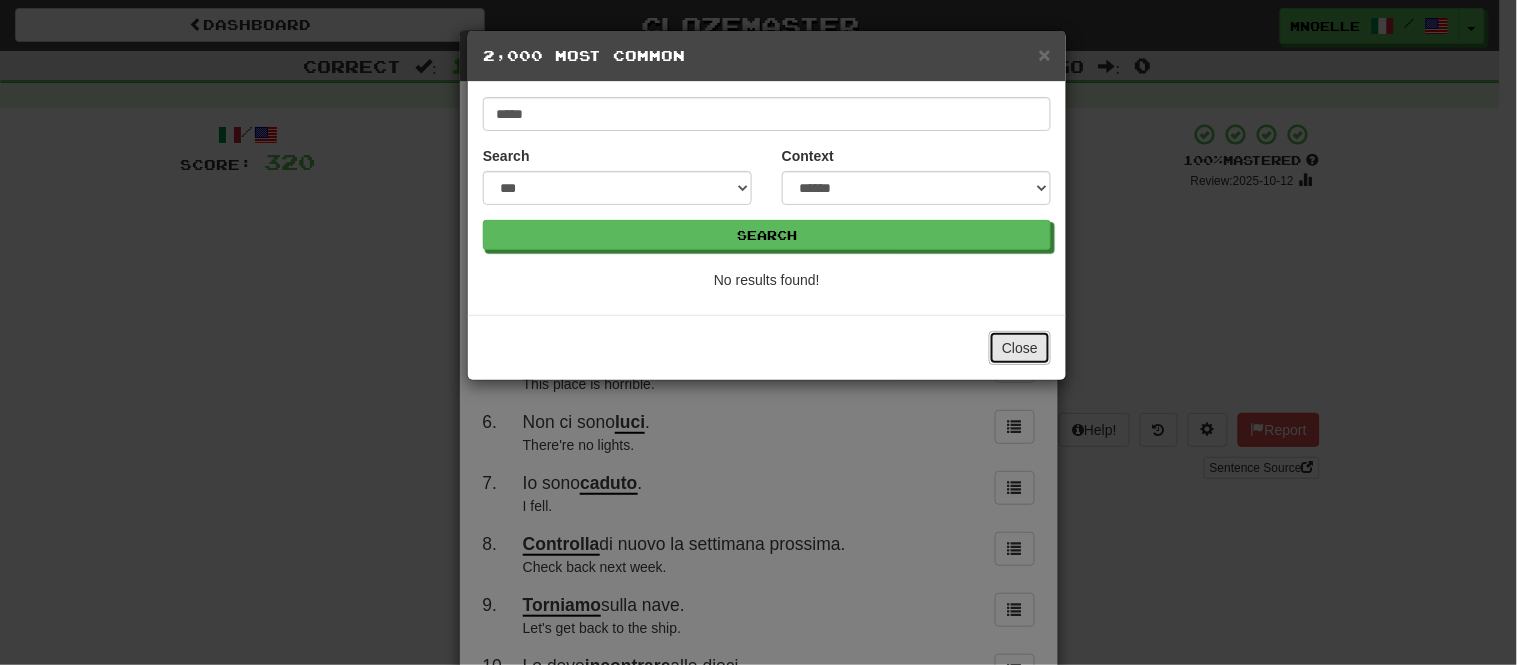 click on "Close" at bounding box center [1020, 348] 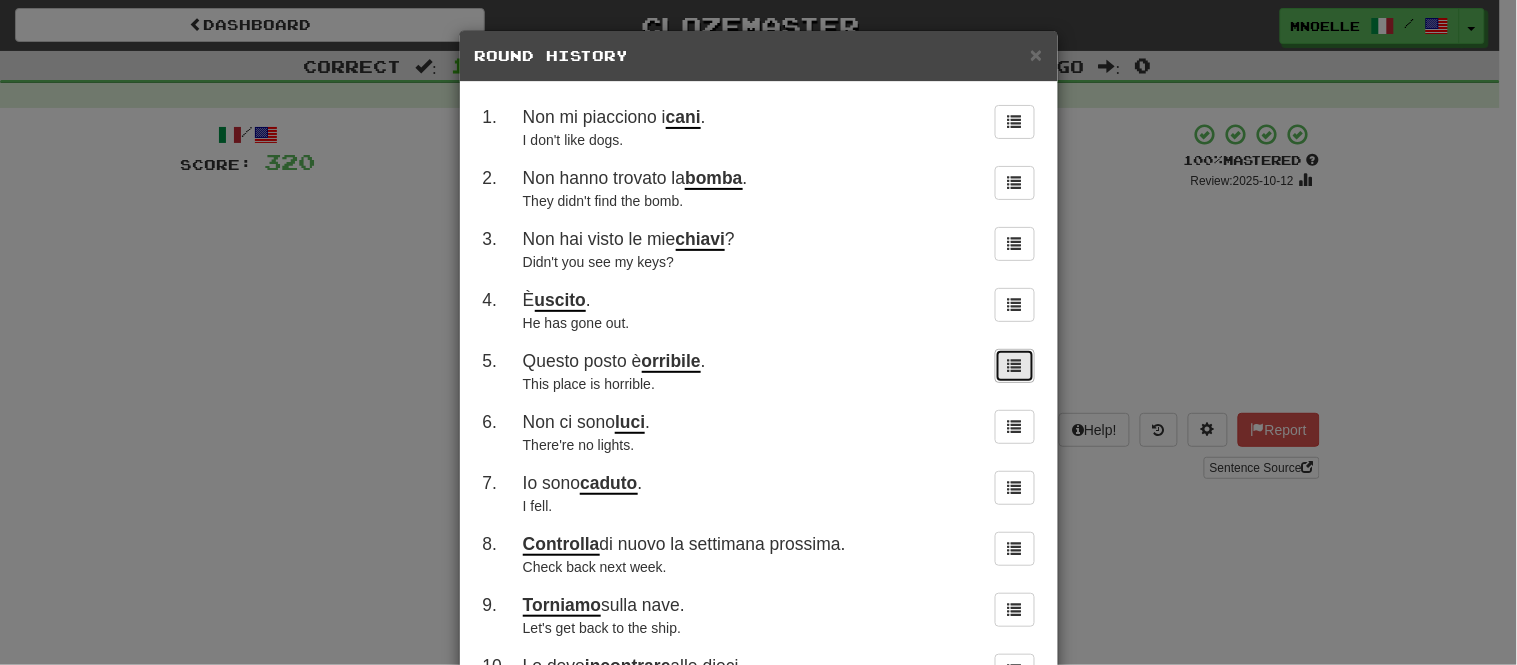 click at bounding box center [1015, 365] 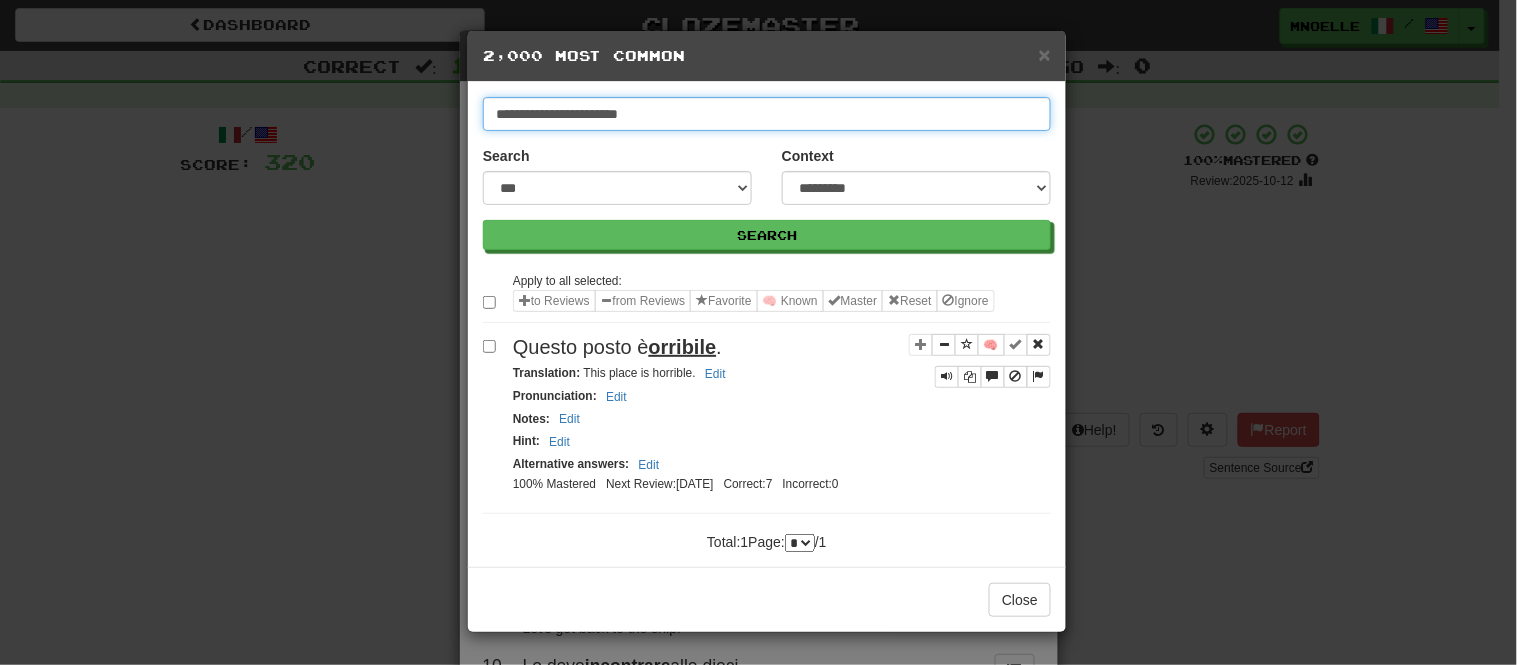 click on "**********" at bounding box center (767, 114) 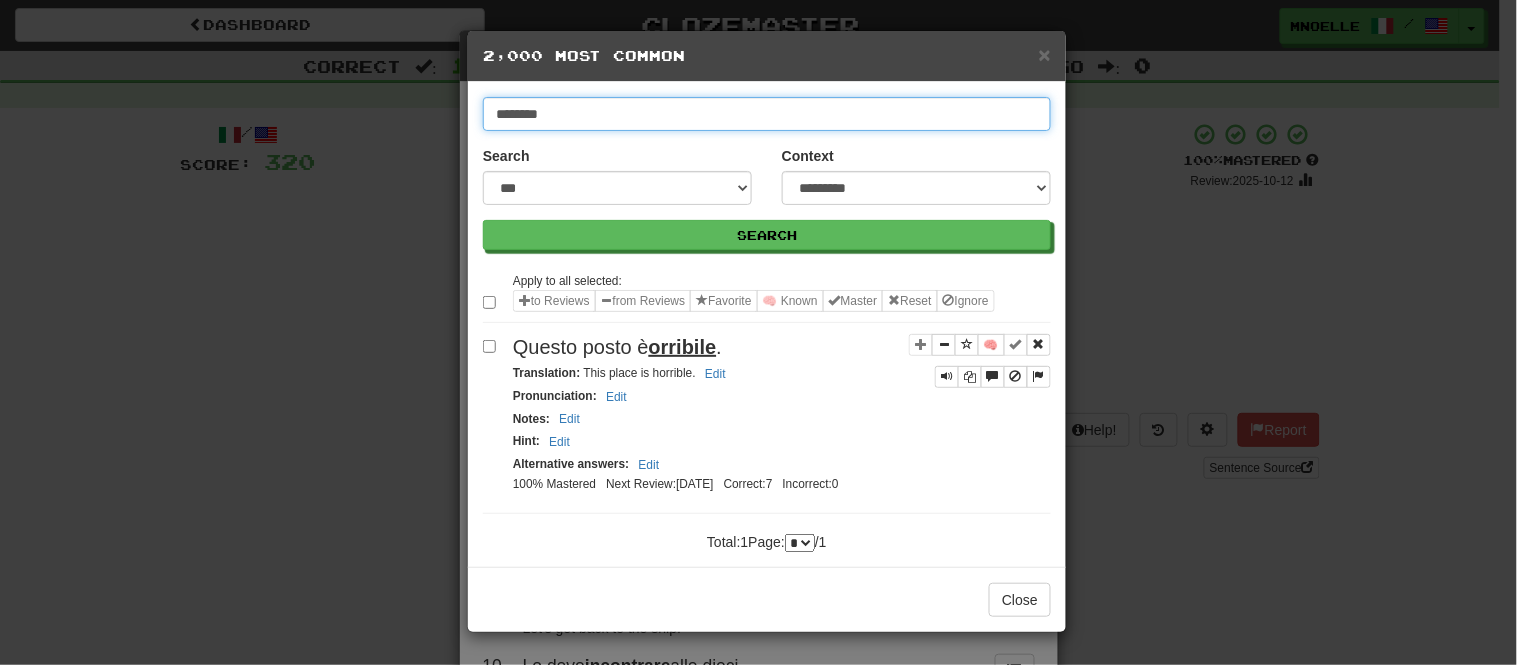 type on "********" 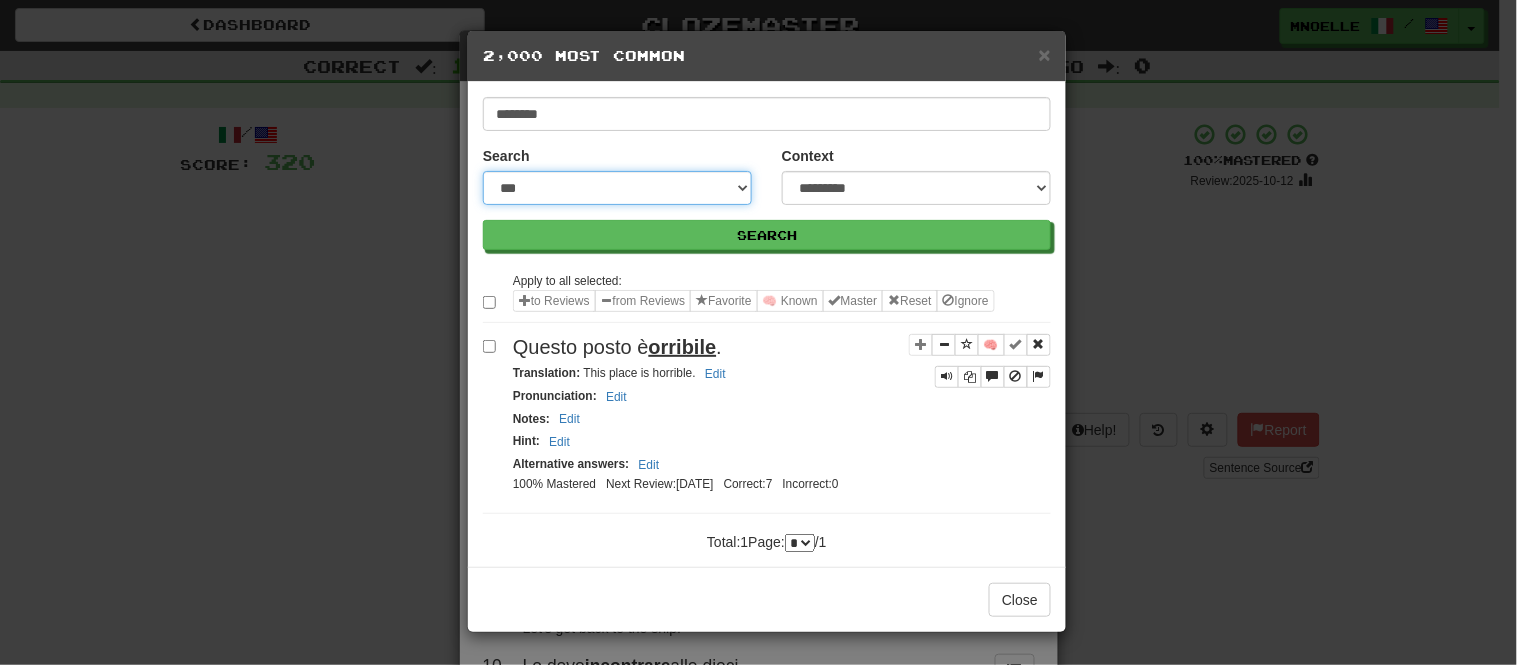 click on "**********" at bounding box center (617, 188) 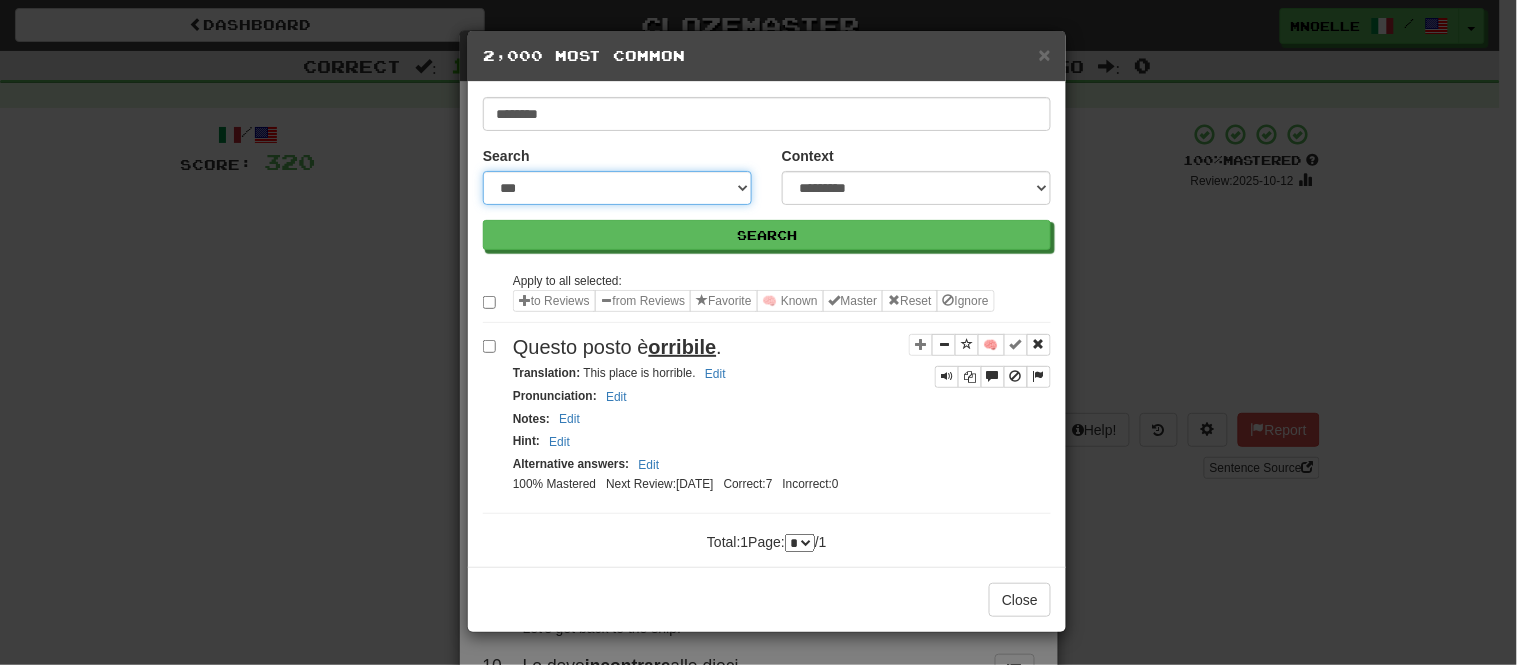 select on "***" 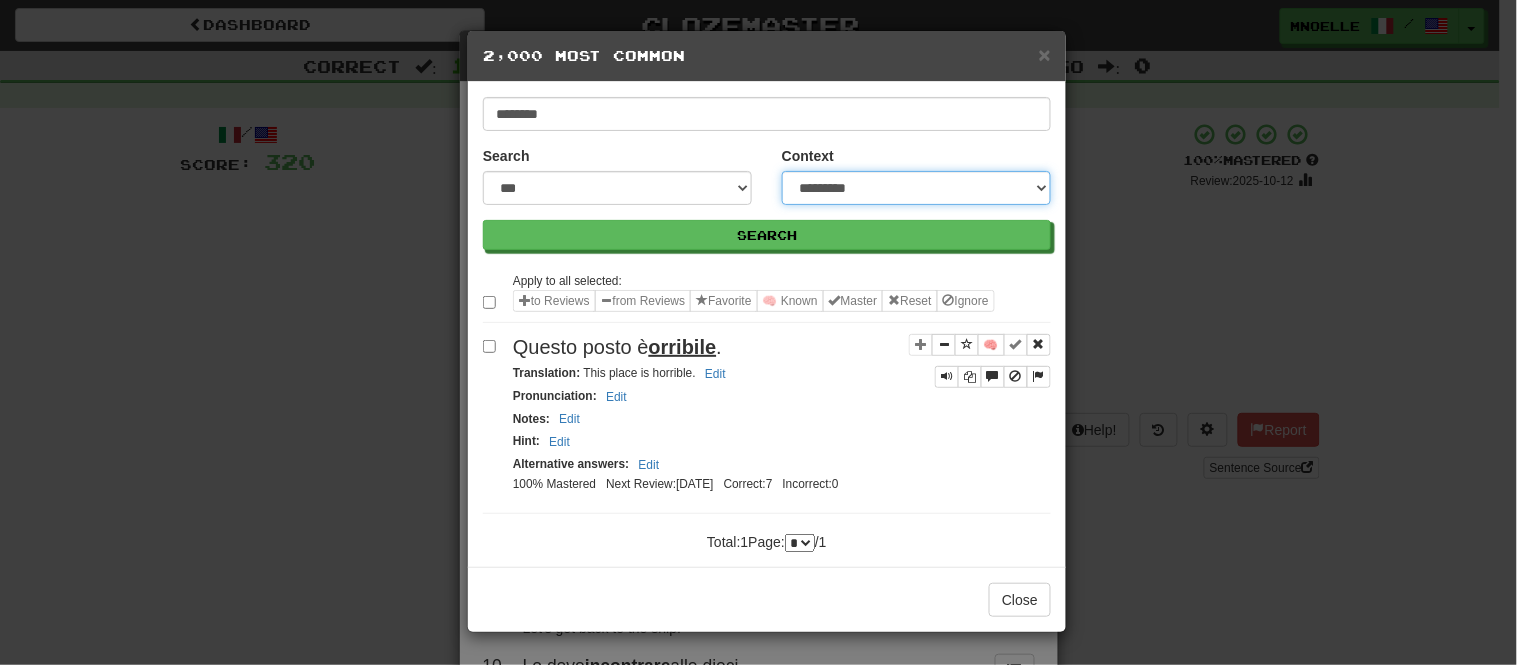 click on "**********" at bounding box center (916, 188) 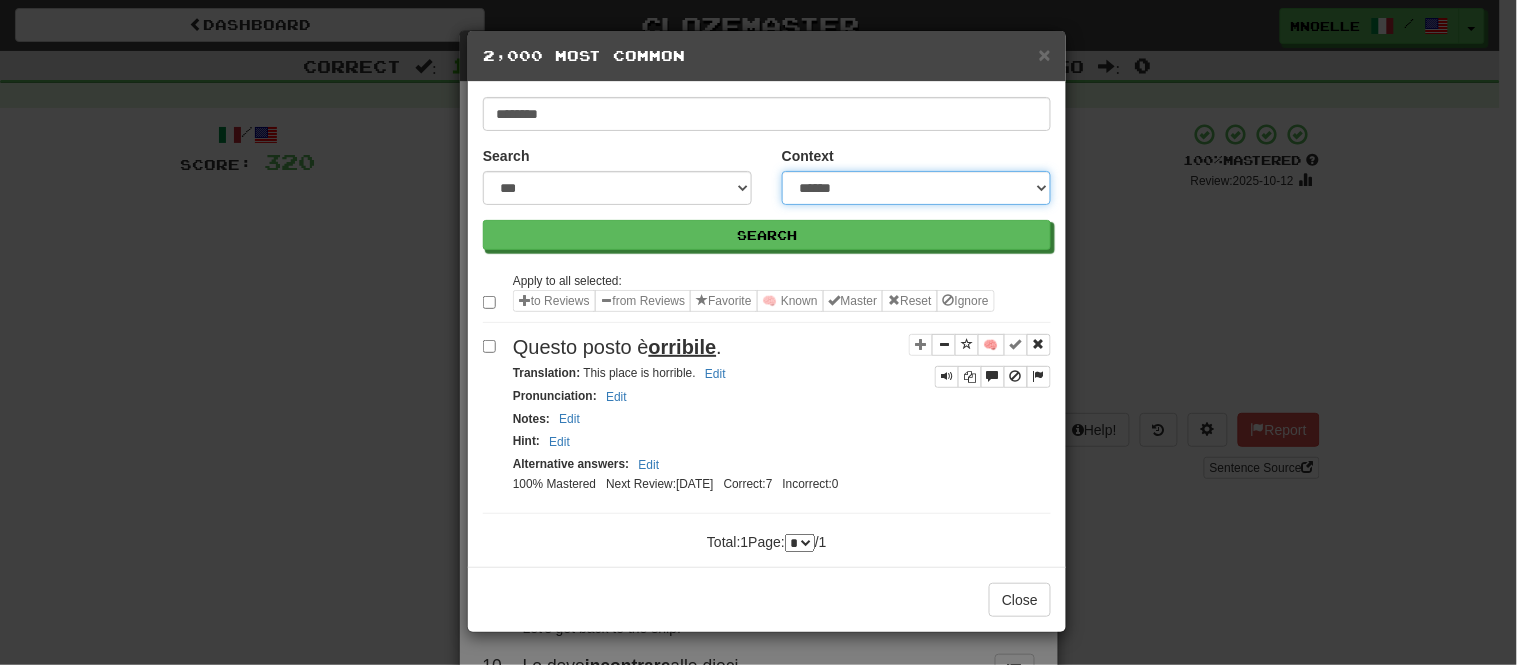 click on "**********" at bounding box center [916, 188] 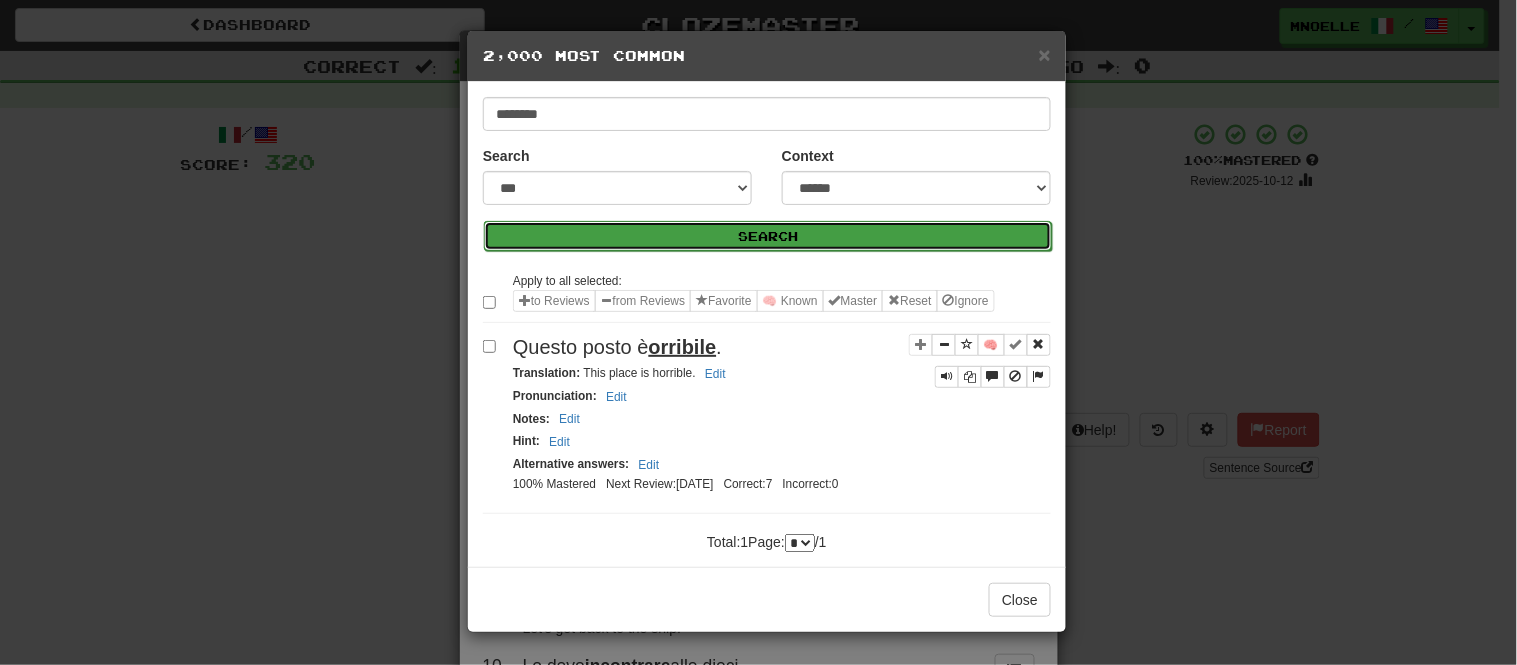 click on "Search" at bounding box center (768, 236) 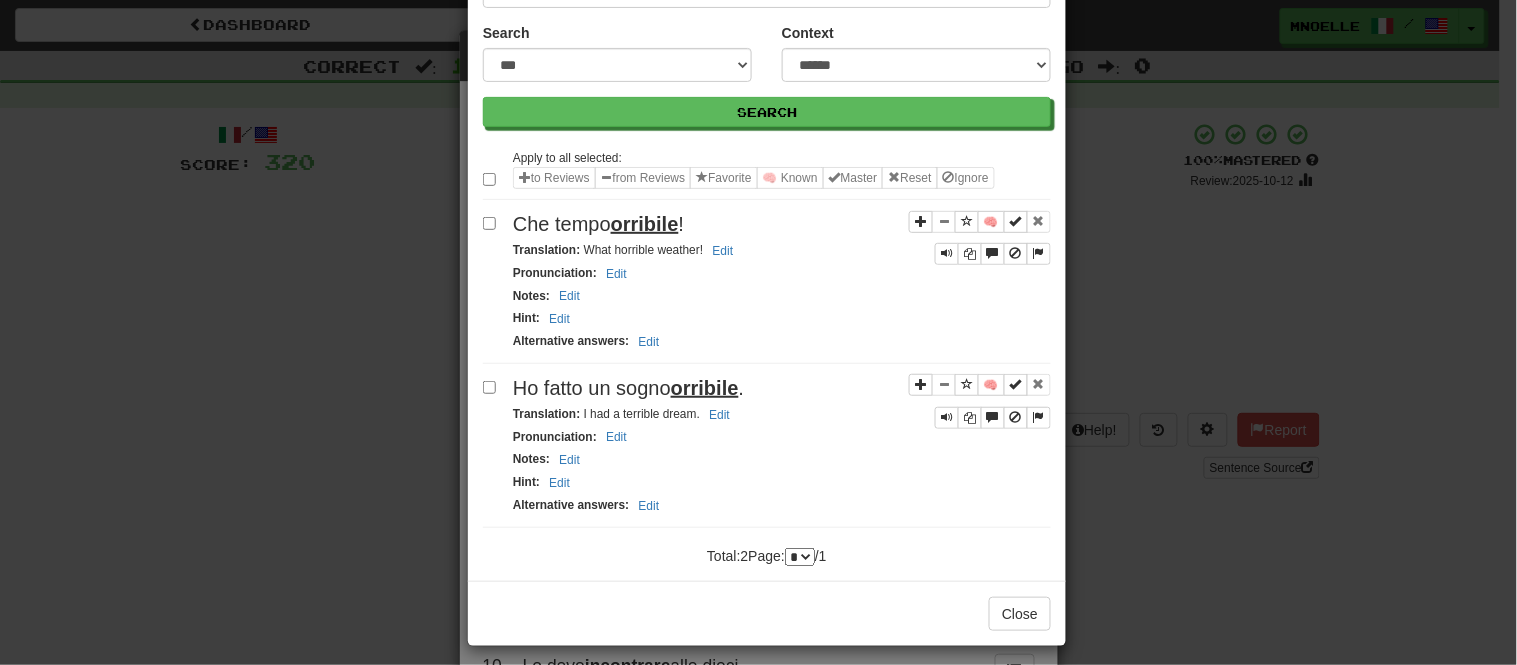 scroll, scrollTop: 128, scrollLeft: 0, axis: vertical 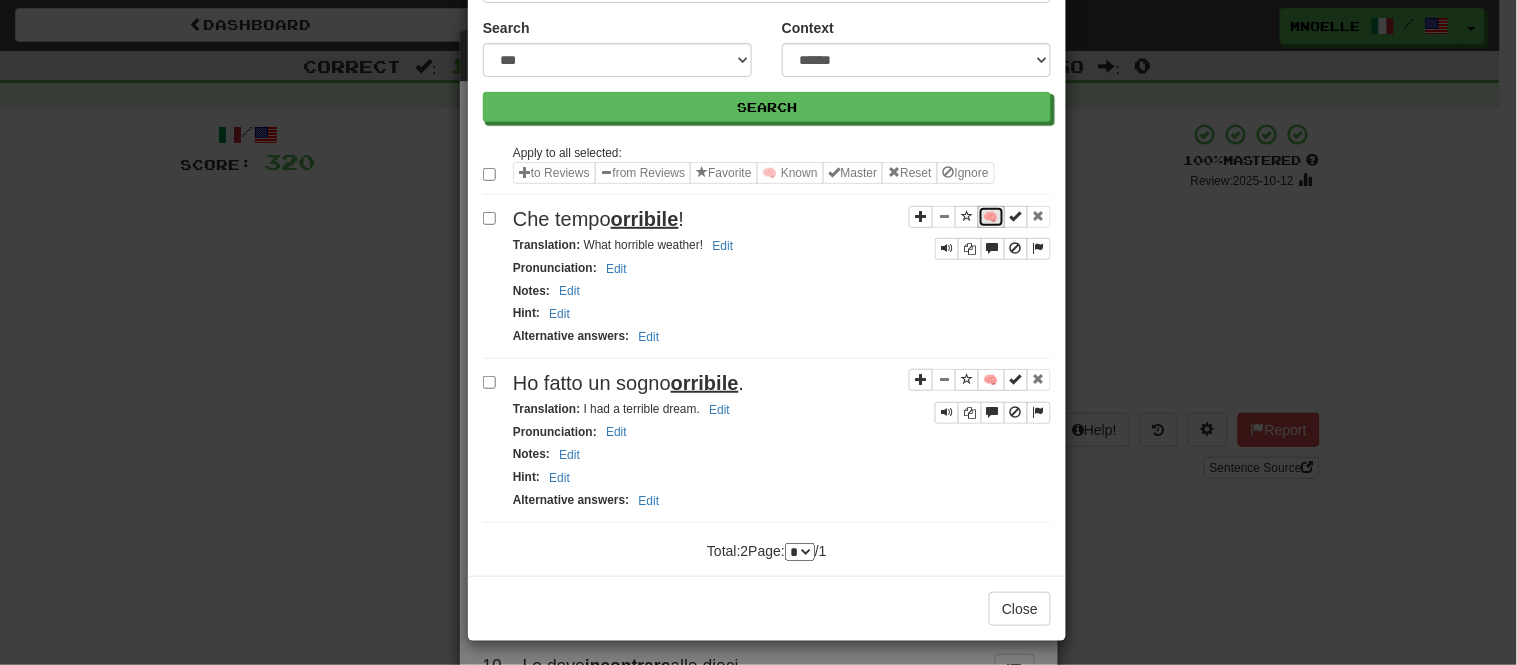 click on "🧠" at bounding box center [991, 217] 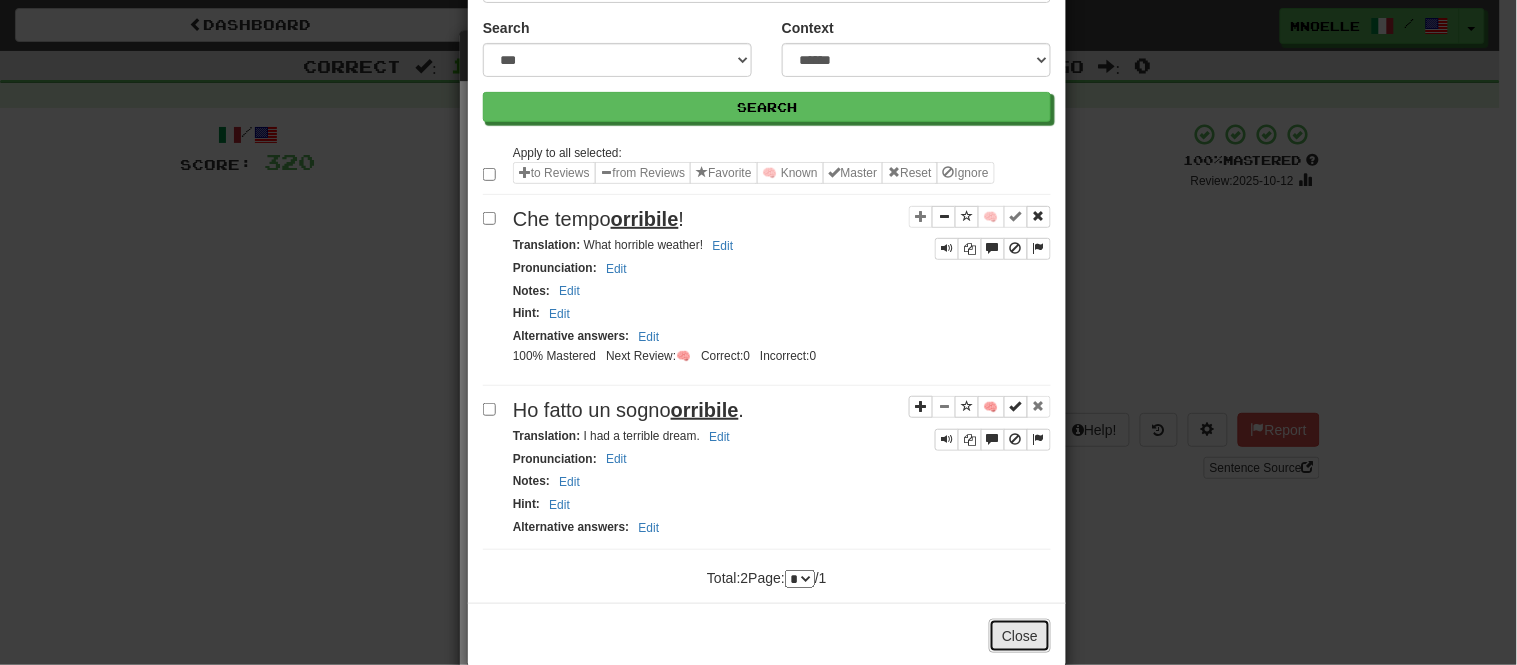 click on "Close" at bounding box center (1020, 636) 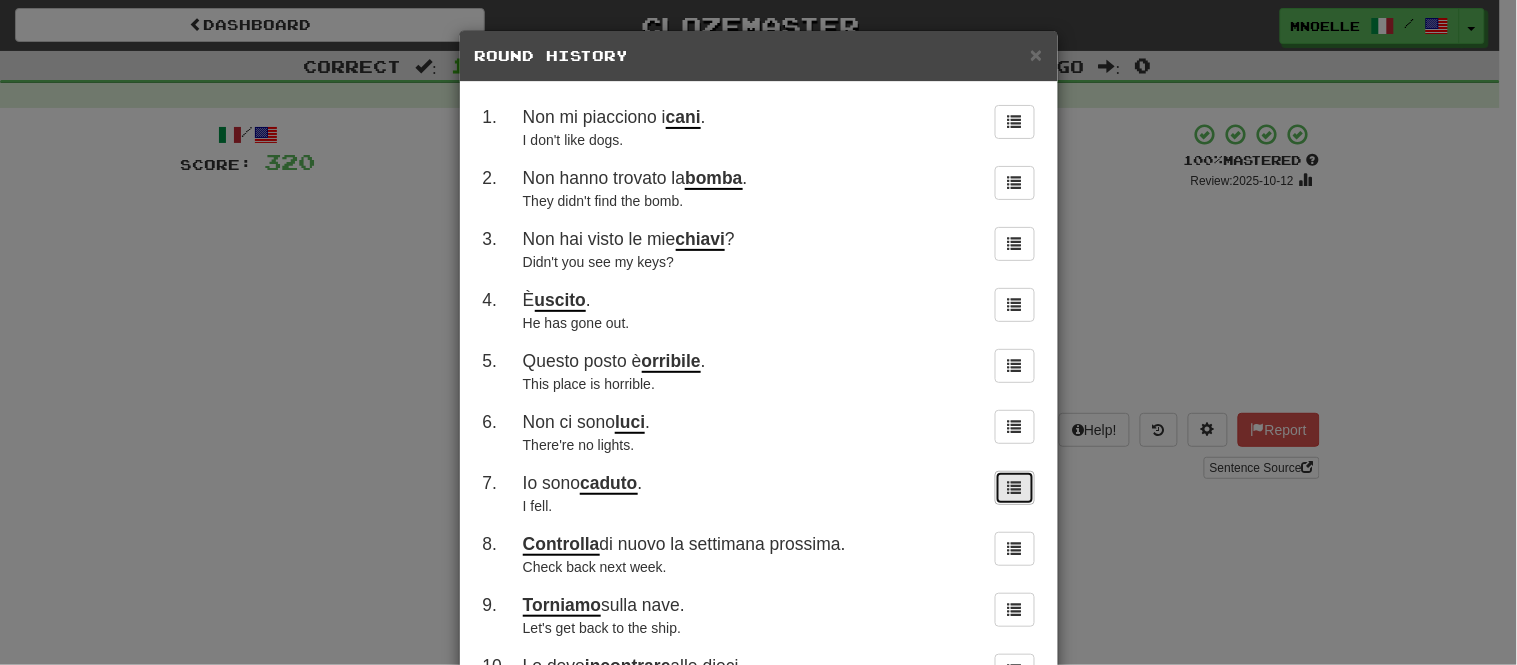 click at bounding box center [1015, 488] 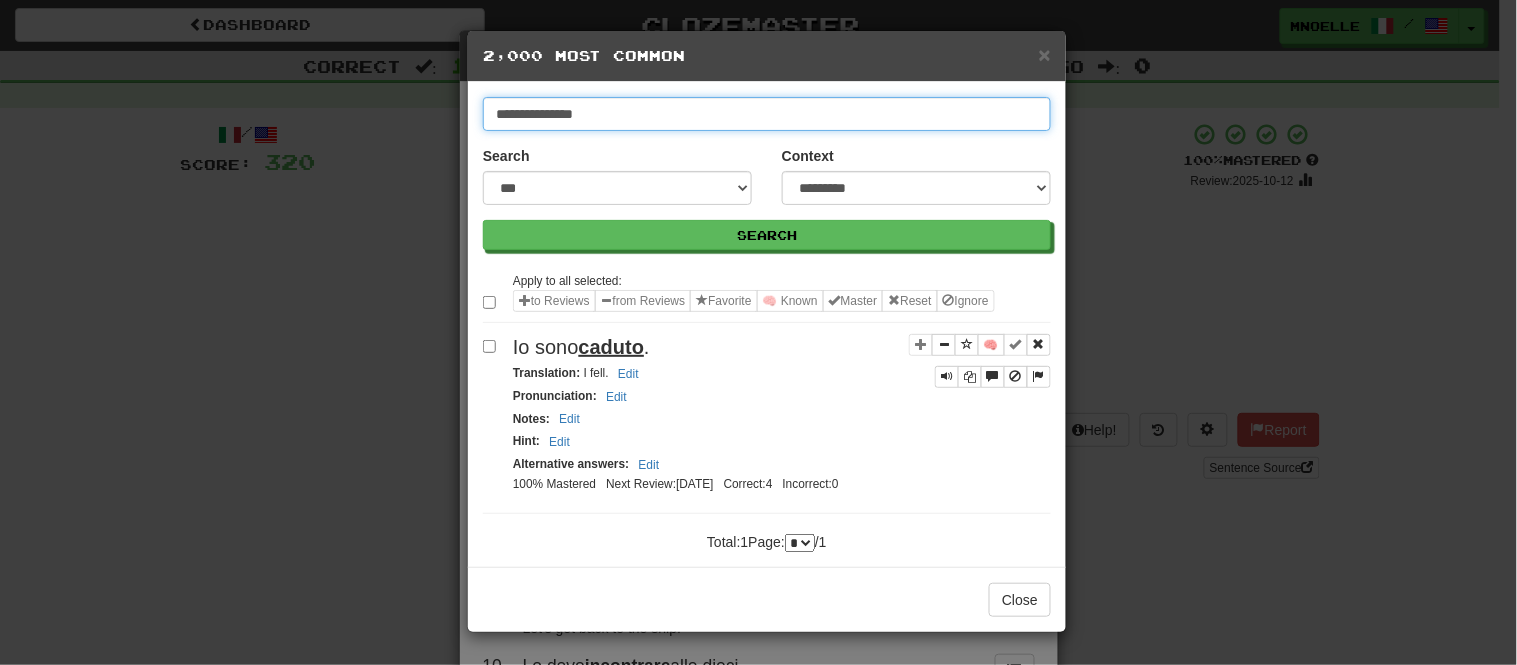 click on "**********" at bounding box center (767, 114) 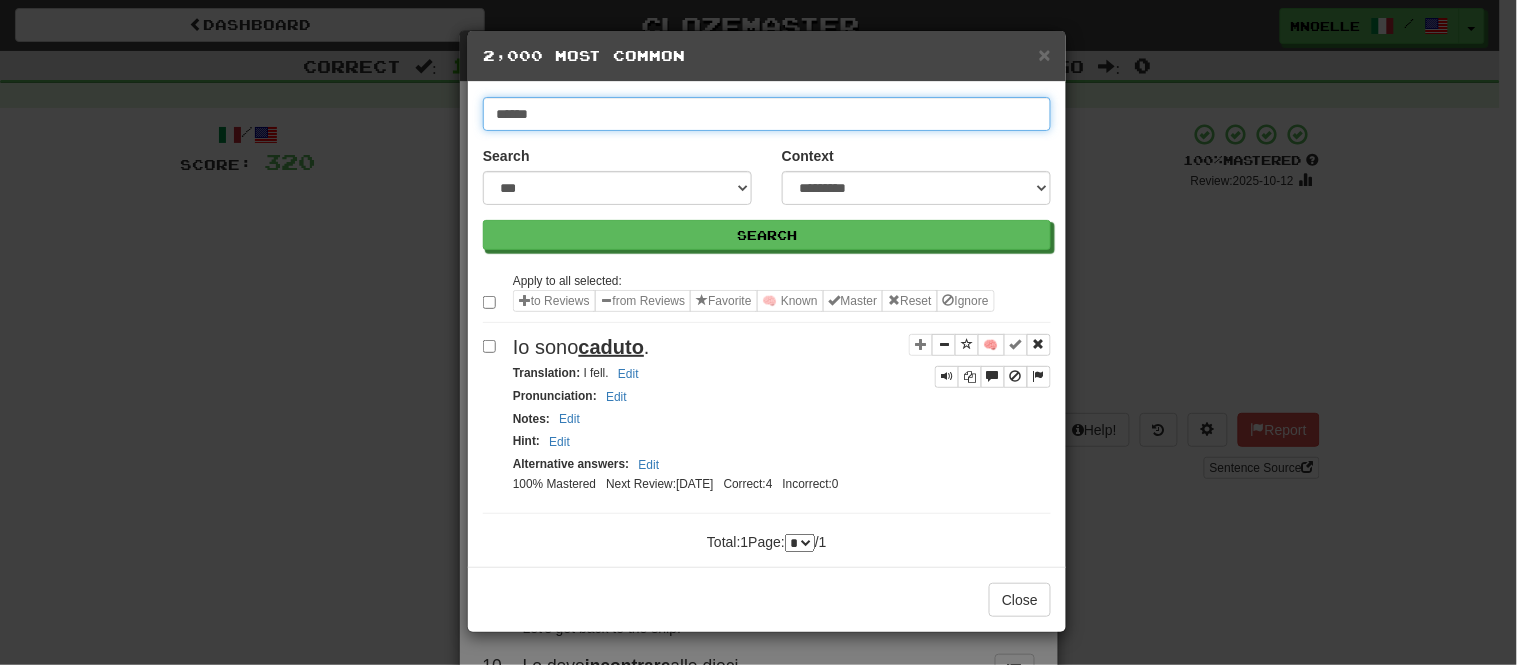 type on "******" 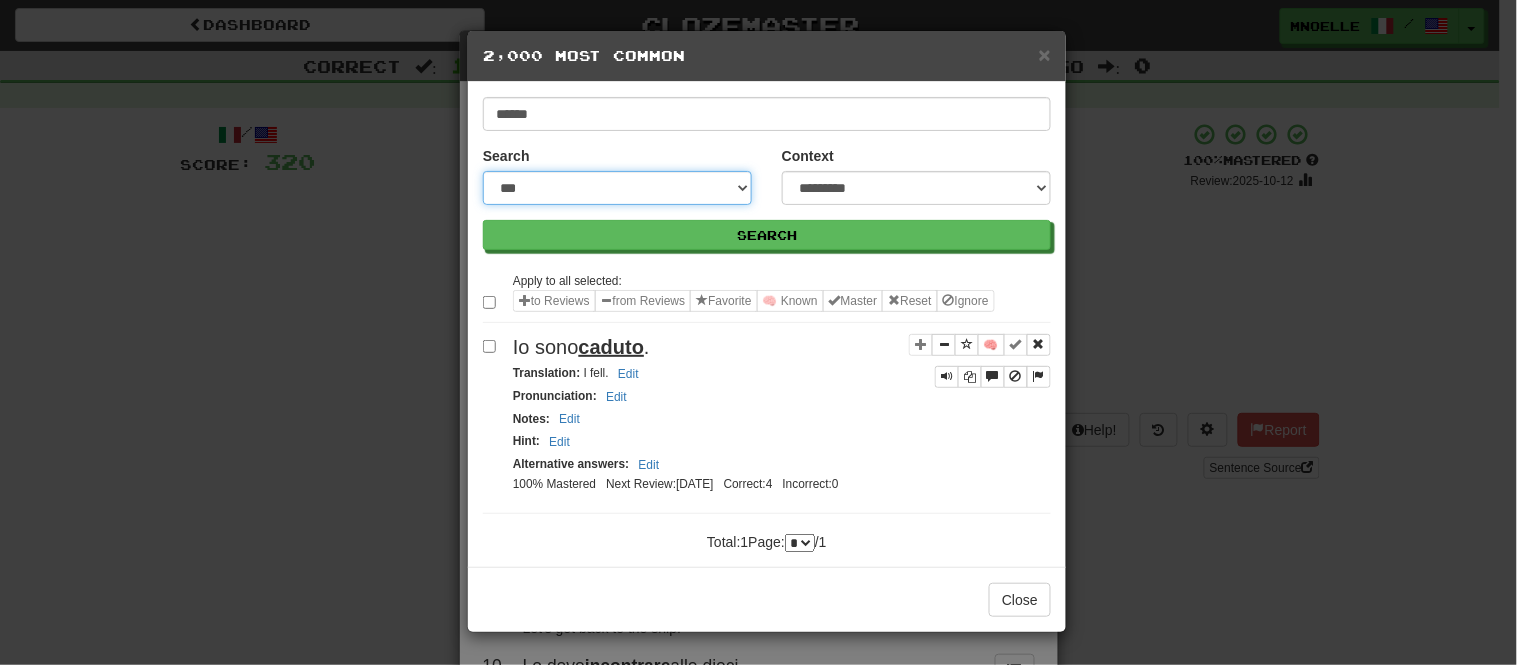 click on "**********" at bounding box center [617, 188] 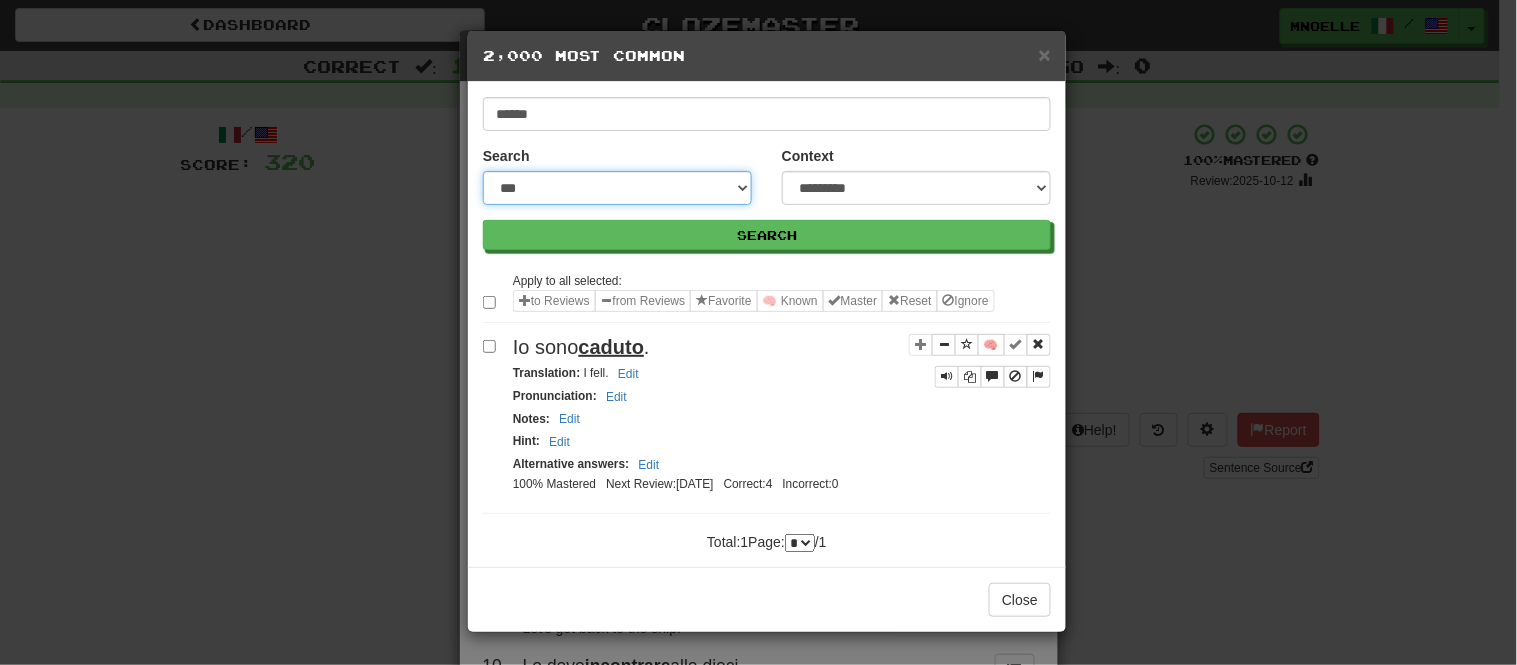 select on "***" 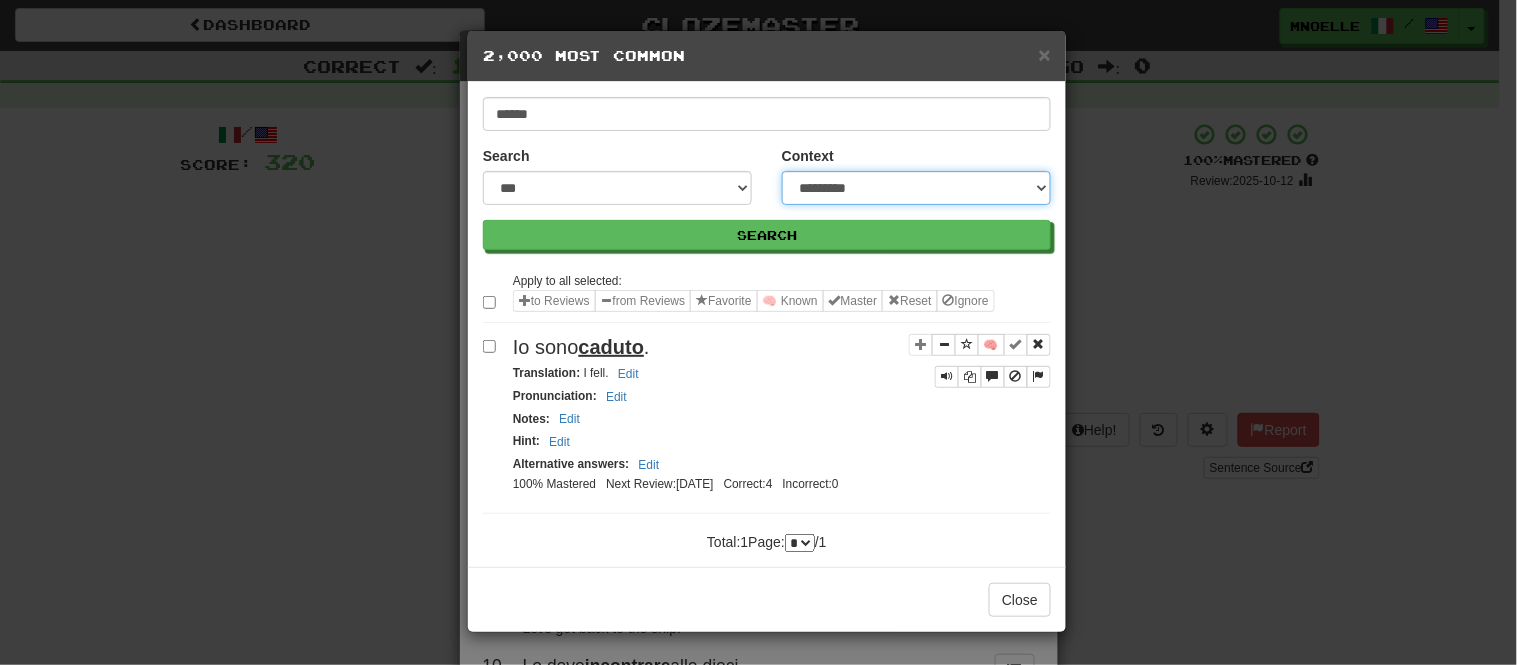 click on "**********" at bounding box center [916, 188] 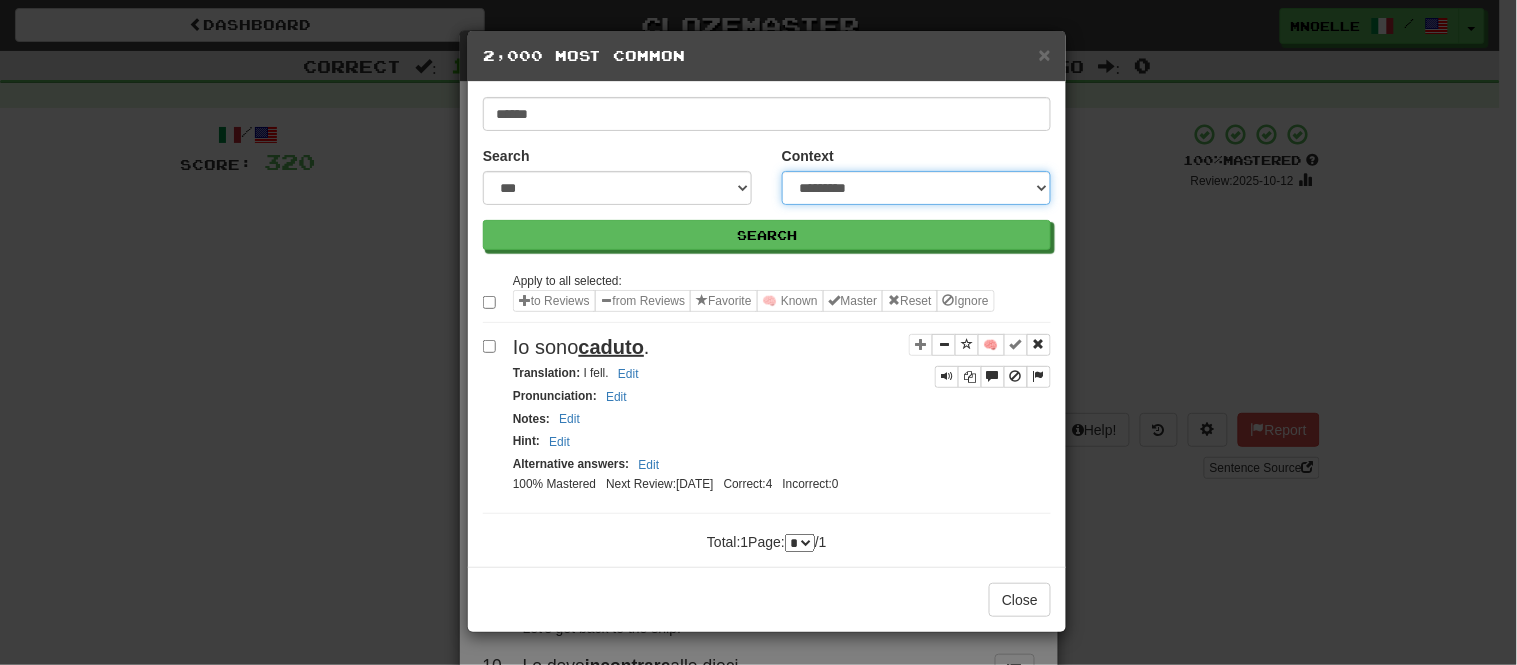 select on "*****" 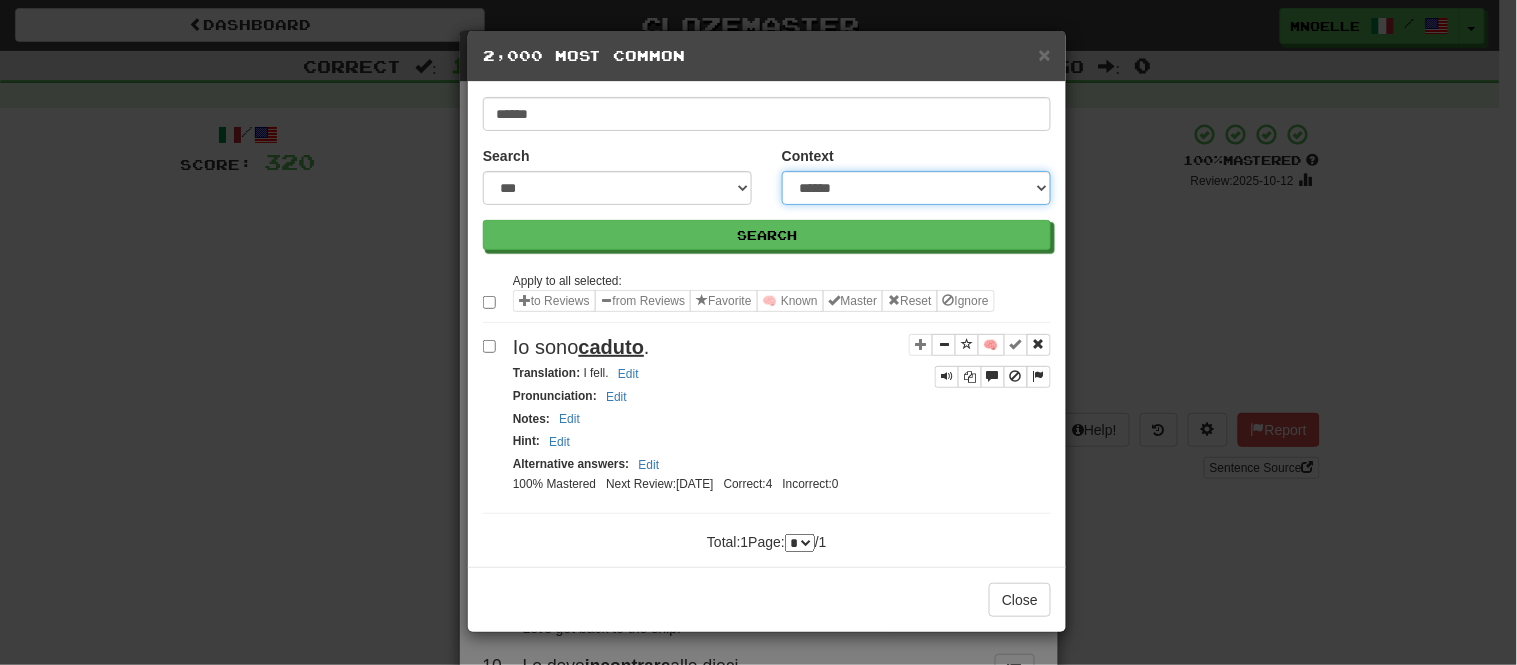 click on "**********" at bounding box center (916, 188) 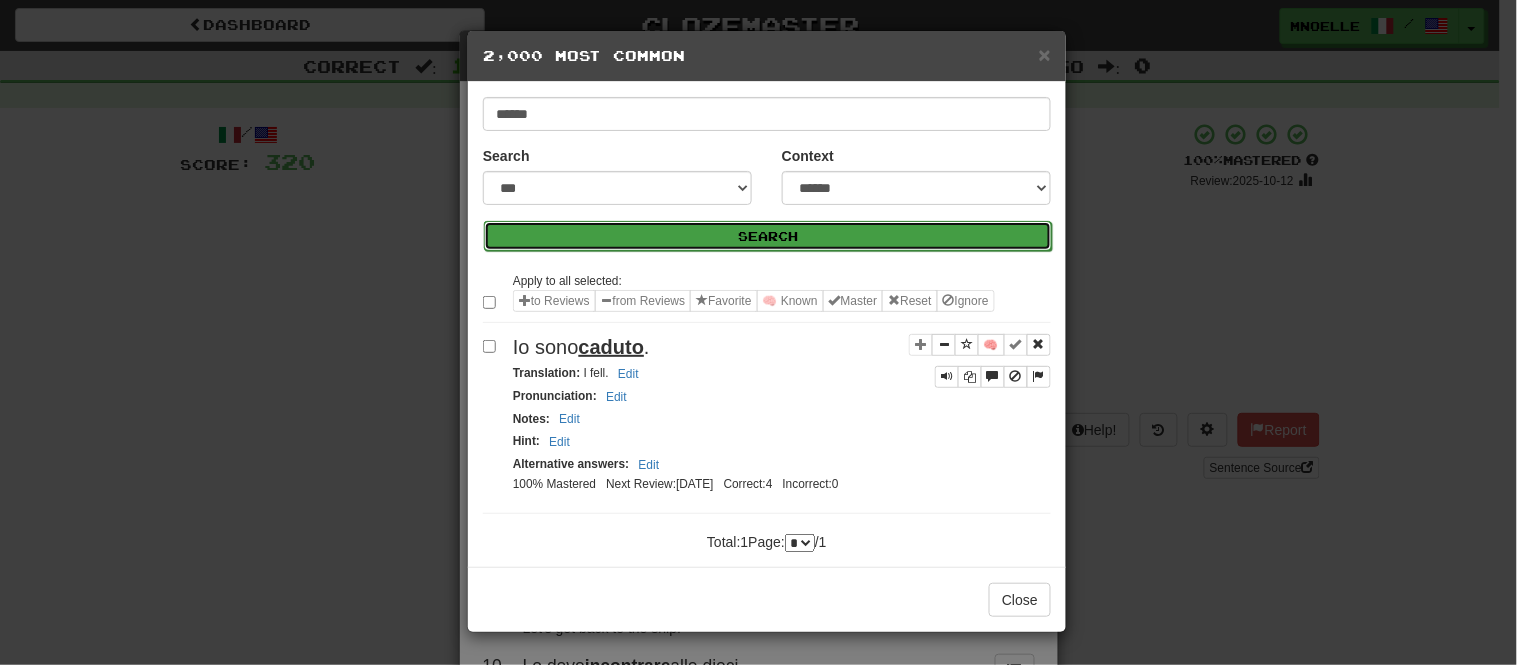 click on "Search" at bounding box center (768, 236) 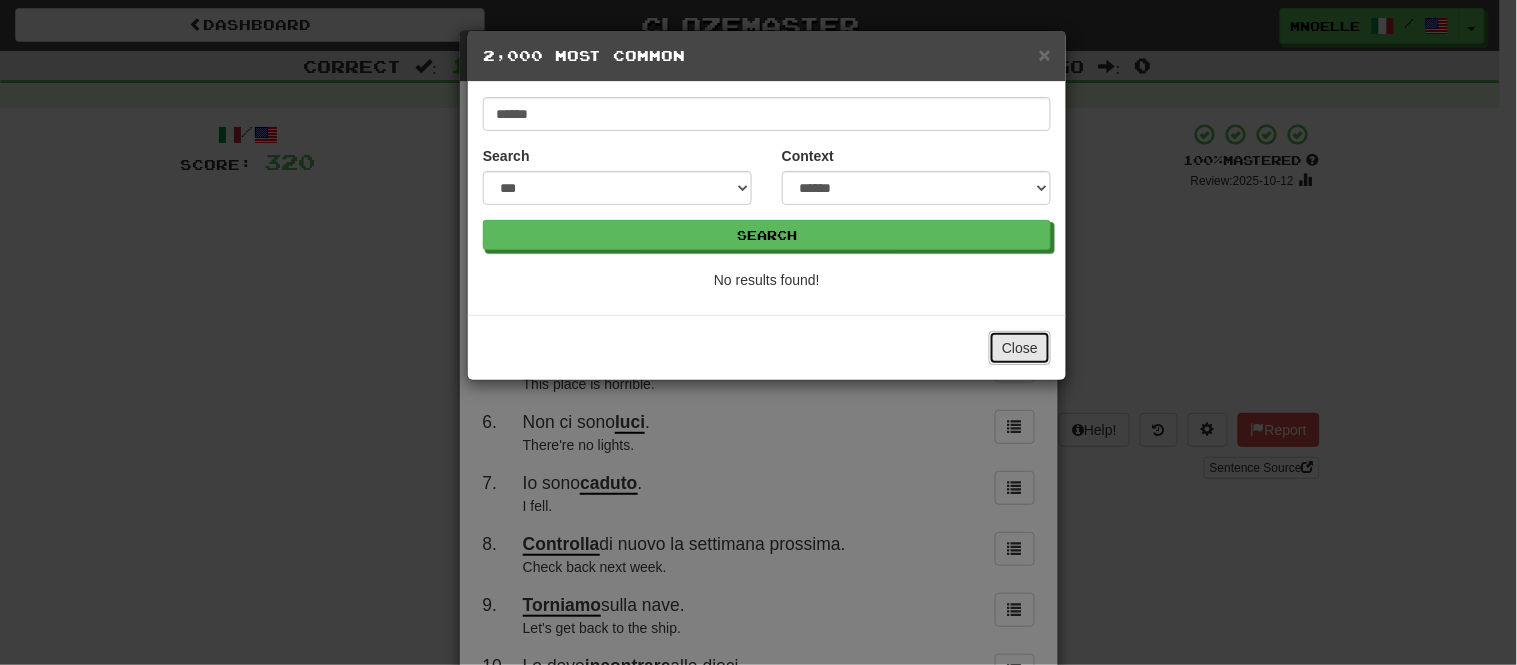 click on "Close" at bounding box center [1020, 348] 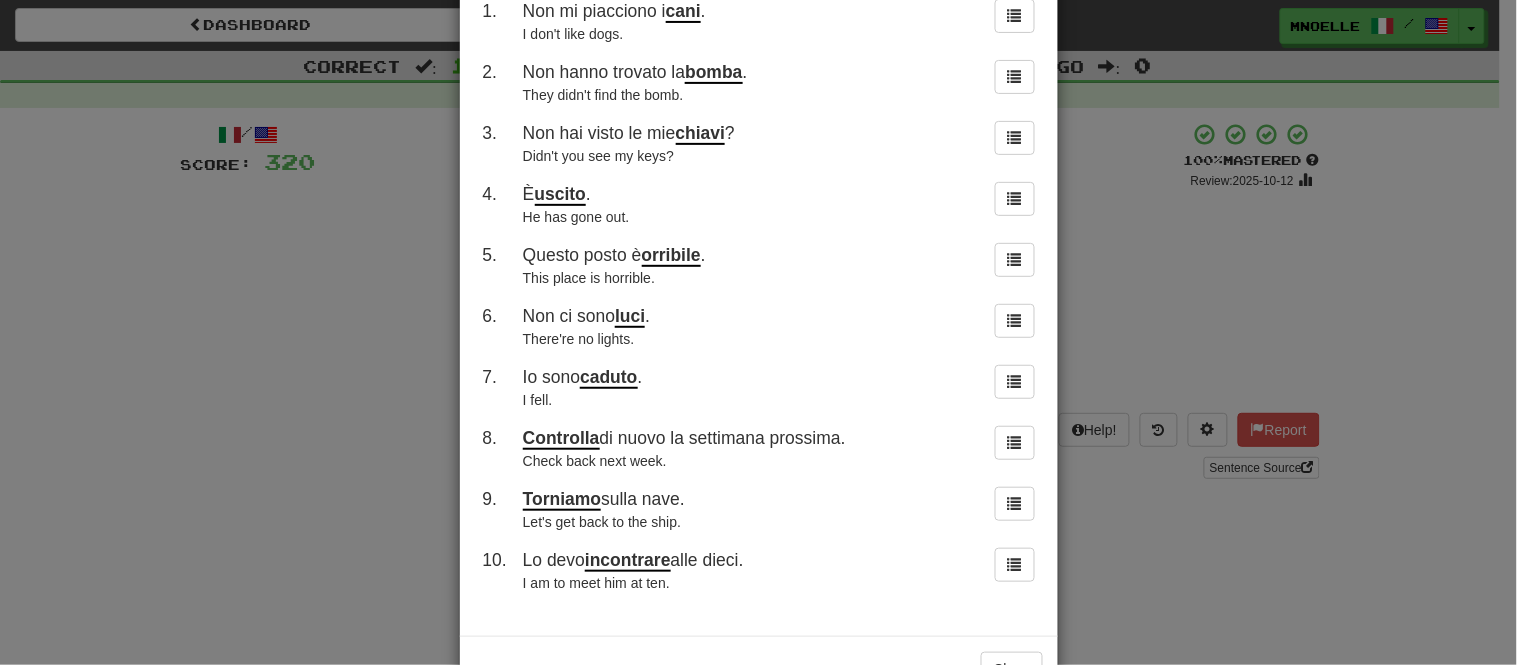 scroll, scrollTop: 172, scrollLeft: 0, axis: vertical 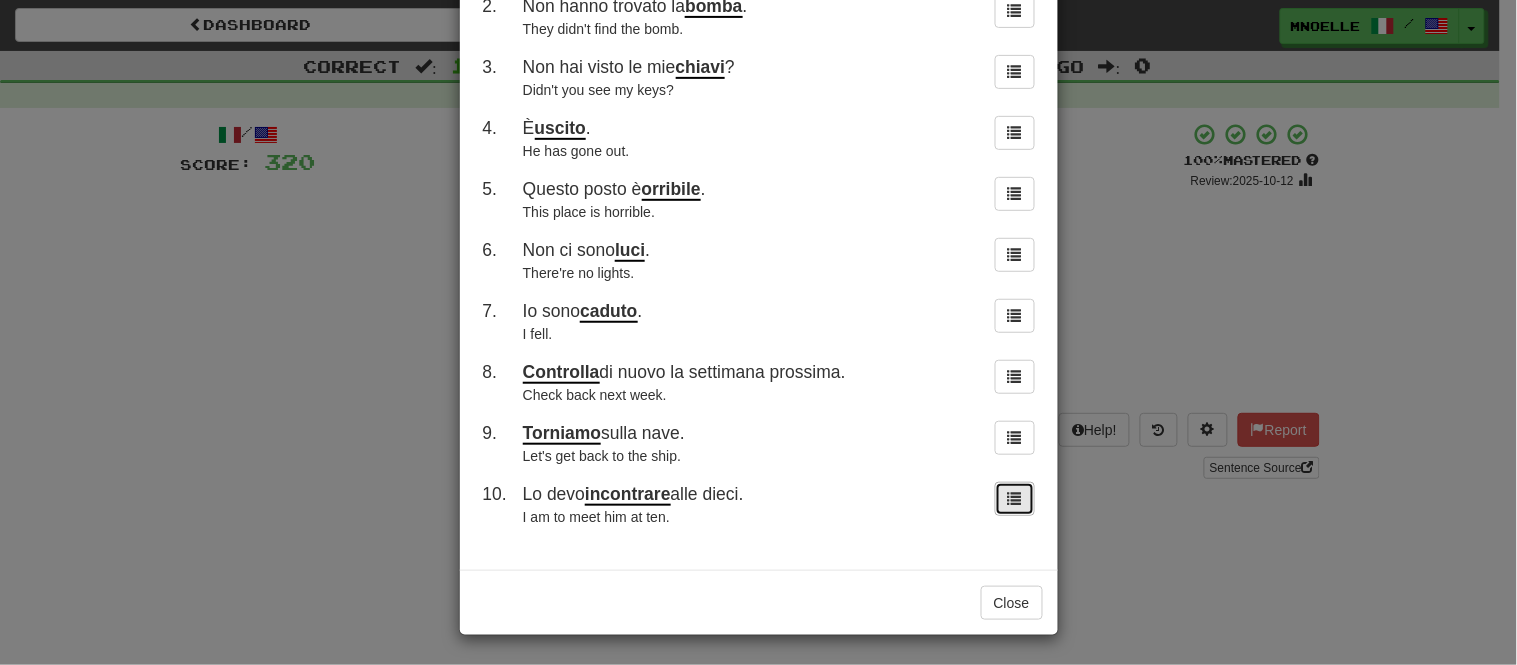 click at bounding box center (1015, 498) 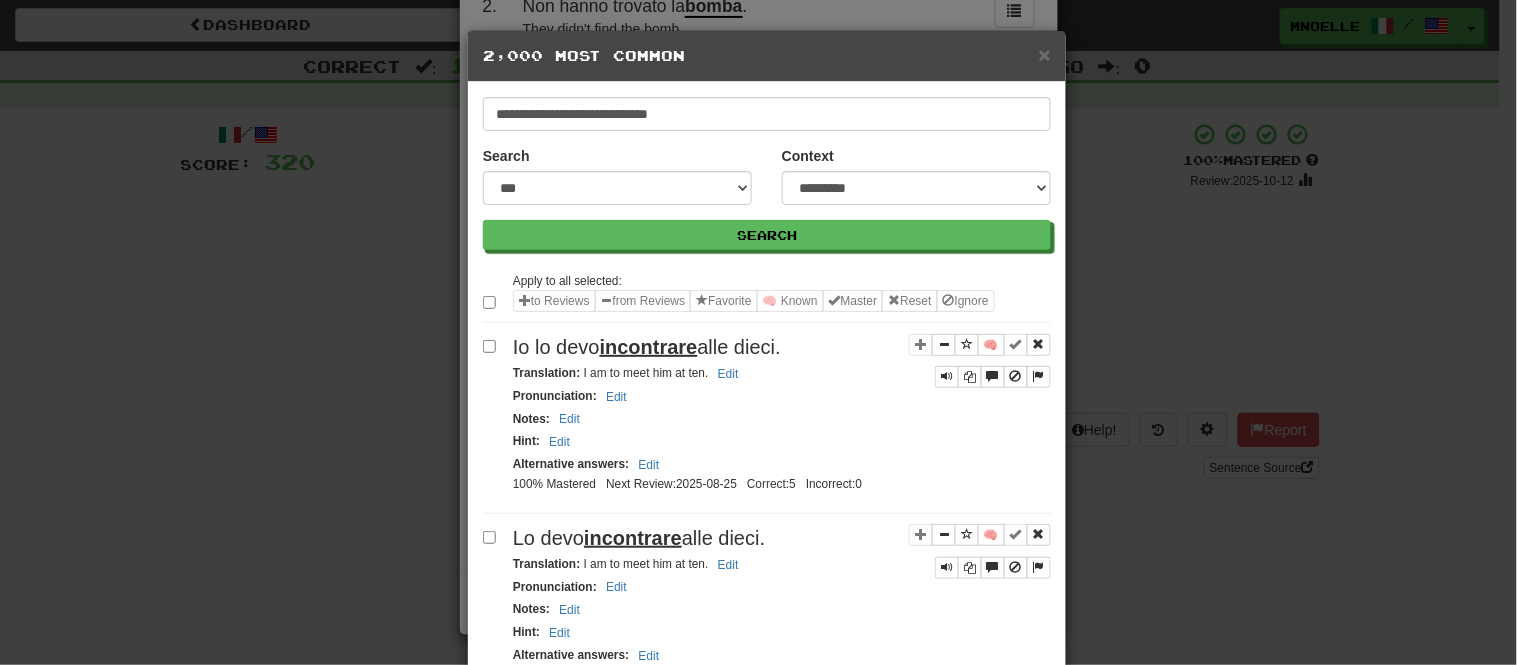 scroll, scrollTop: 0, scrollLeft: 0, axis: both 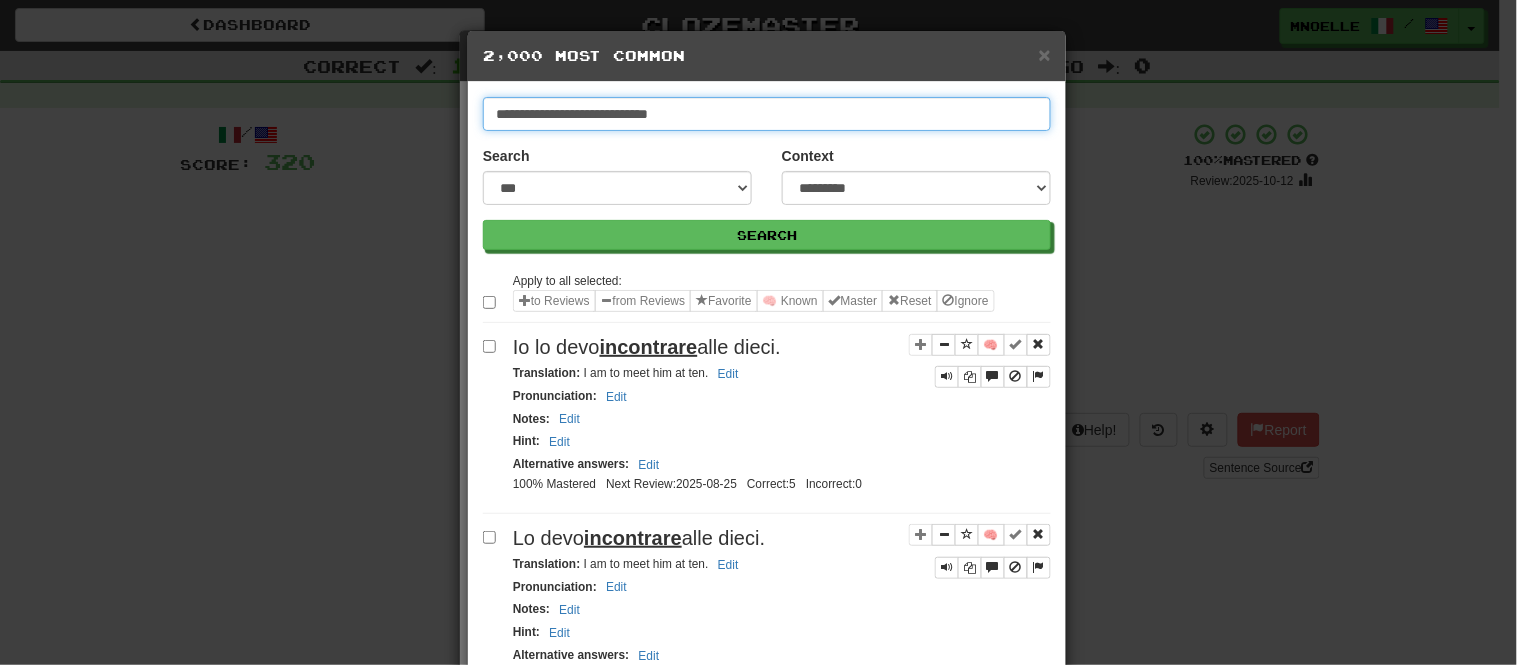 click on "**********" at bounding box center (767, 114) 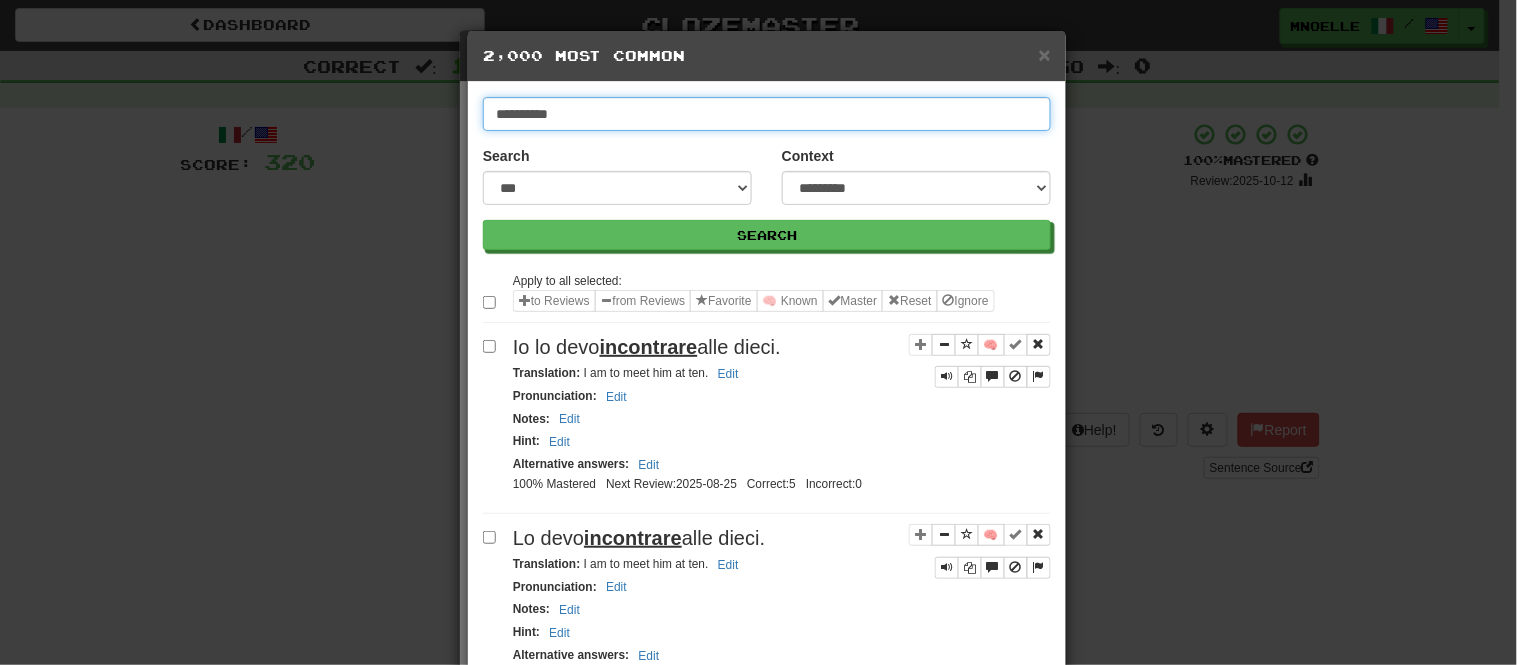 type on "**********" 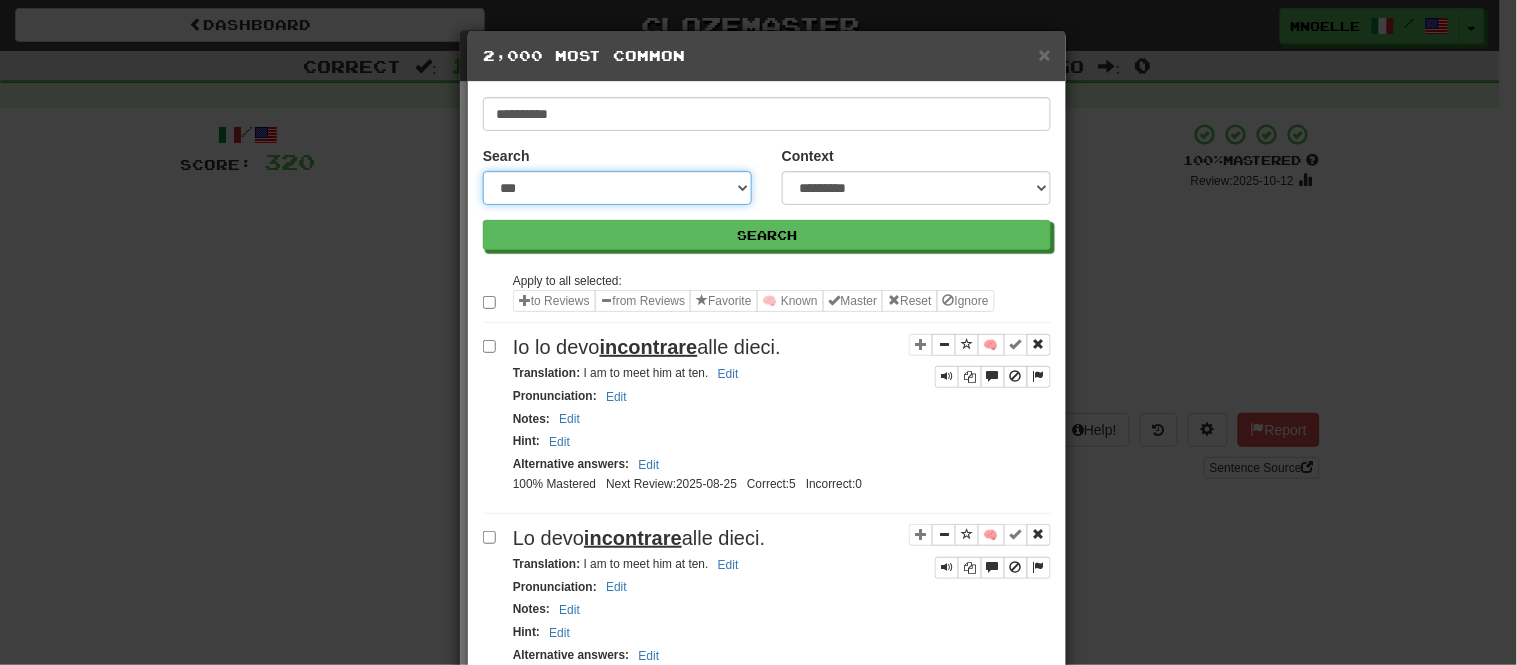 click on "**********" at bounding box center (617, 188) 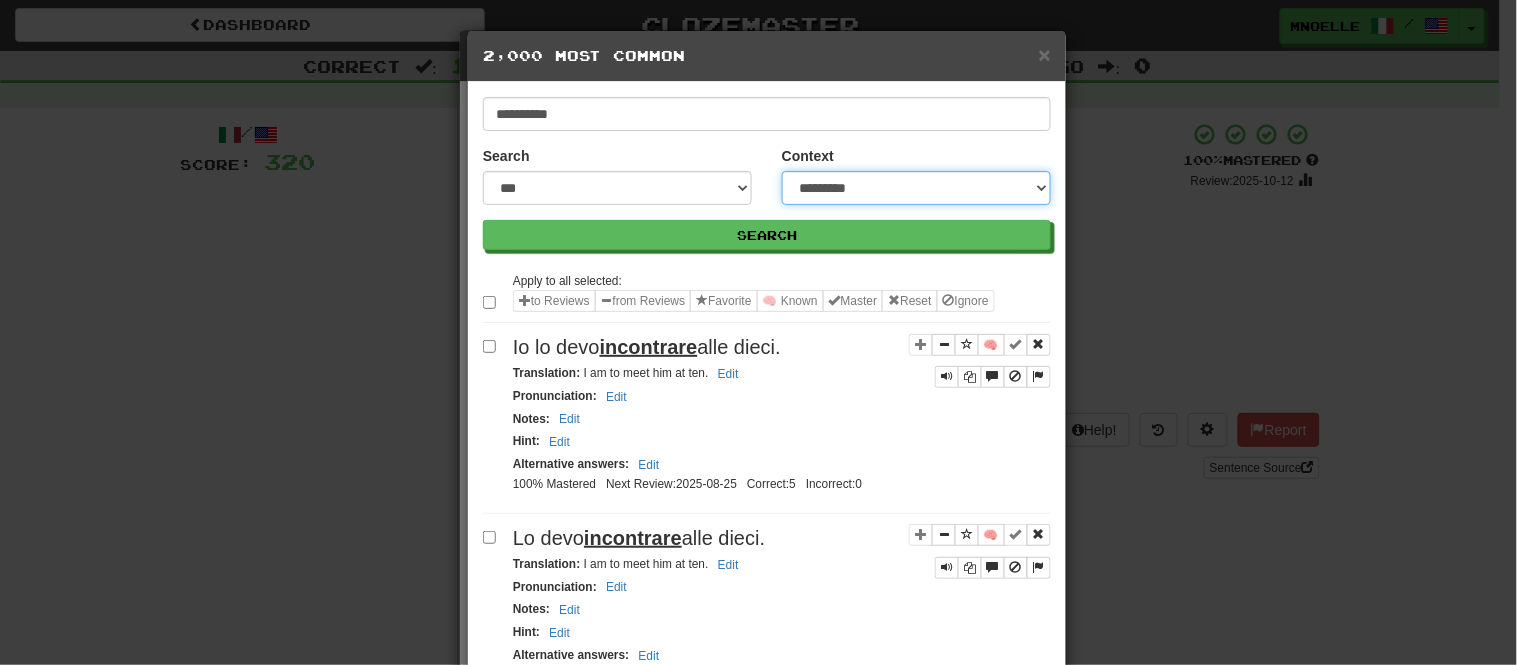 click on "**********" at bounding box center [916, 188] 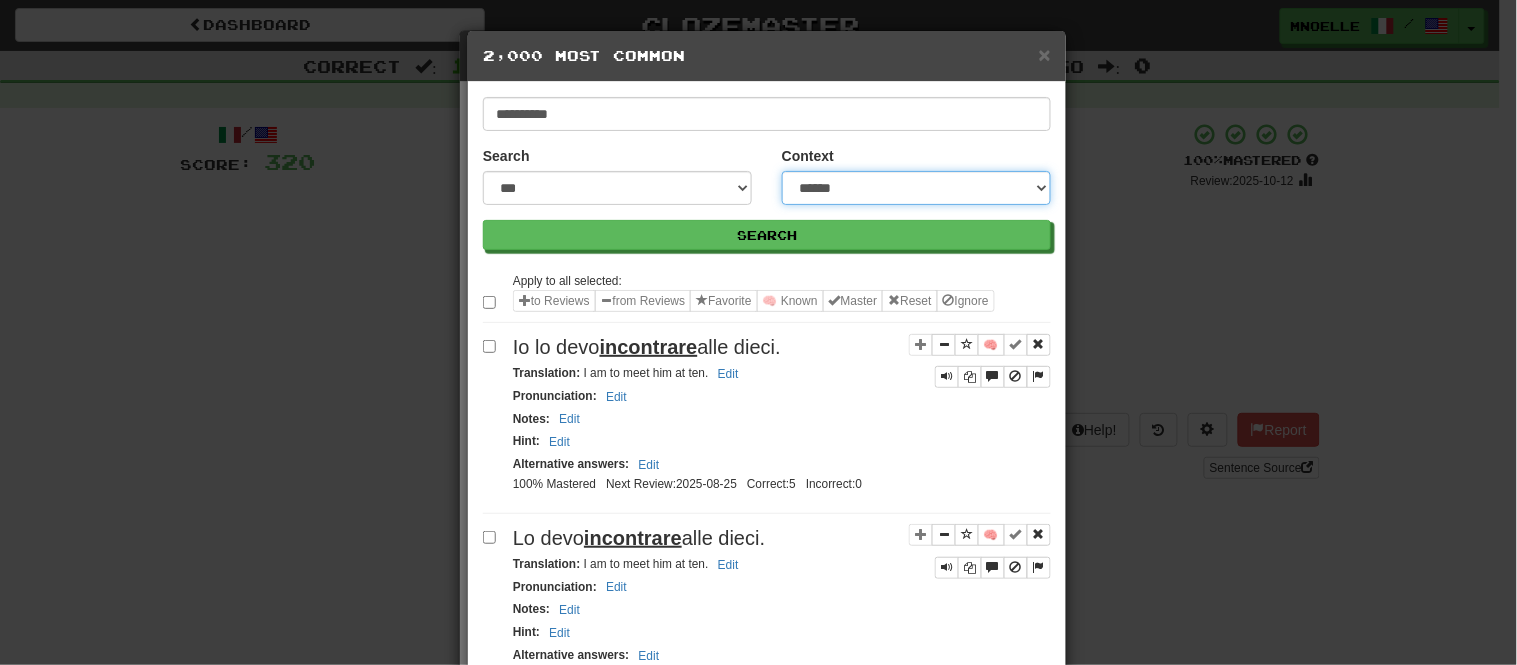 click on "**********" at bounding box center (916, 188) 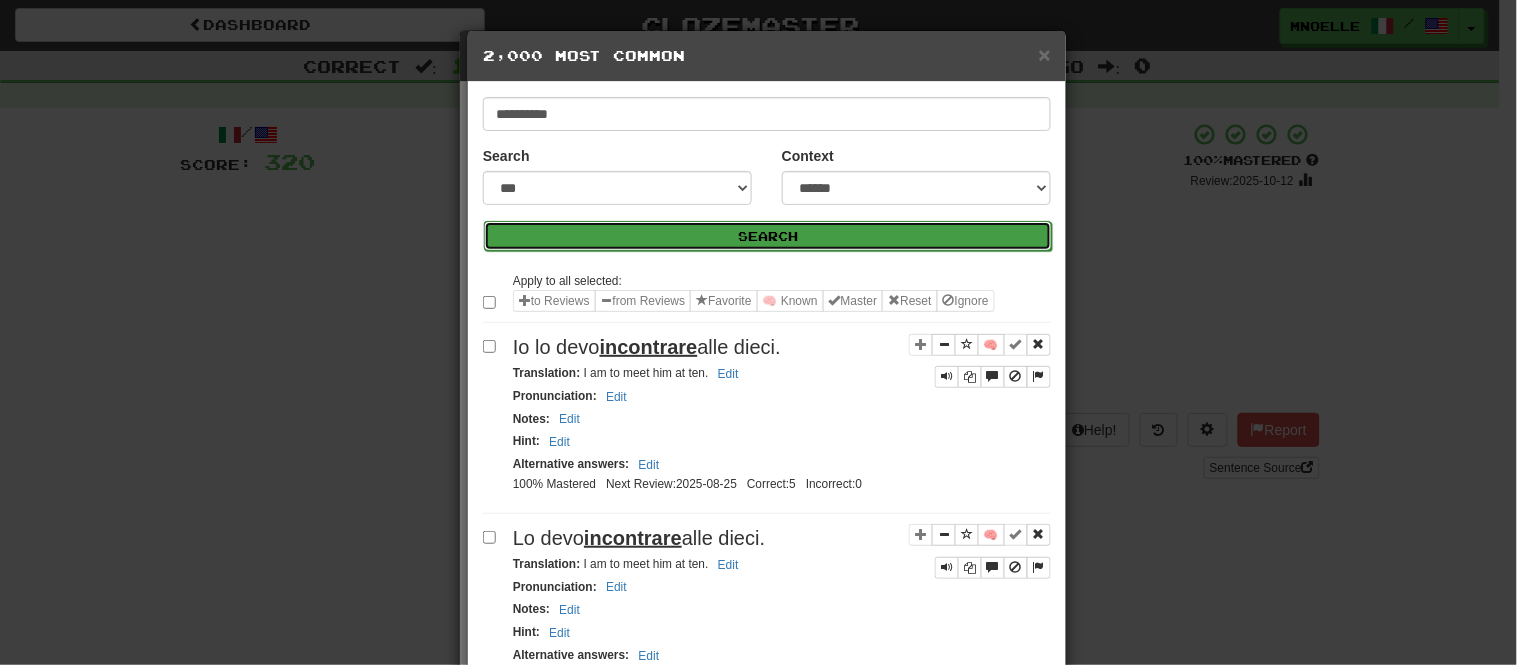 click on "Search" at bounding box center (768, 236) 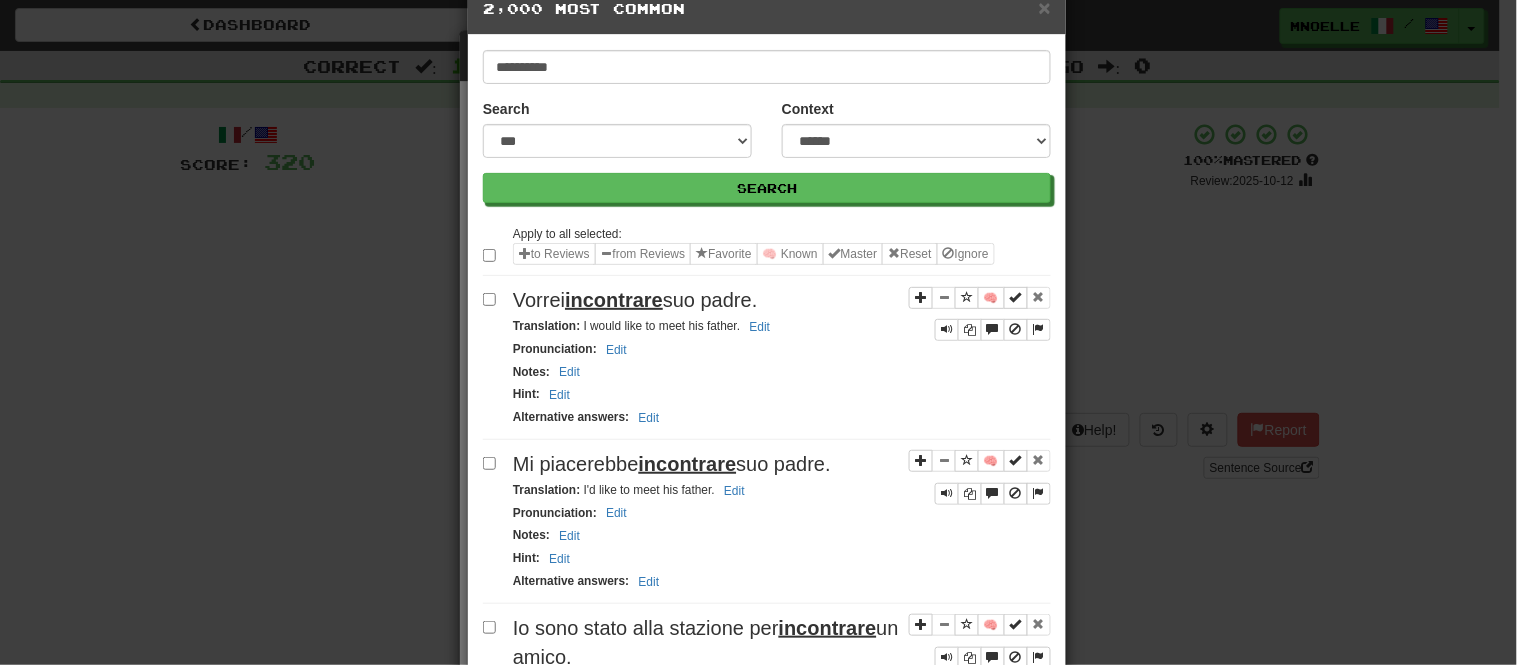 scroll, scrollTop: 47, scrollLeft: 0, axis: vertical 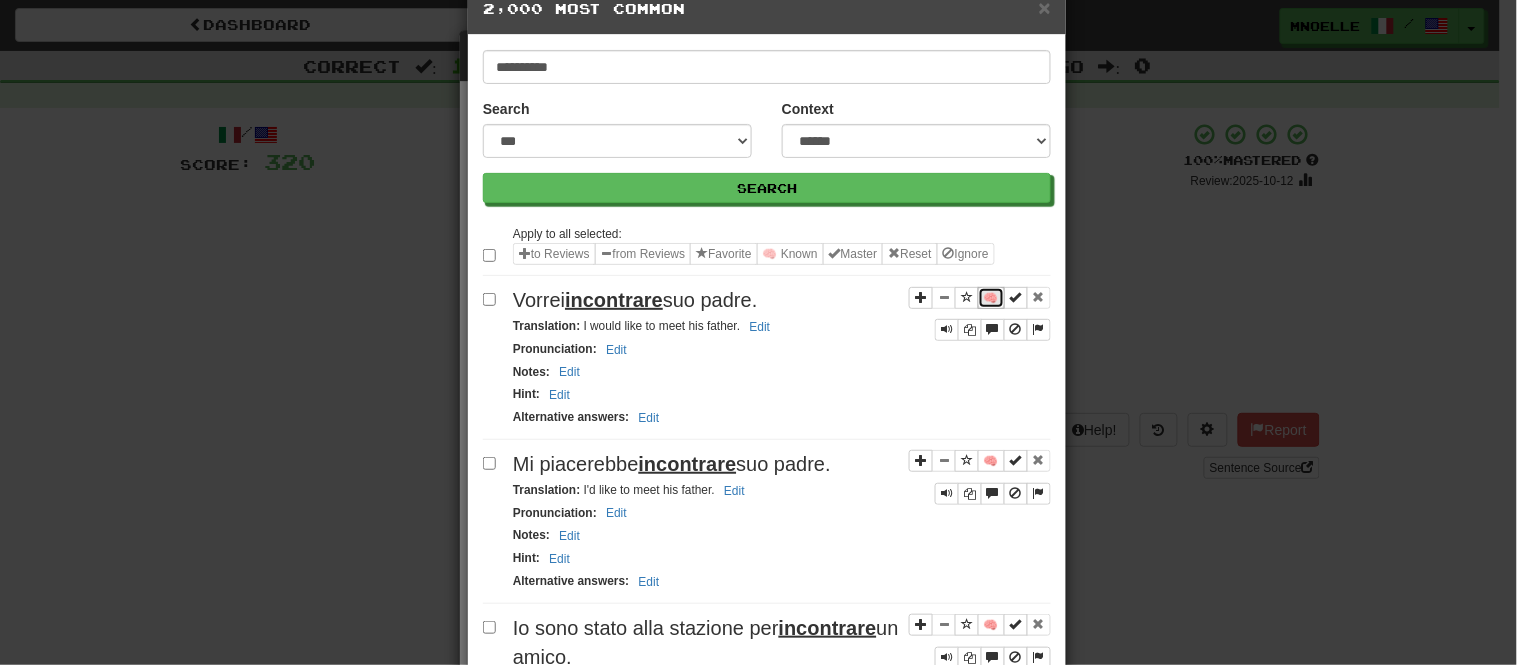 click on "🧠" at bounding box center [991, 298] 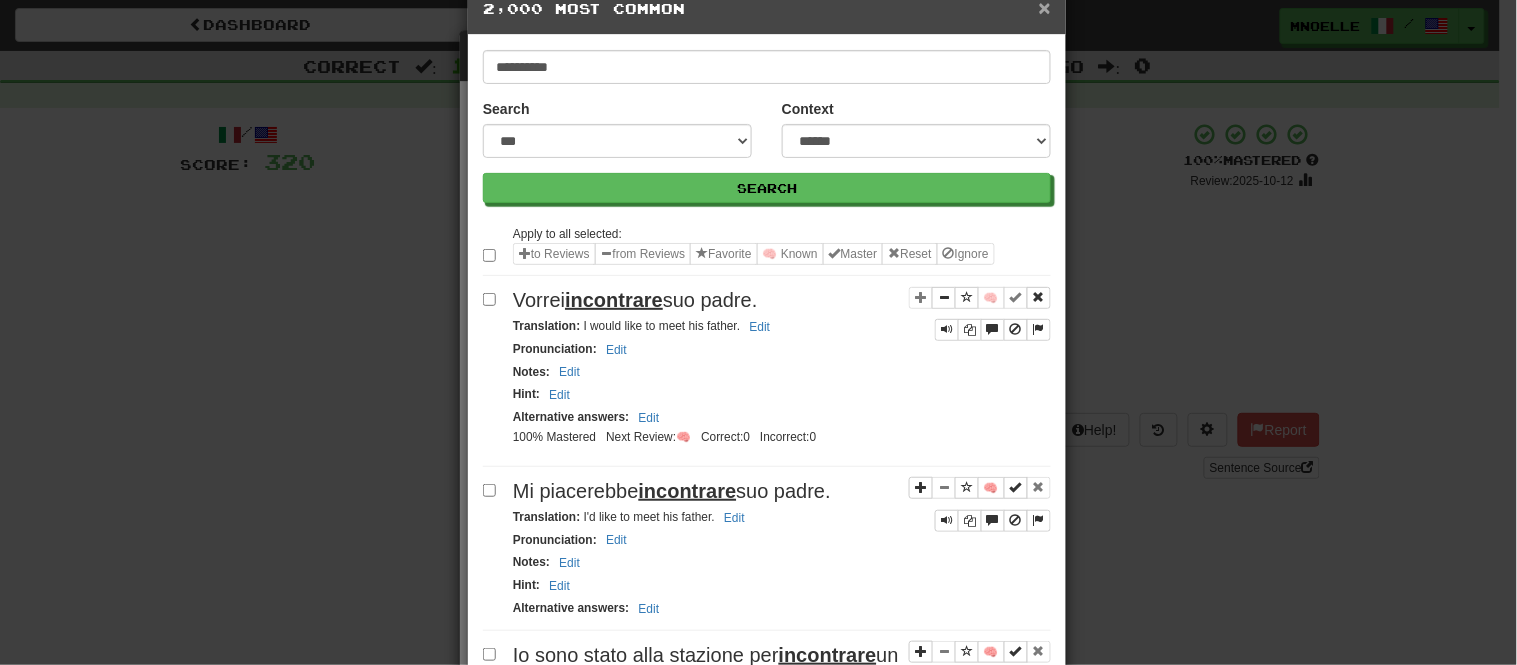 click on "×" at bounding box center [1045, 7] 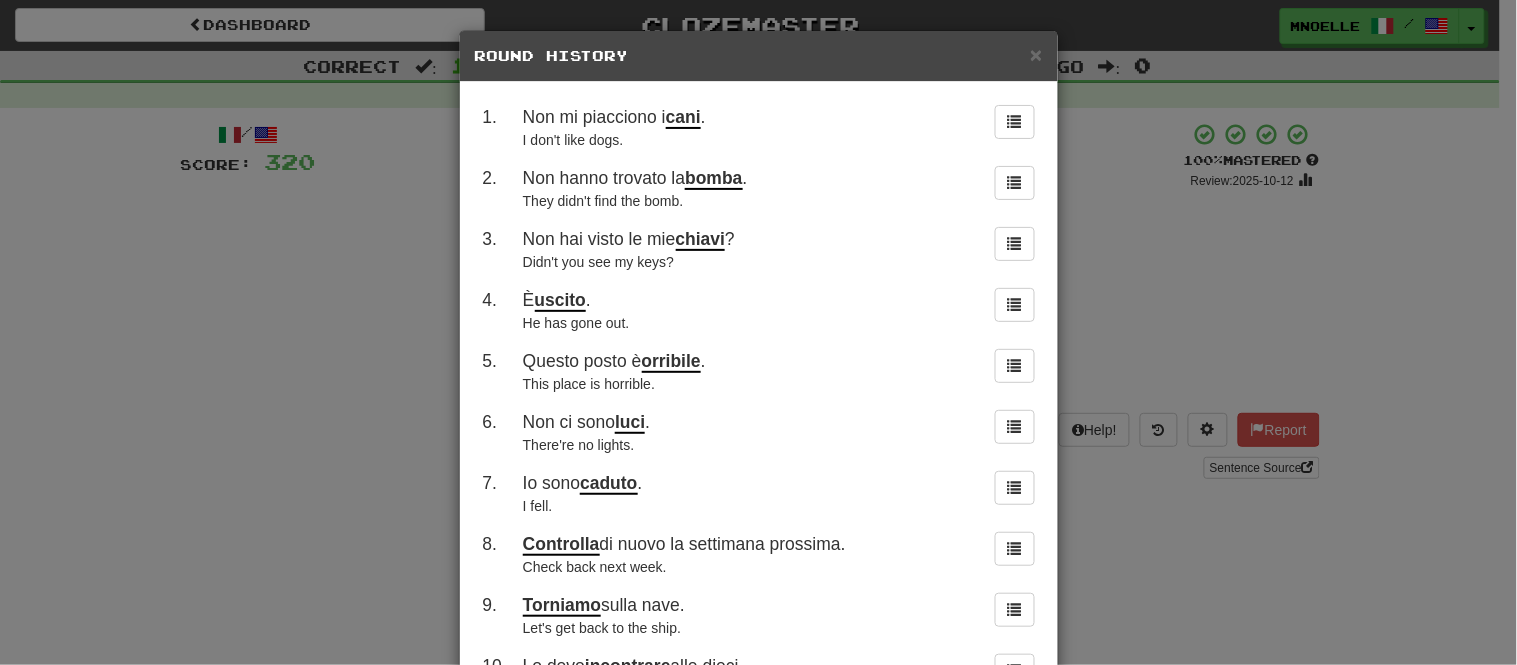 scroll, scrollTop: 172, scrollLeft: 0, axis: vertical 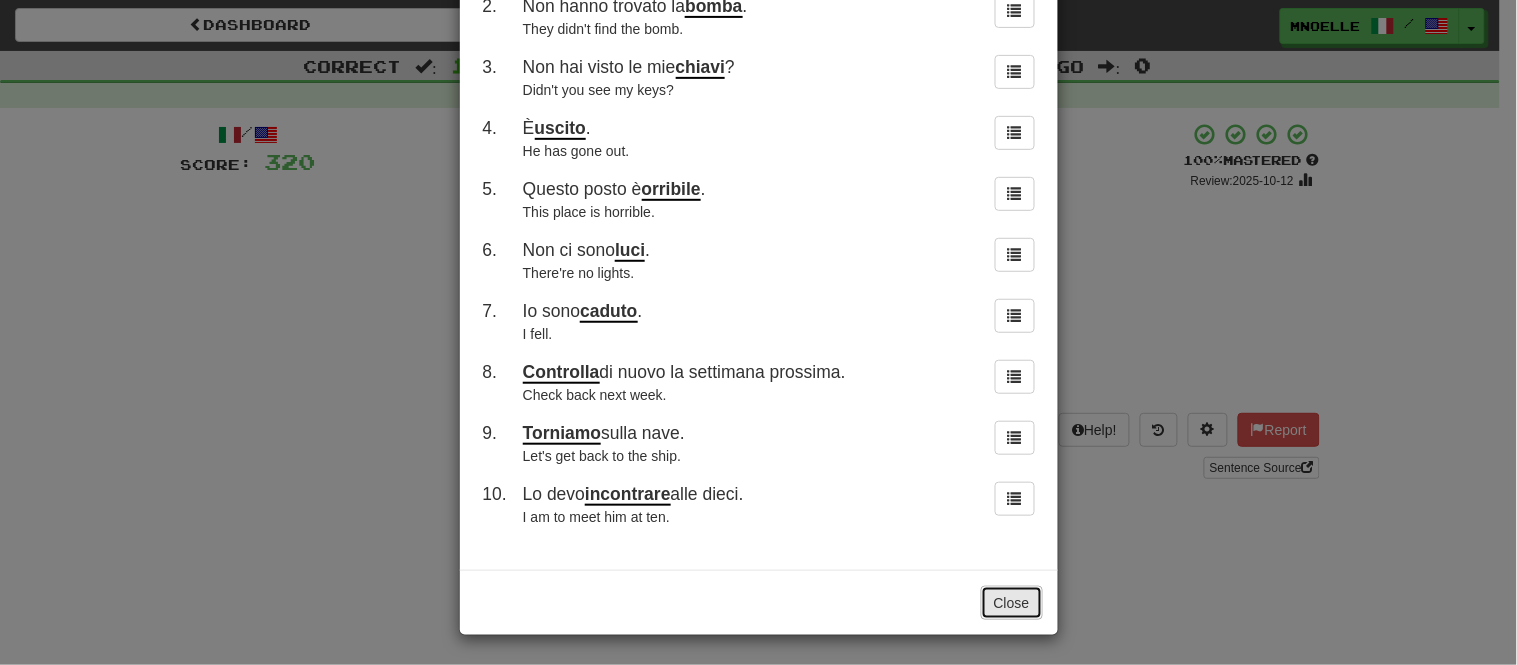 click on "Close" at bounding box center [1012, 603] 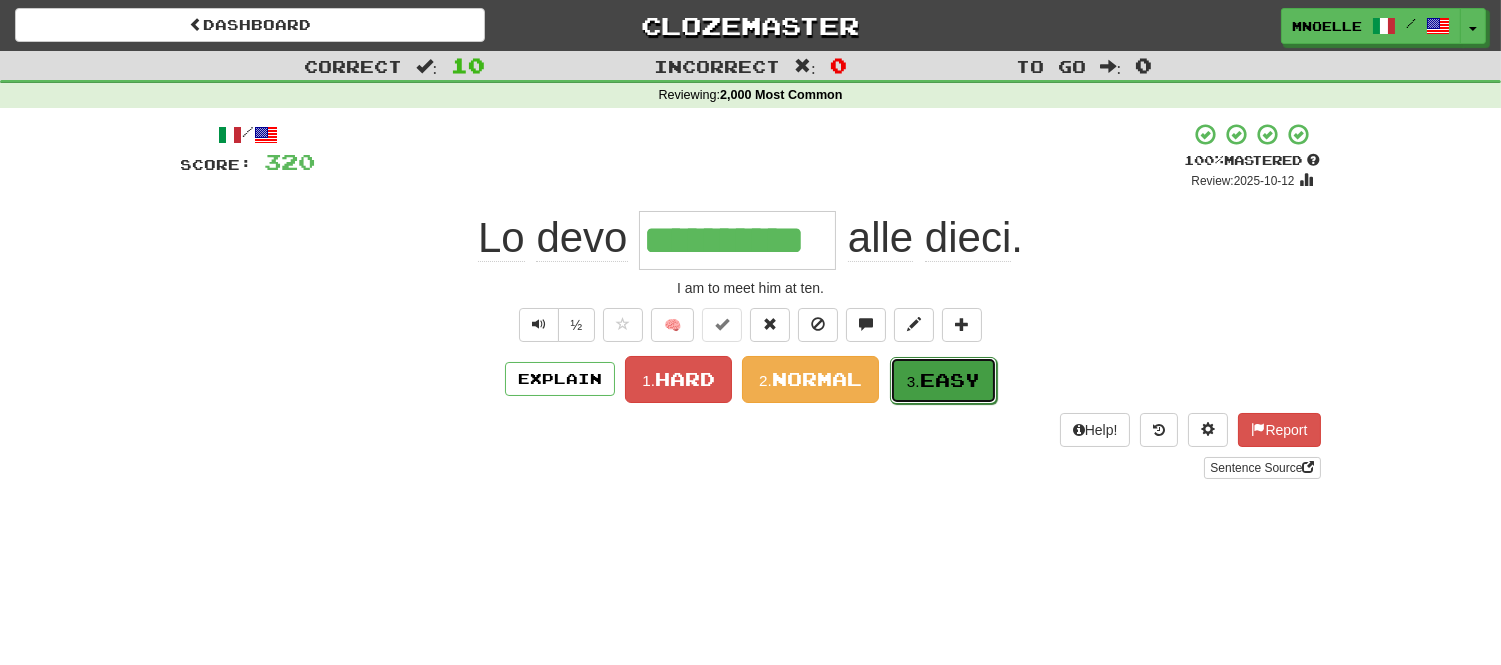 click on "Easy" at bounding box center [950, 380] 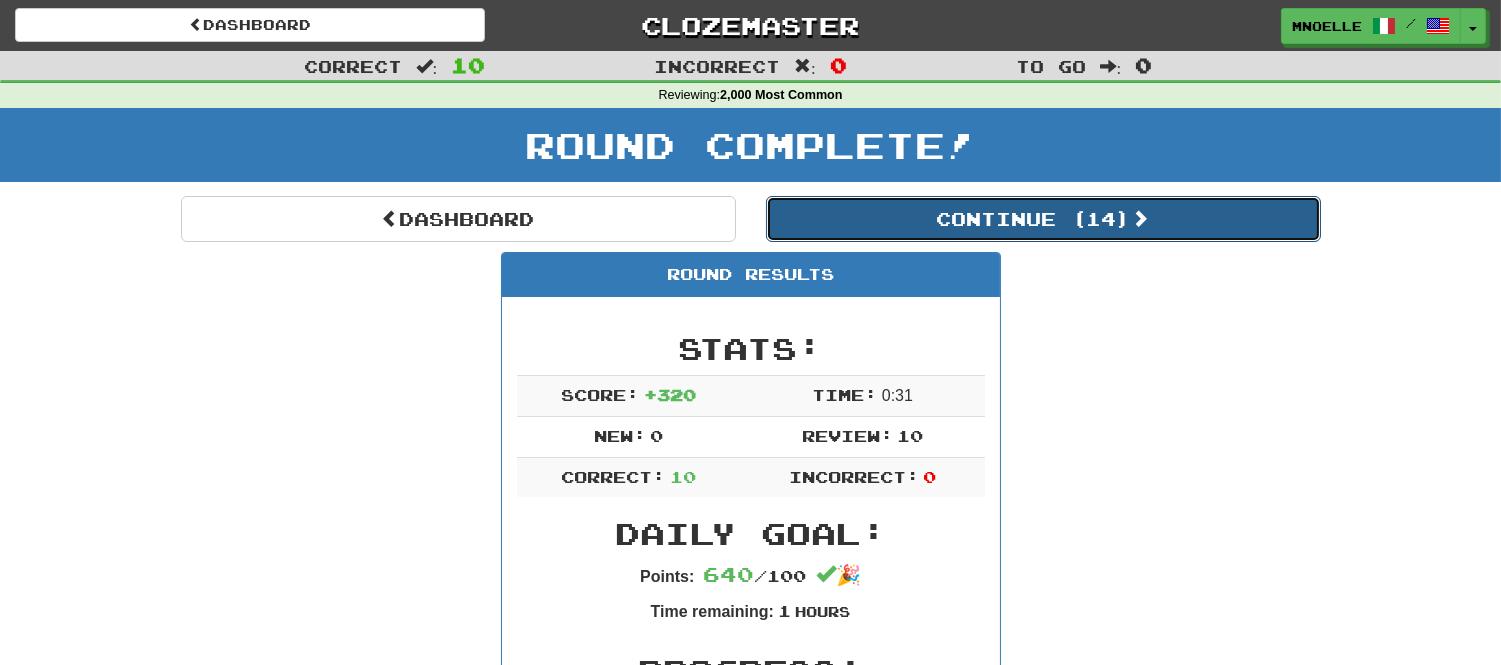 click on "Continue ( 14 )" at bounding box center (1043, 219) 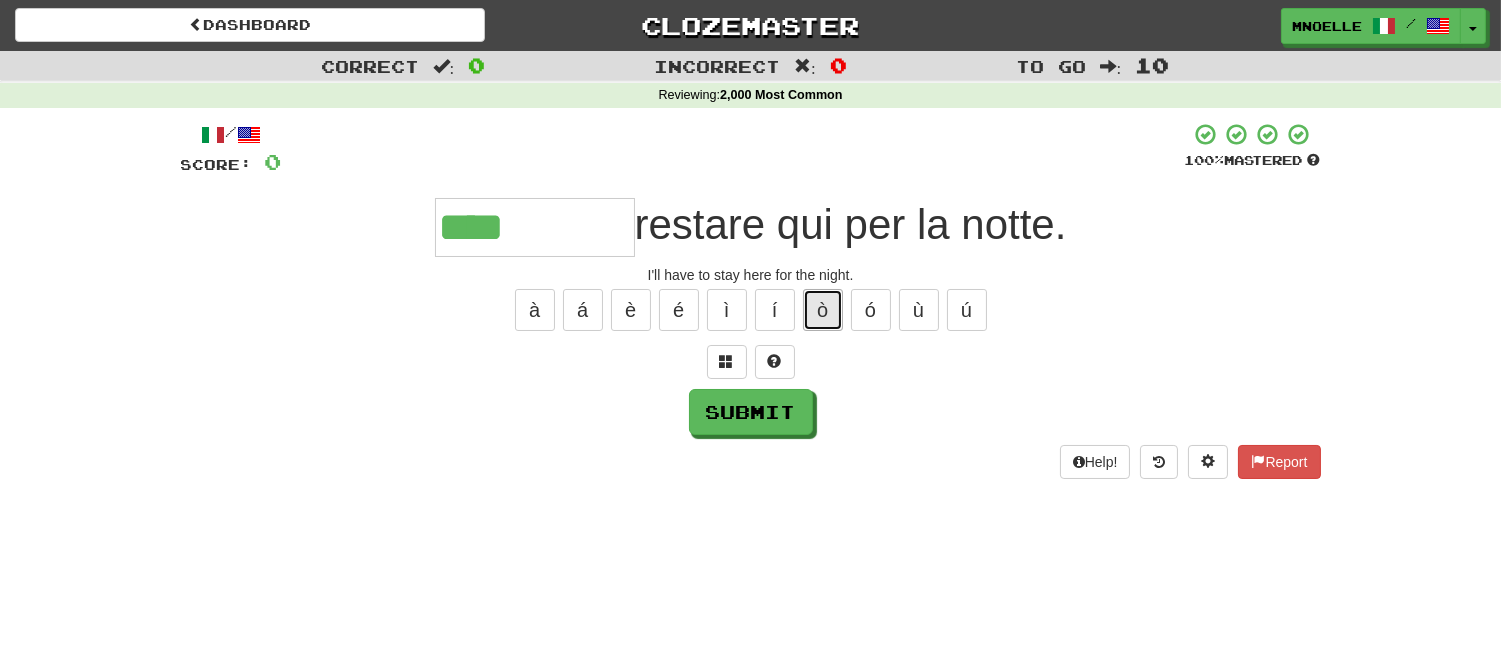 click on "ò" at bounding box center [823, 310] 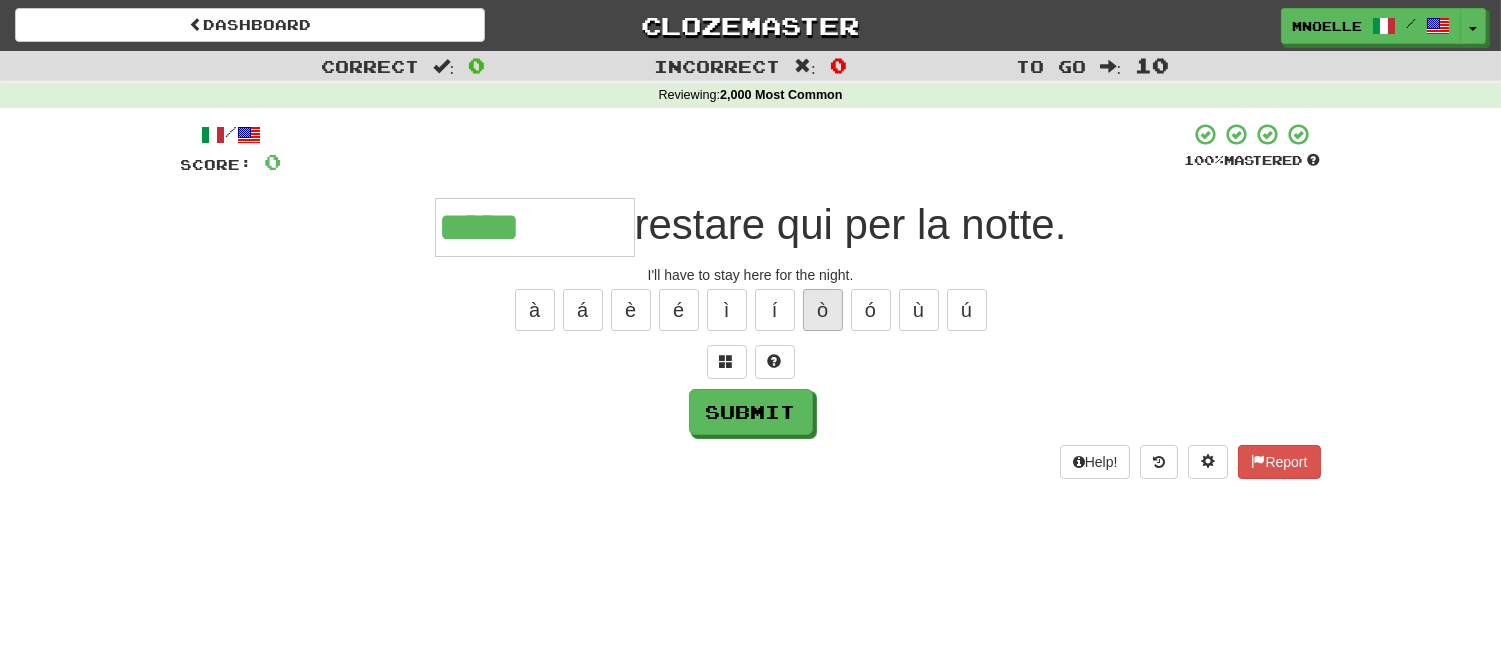 type on "*****" 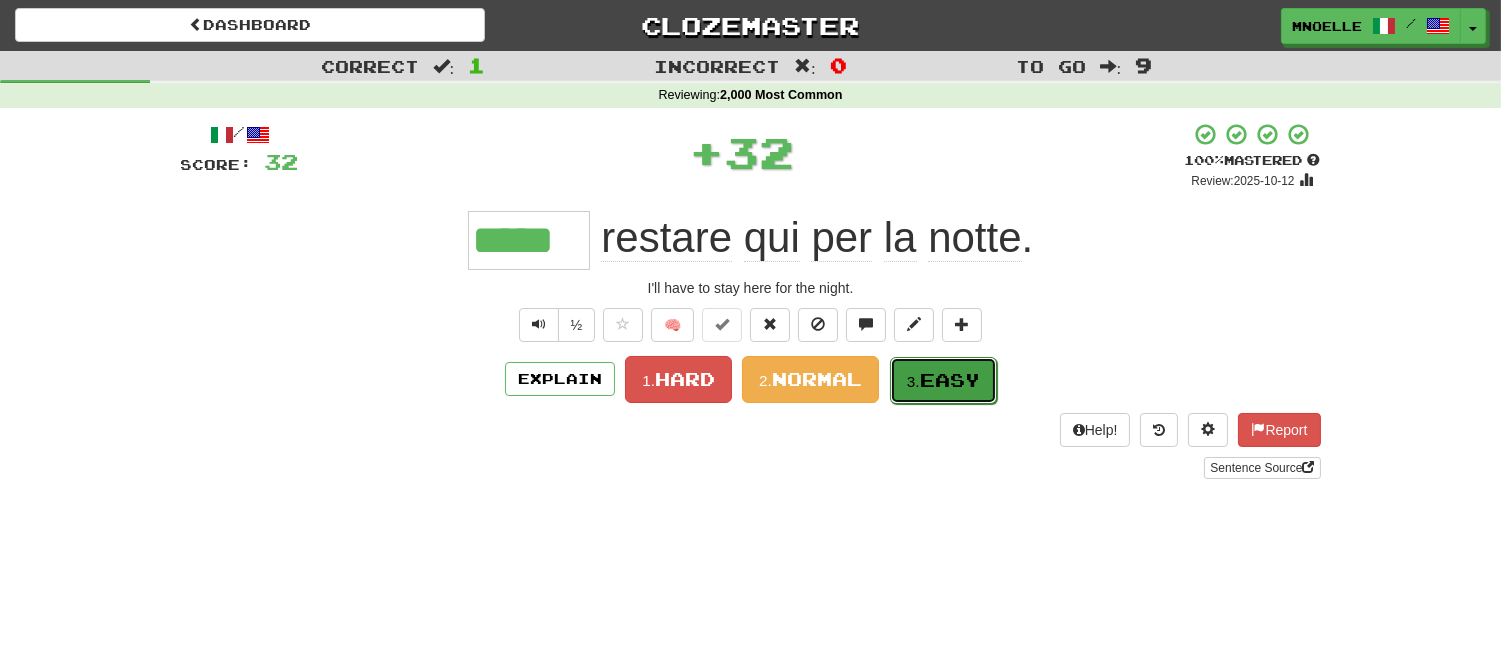 click on "3.  Easy" at bounding box center [943, 380] 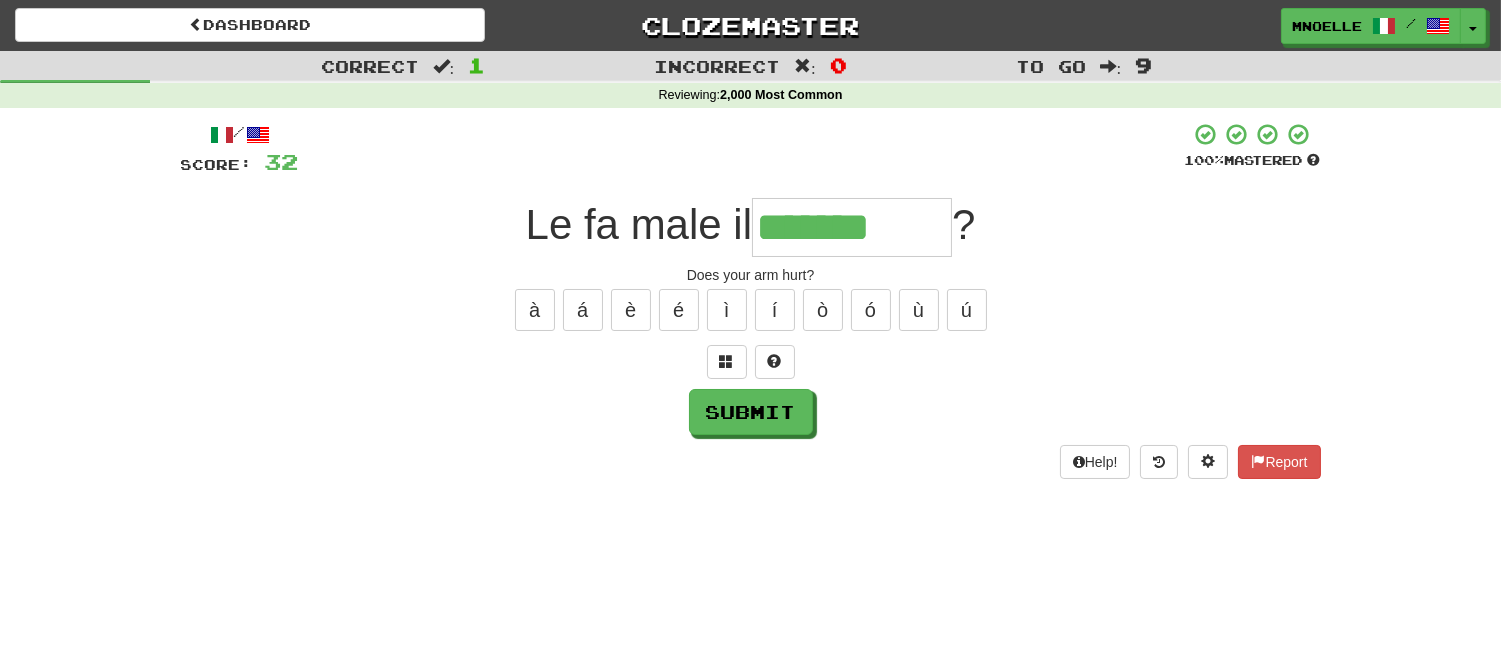 type on "*******" 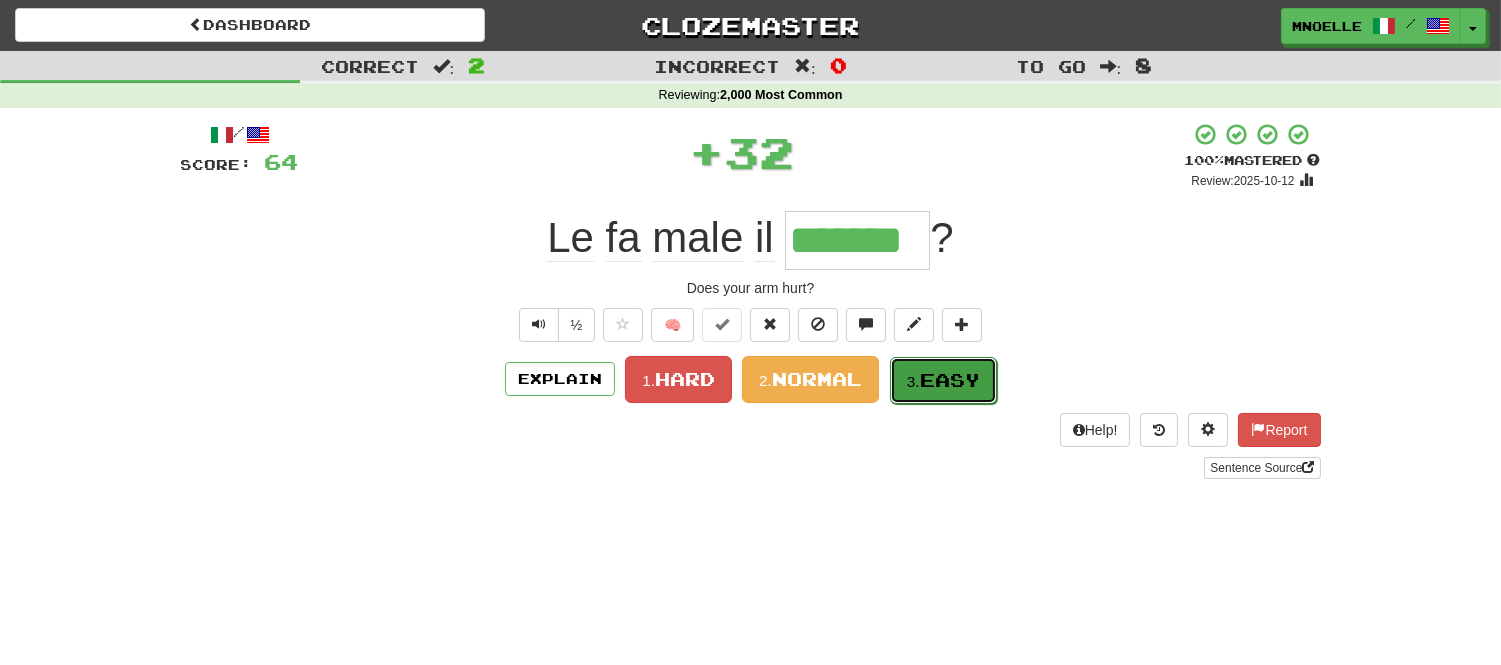 click on "Easy" at bounding box center (950, 380) 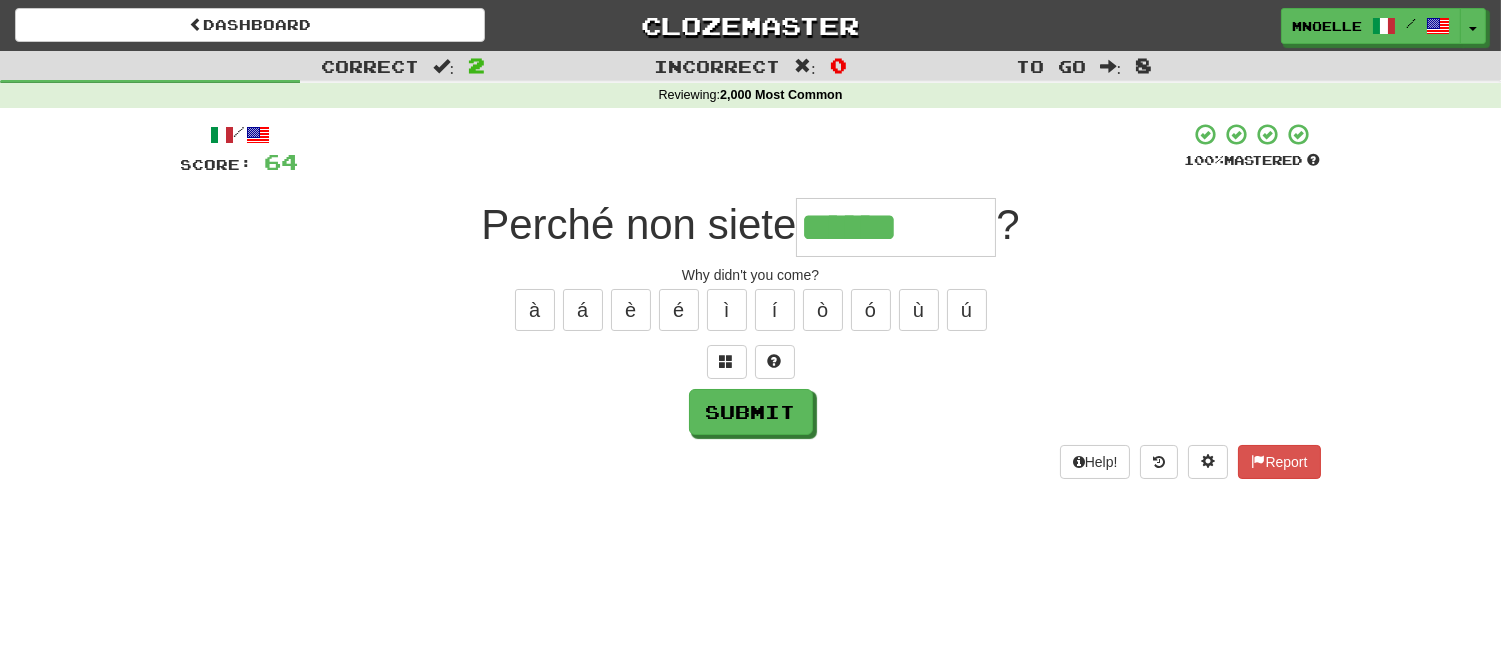 type on "******" 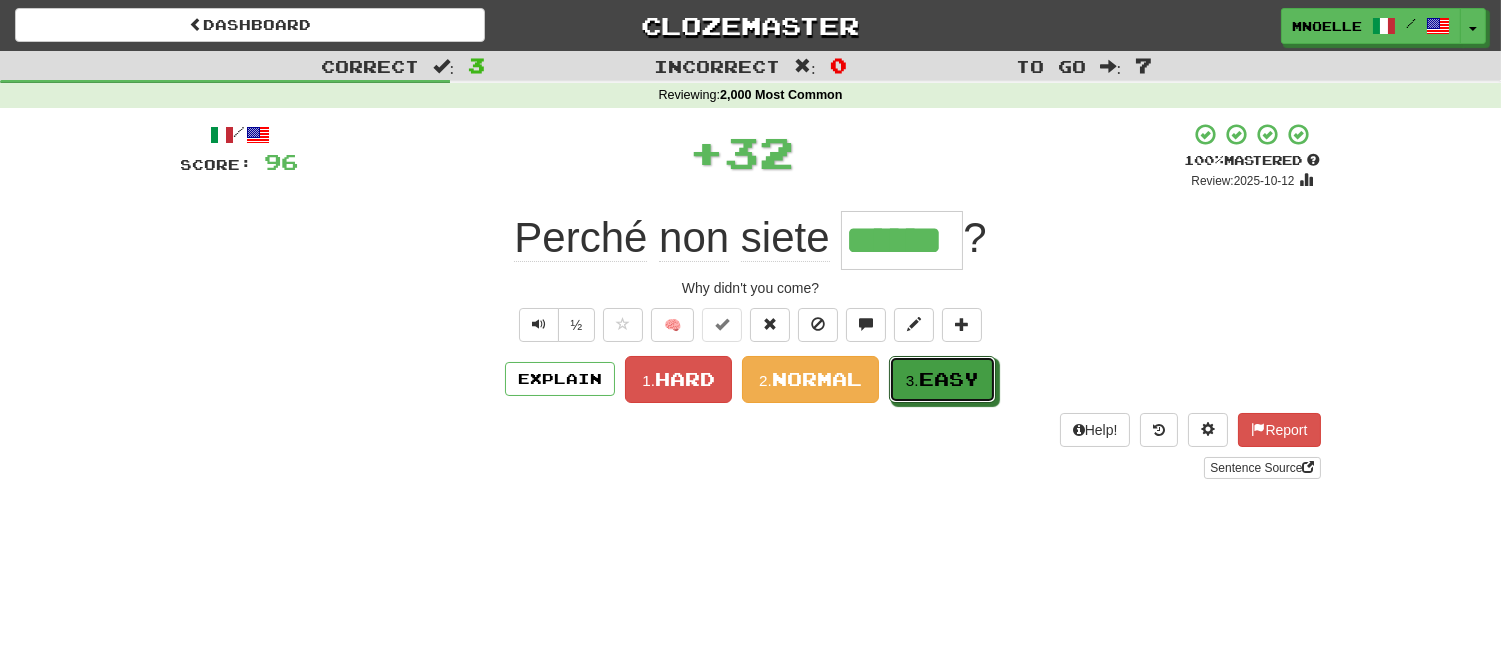 click on "Easy" at bounding box center [949, 379] 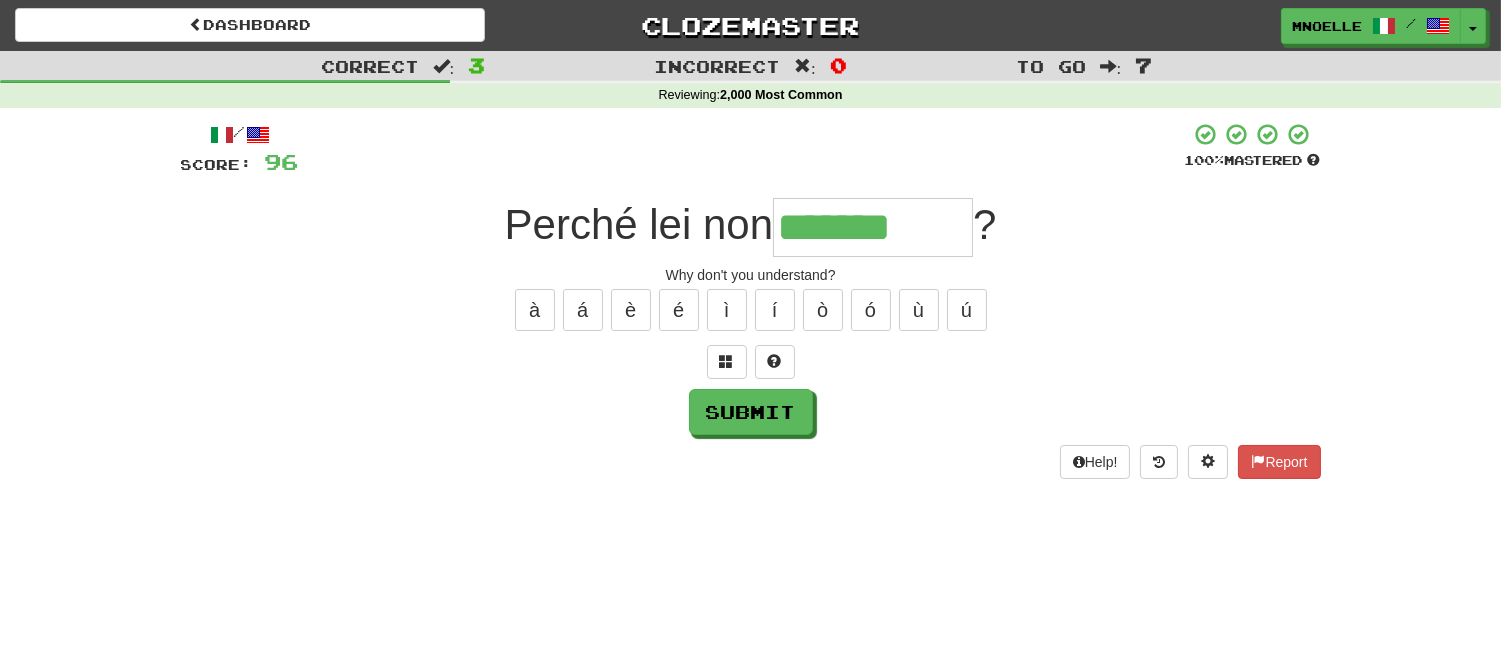 type on "*******" 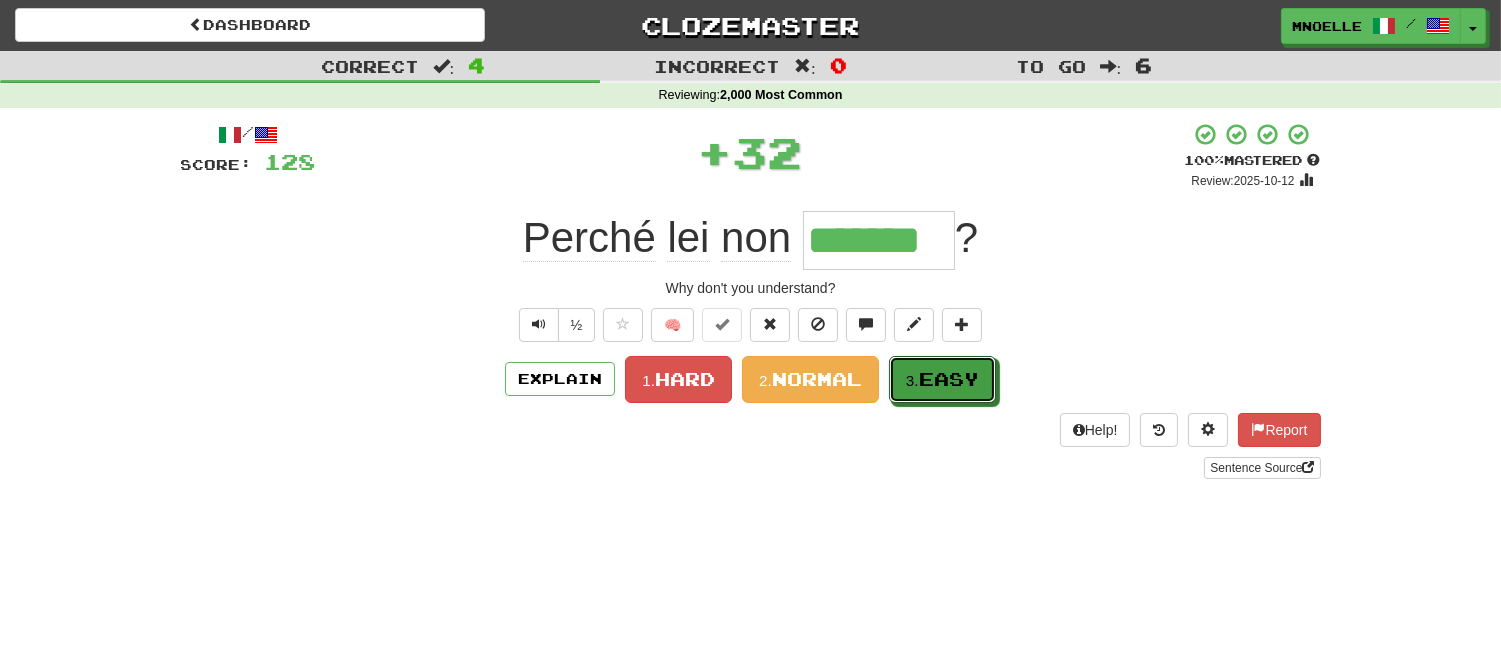 click on "Easy" at bounding box center [949, 379] 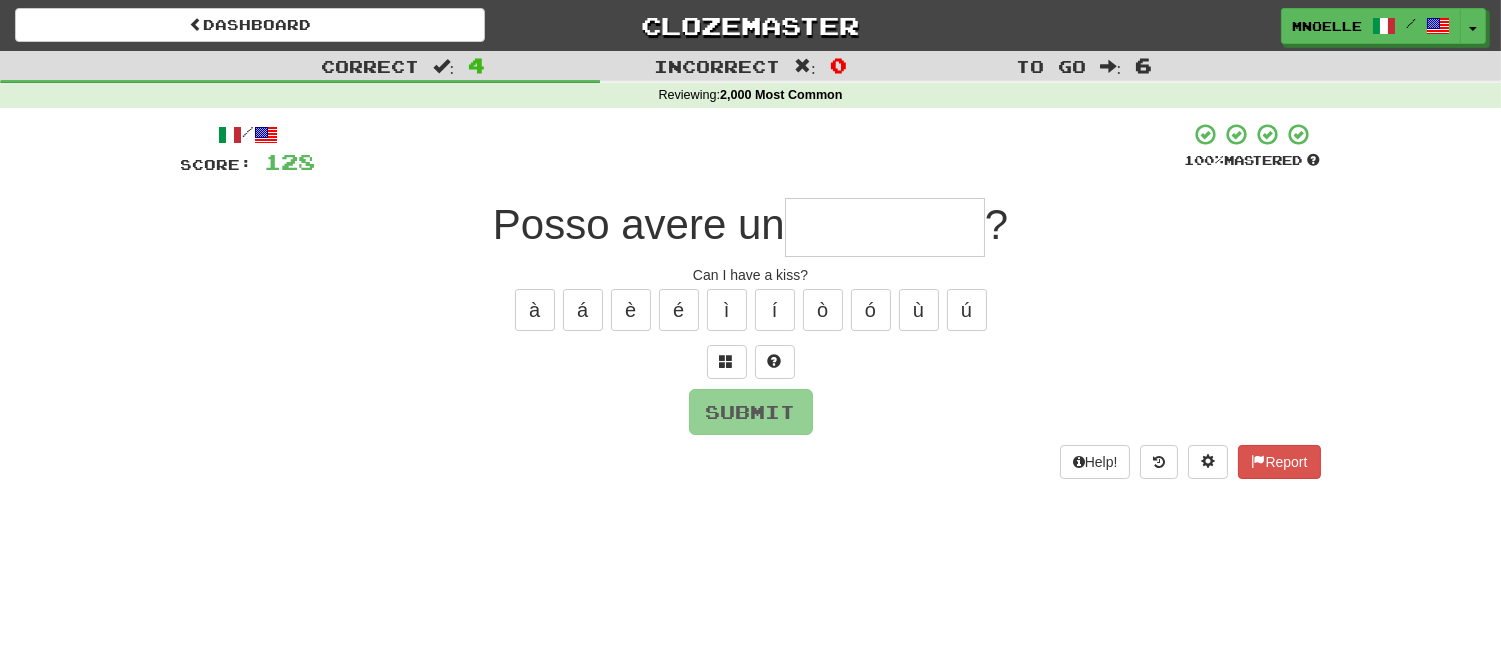 click on "/  Score:   128 100 %  Mastered Posso avere un  ? Can I have a kiss? à á è é ì í ò ó ù ú Submit  Help!  Report" at bounding box center [751, 300] 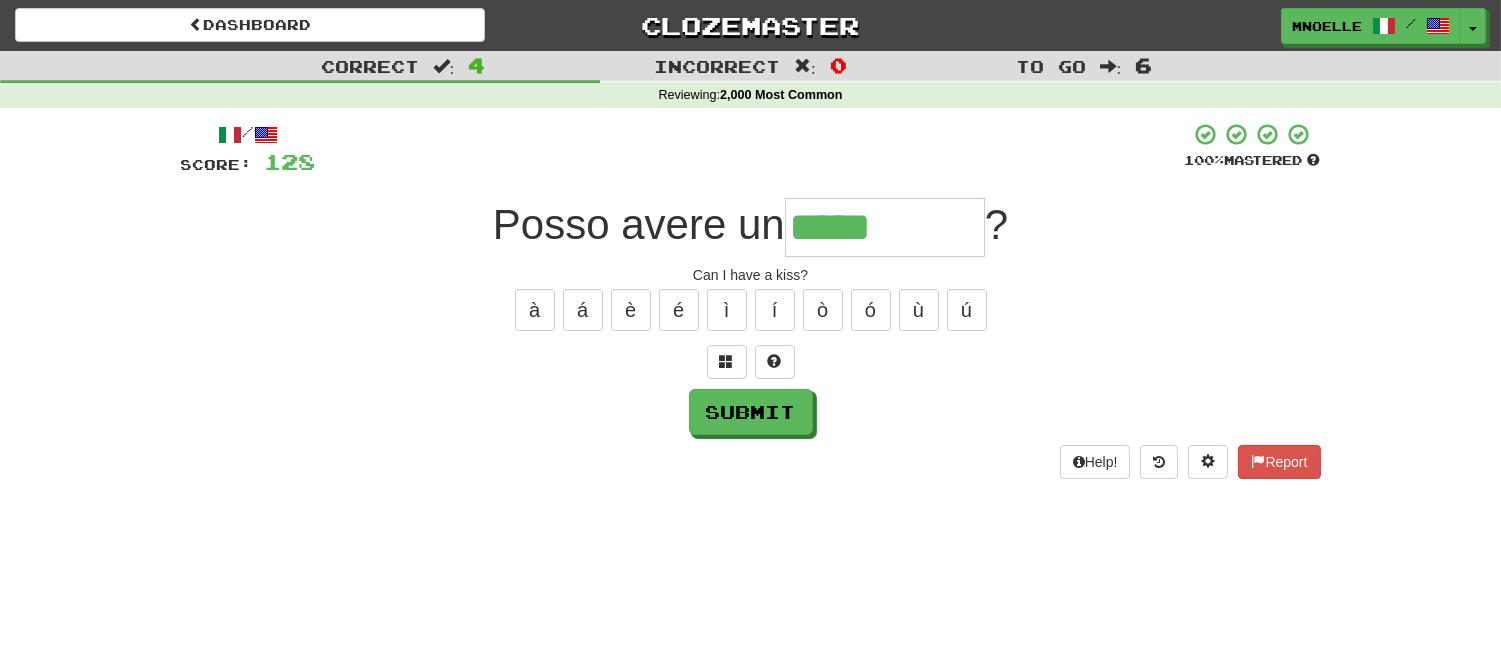 type on "*****" 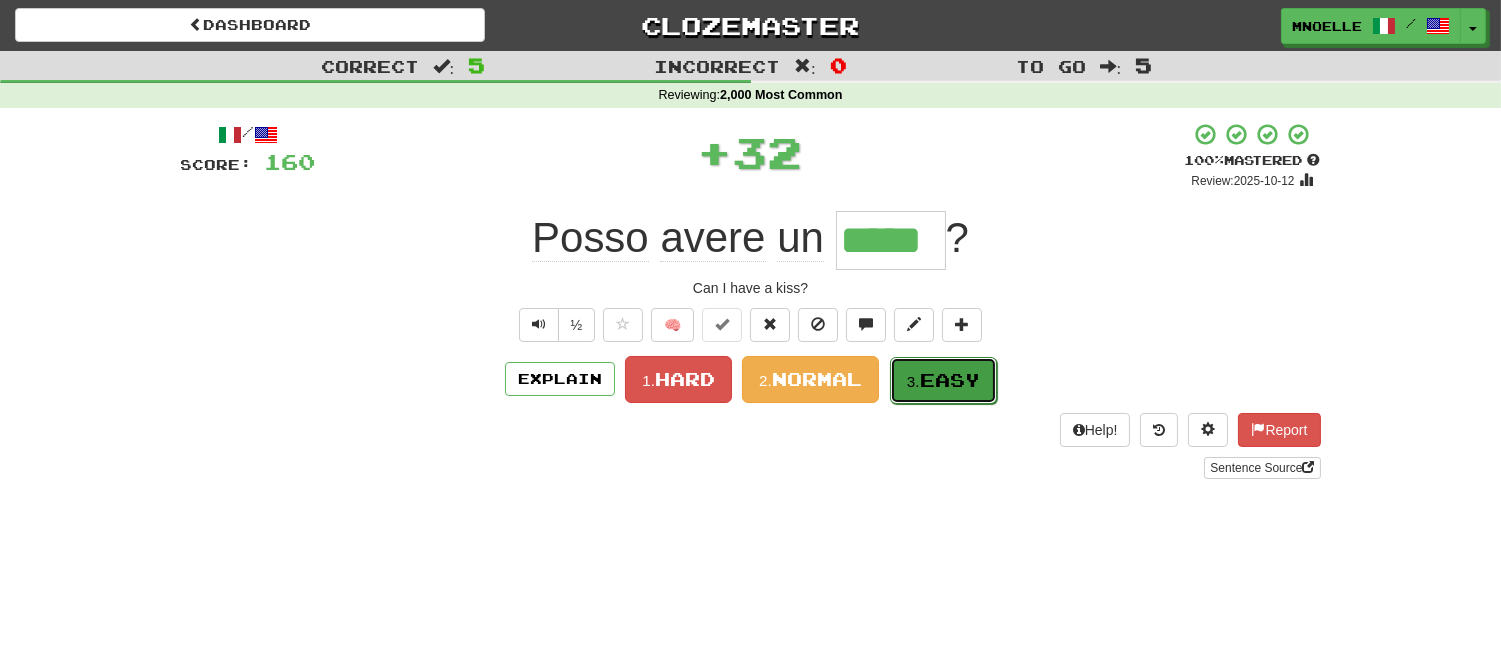 click on "Easy" at bounding box center (950, 380) 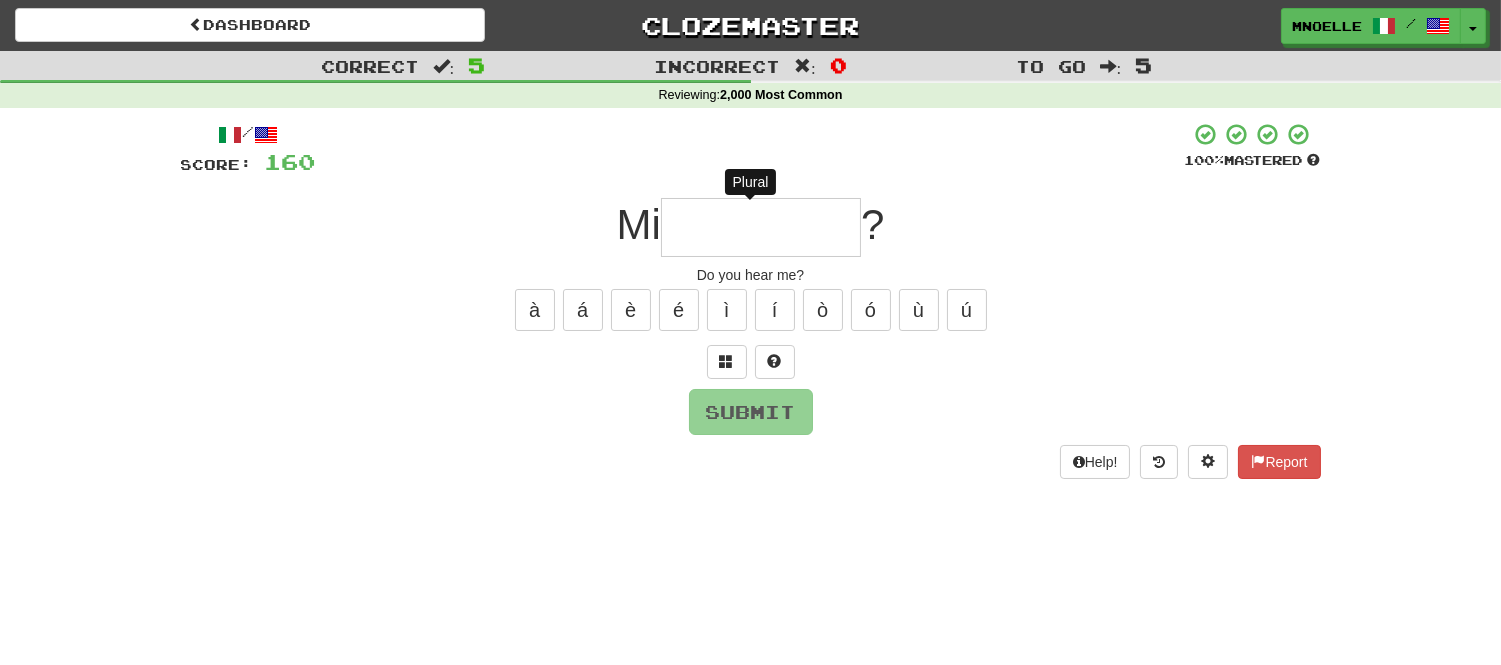type on "*" 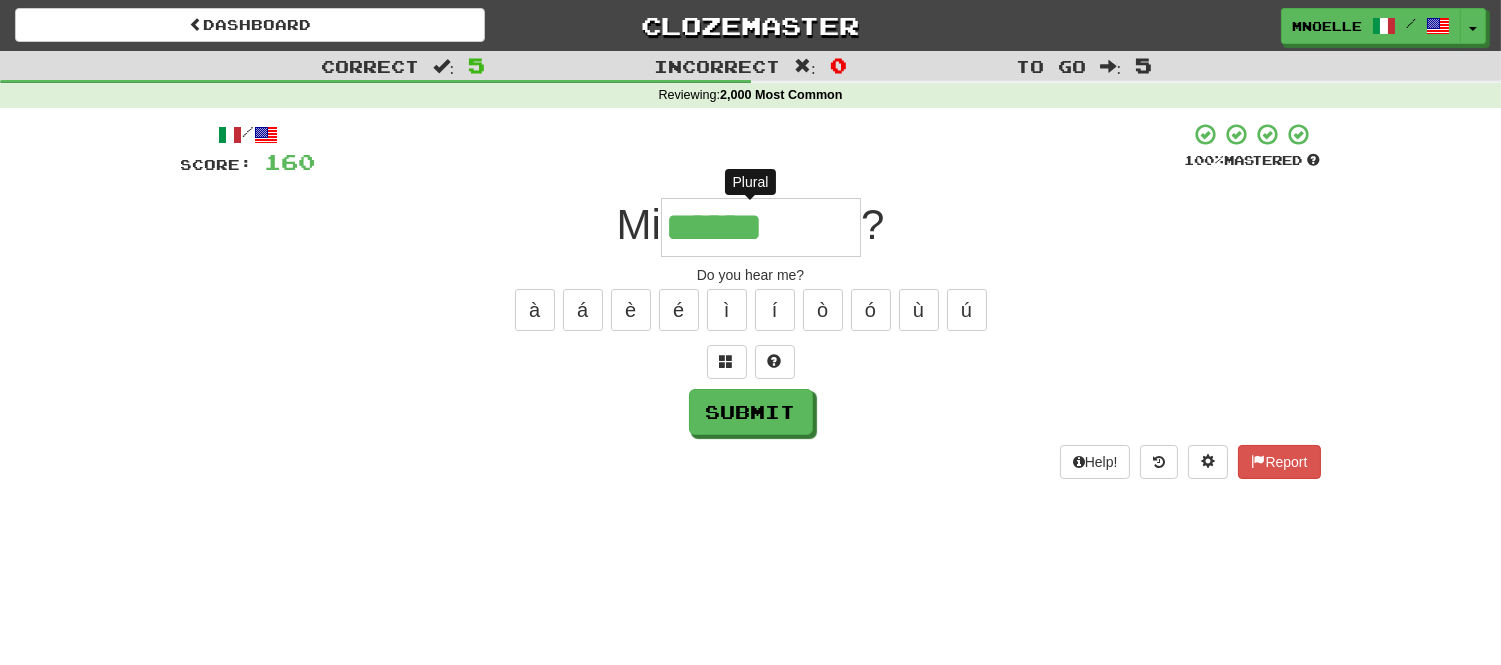 type on "*******" 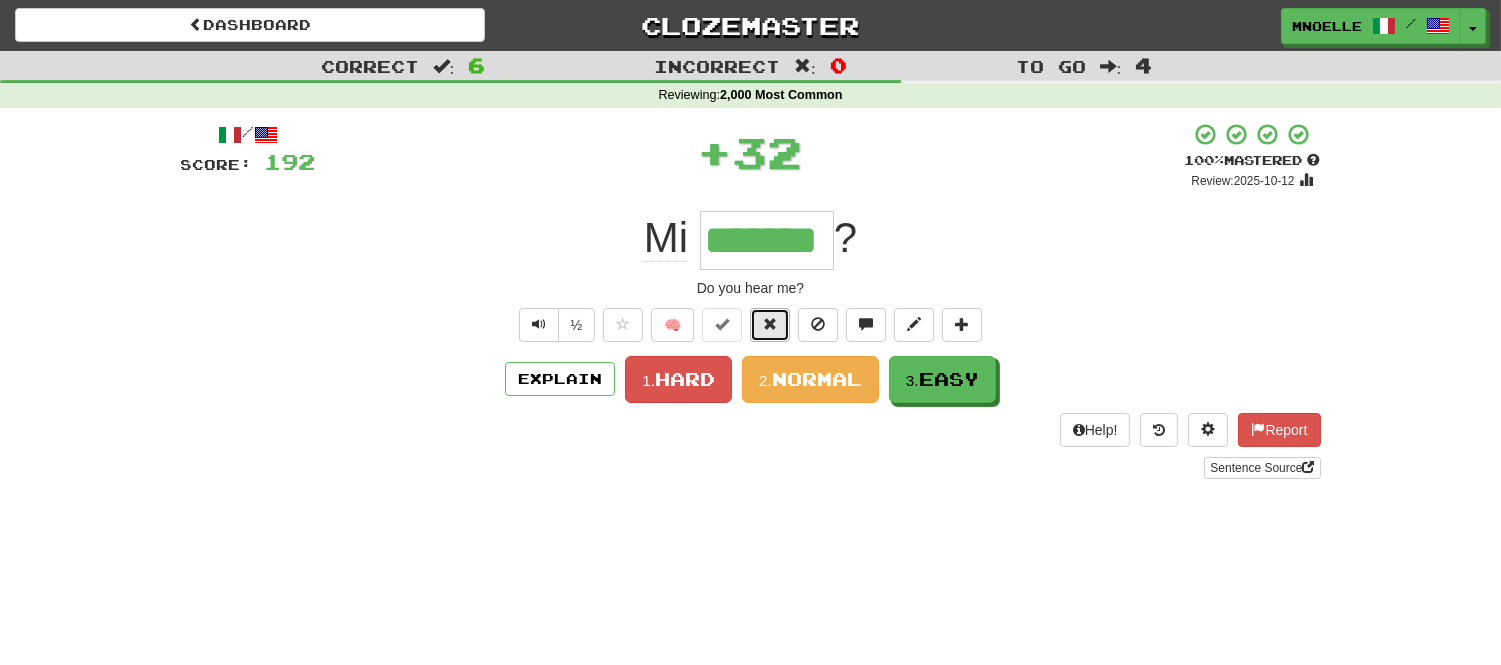click at bounding box center [770, 324] 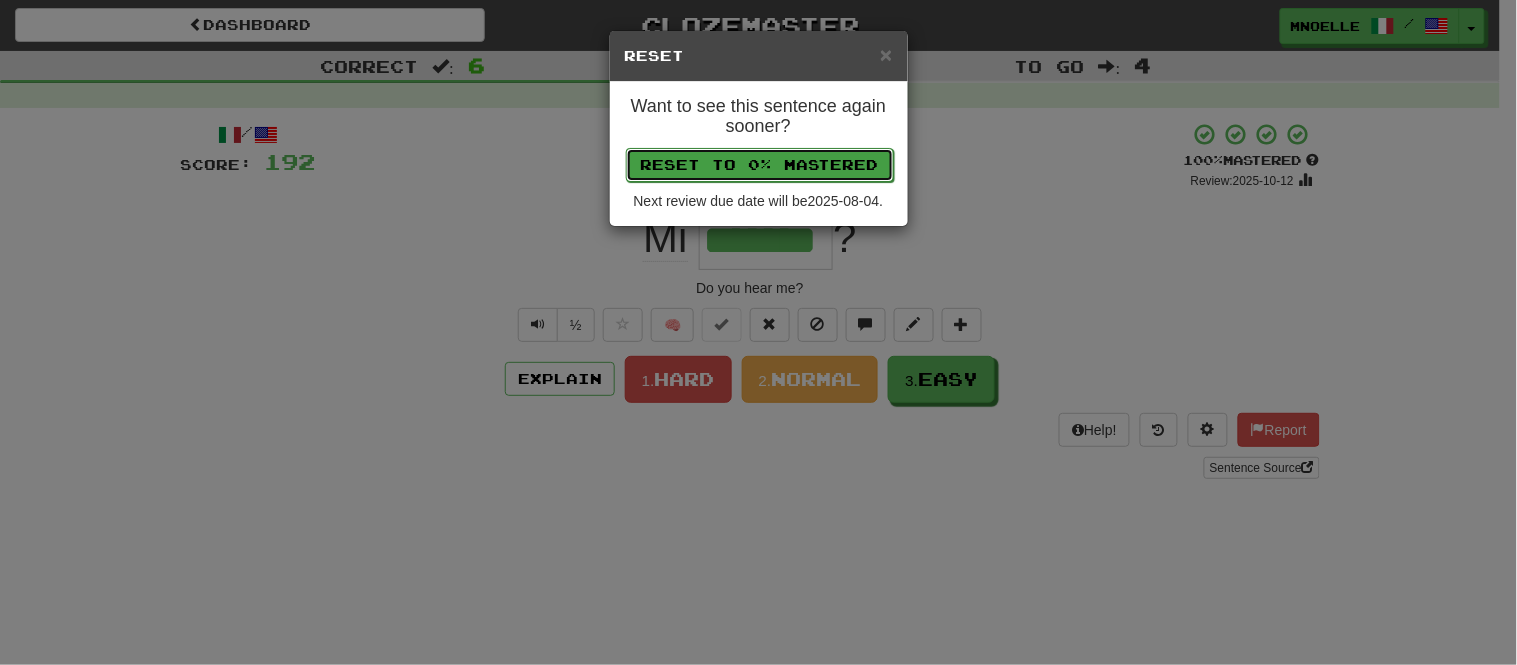 click on "Reset to 0% Mastered" at bounding box center [760, 165] 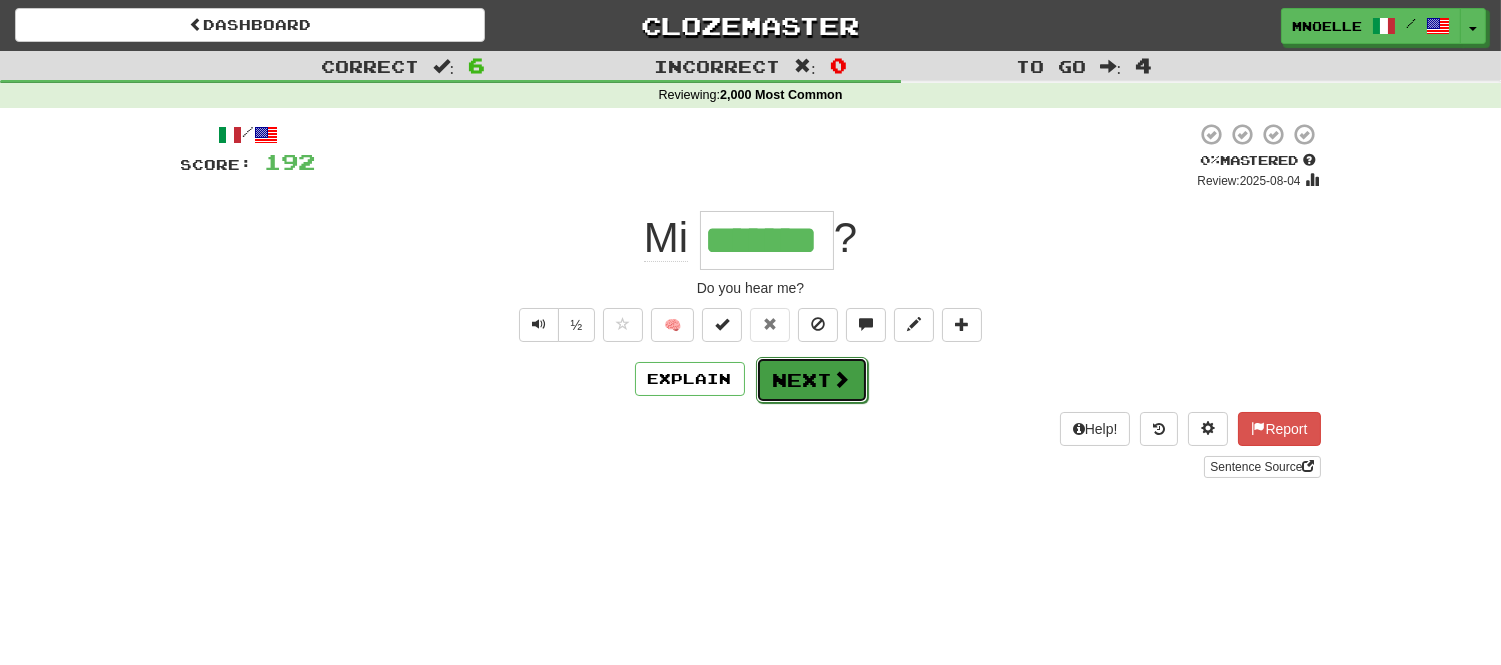 click on "Next" at bounding box center [812, 380] 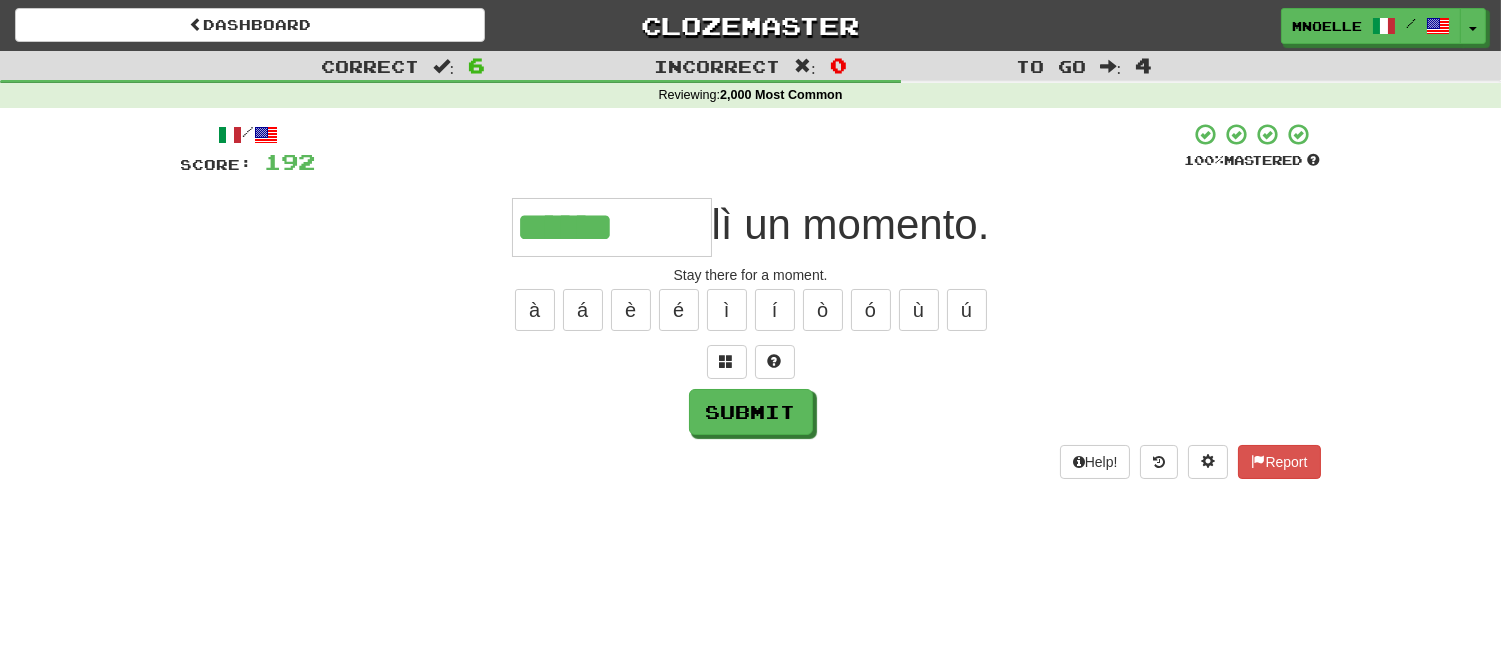 type on "******" 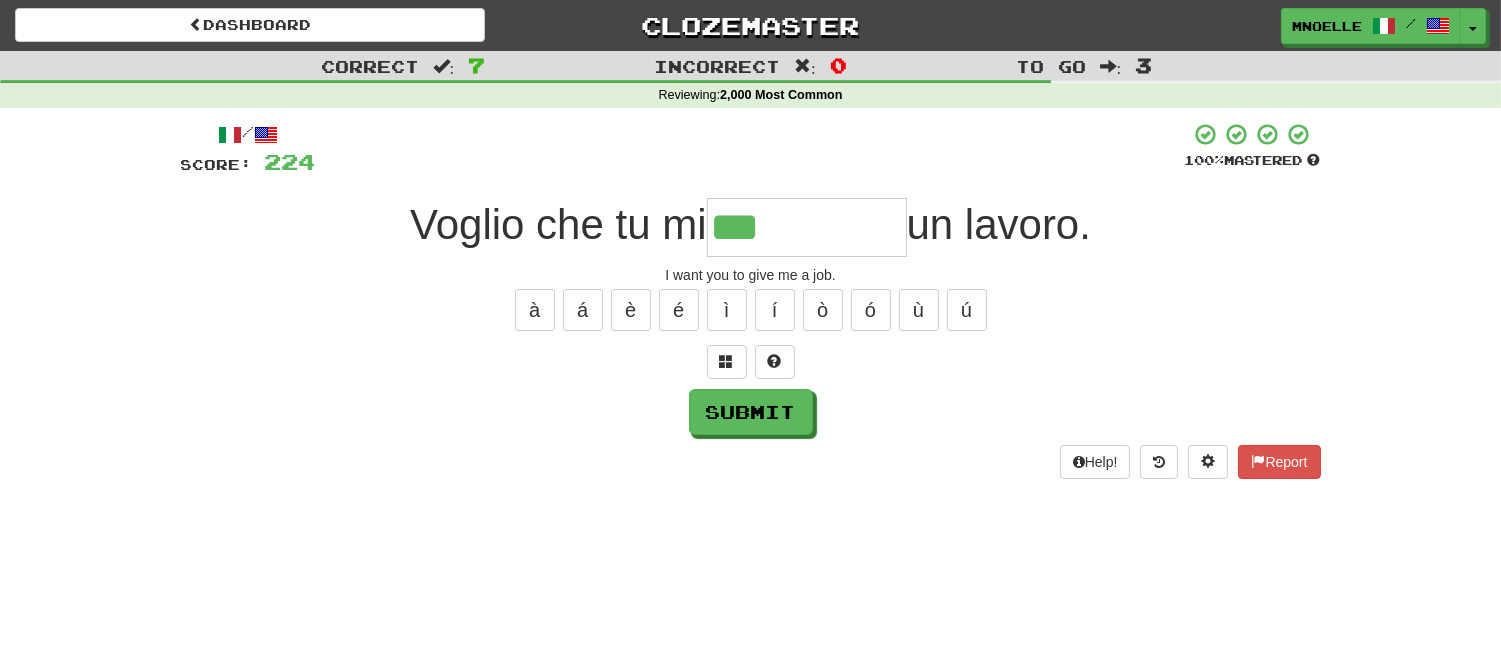 type on "***" 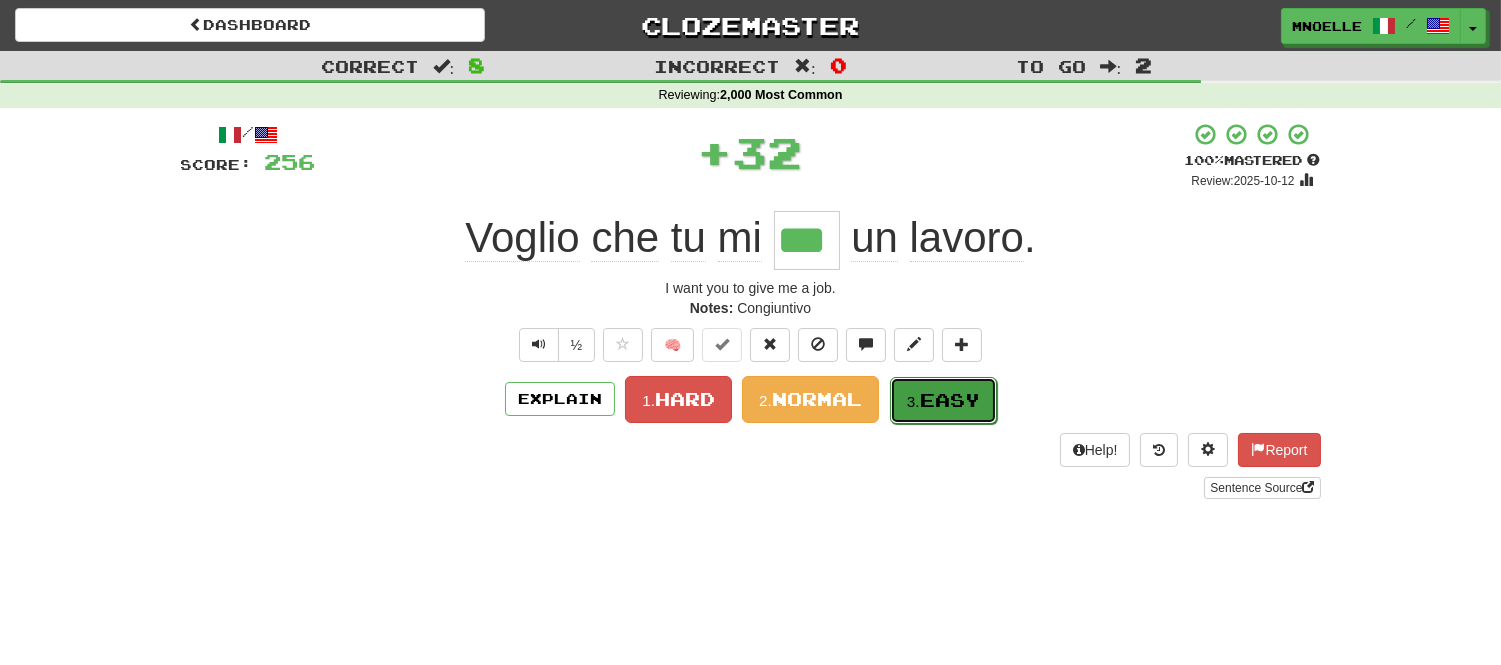 click on "Easy" at bounding box center (950, 400) 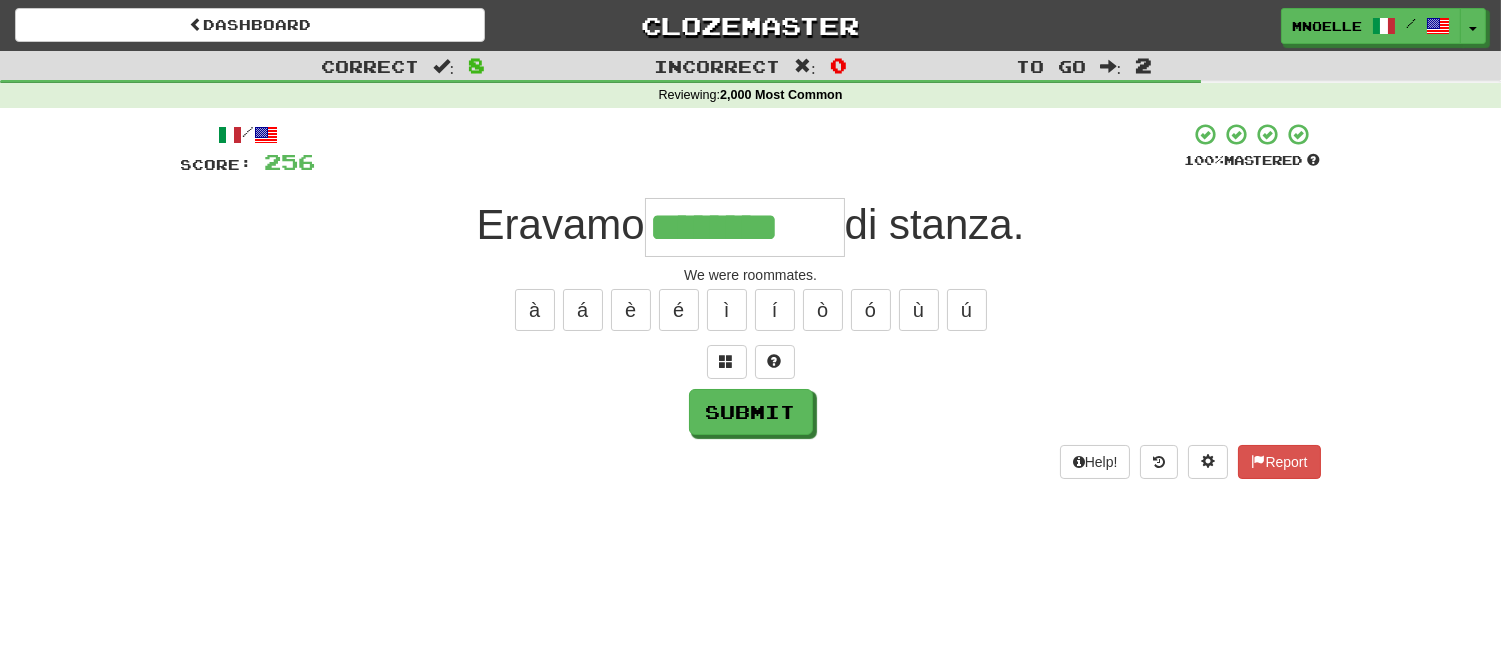 type on "********" 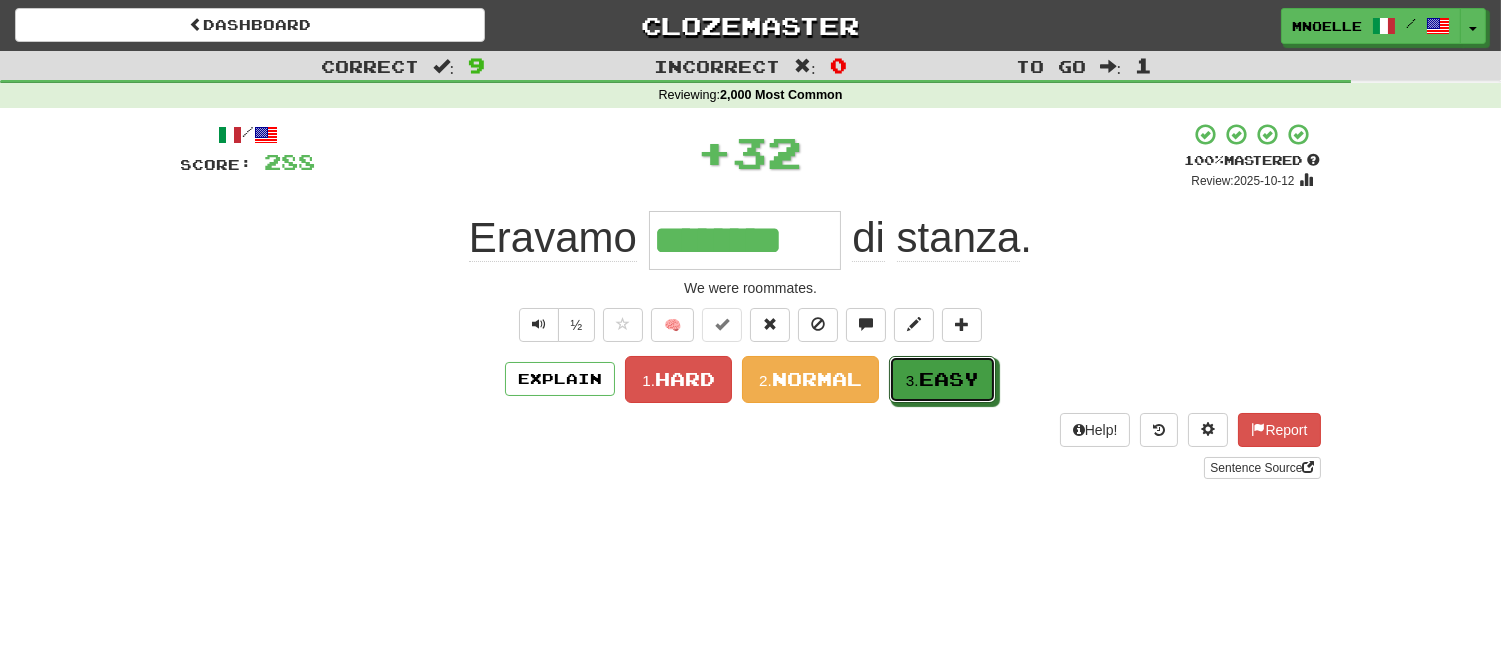 click on "3.  Easy" at bounding box center [942, 379] 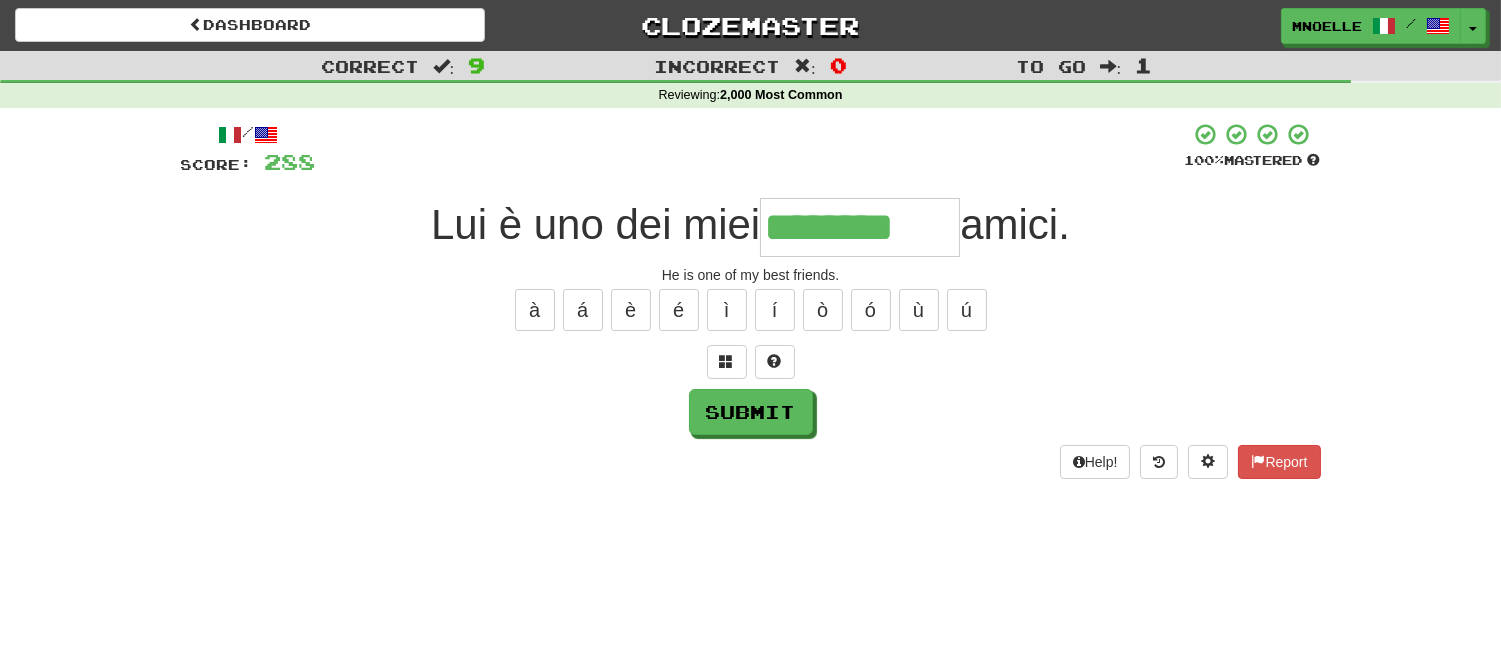 type on "********" 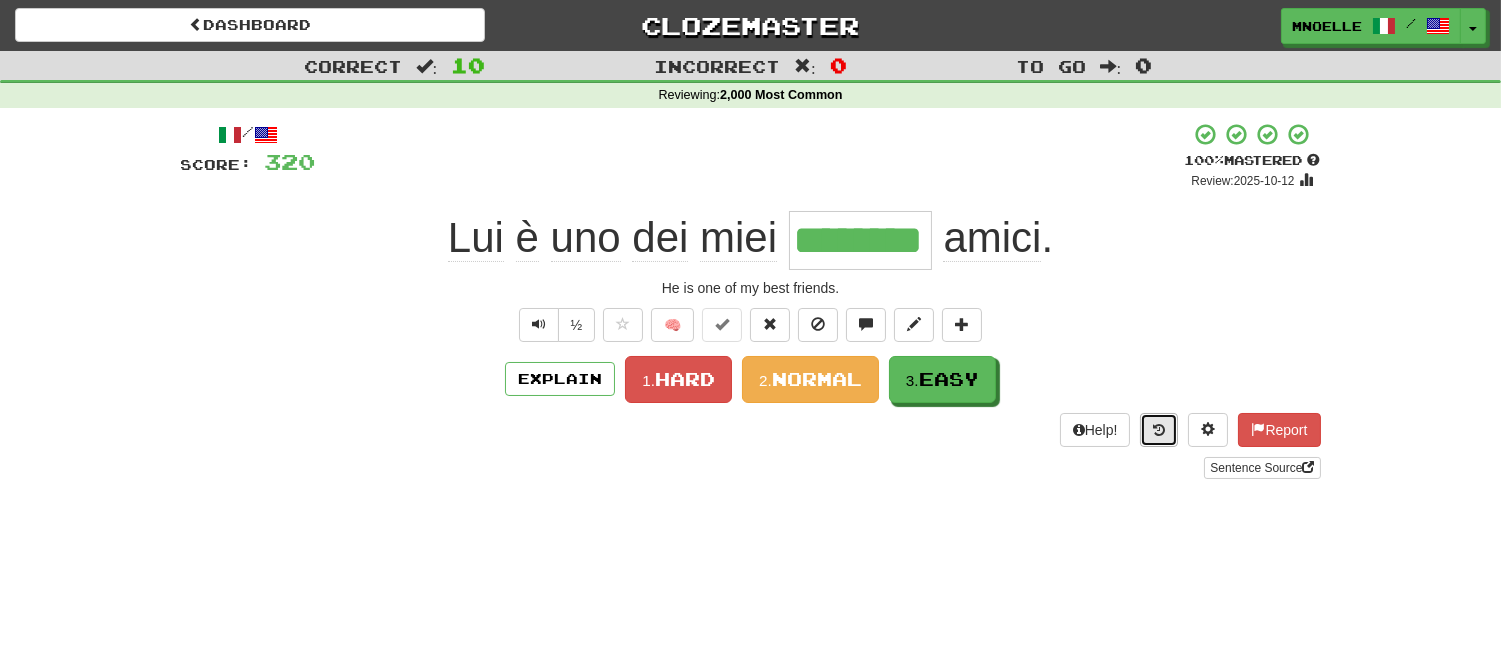 click at bounding box center (1159, 430) 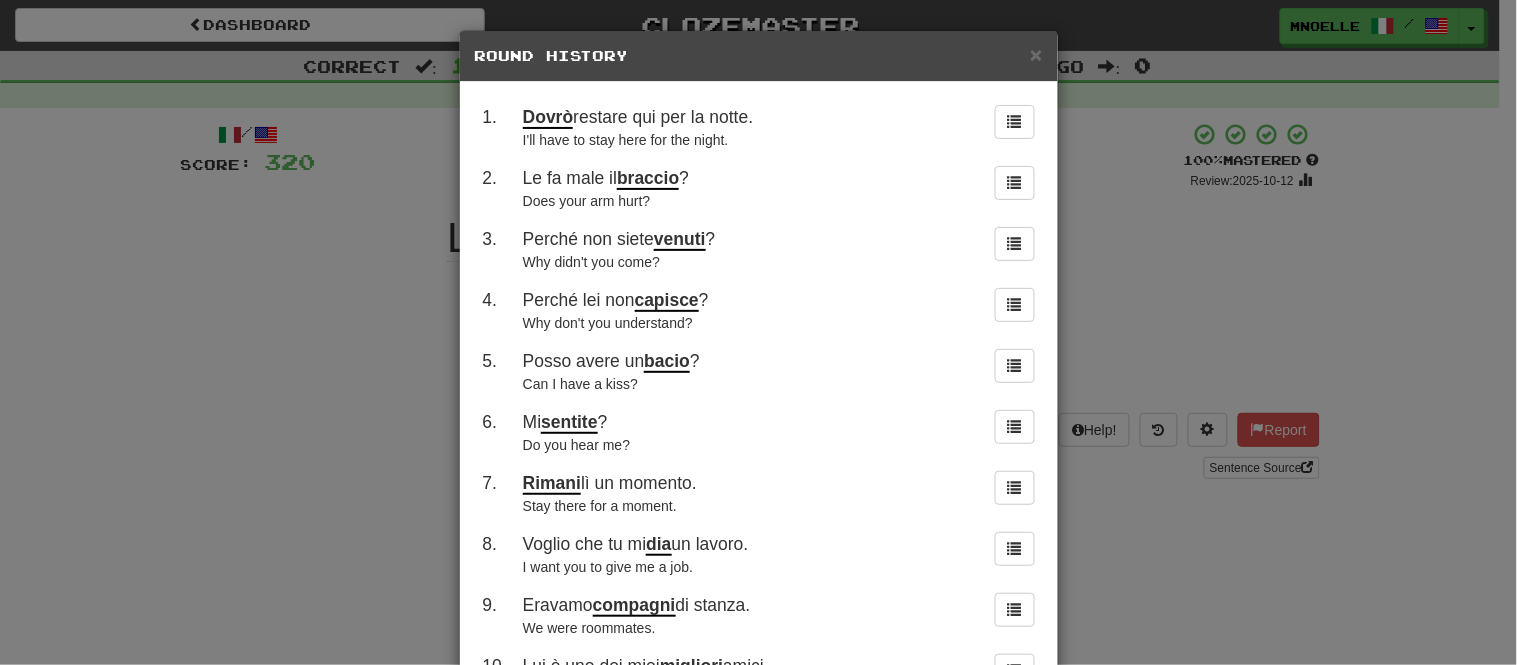 click on "Posso avere un  bacio ?" at bounding box center [747, 361] 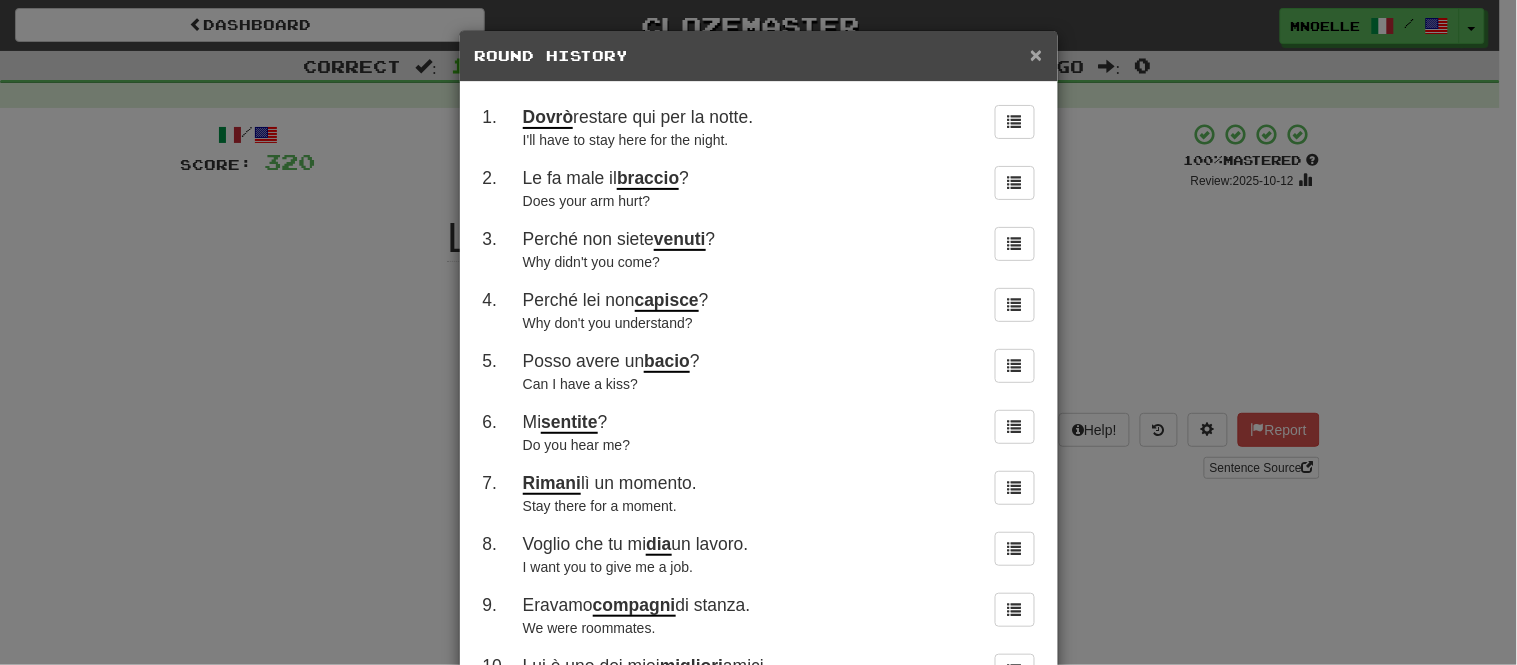click on "×" at bounding box center (1036, 54) 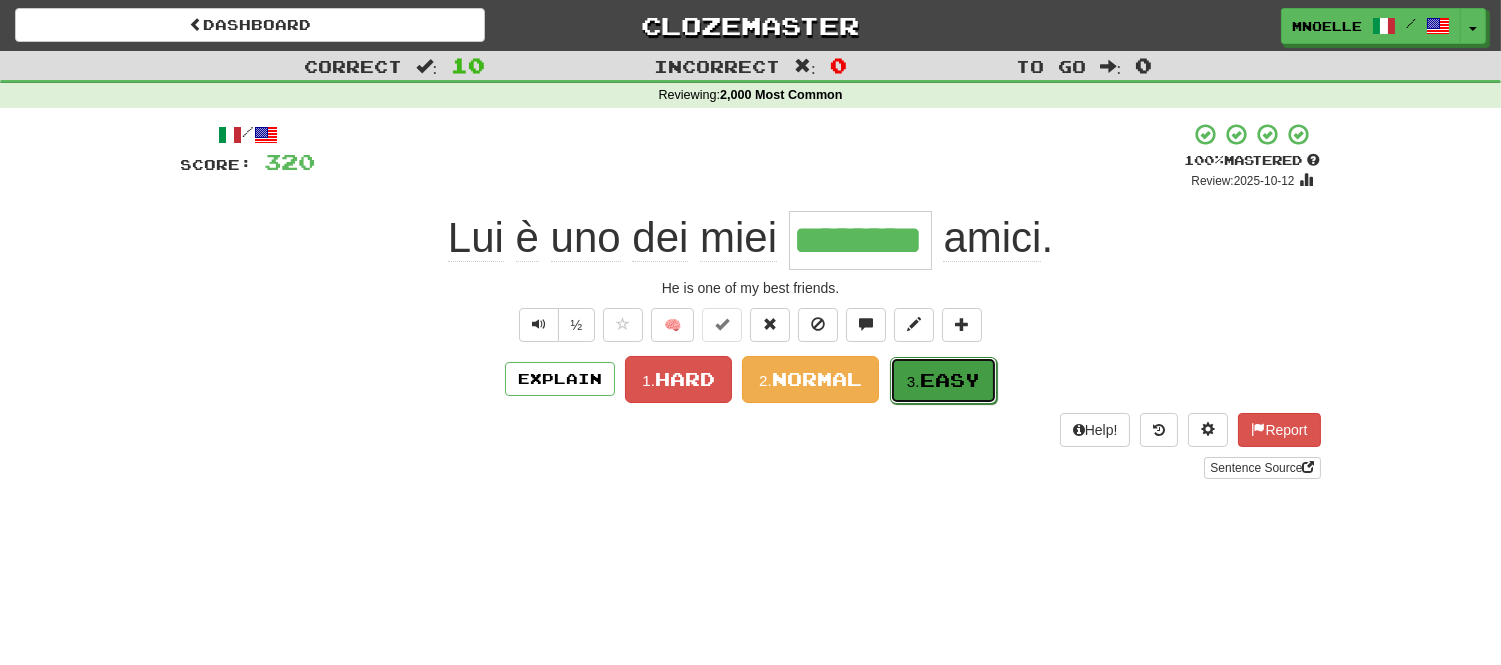 click on "Easy" at bounding box center (950, 380) 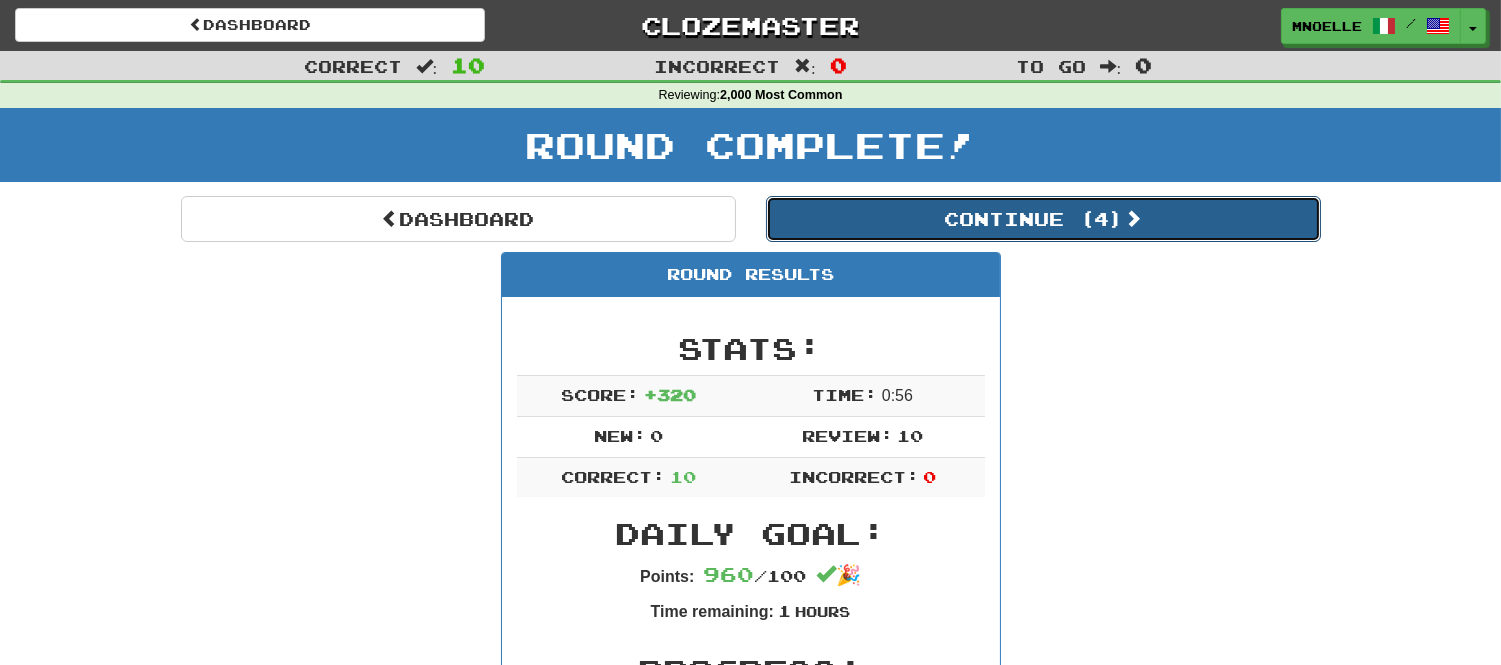 click on "Continue ( 4 )" at bounding box center (1043, 219) 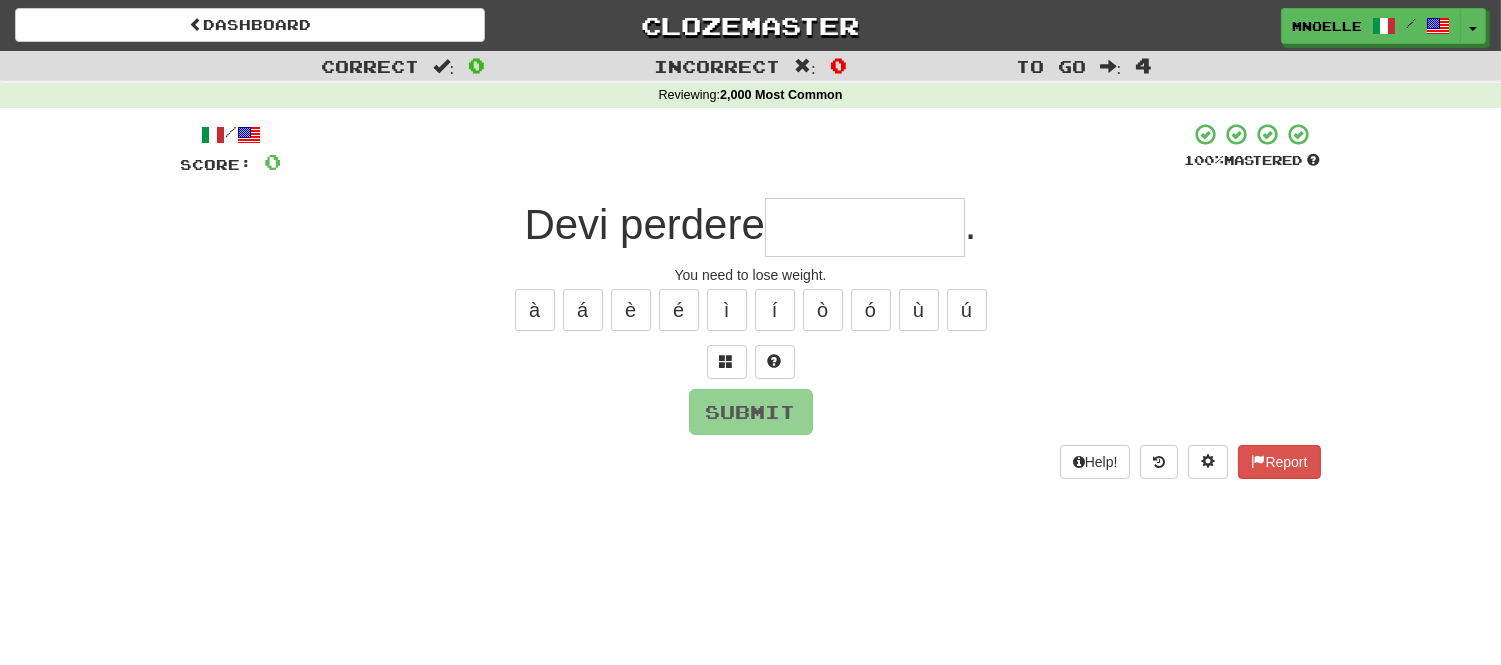 click at bounding box center (865, 227) 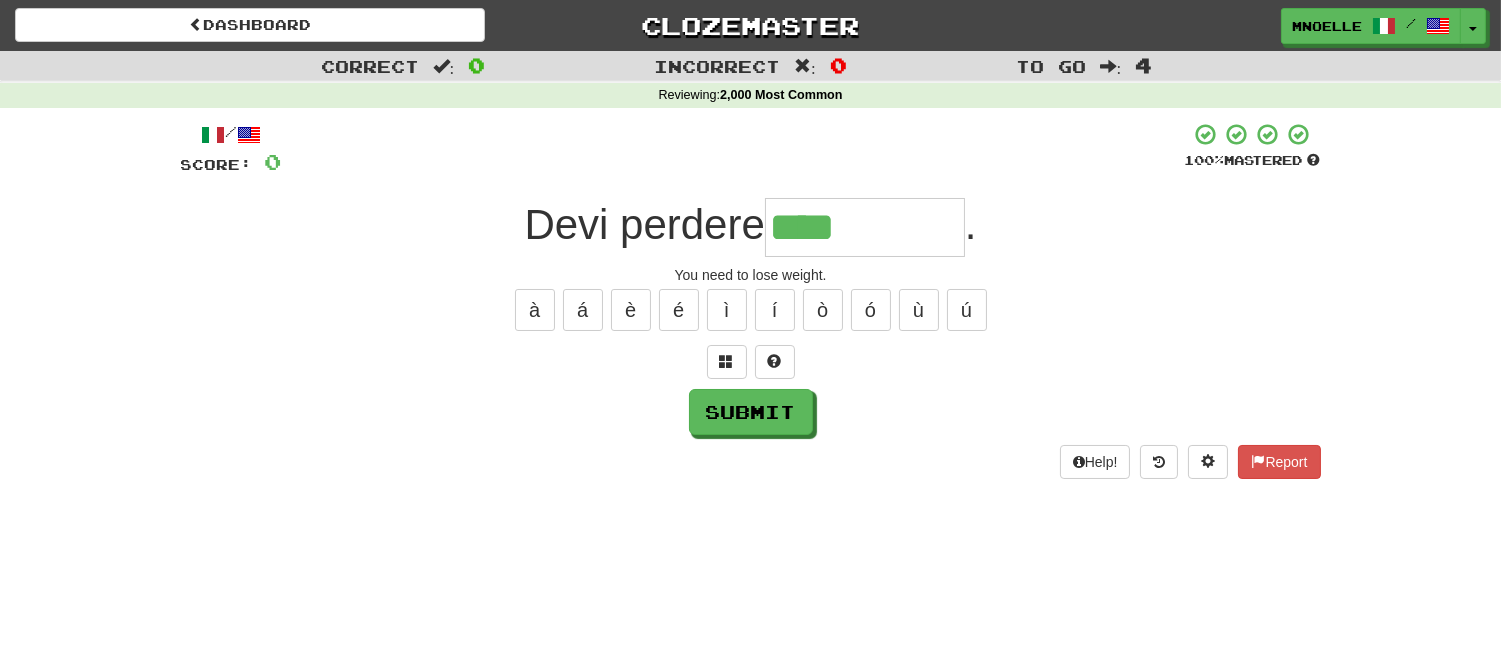 type on "****" 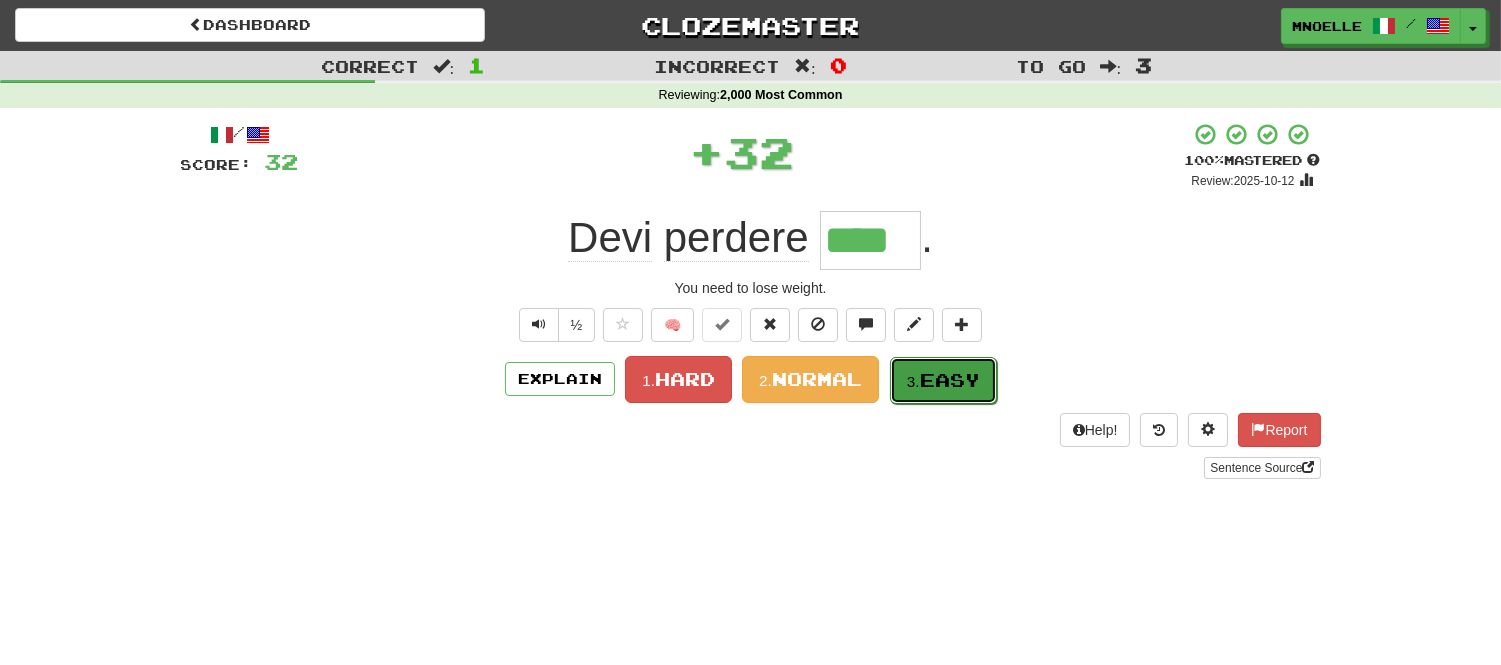 click on "Easy" at bounding box center (950, 380) 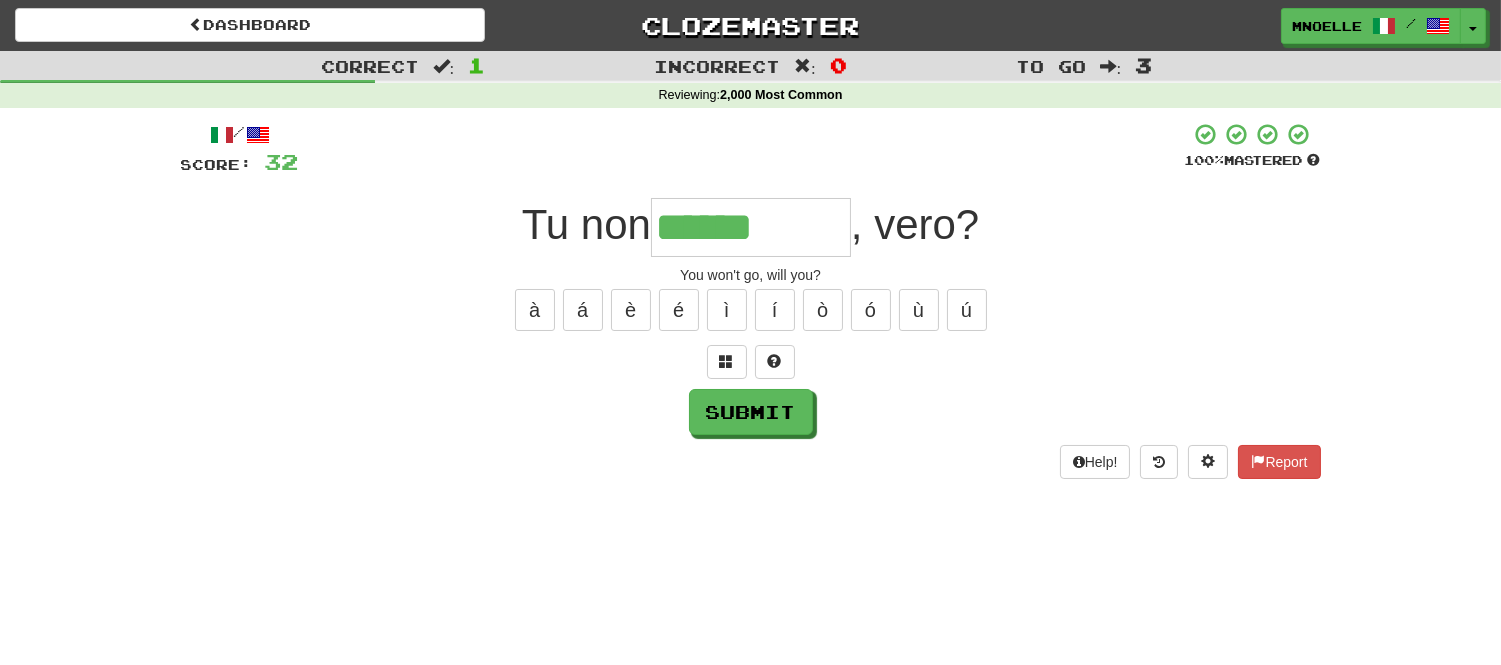 type on "******" 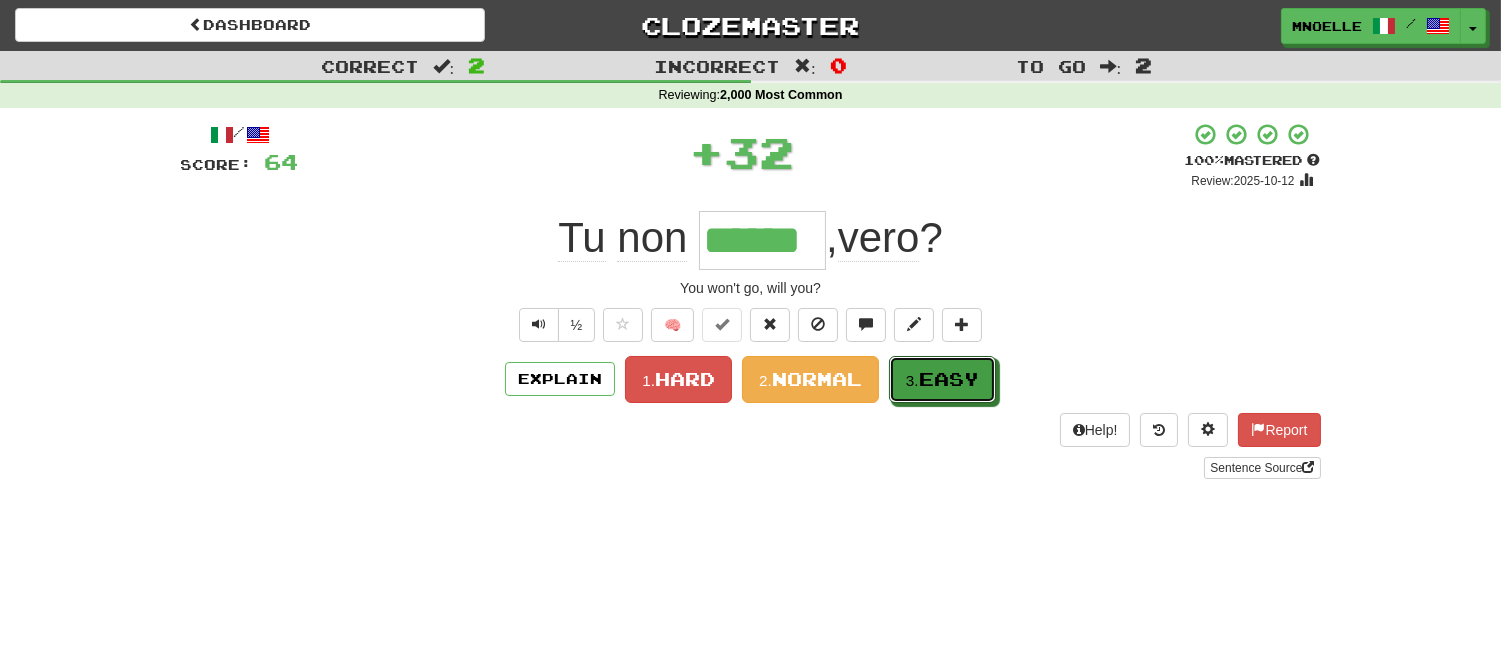click on "Easy" at bounding box center [949, 379] 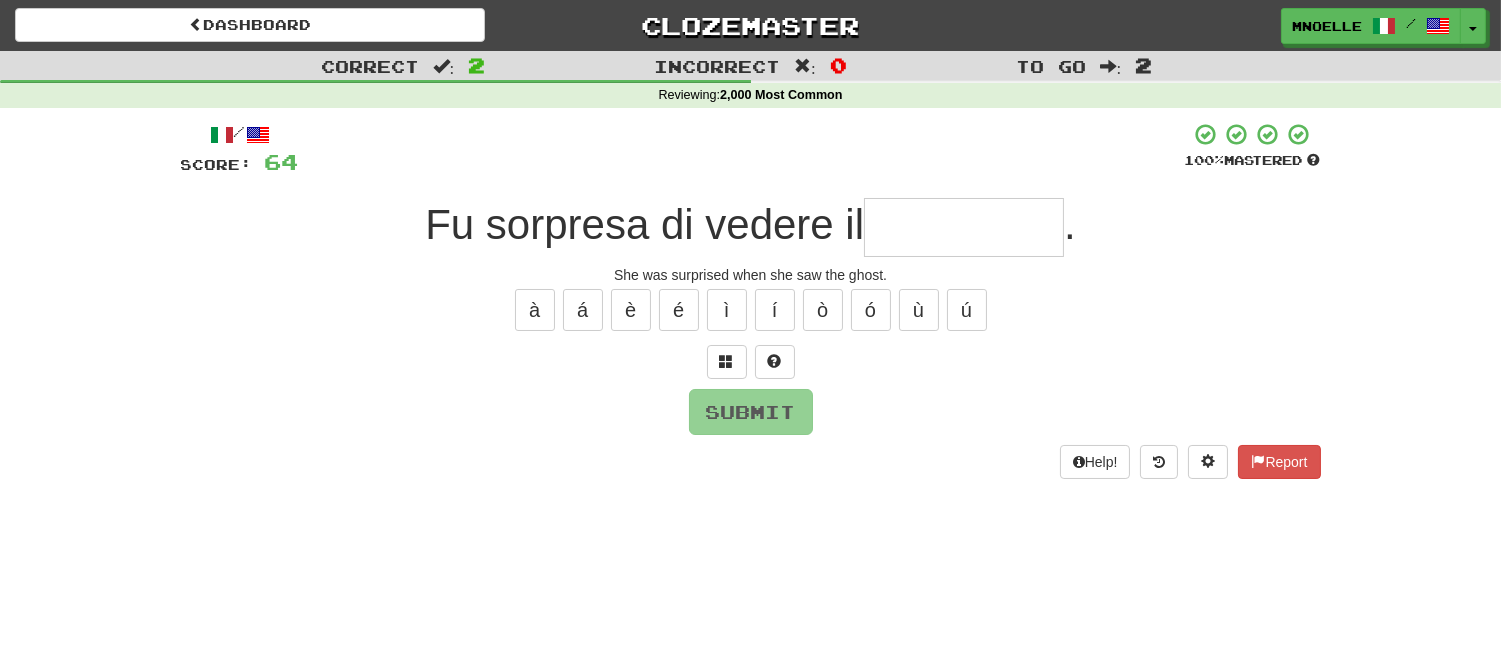 click at bounding box center [751, 362] 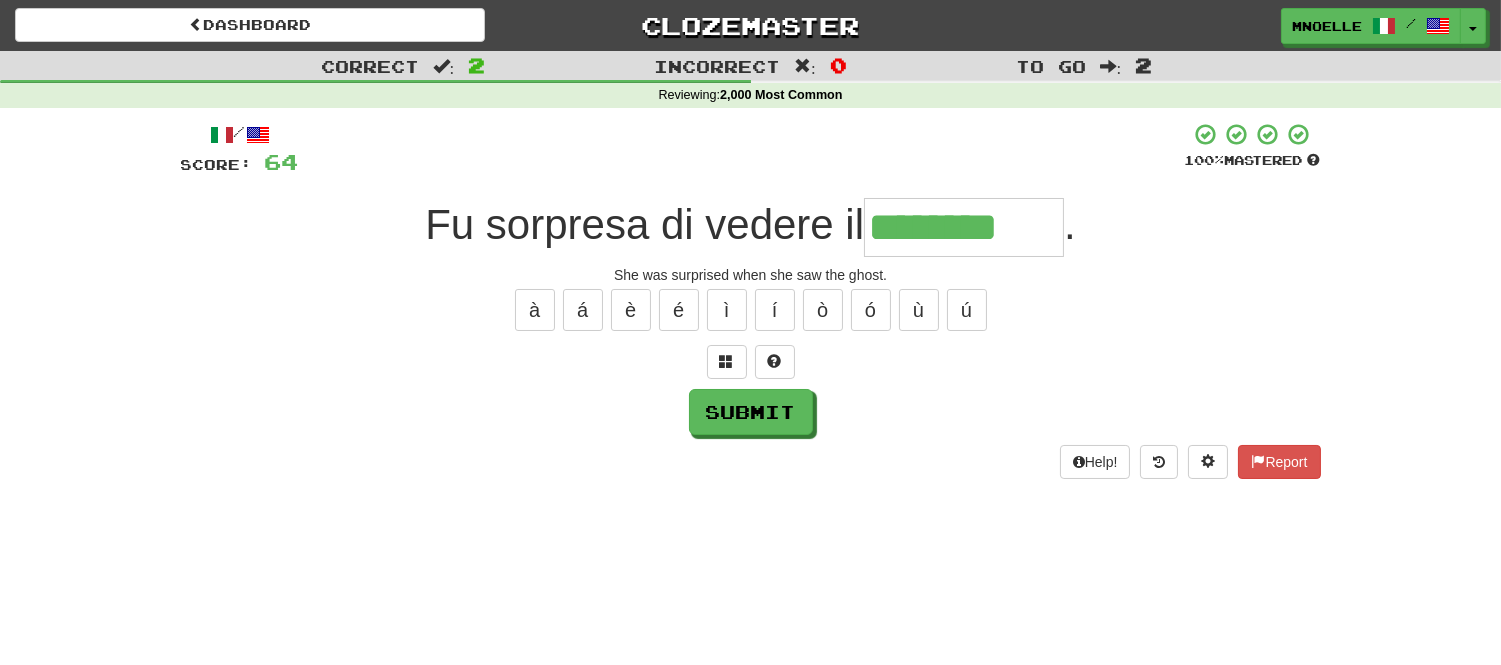 type on "********" 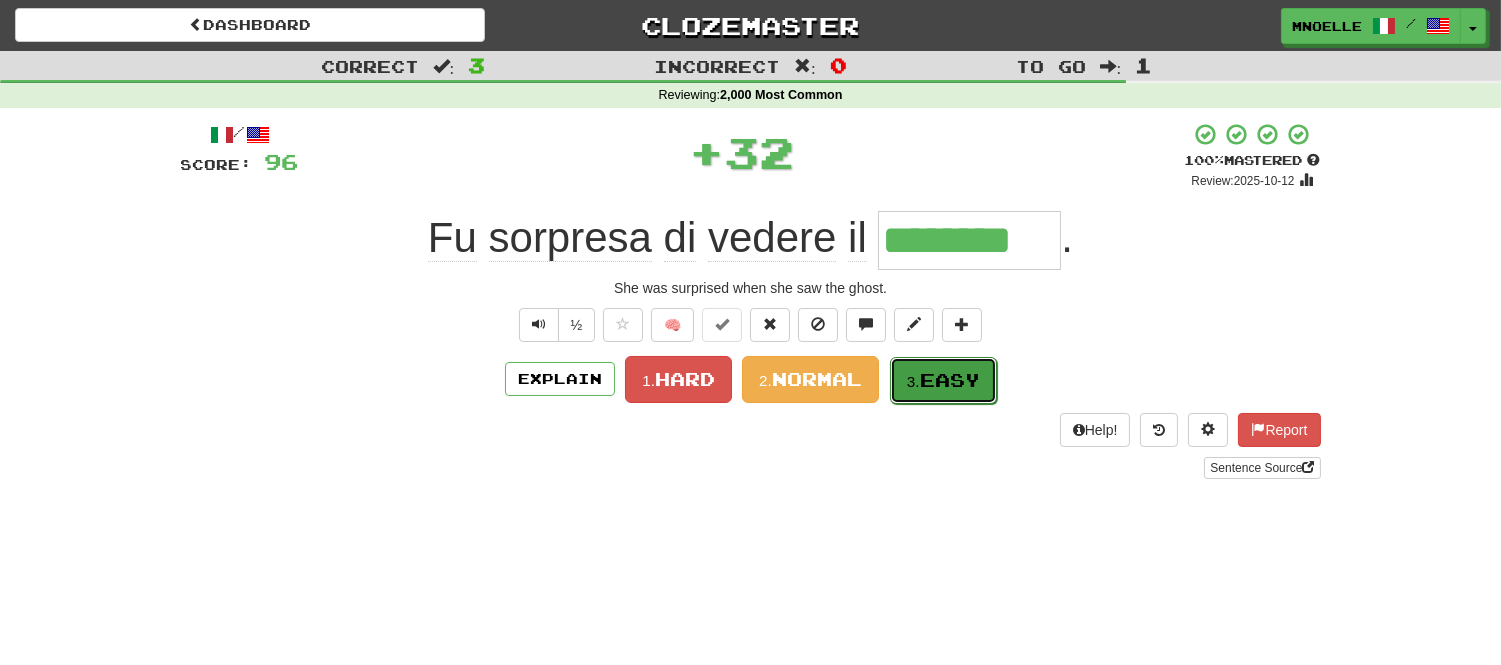click on "Easy" at bounding box center (950, 380) 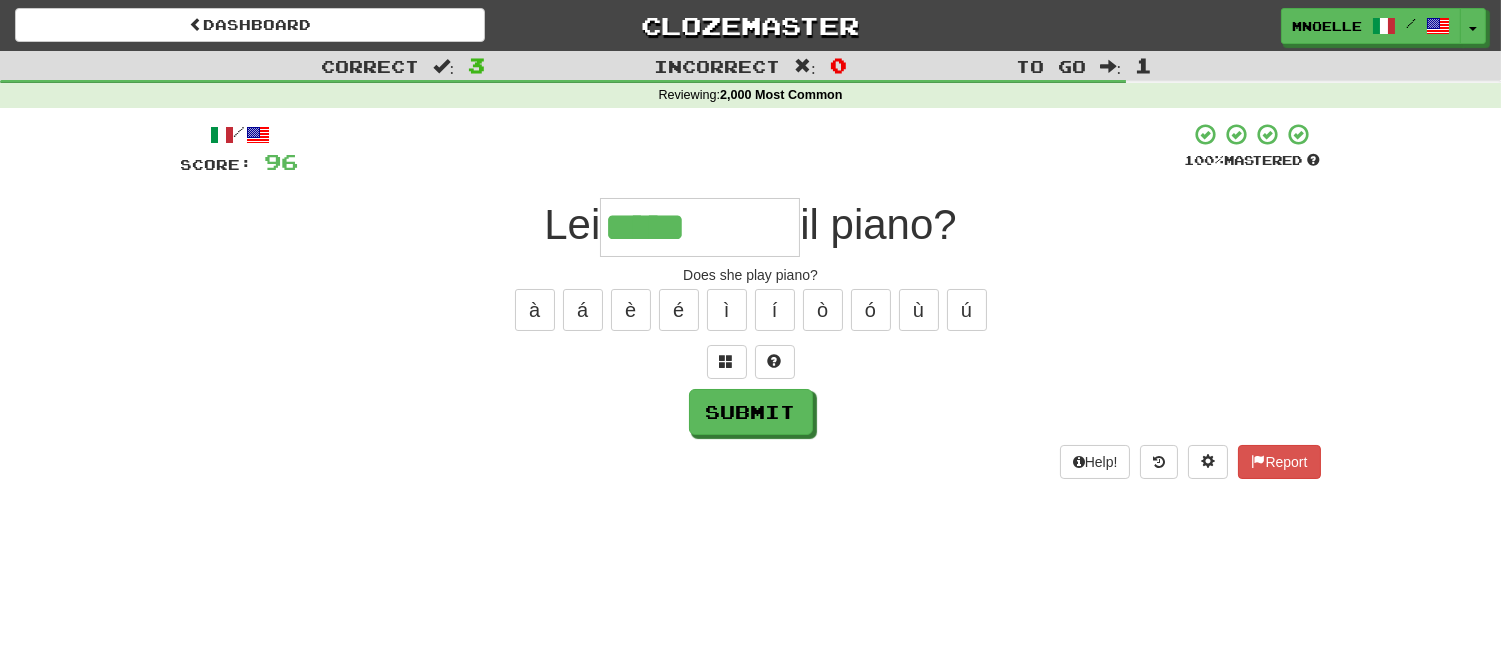 type on "*****" 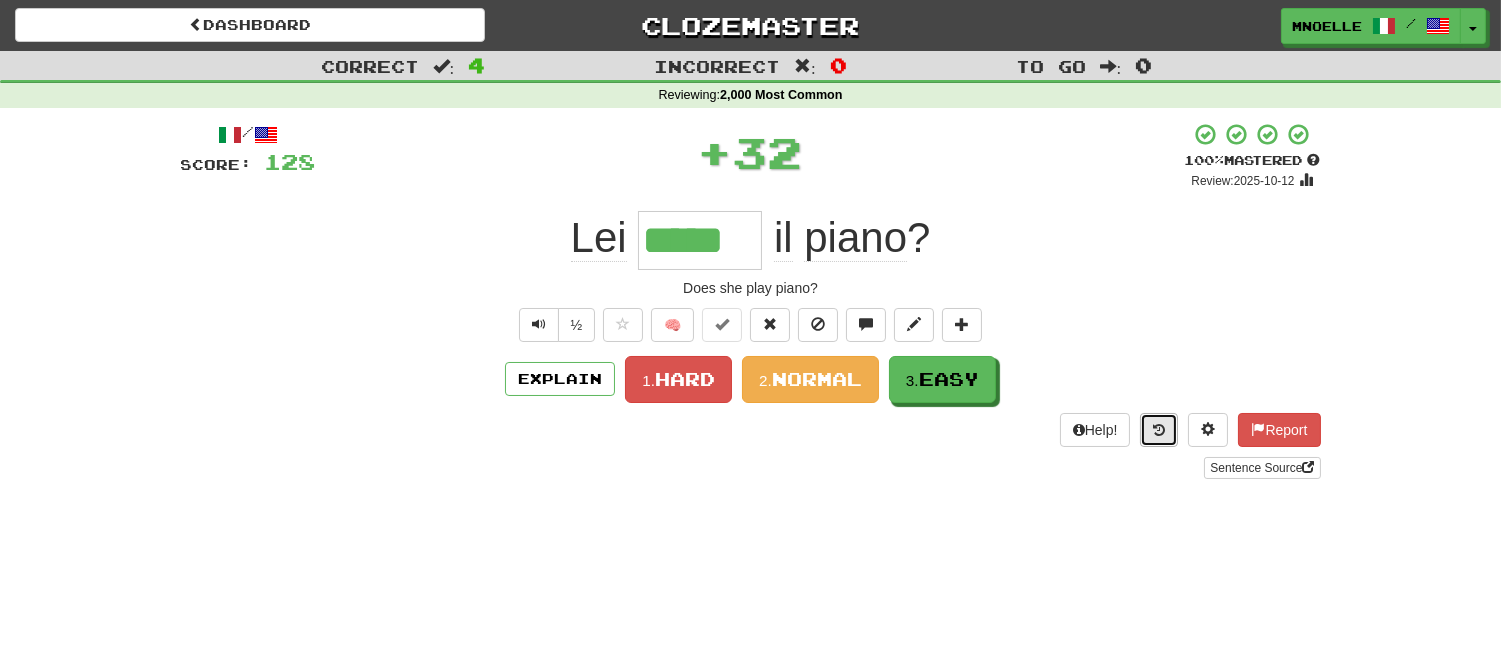 click at bounding box center (1159, 430) 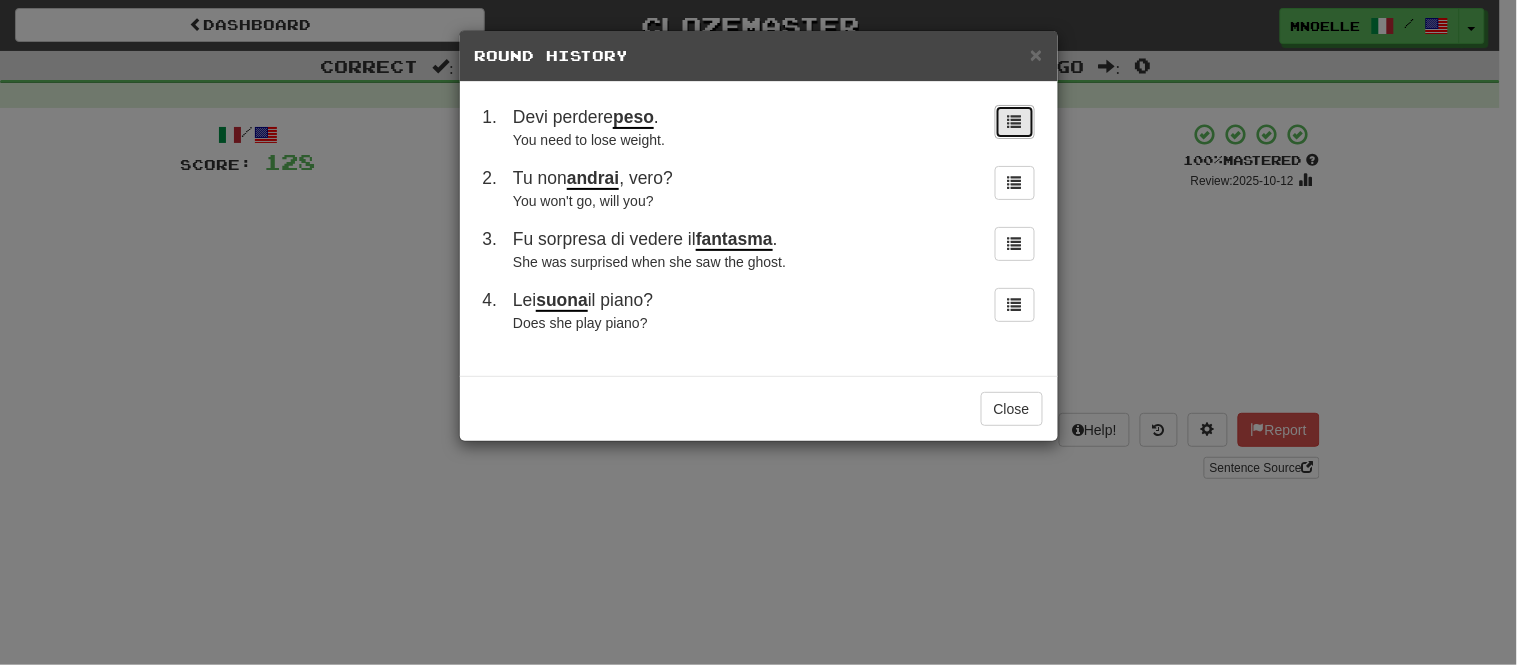 click at bounding box center (1015, 122) 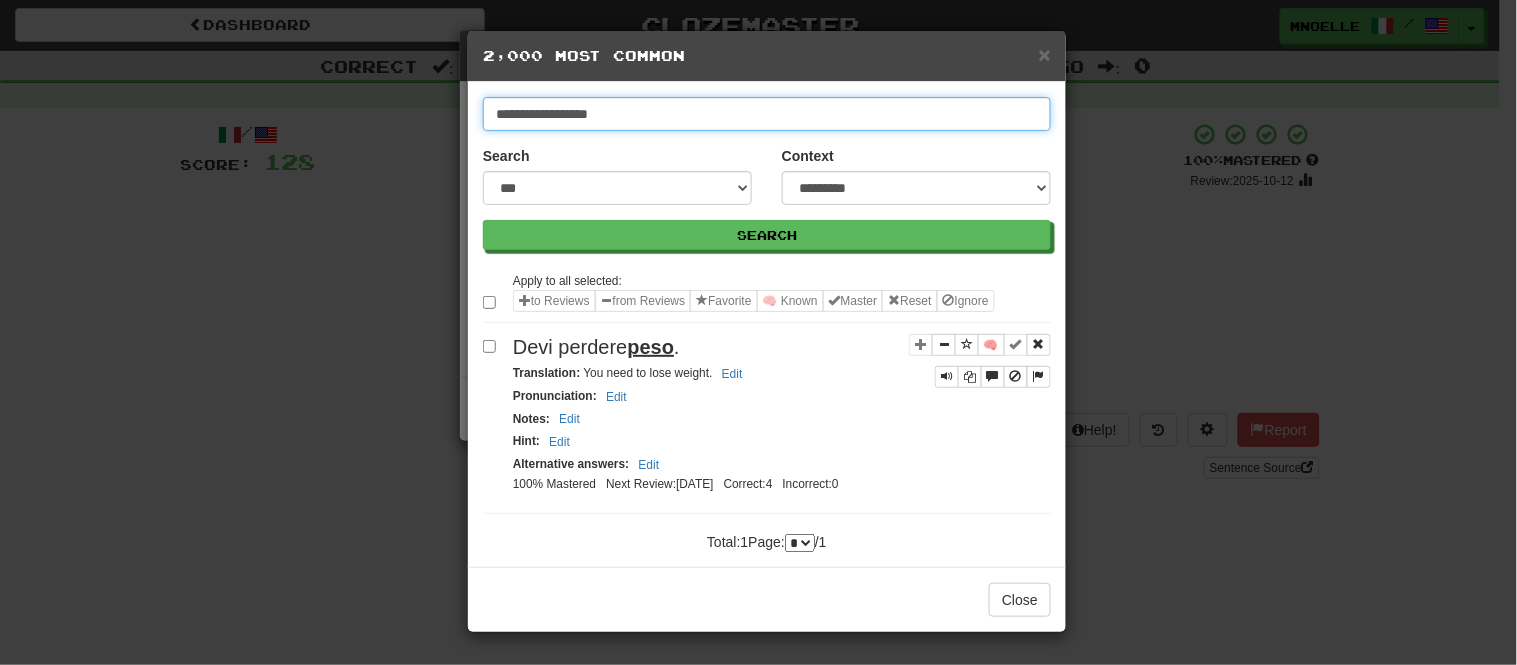 click on "**********" at bounding box center (767, 114) 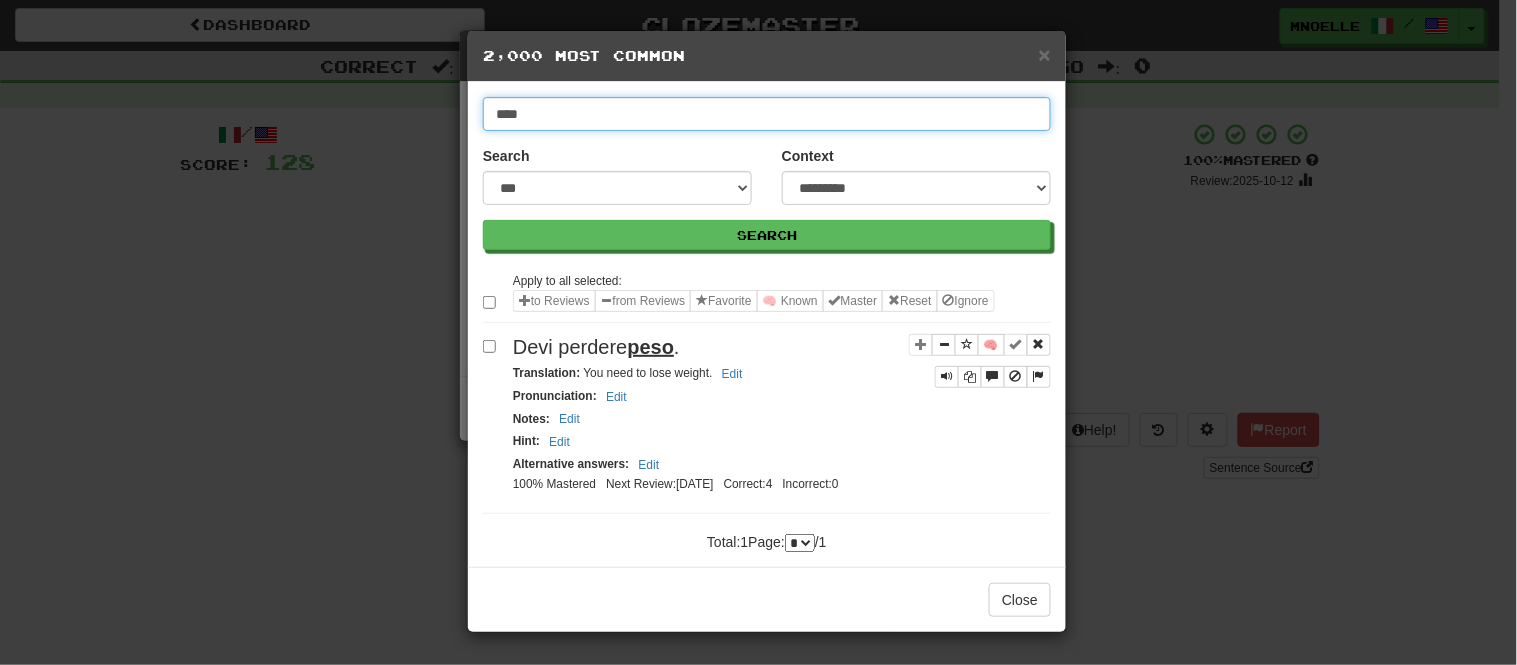 type on "****" 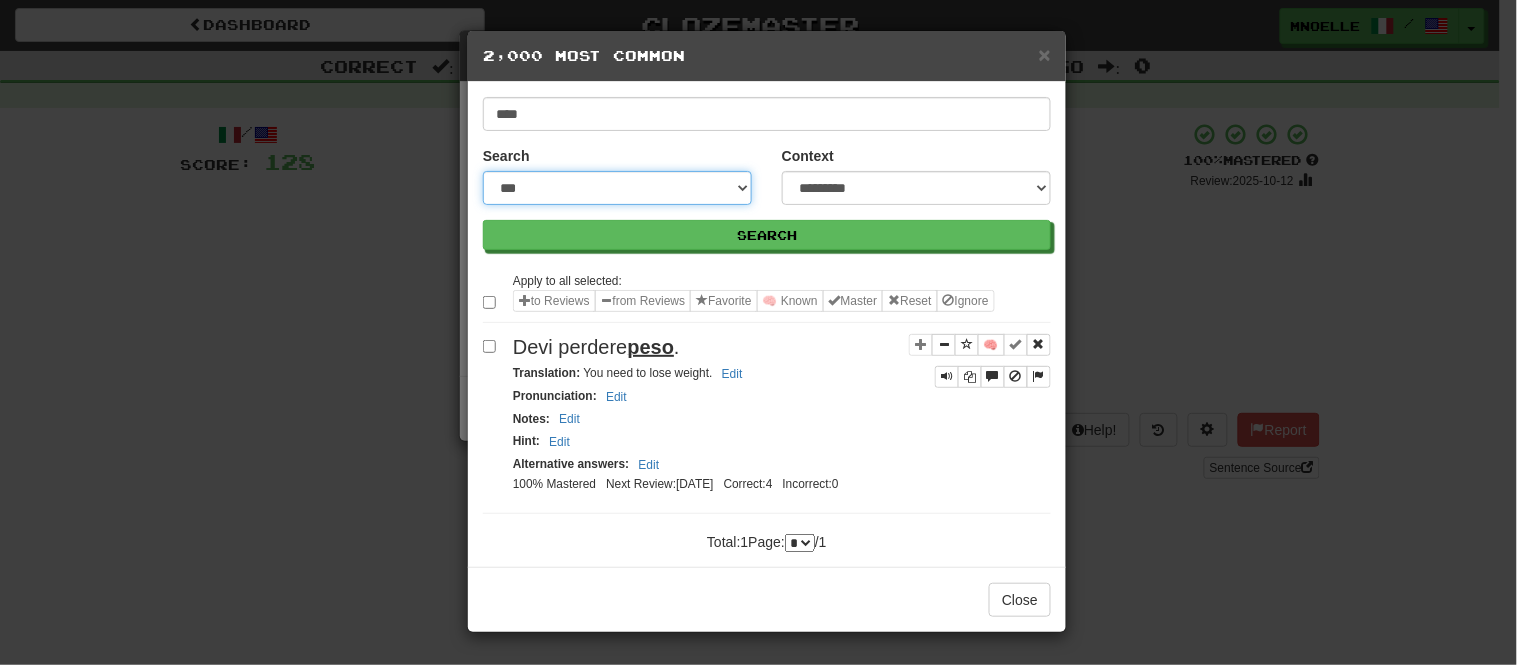 click on "**********" at bounding box center [617, 188] 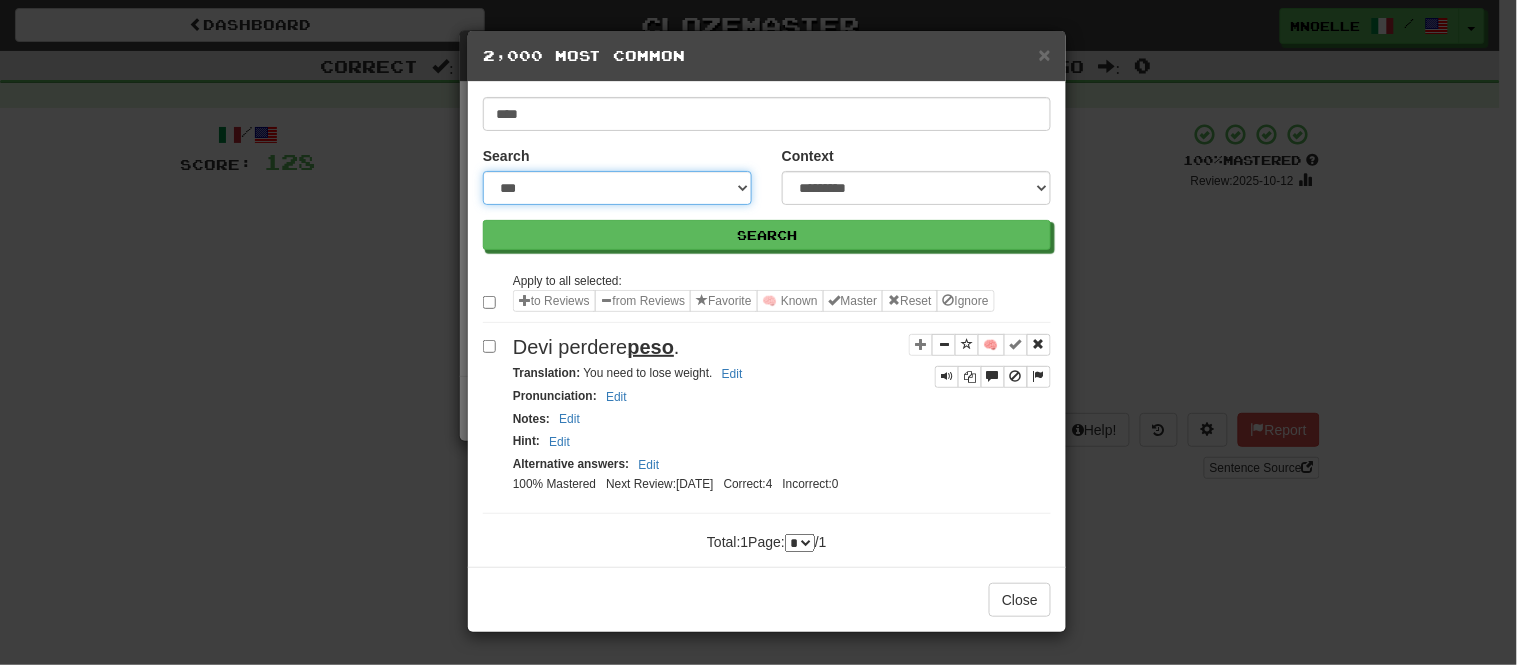select on "***" 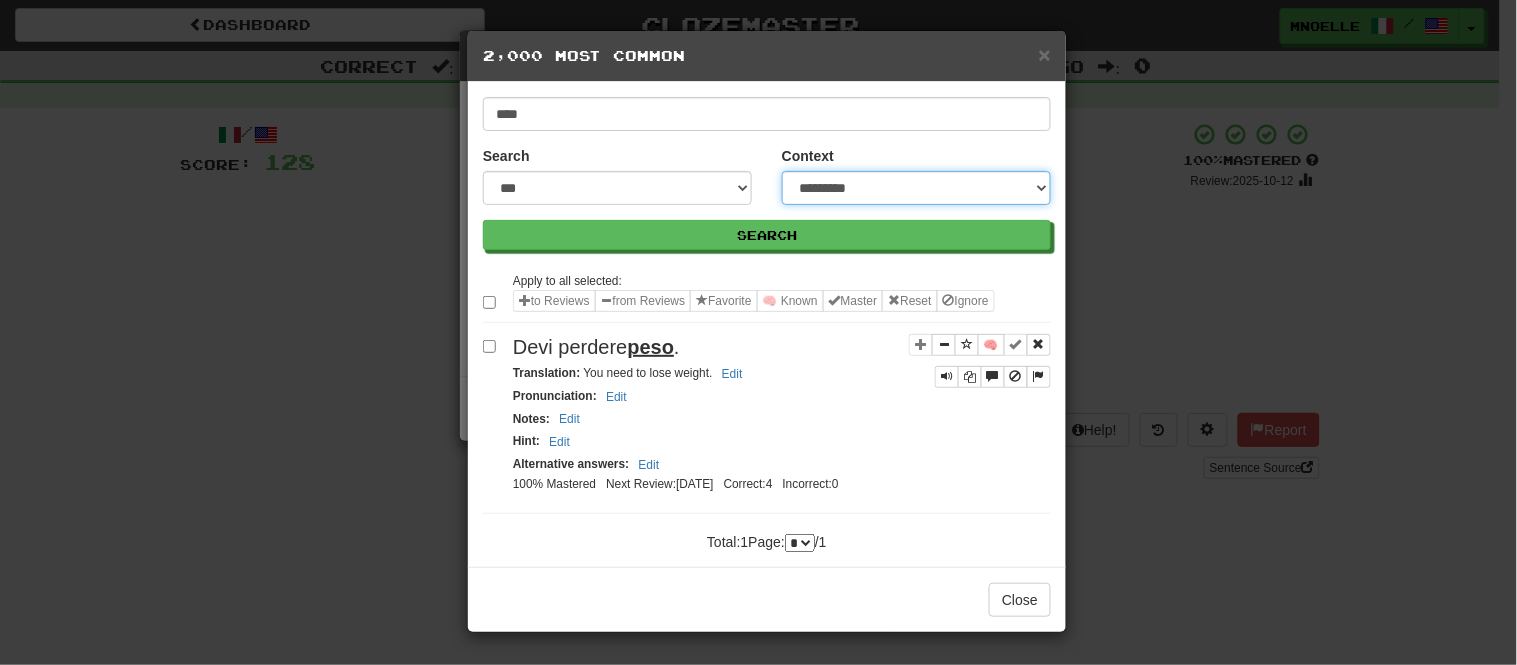 click on "**********" at bounding box center (916, 188) 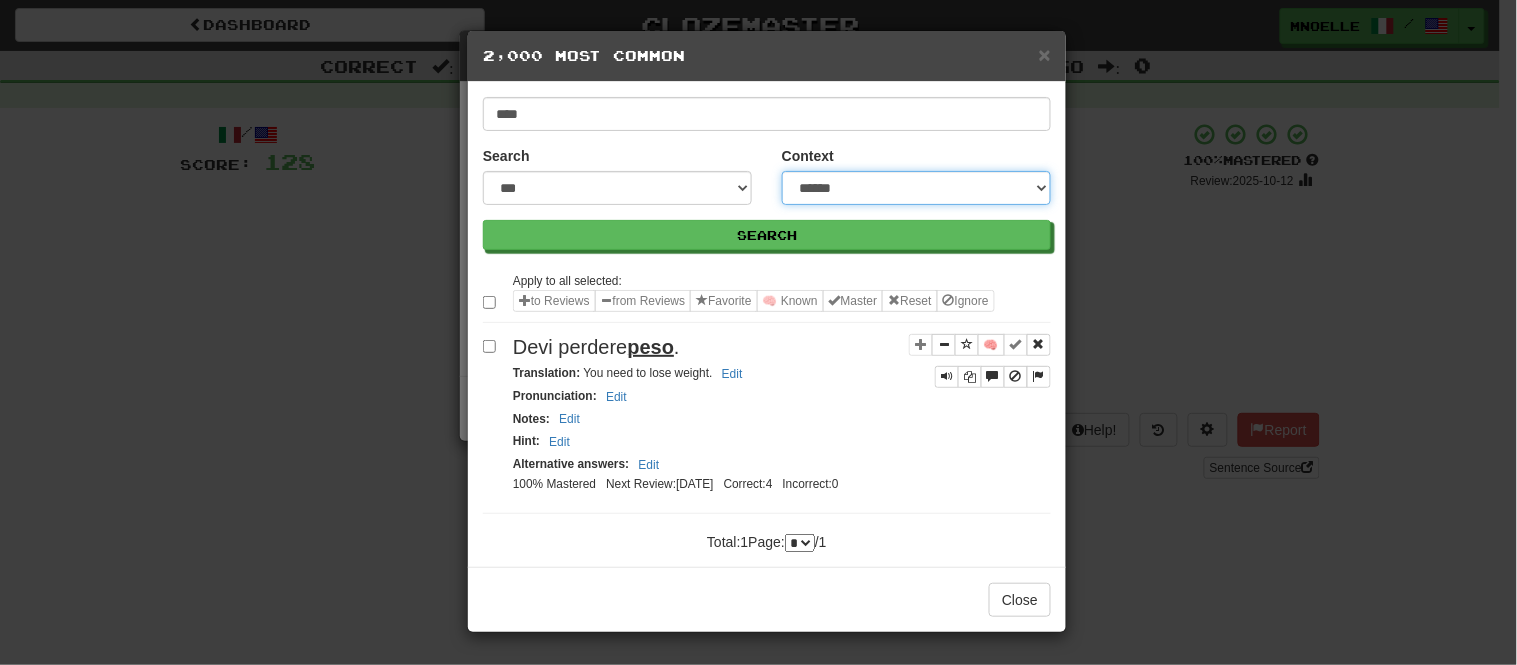 click on "**********" at bounding box center (916, 188) 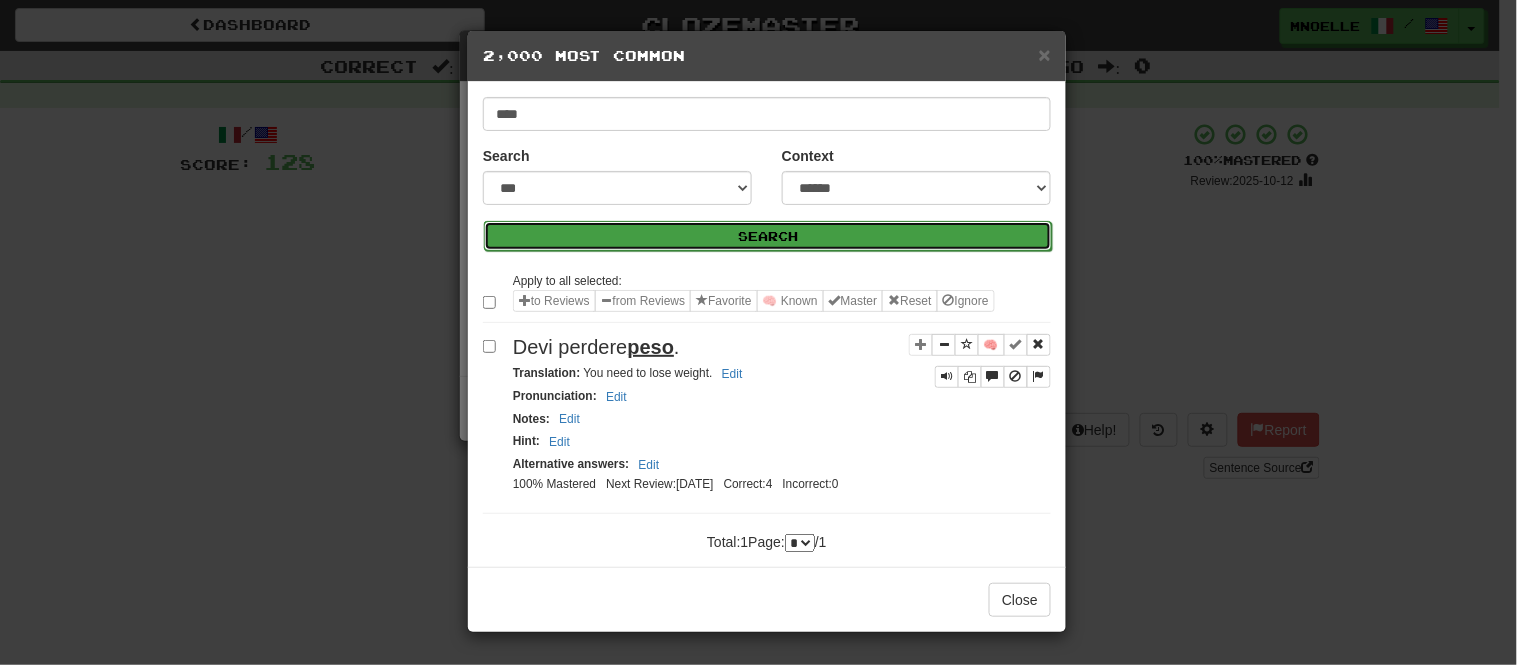 click on "Search" at bounding box center [768, 236] 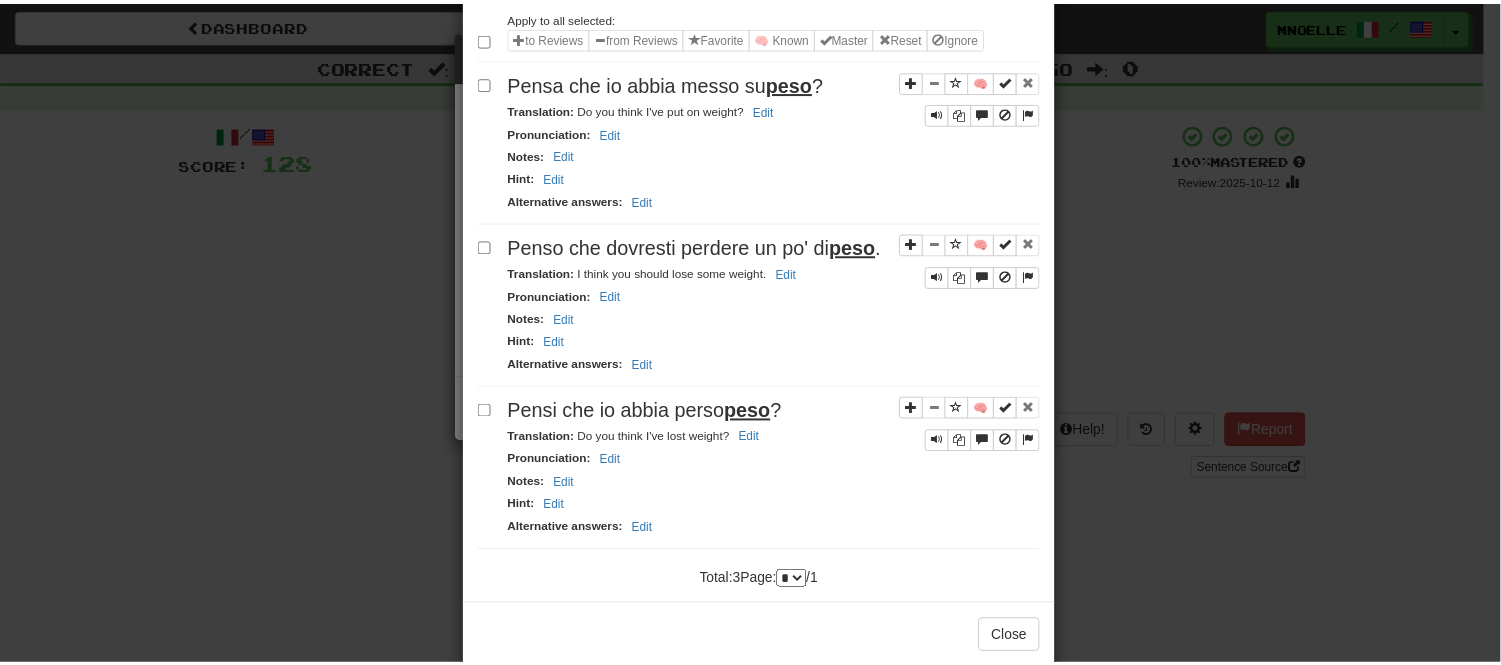 scroll, scrollTop: 267, scrollLeft: 0, axis: vertical 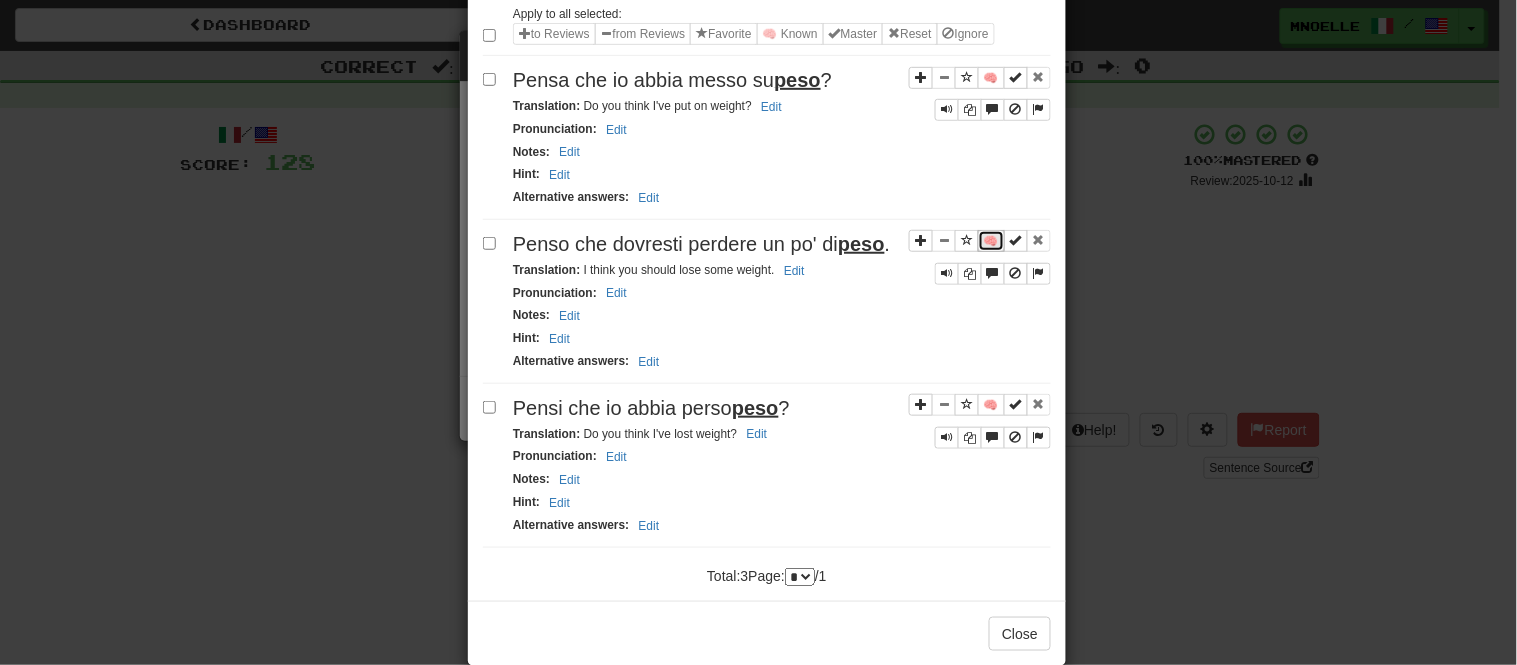 click on "🧠" at bounding box center [991, 241] 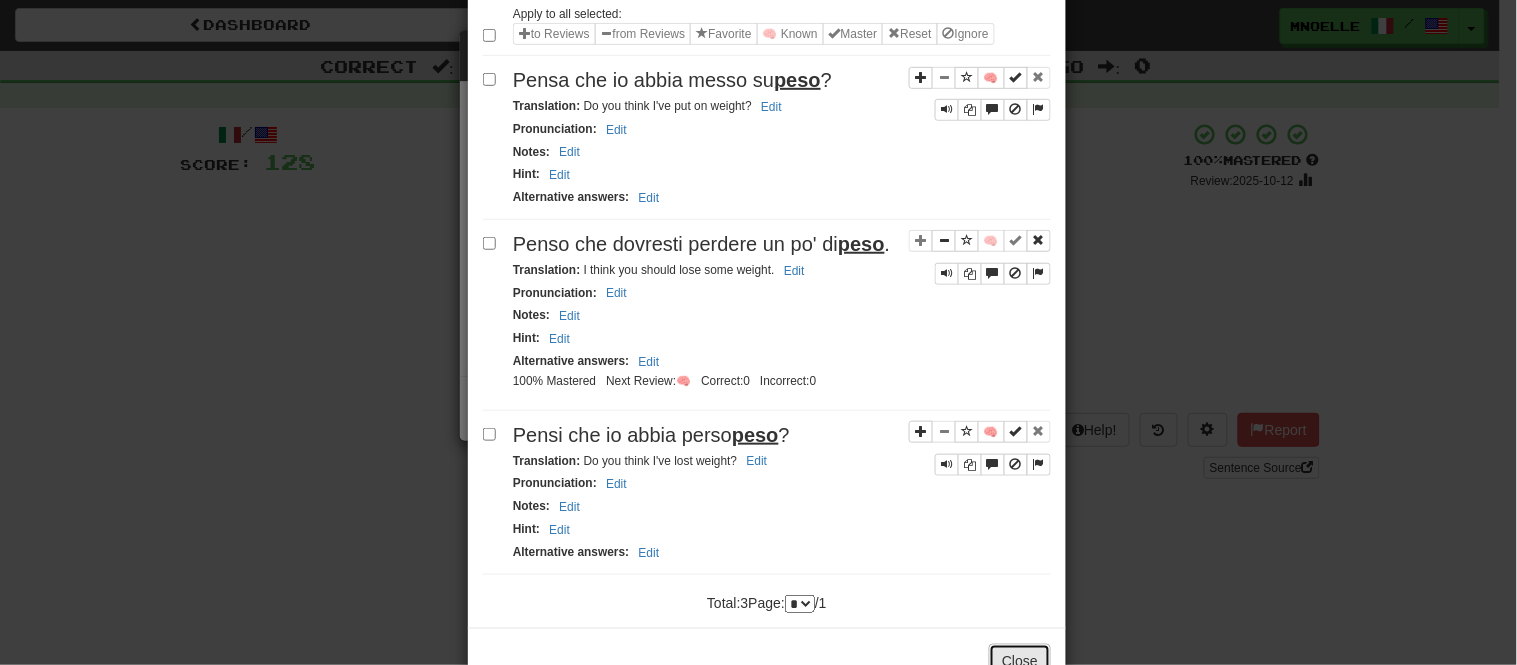 click on "Close" at bounding box center (1020, 661) 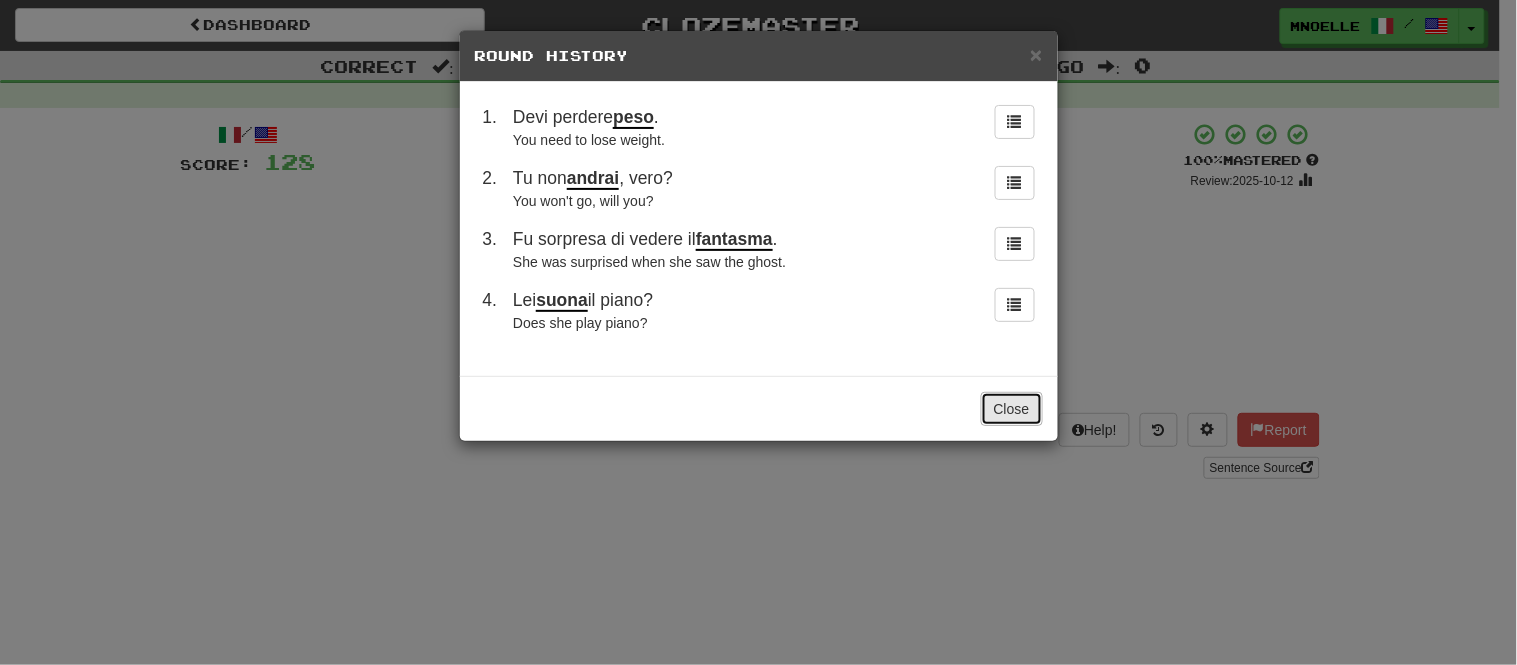 click on "Close" at bounding box center [1012, 409] 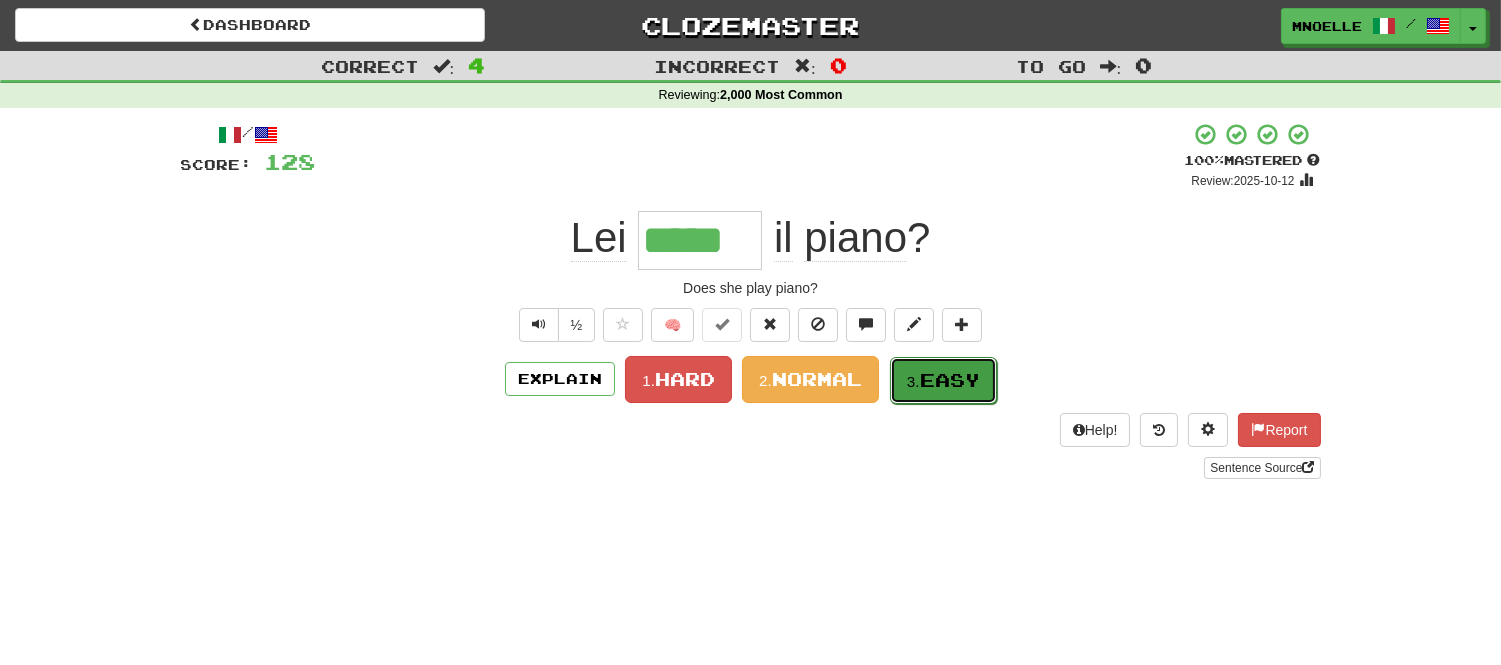 click on "Easy" at bounding box center (950, 380) 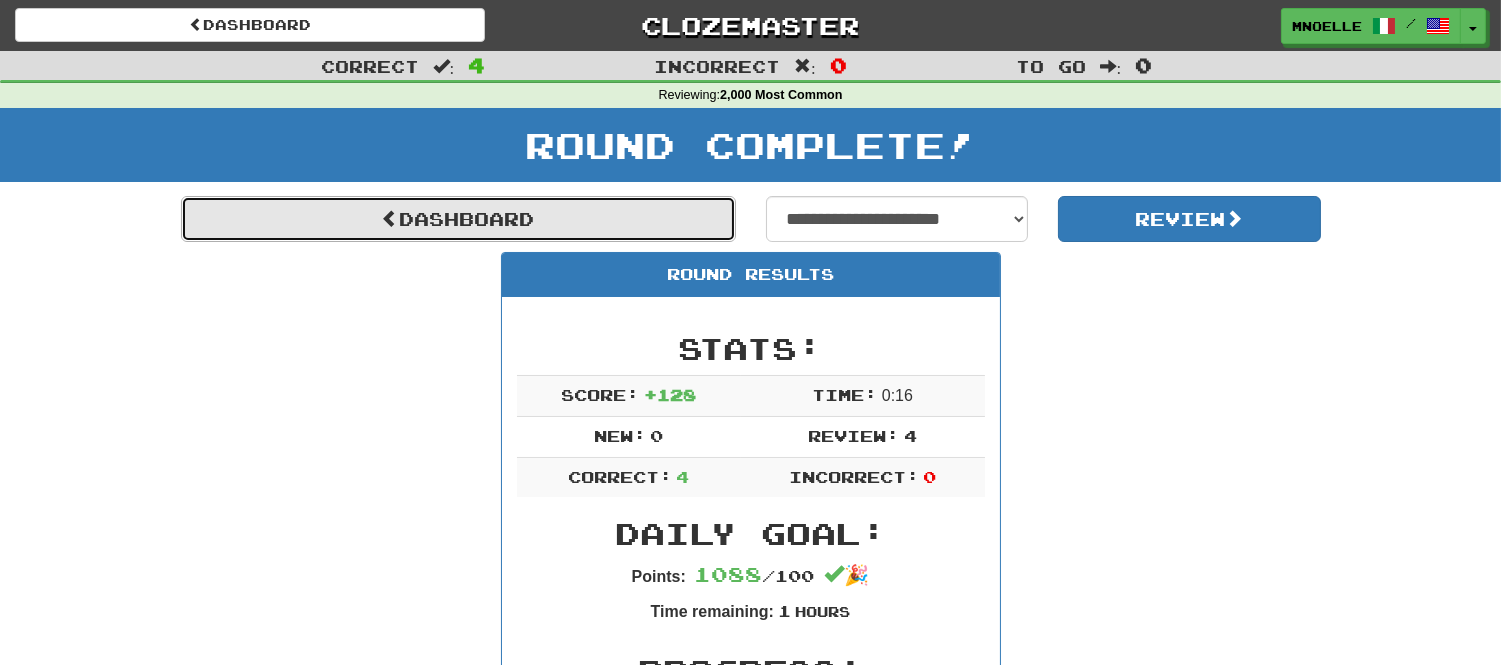 click on "Dashboard" at bounding box center (458, 219) 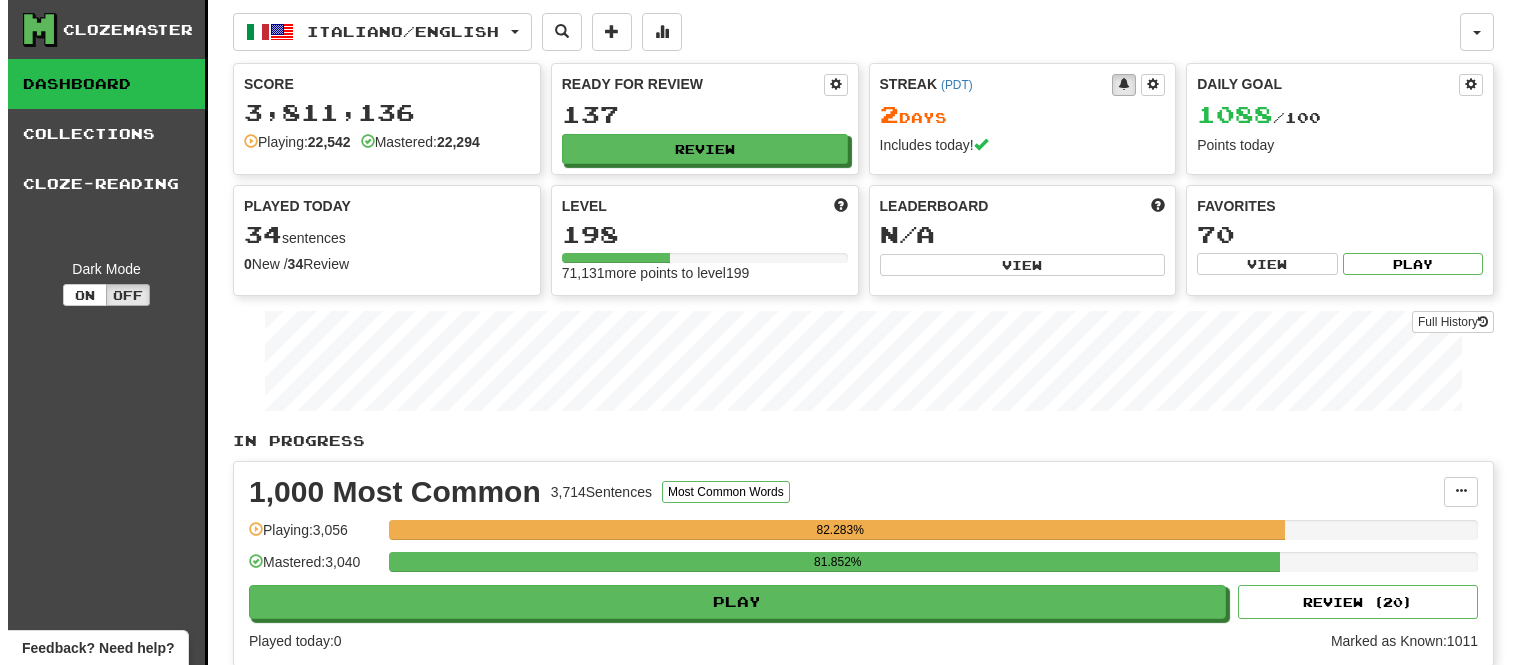 scroll, scrollTop: 0, scrollLeft: 0, axis: both 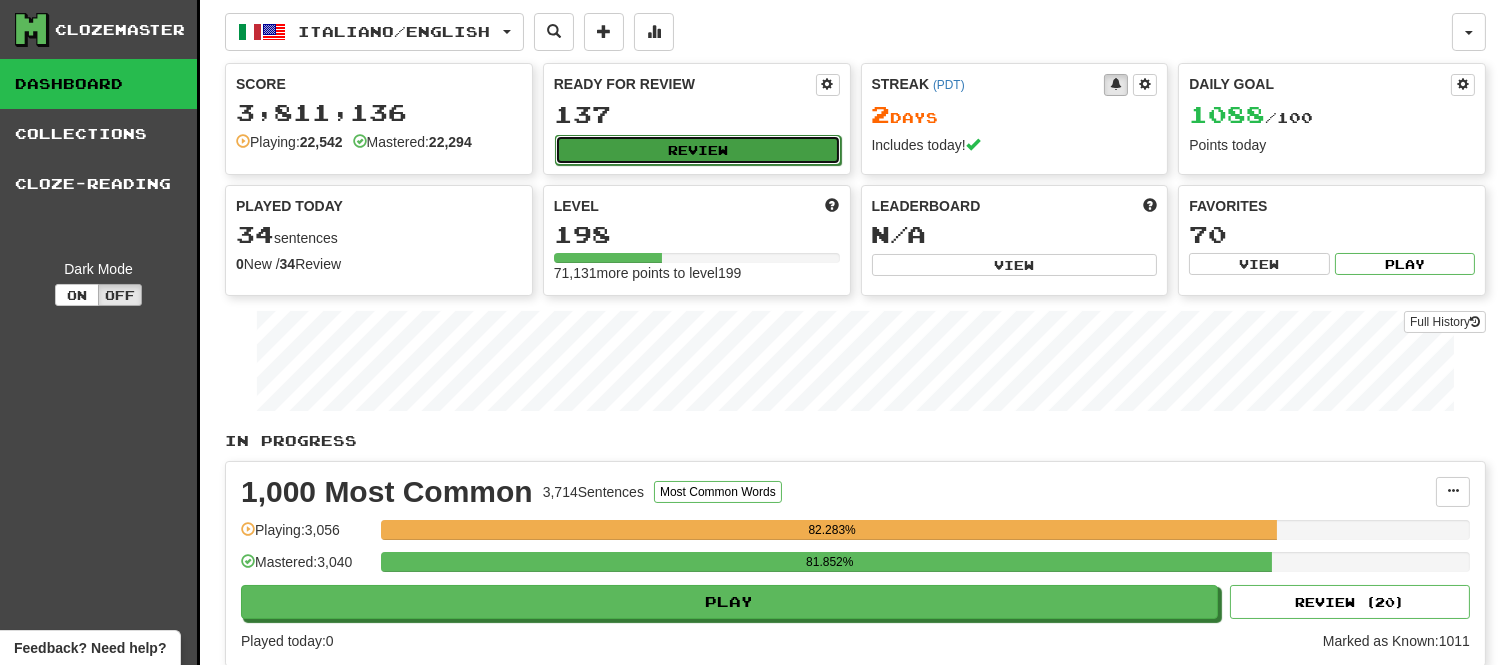 click on "Review" at bounding box center (698, 150) 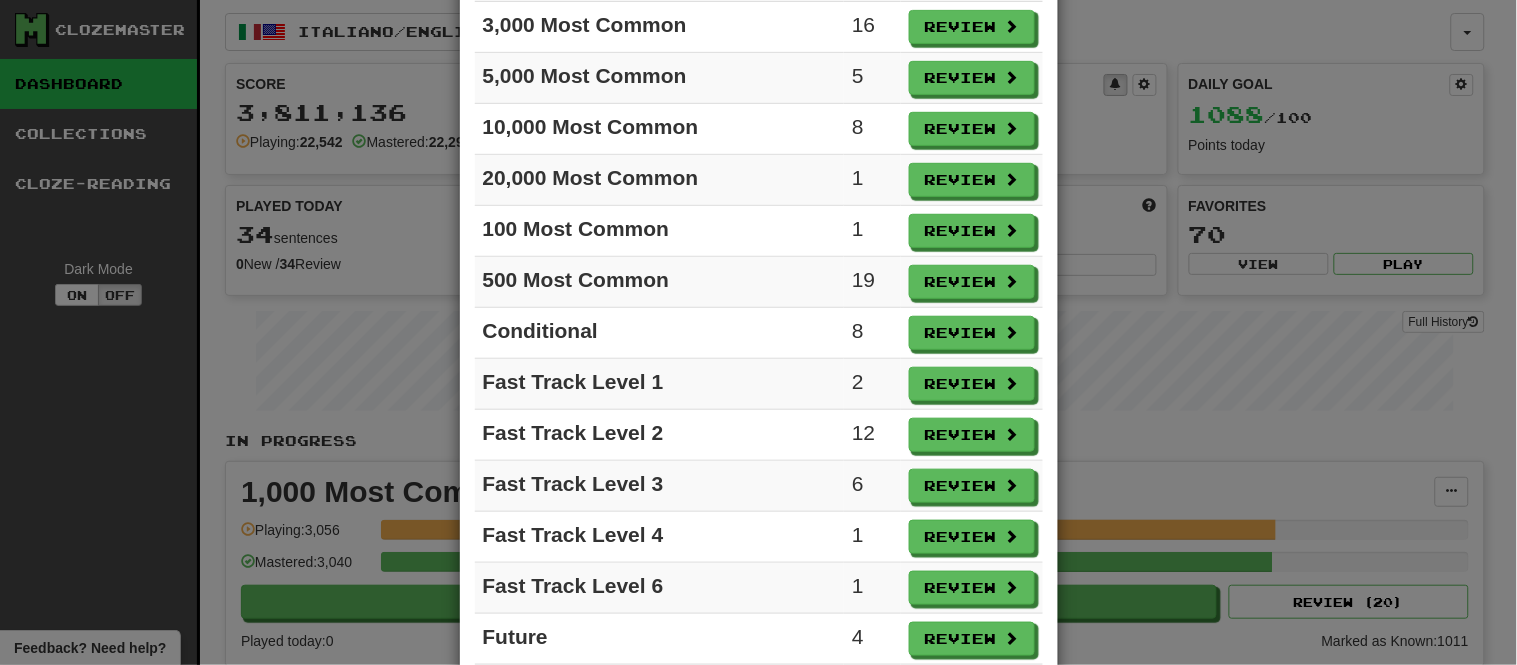 scroll, scrollTop: 232, scrollLeft: 0, axis: vertical 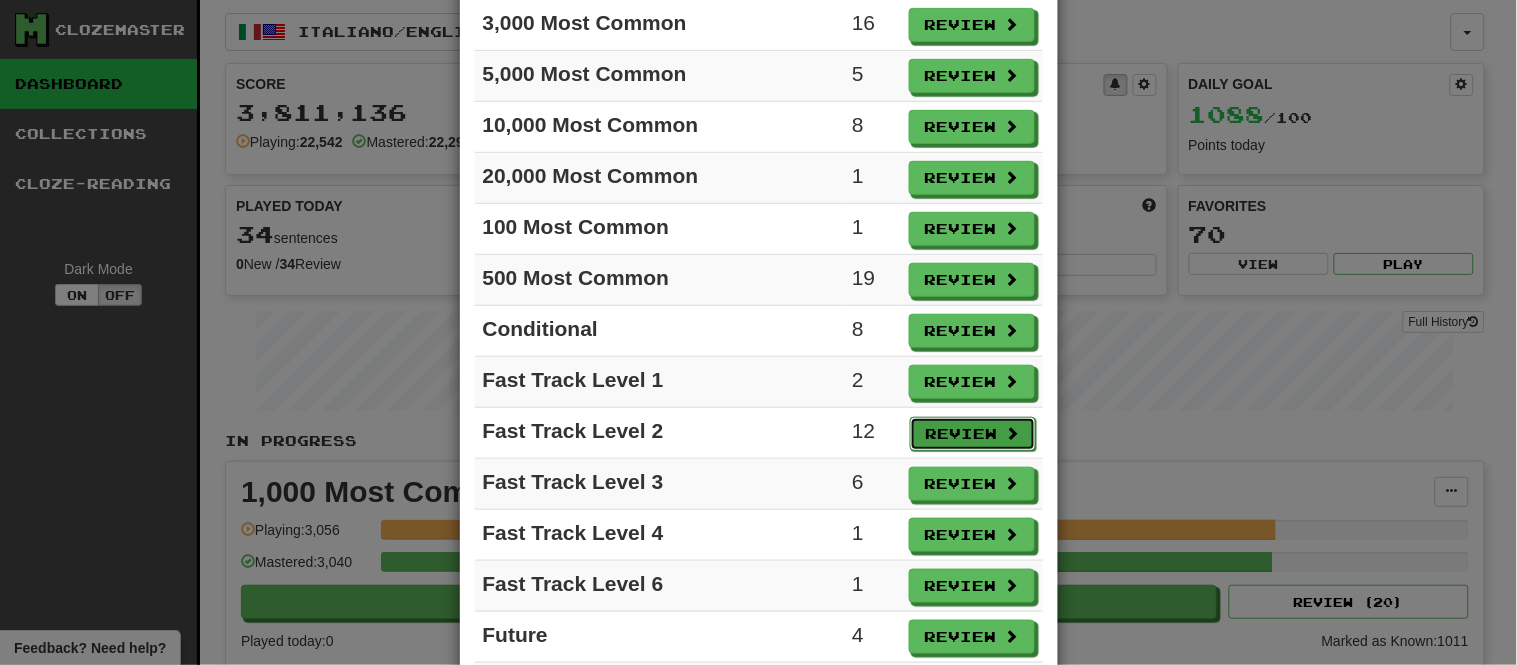 click on "Review" at bounding box center [973, 434] 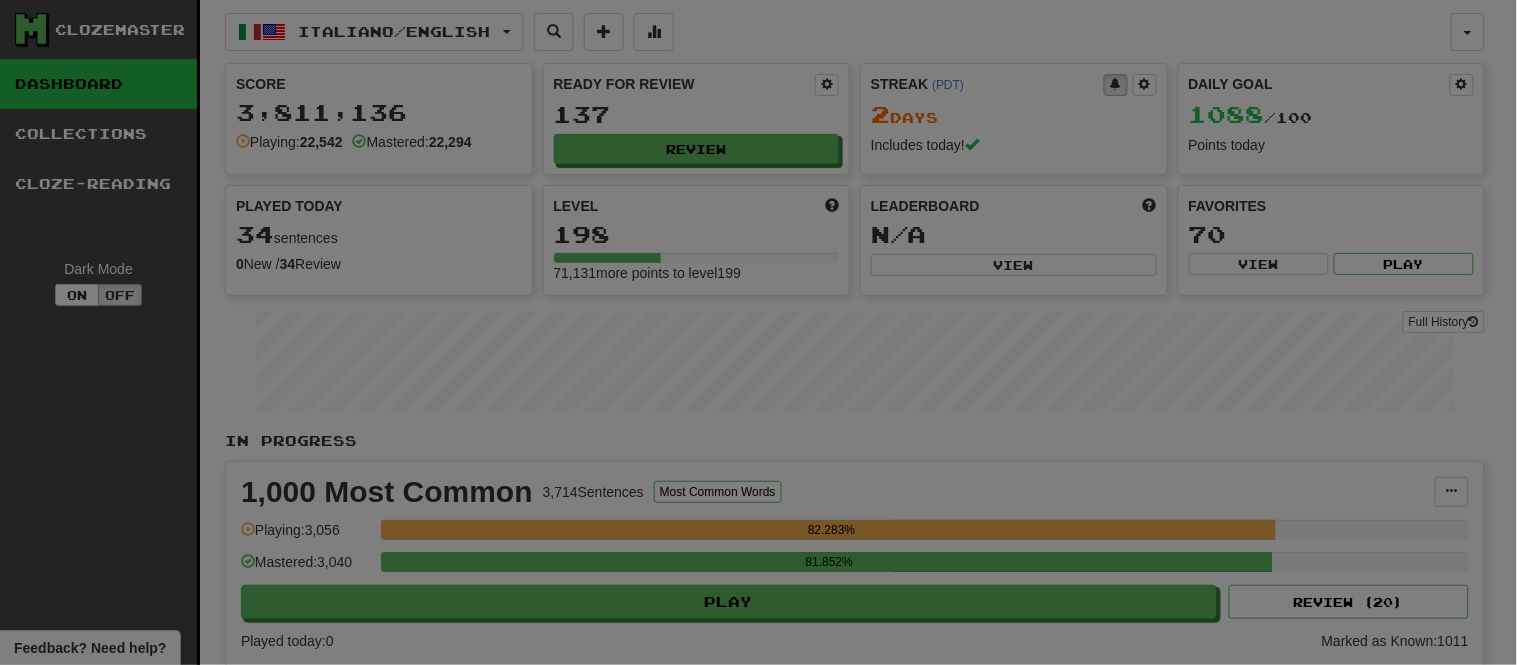 select on "**" 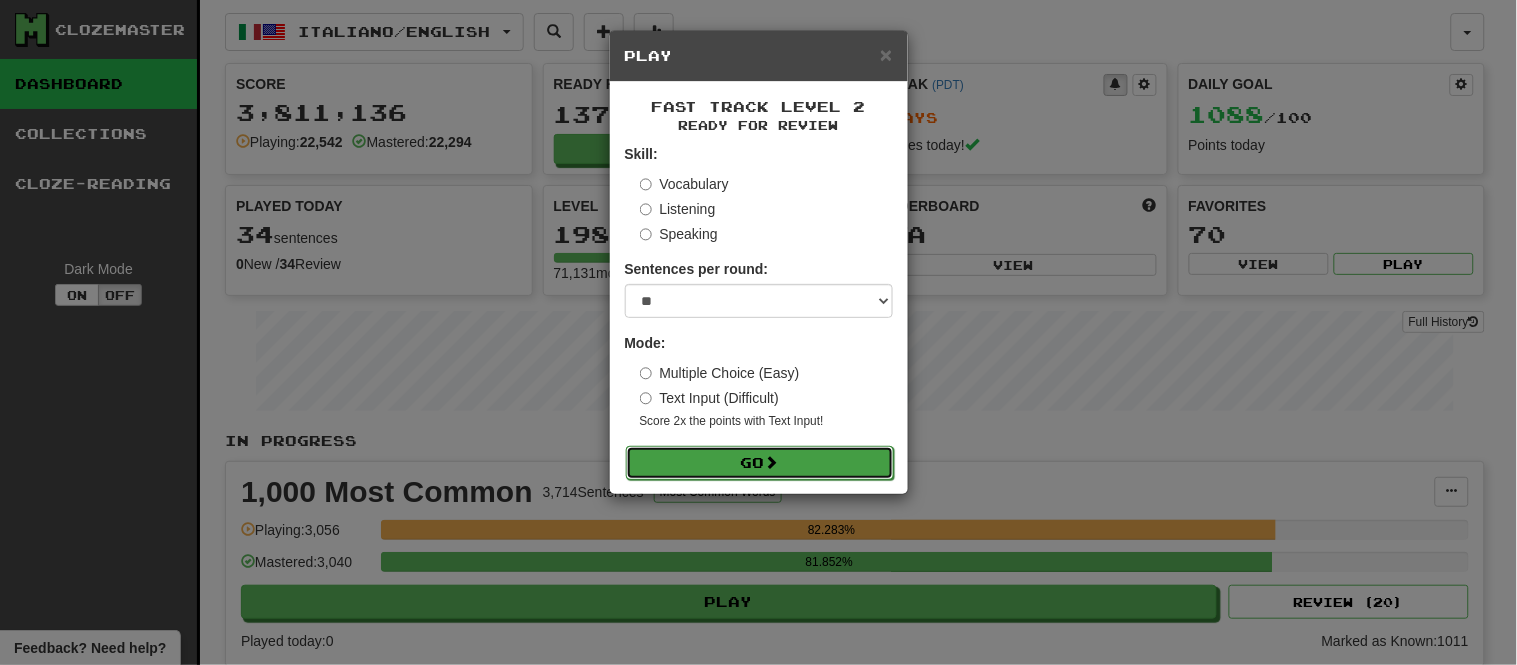 click on "Go" at bounding box center (760, 463) 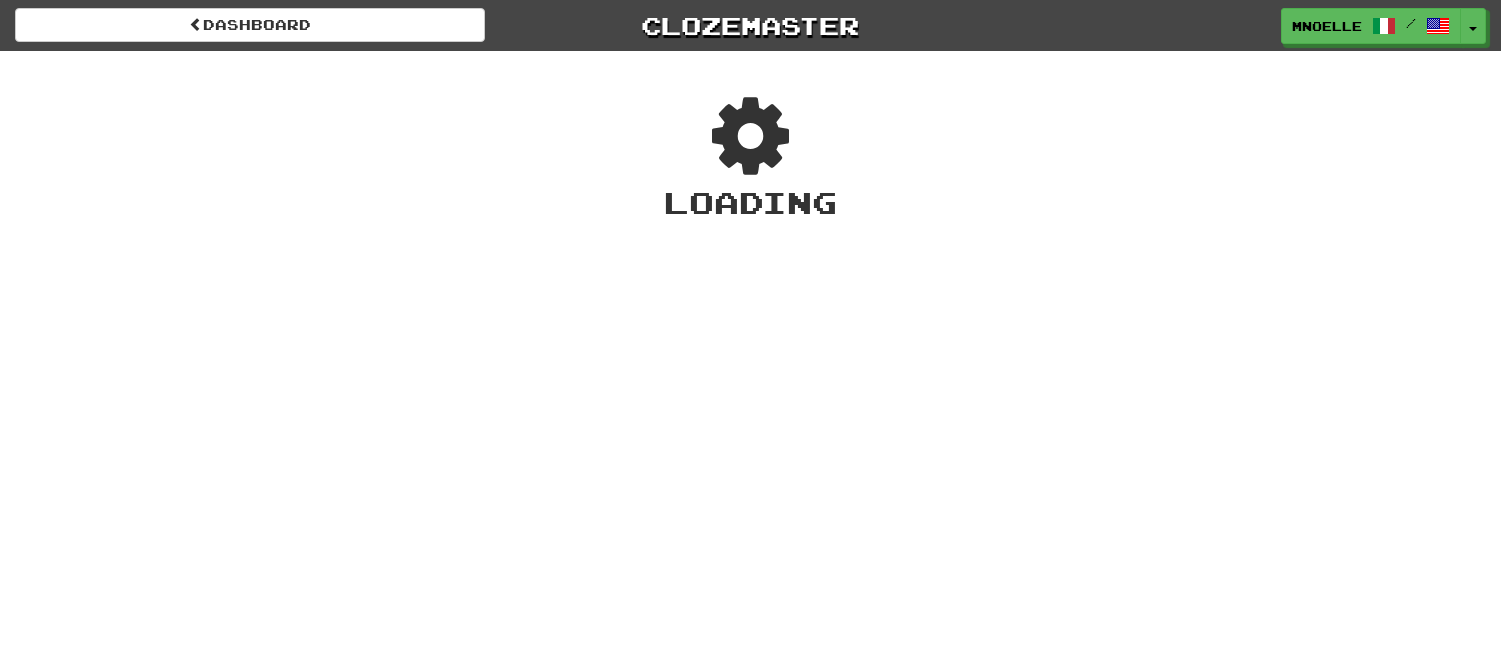 scroll, scrollTop: 0, scrollLeft: 0, axis: both 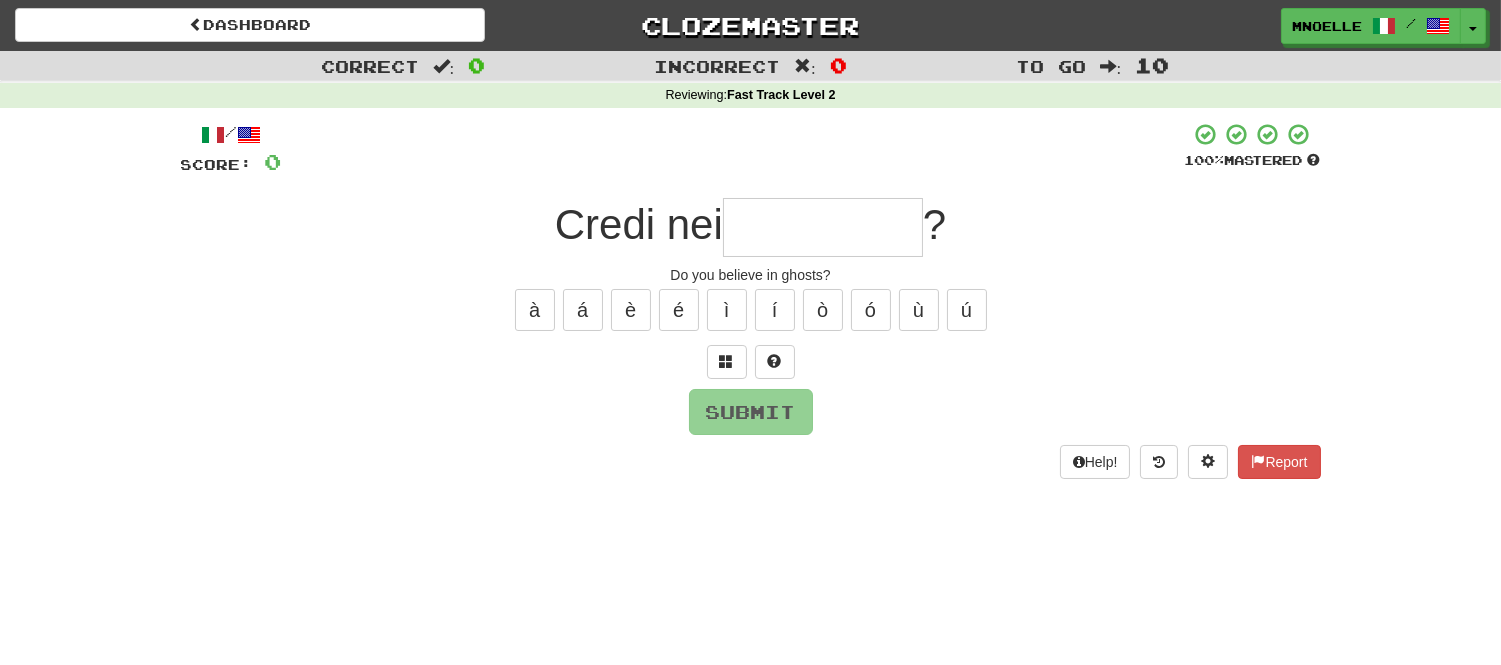 click at bounding box center [823, 227] 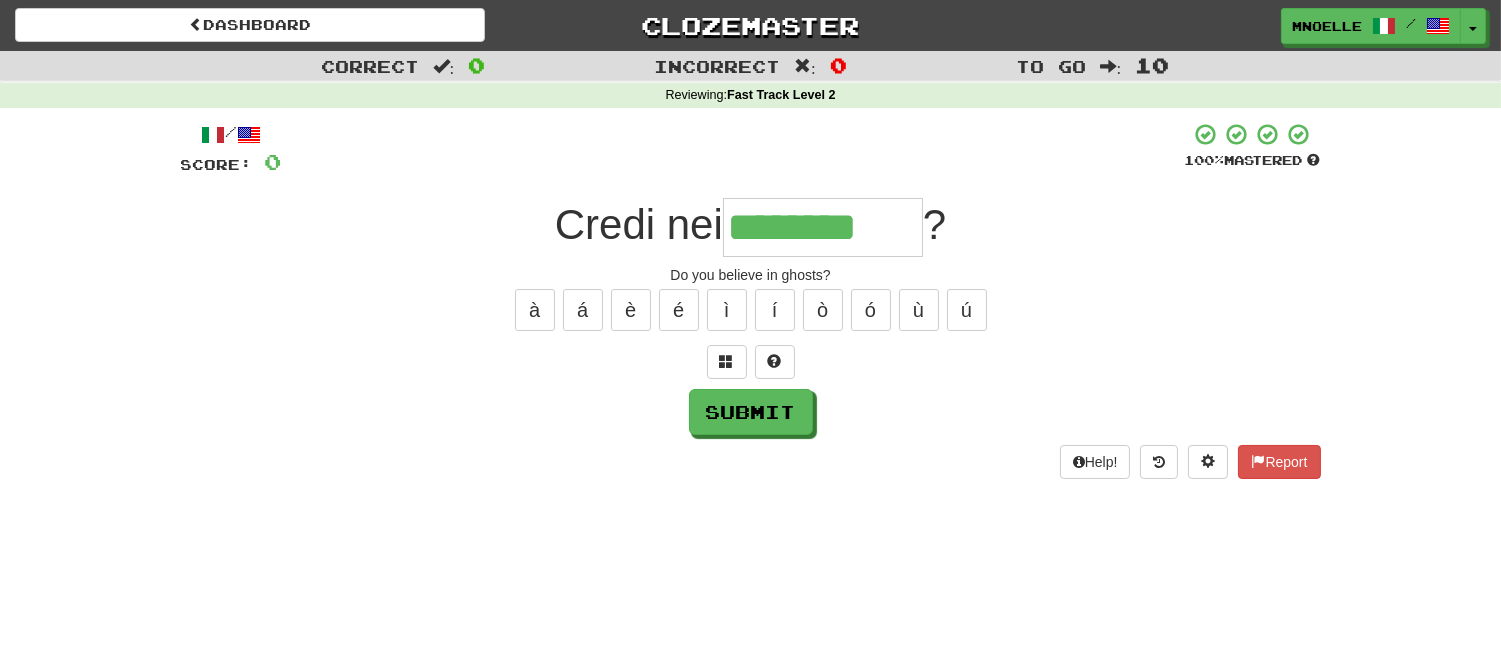 type on "********" 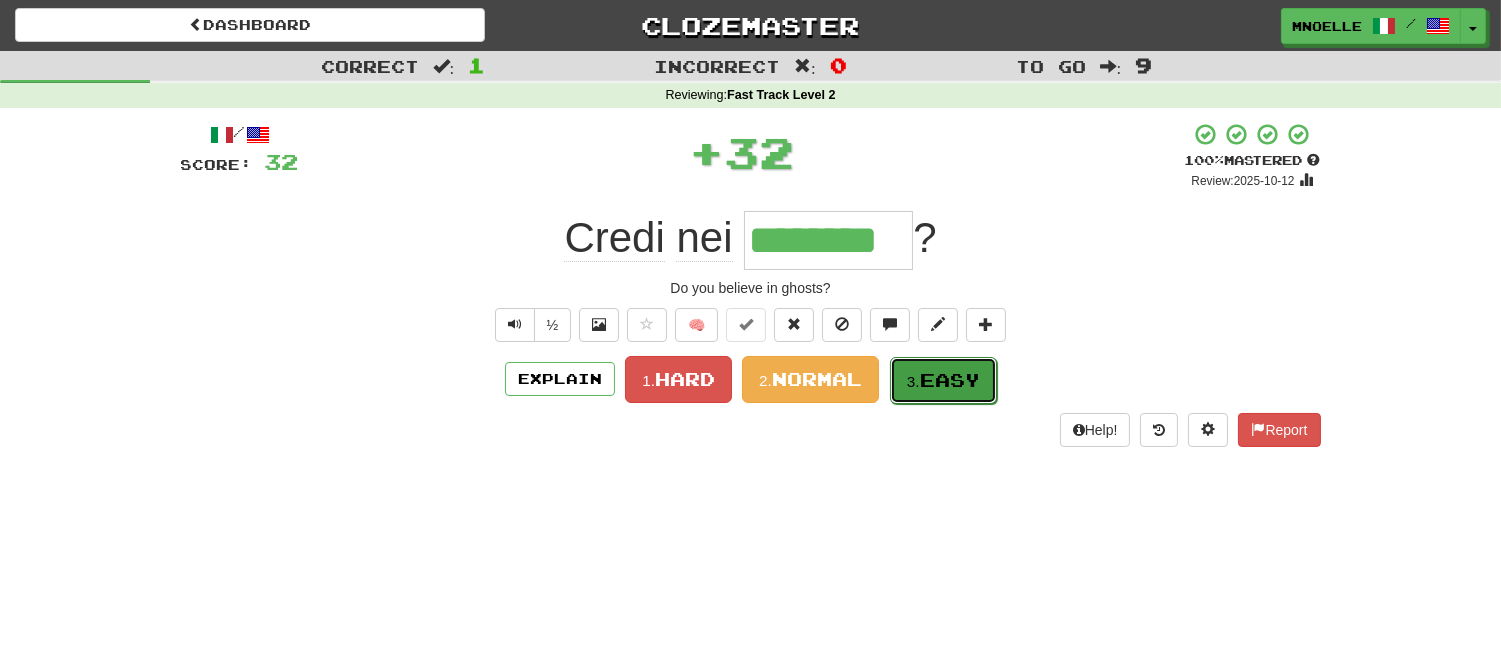 click on "Easy" at bounding box center [950, 380] 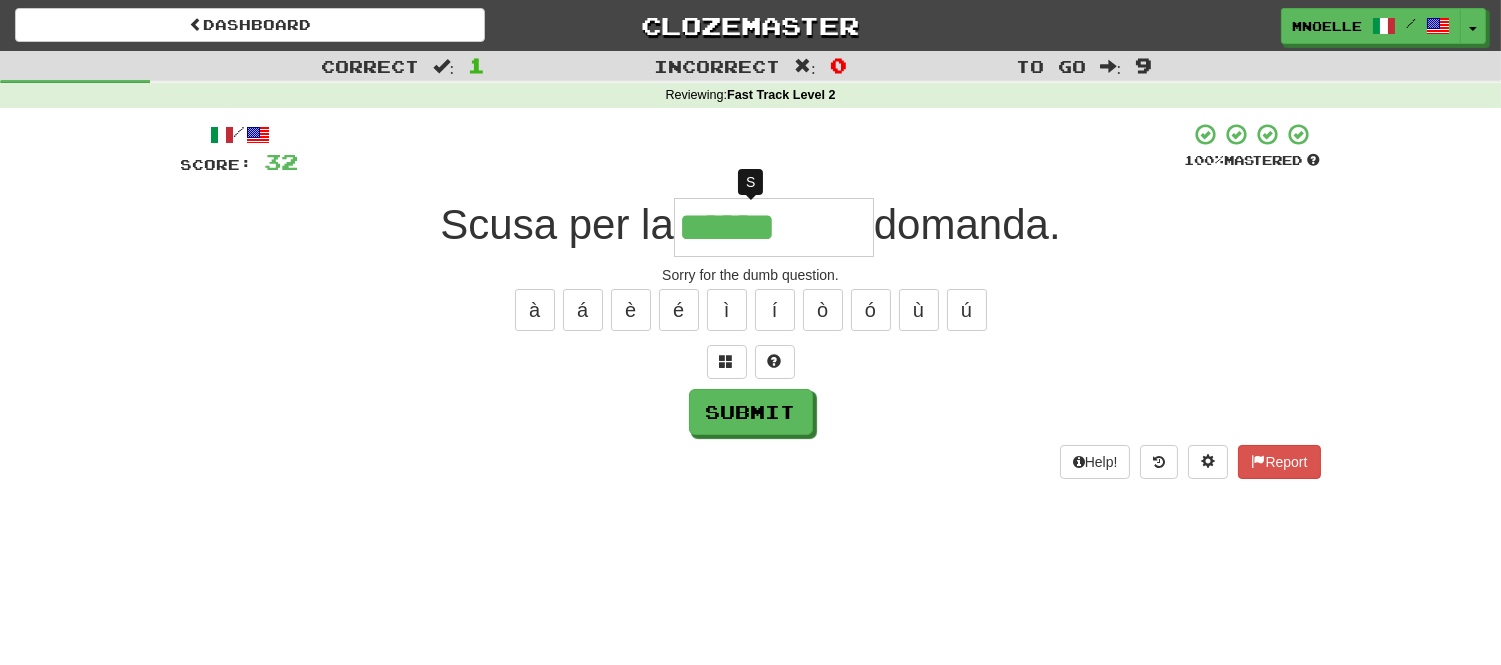 type on "*******" 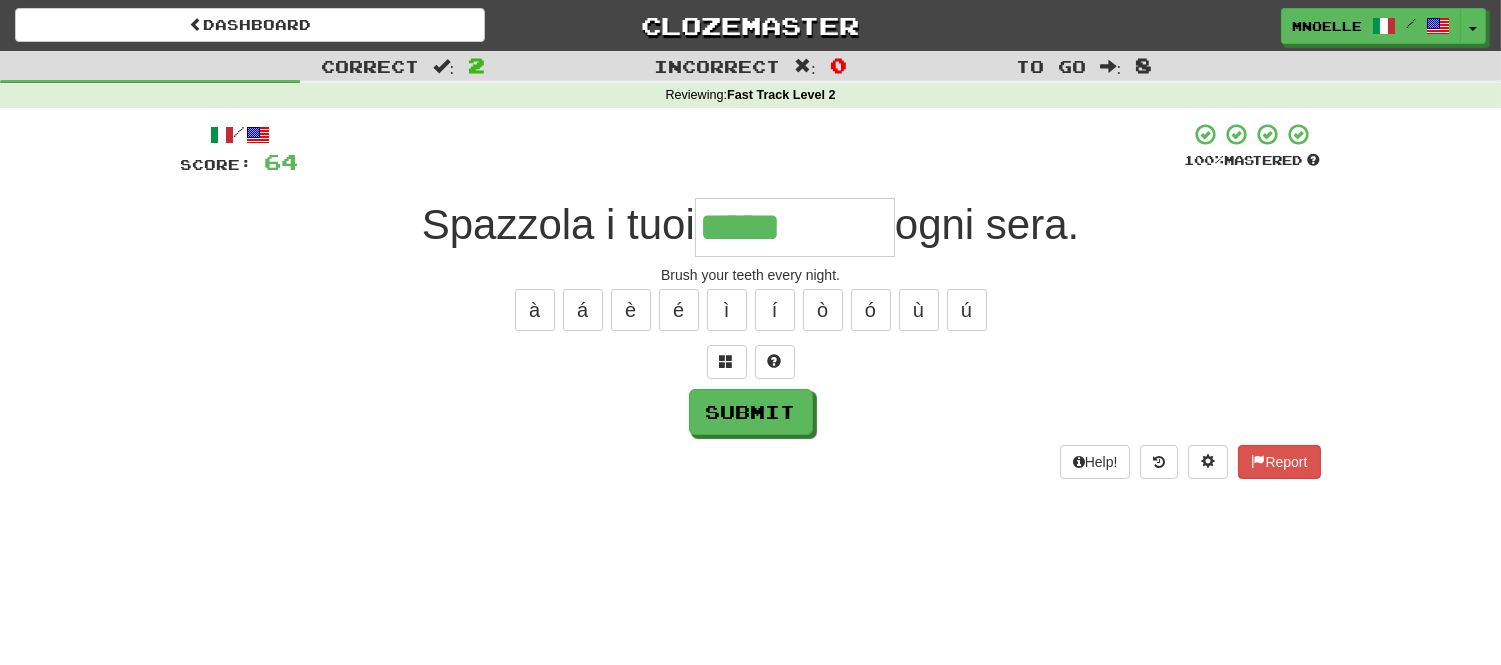 type on "*****" 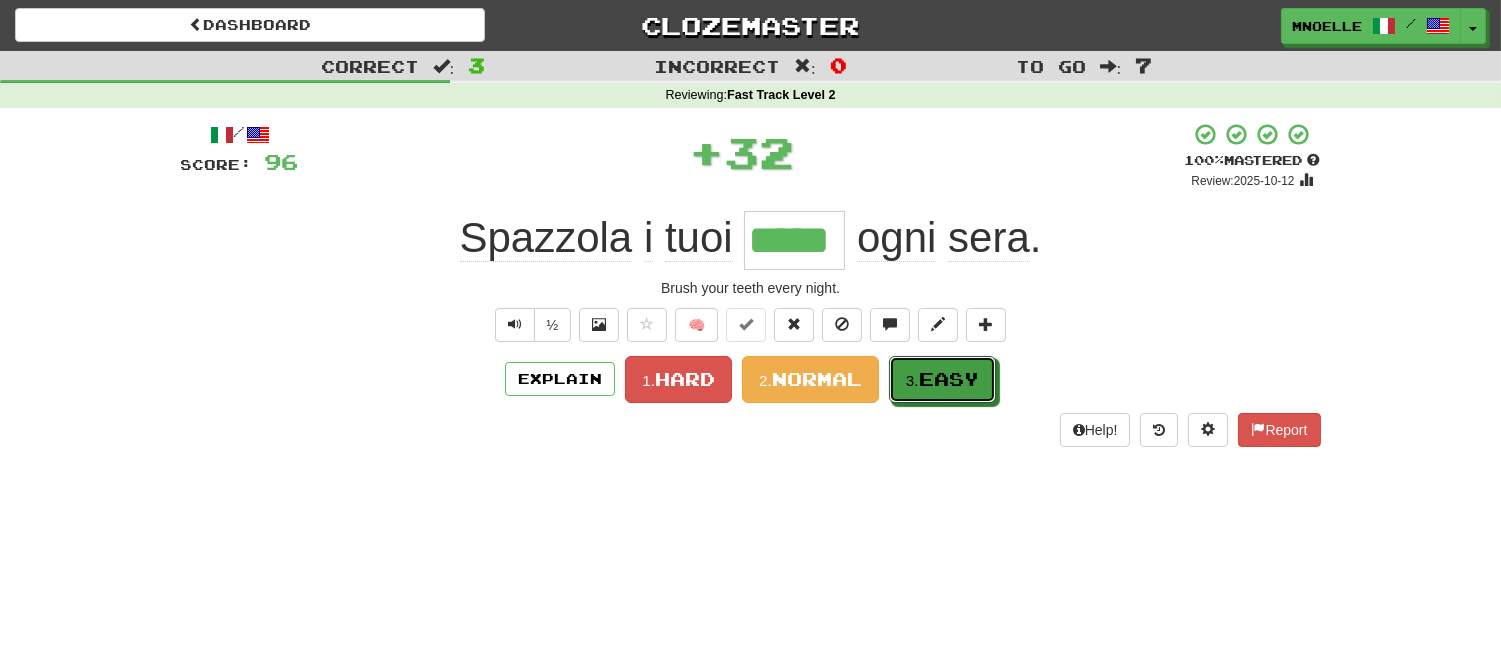 click on "Easy" at bounding box center [949, 379] 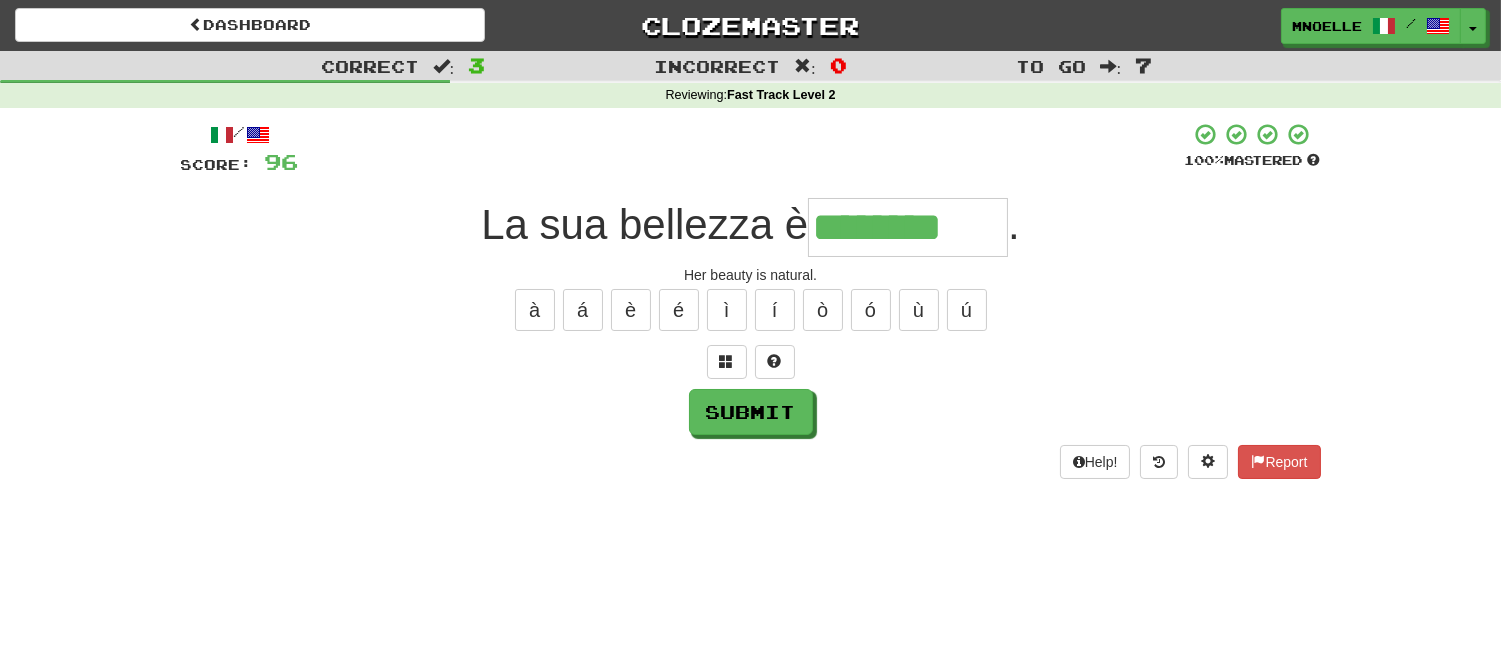 type on "********" 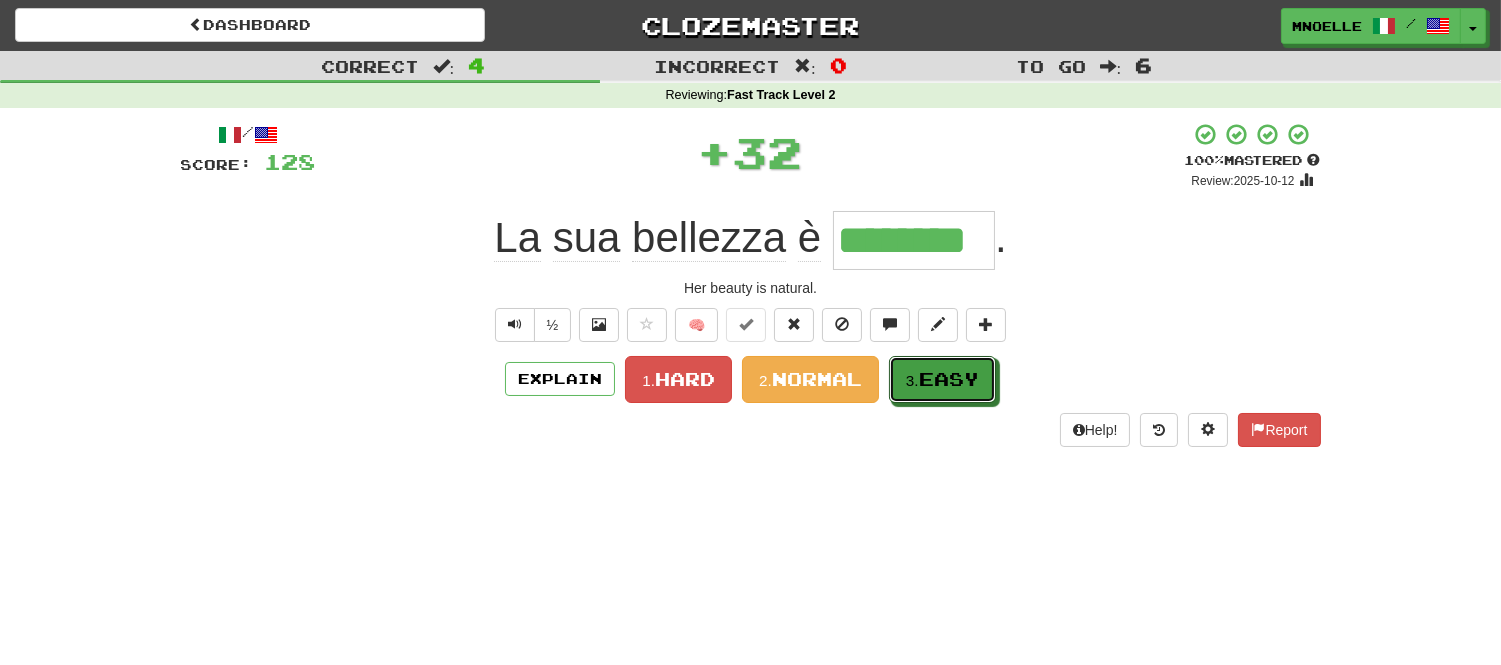 click on "Easy" at bounding box center [949, 379] 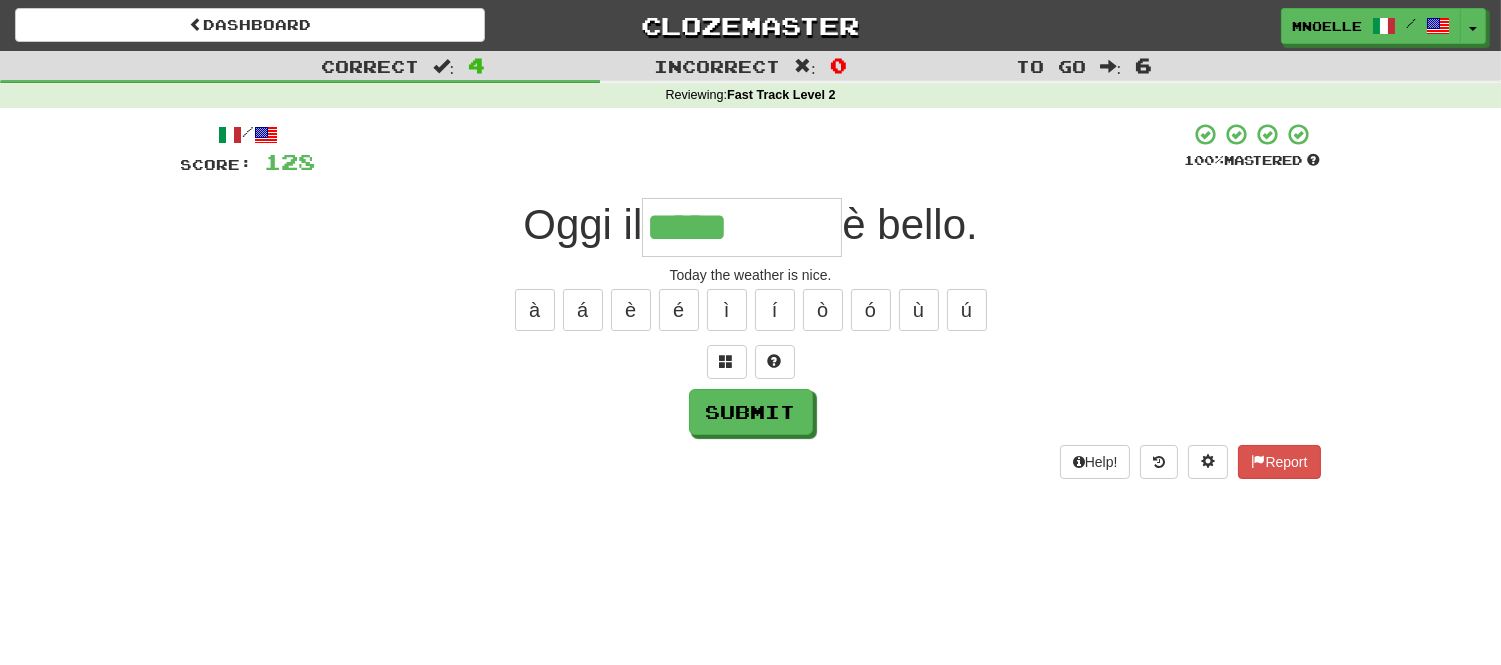 type on "*****" 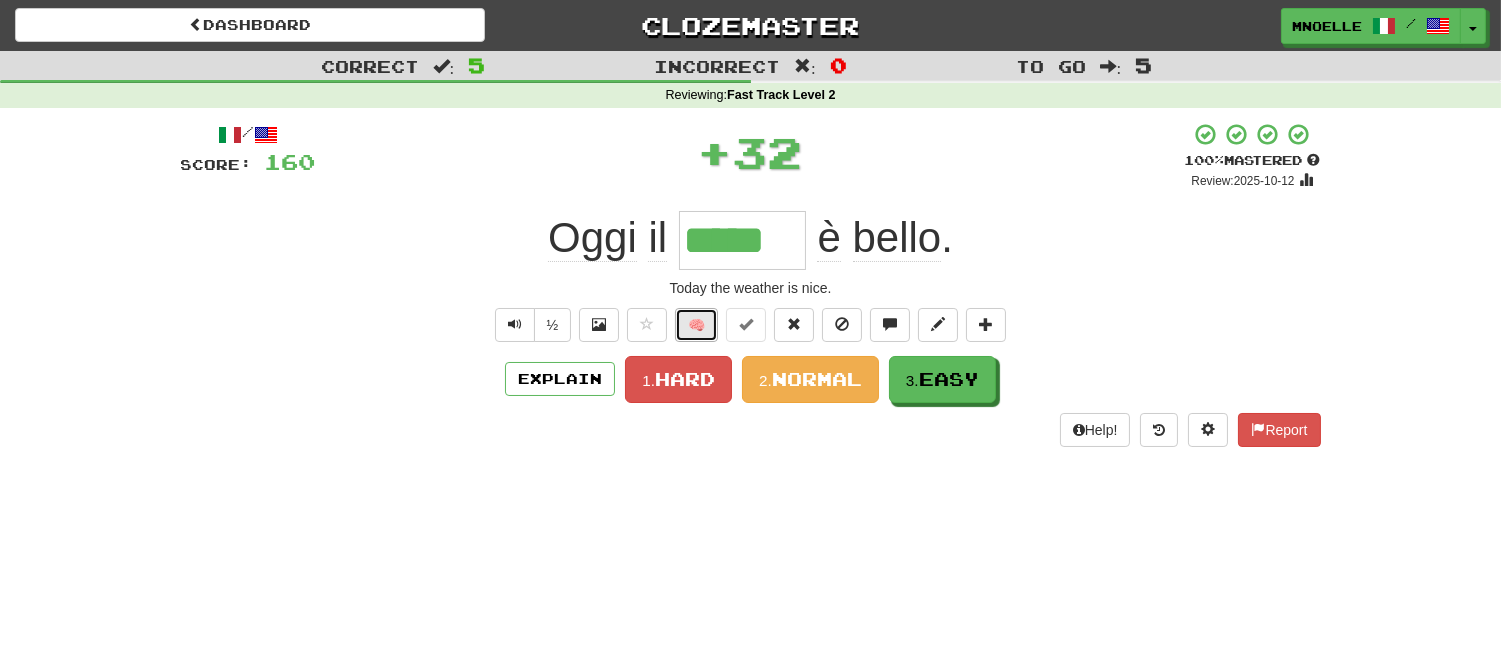click on "🧠" at bounding box center (696, 325) 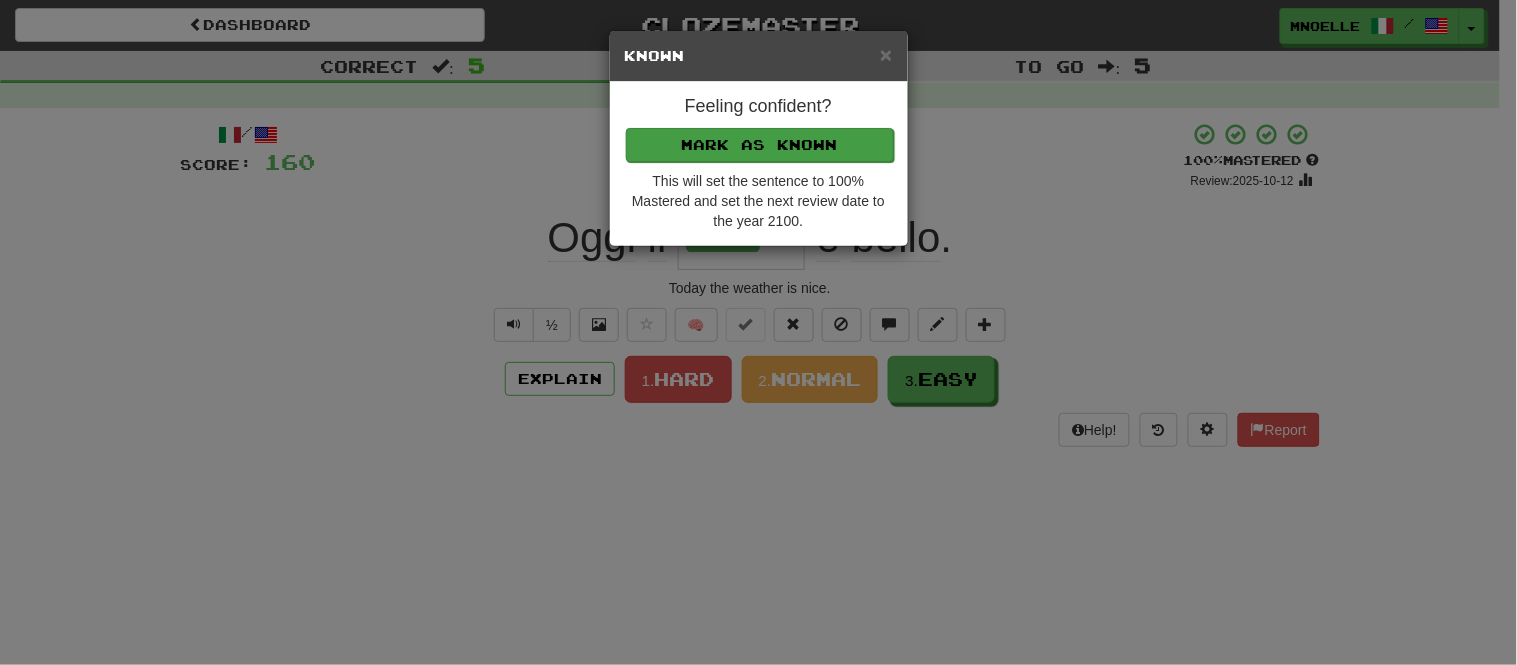 drag, startPoint x: 752, startPoint y: 125, endPoint x: 754, endPoint y: 156, distance: 31.06445 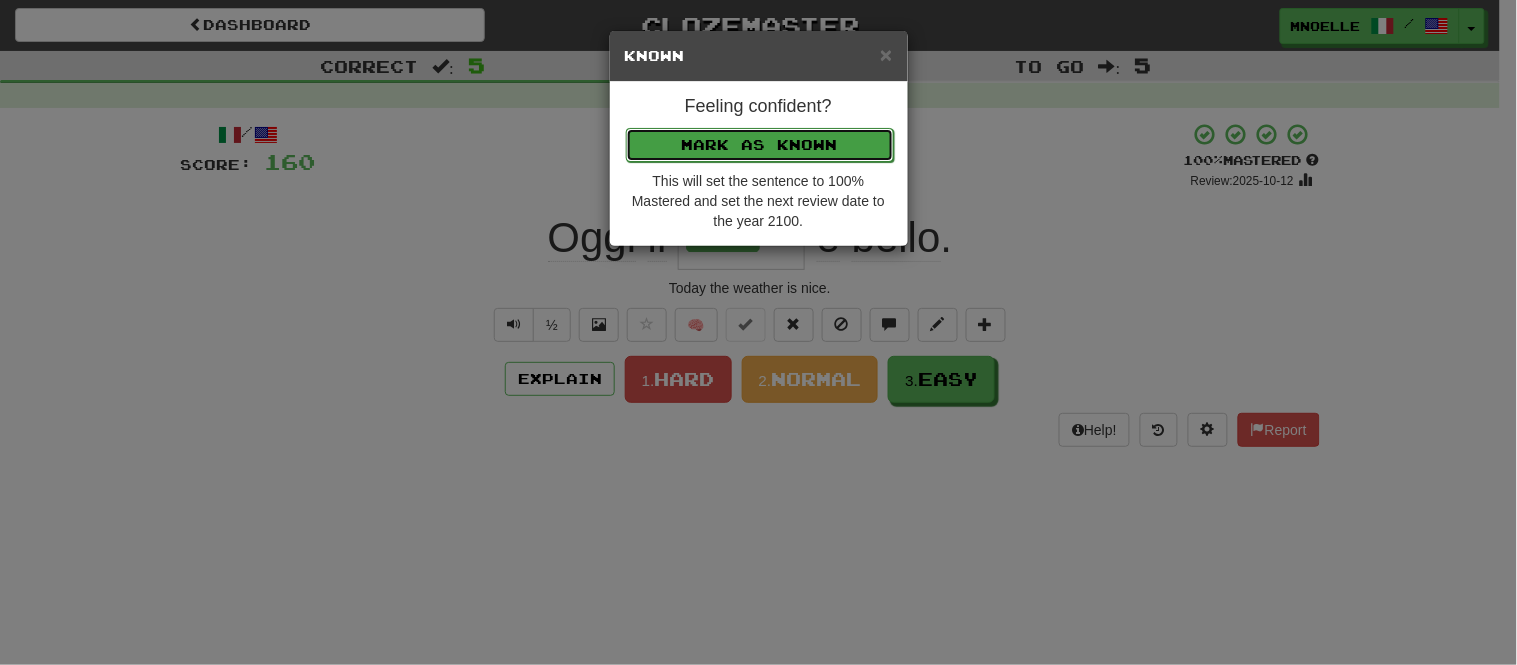 click on "Mark as Known" at bounding box center (760, 145) 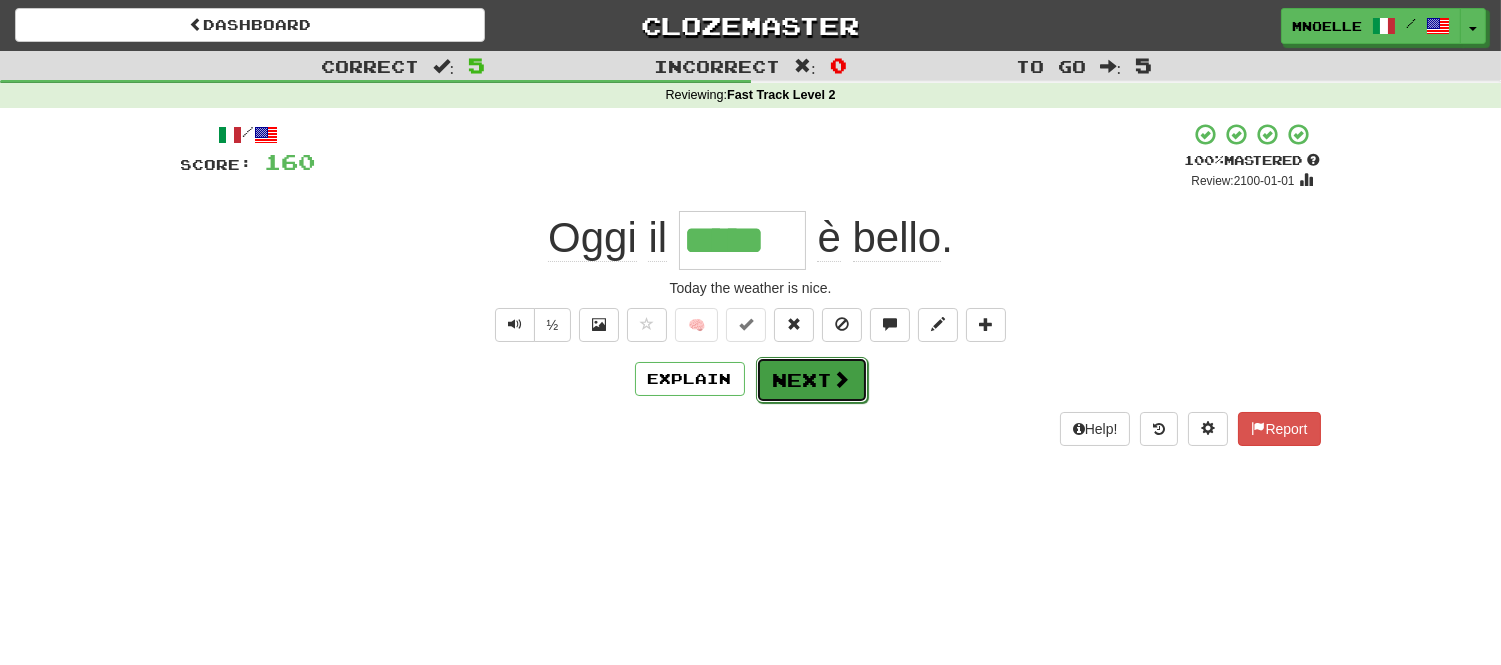 click at bounding box center (842, 379) 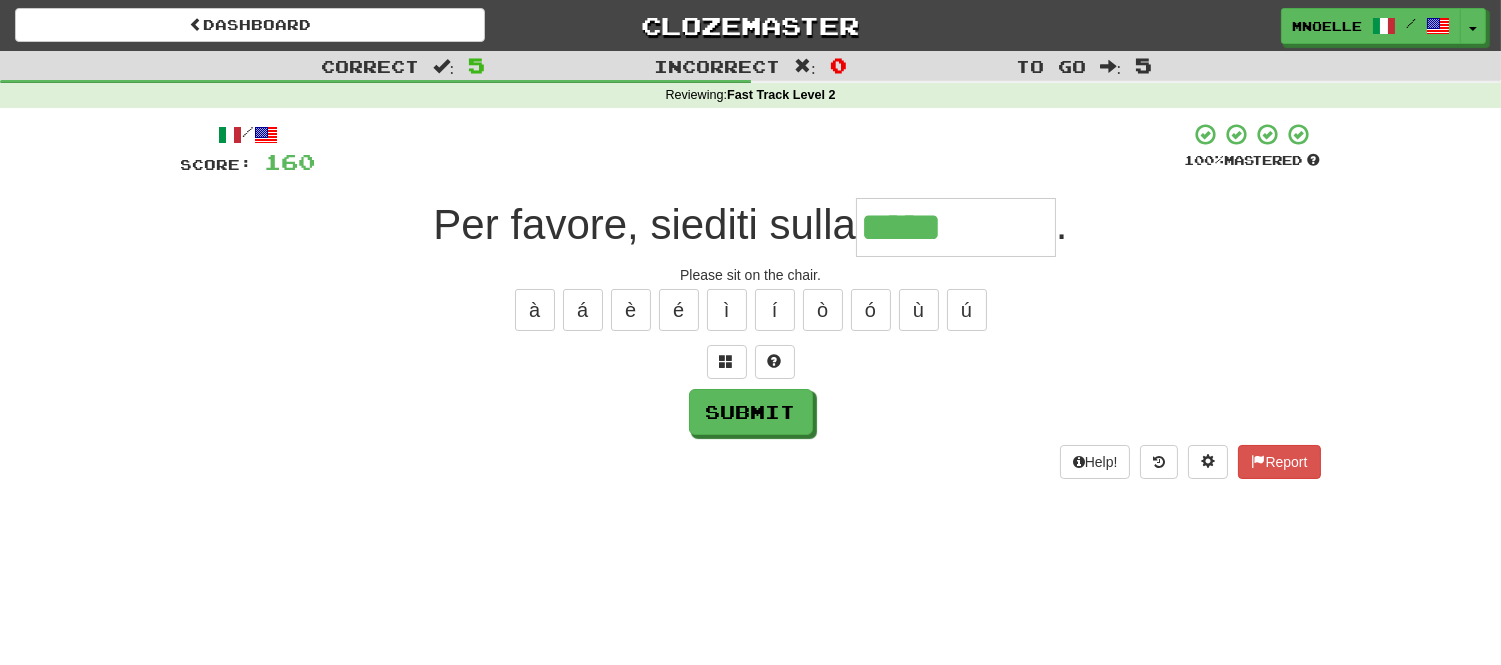 type on "*****" 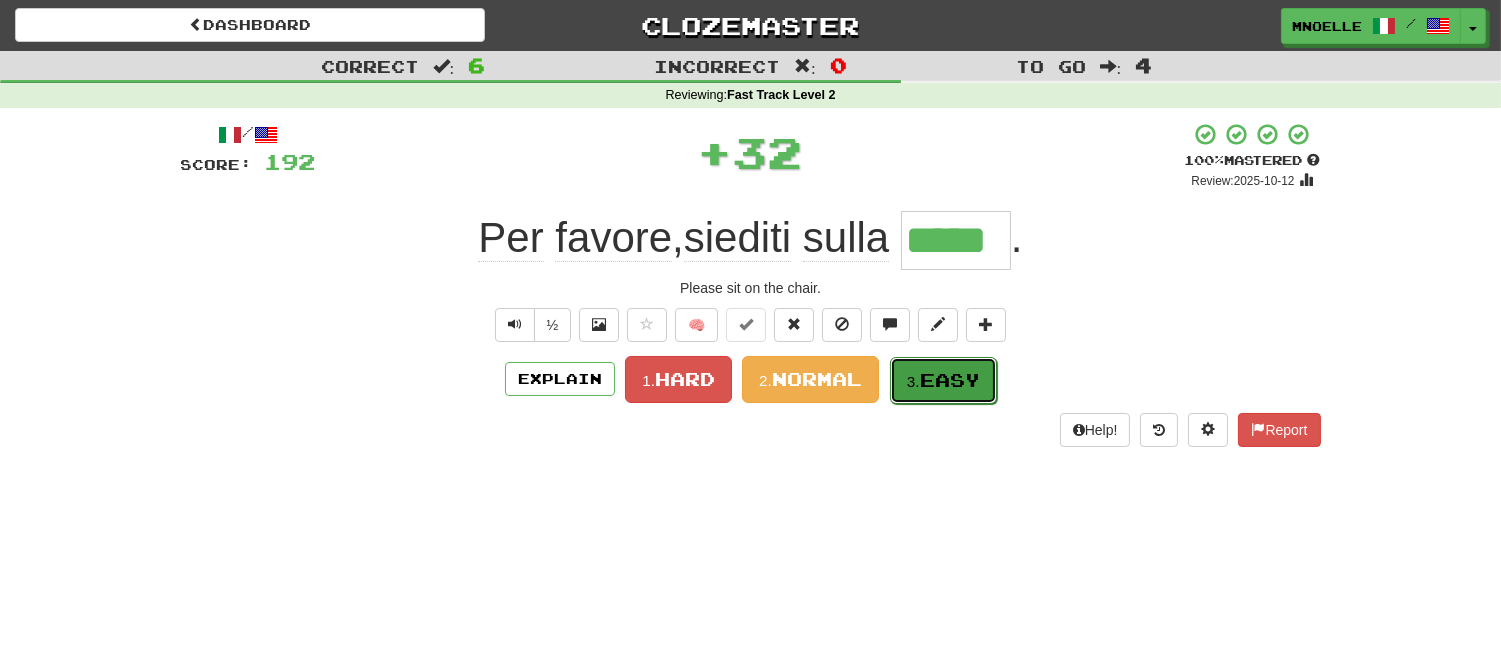 click on "Easy" at bounding box center (950, 380) 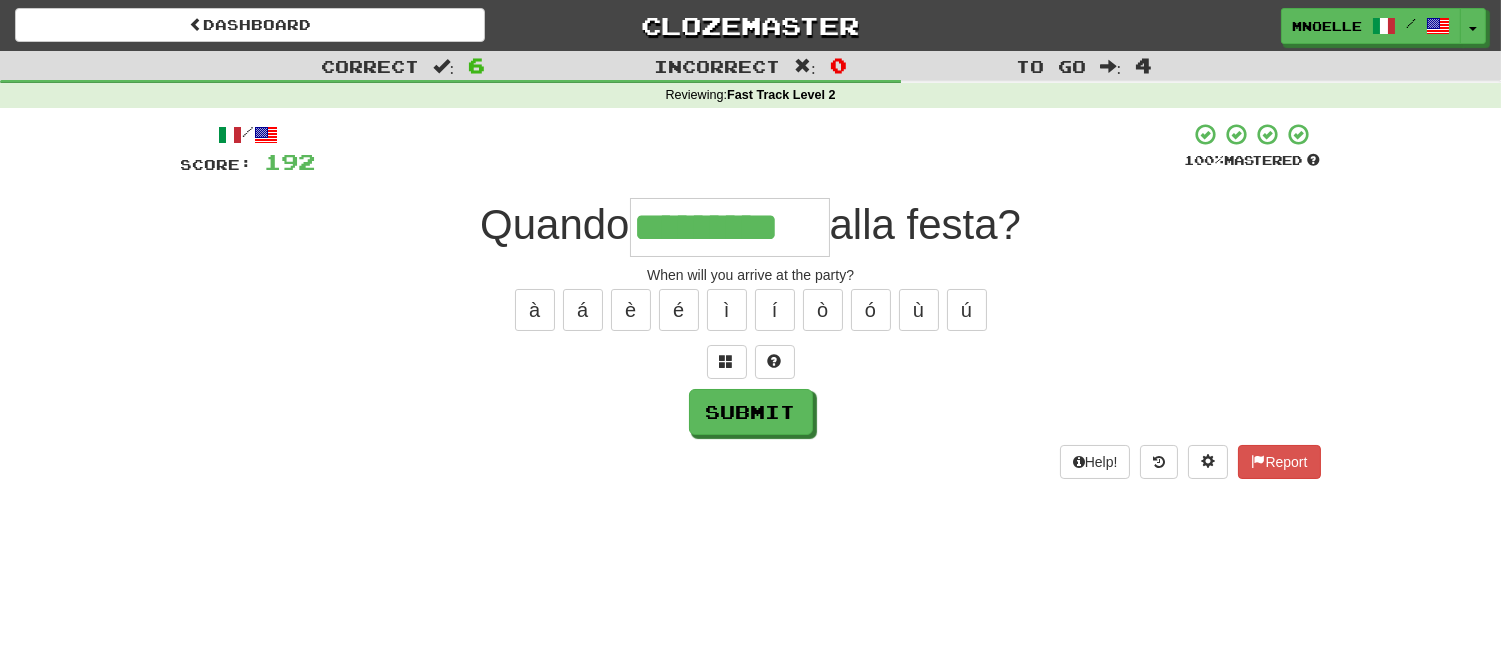 type on "*********" 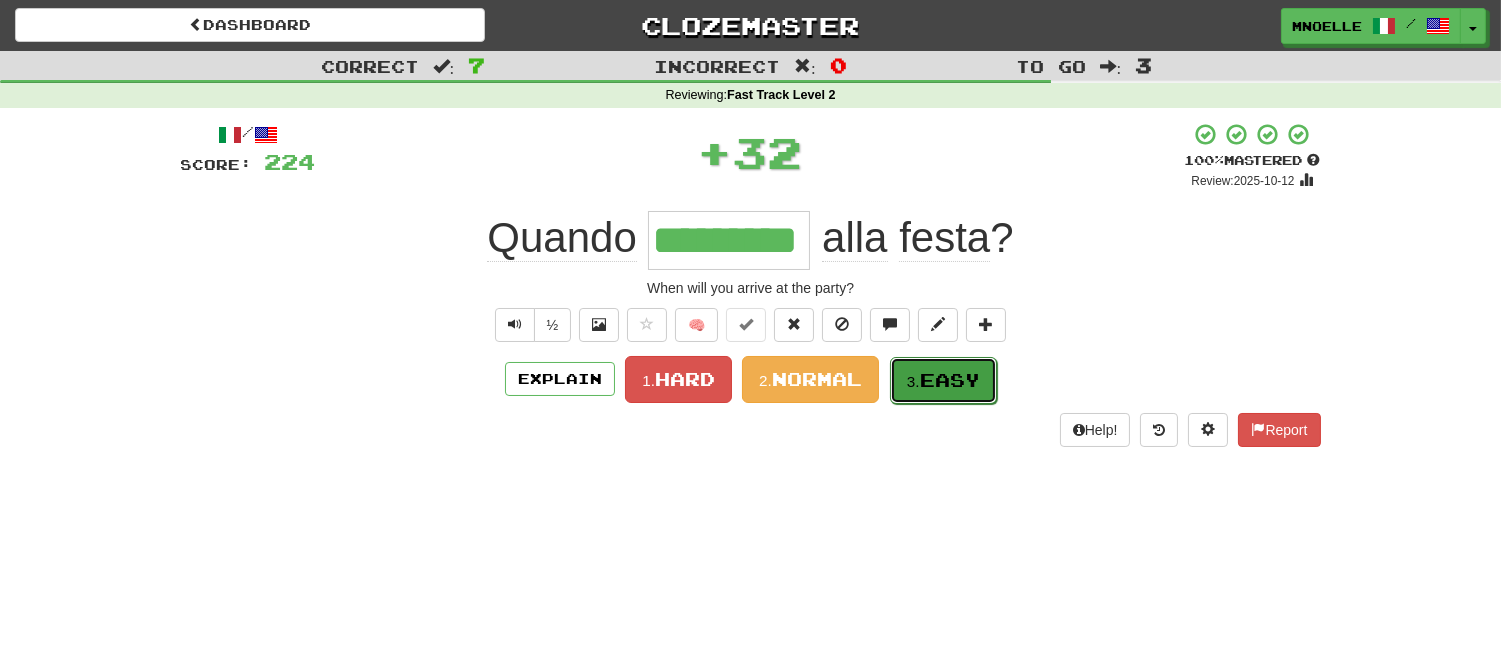click on "3.  Easy" at bounding box center [943, 380] 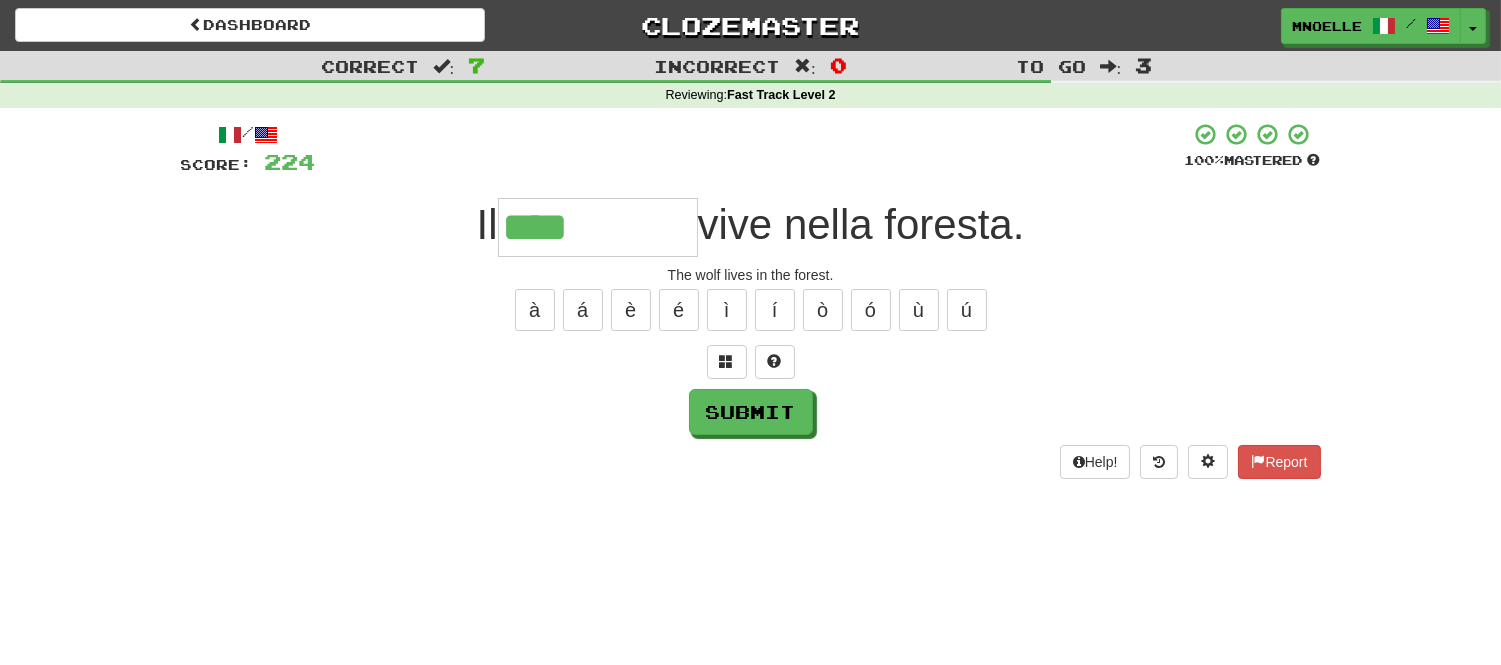 type on "****" 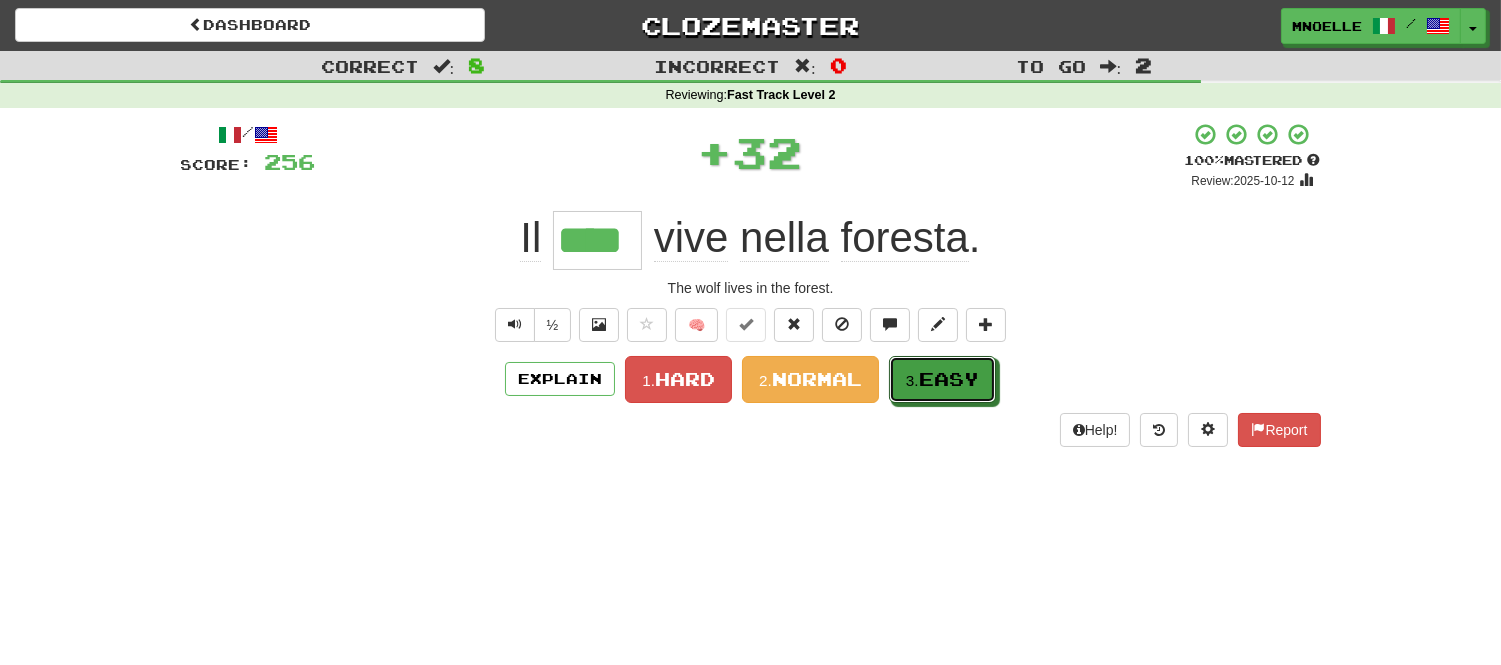 click on "3.  Easy" at bounding box center [942, 379] 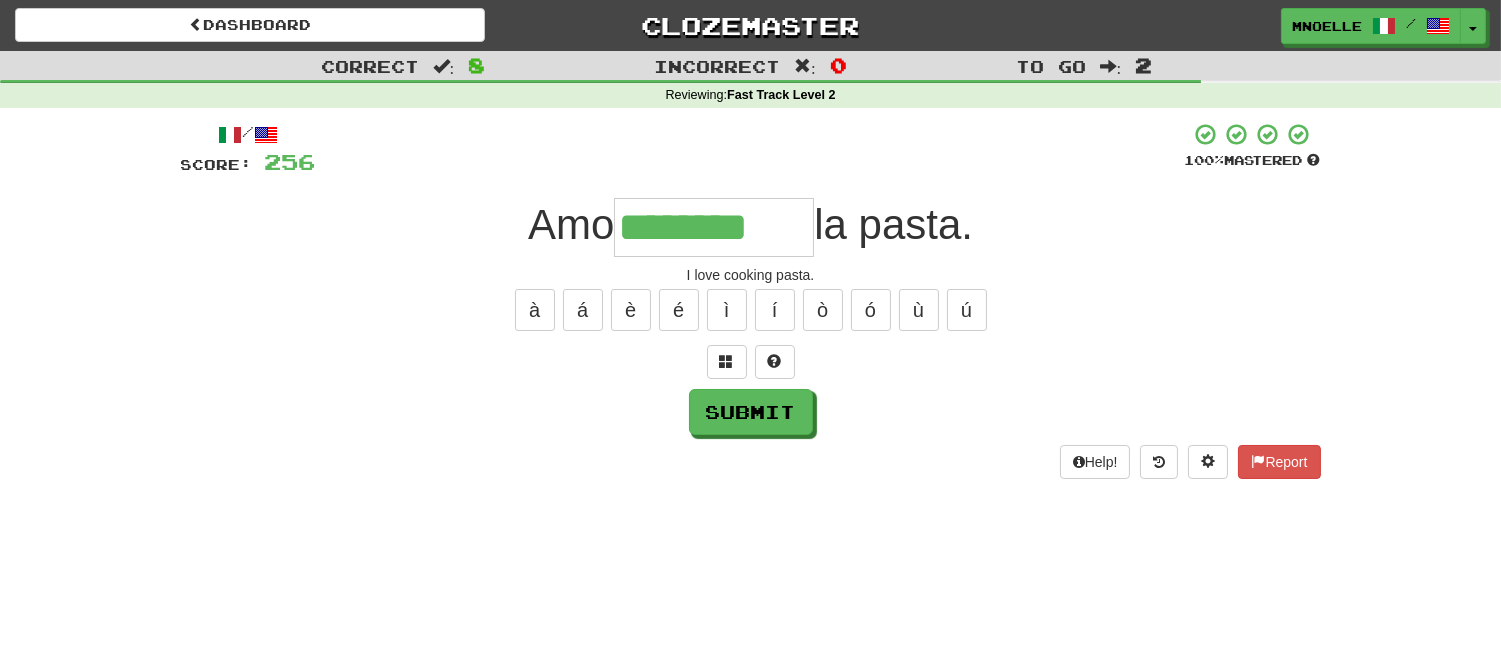 type on "********" 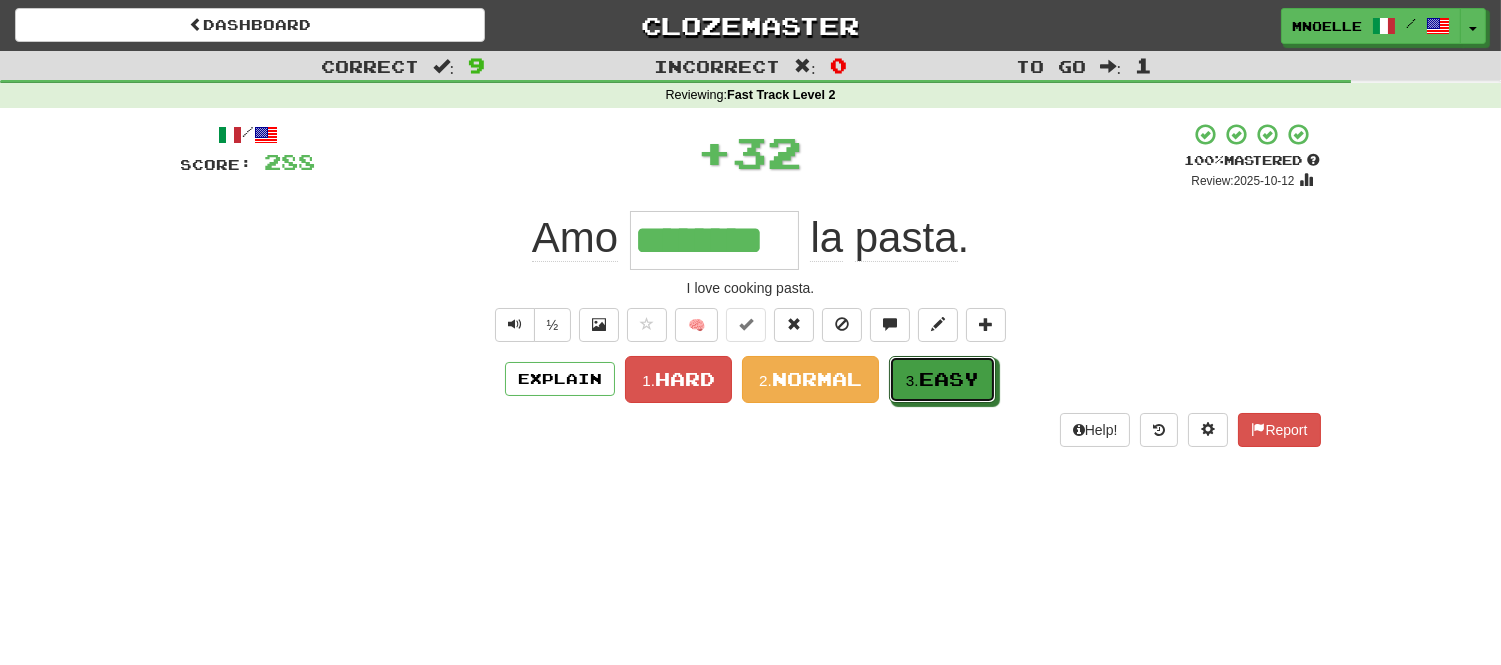 click on "3.  Easy" at bounding box center (942, 379) 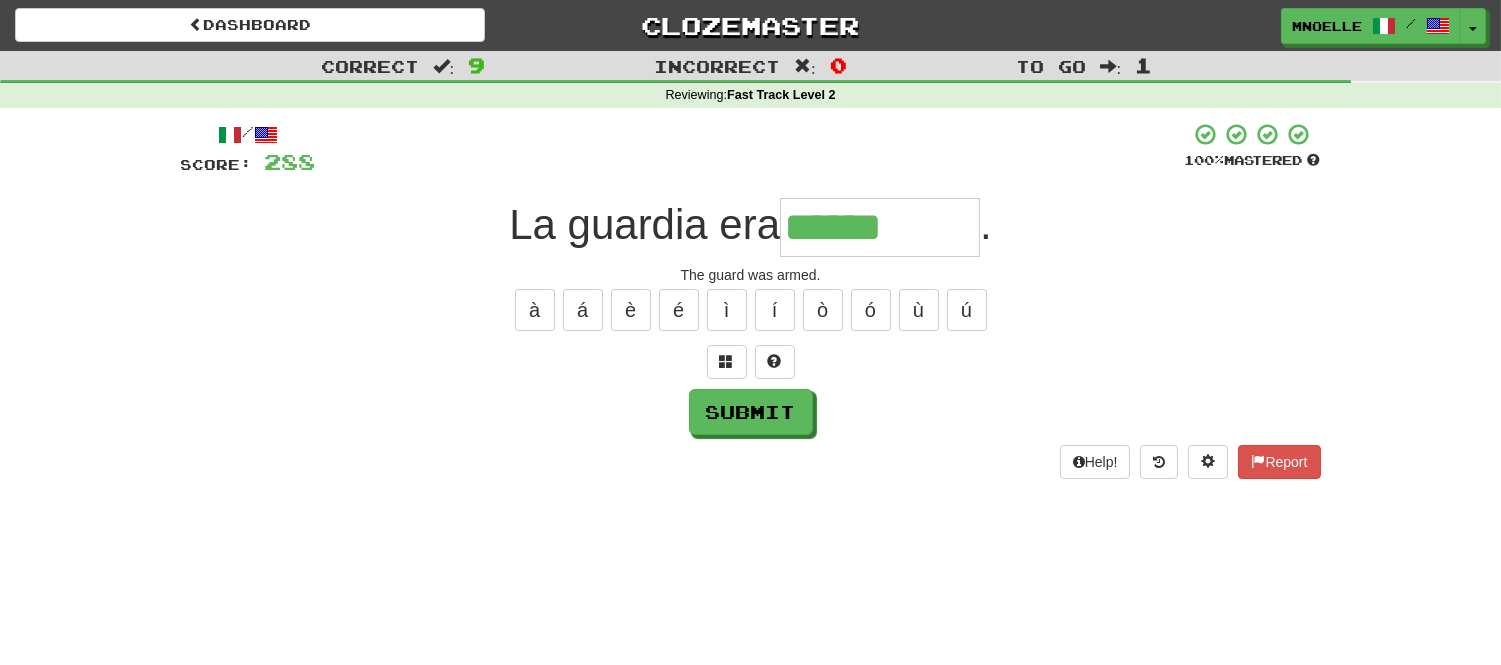 type on "******" 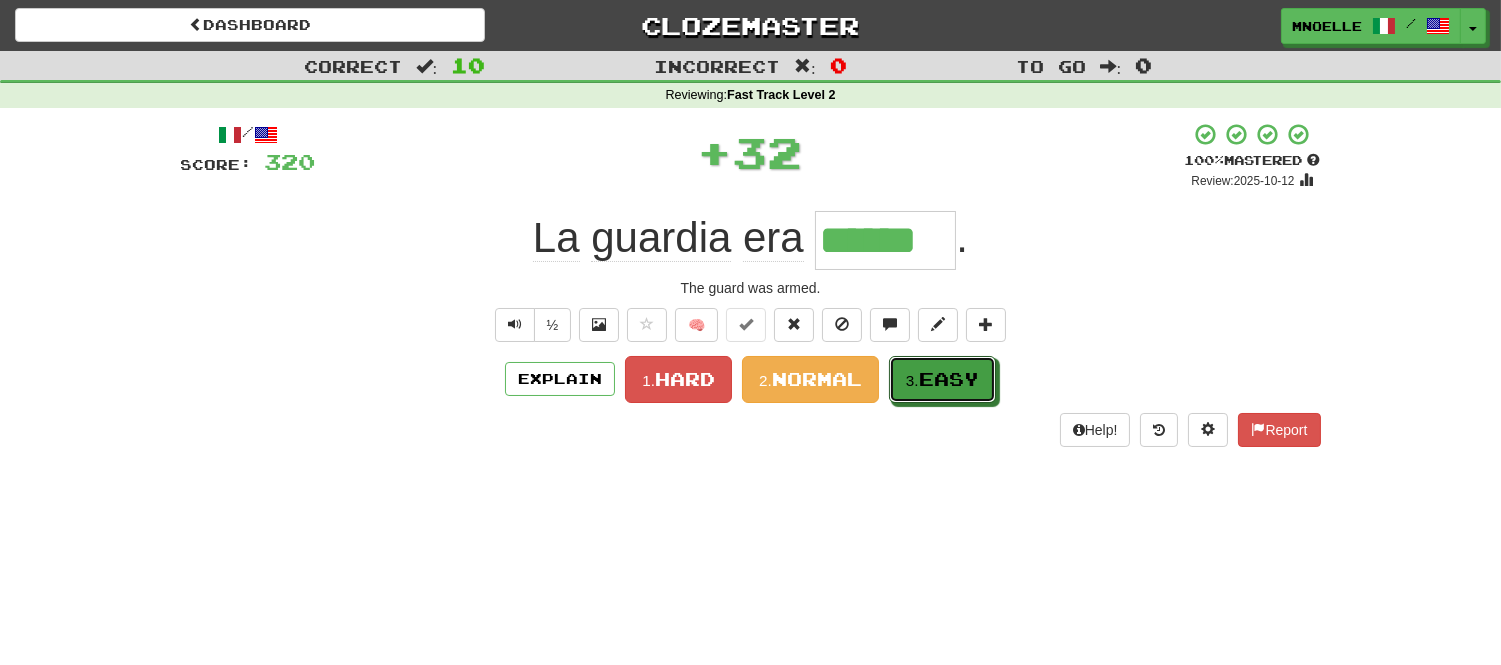 click on "3.  Easy" at bounding box center [942, 379] 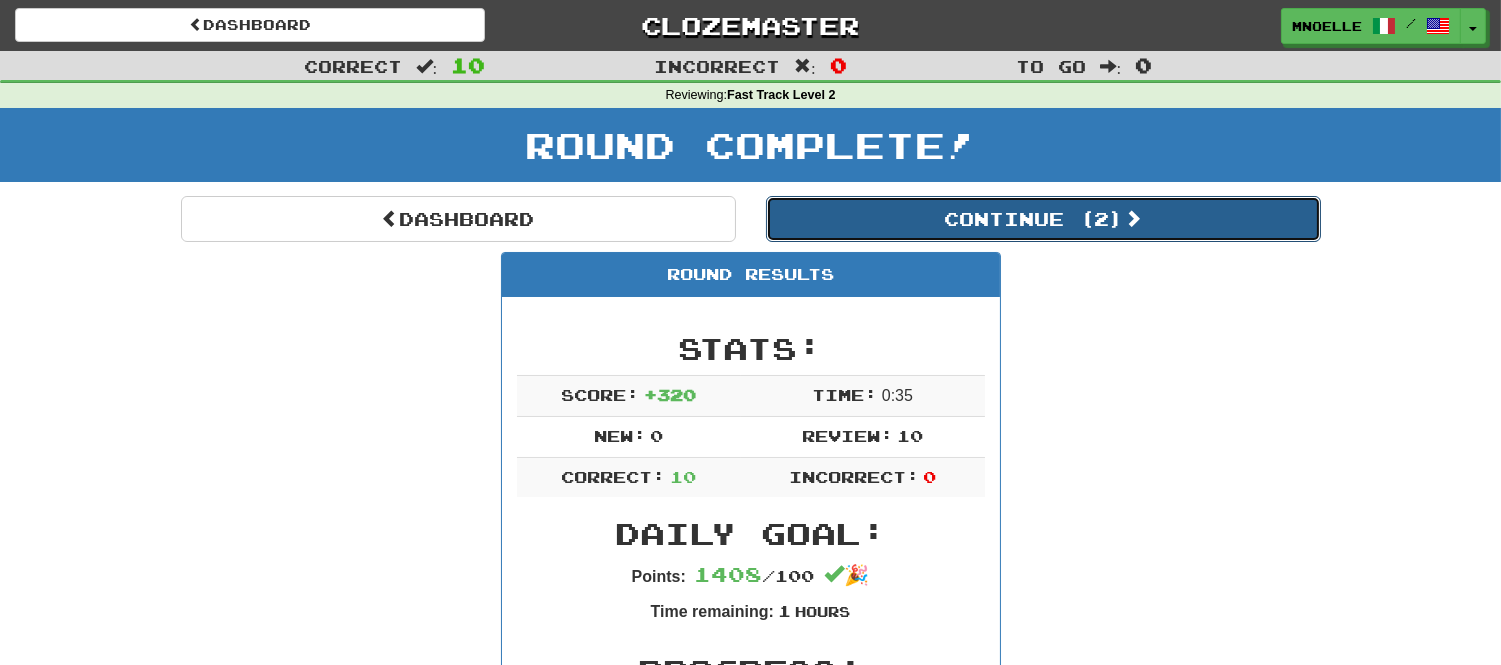click on "Continue ( 2 )" at bounding box center [1043, 219] 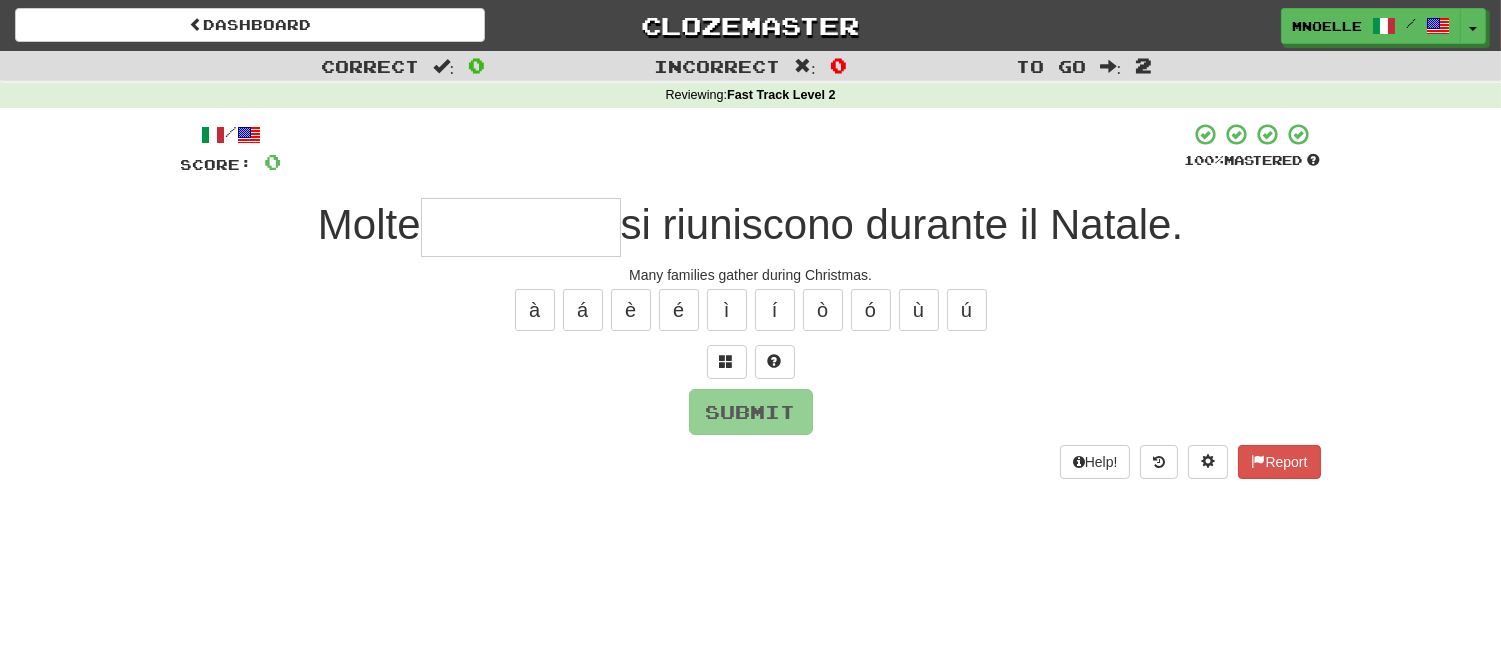 click at bounding box center (521, 227) 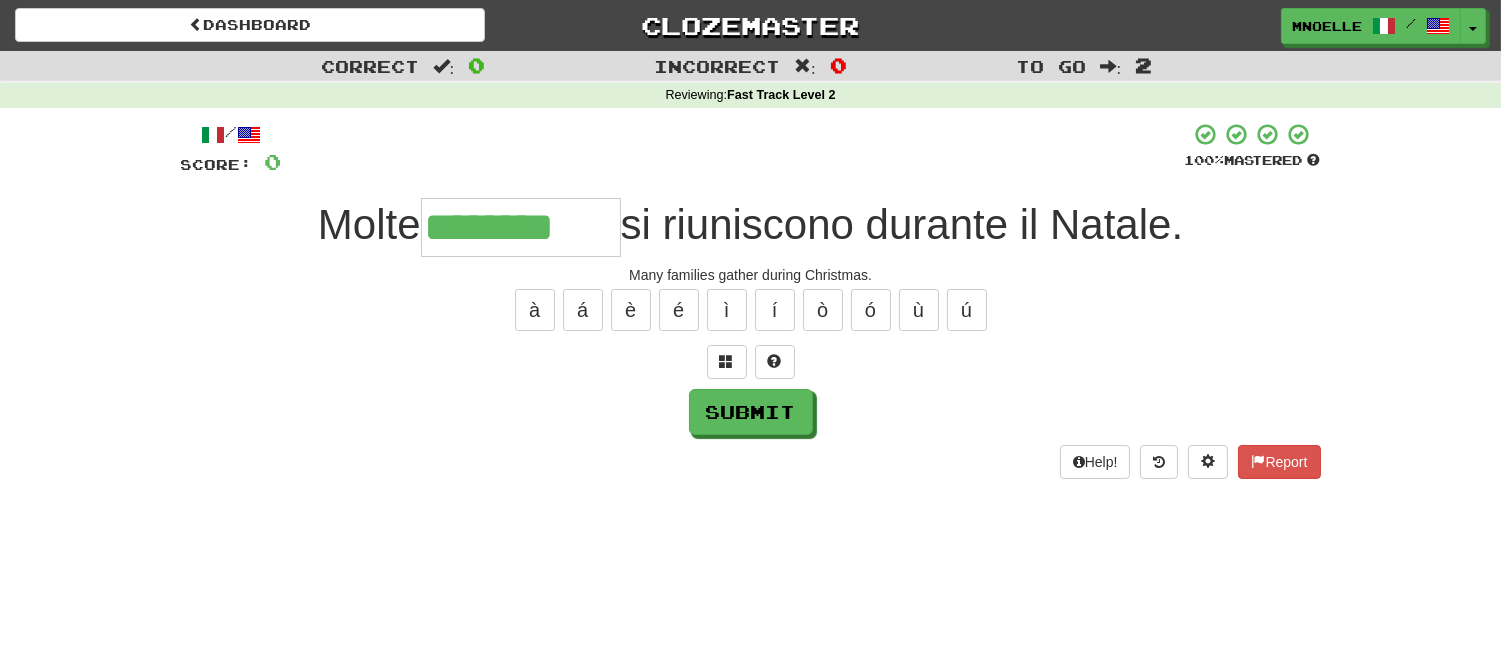 type on "********" 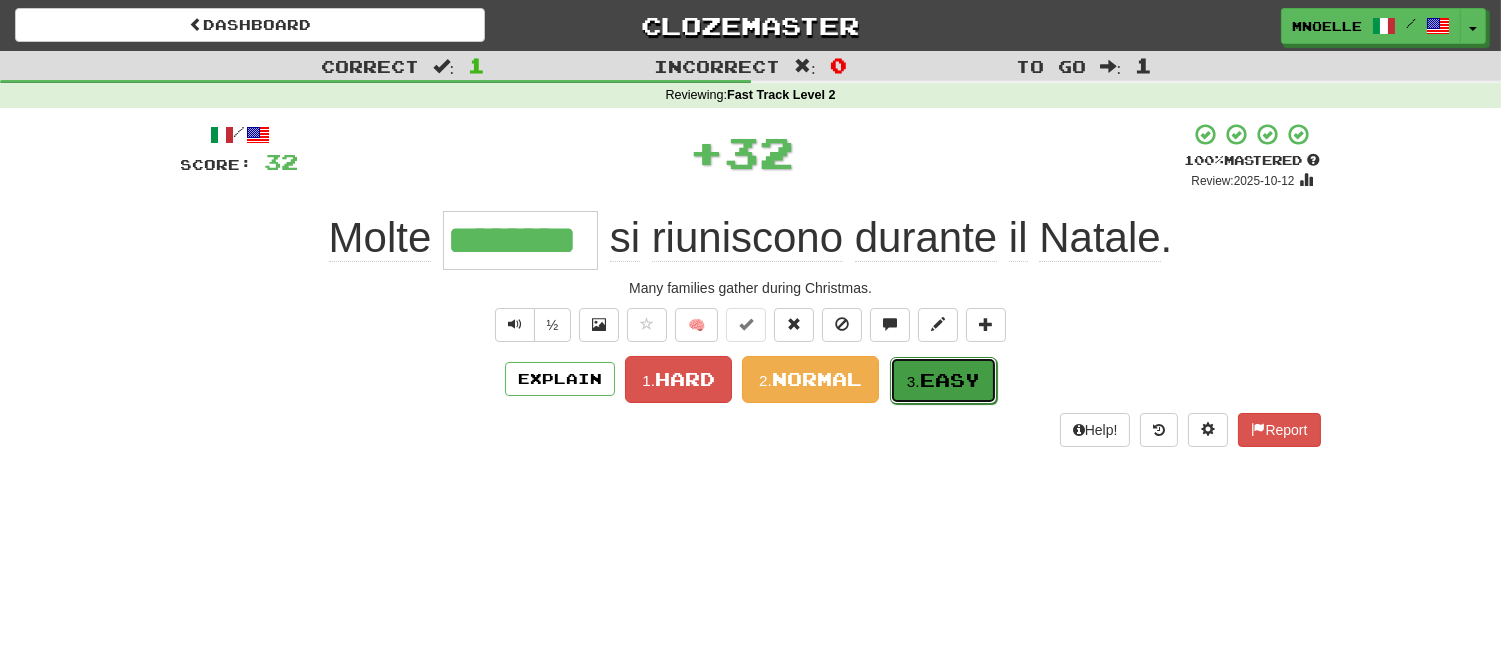 click on "3." at bounding box center (913, 381) 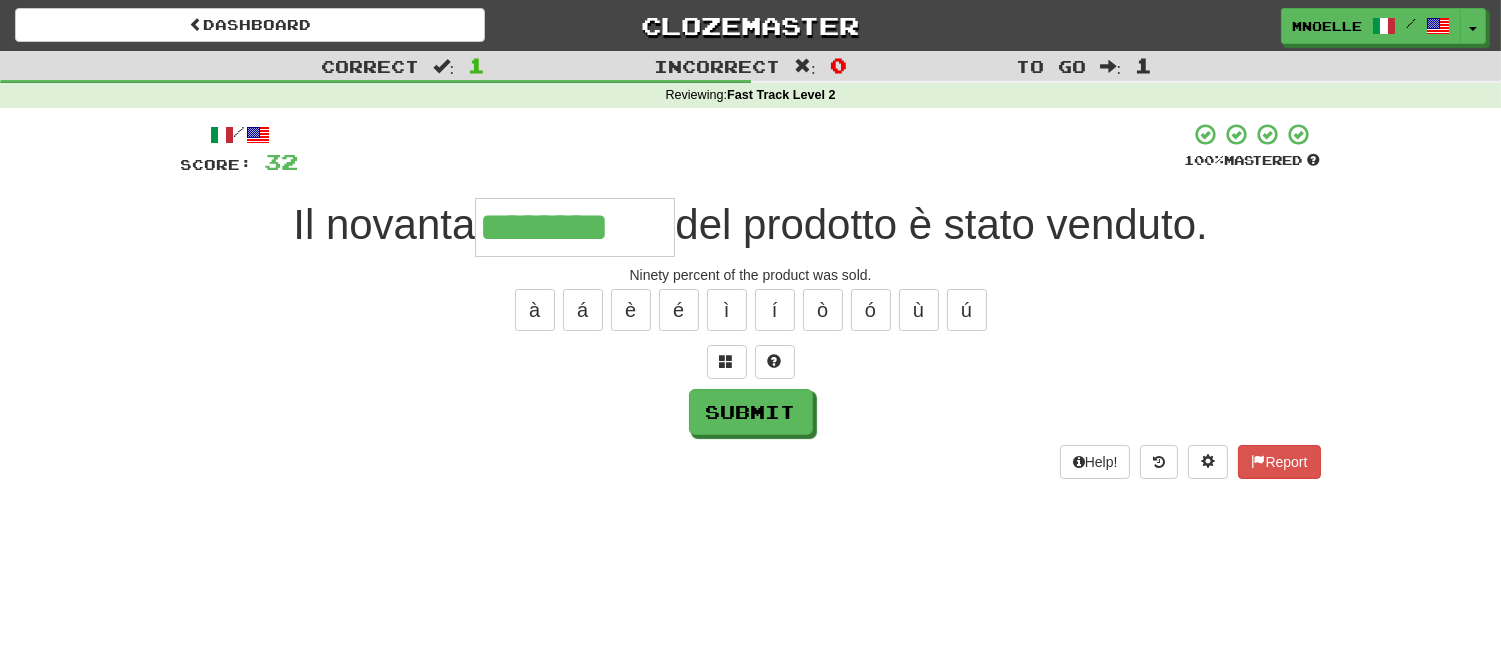 type on "********" 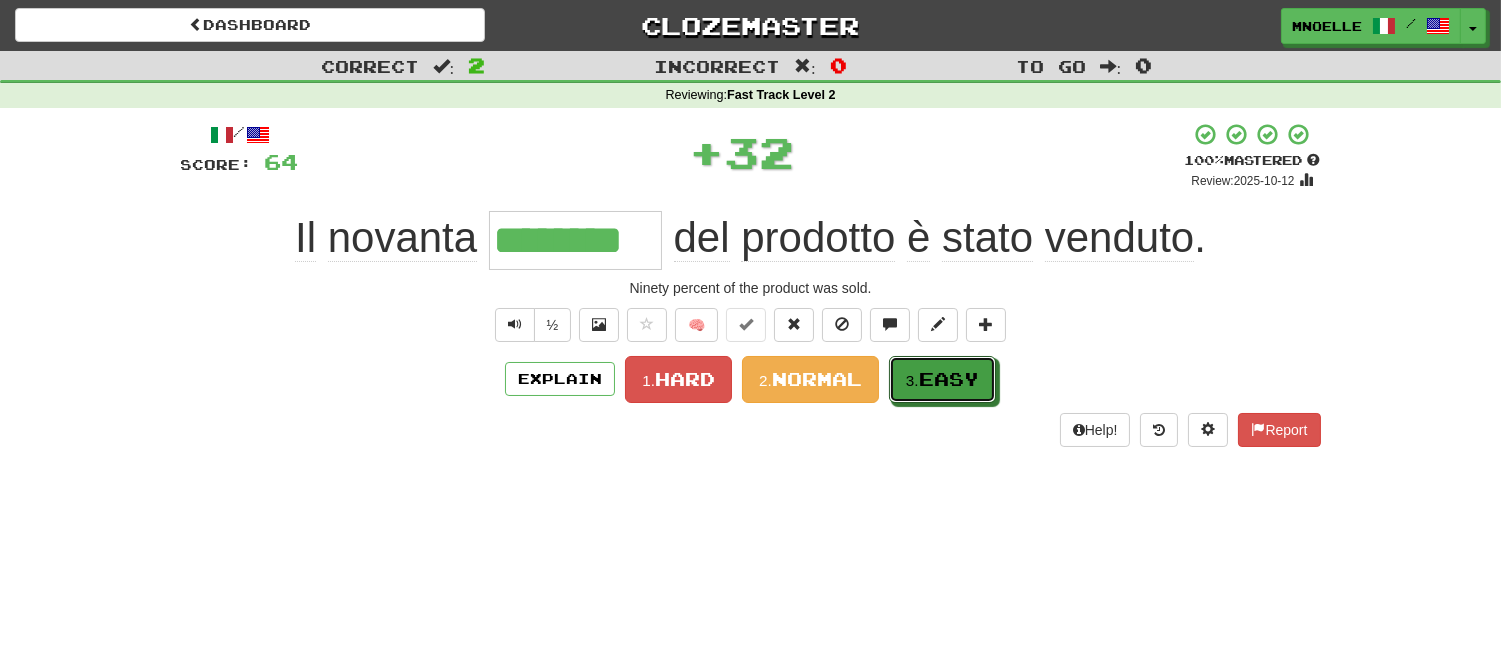 click on "3." at bounding box center [912, 380] 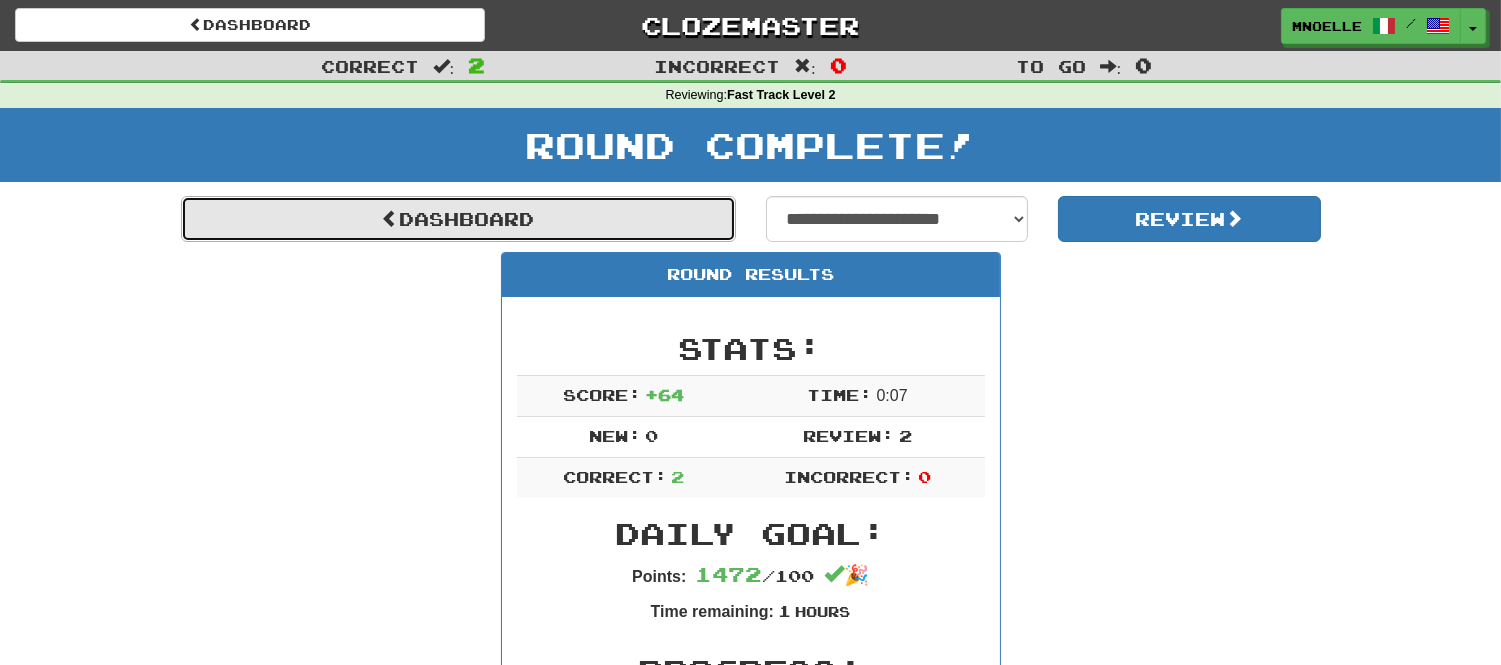 click on "Dashboard" at bounding box center (458, 219) 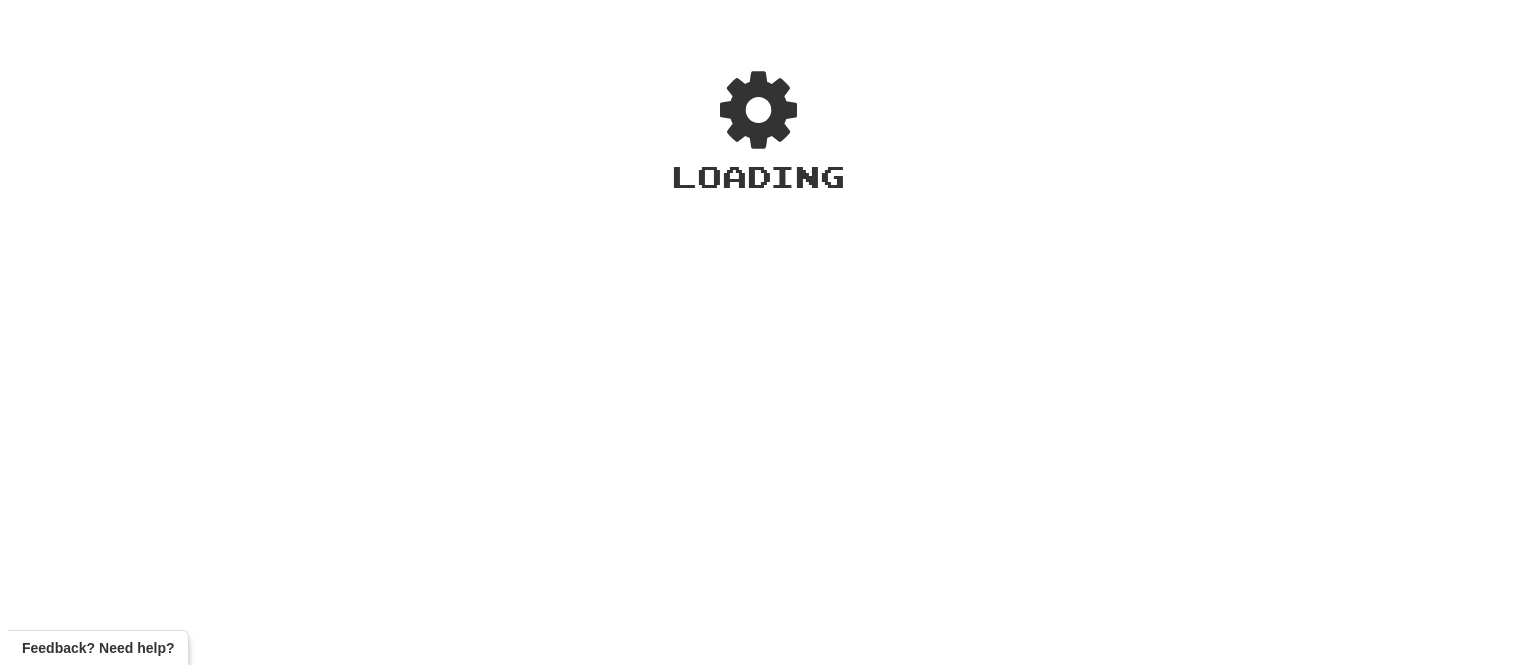 scroll, scrollTop: 0, scrollLeft: 0, axis: both 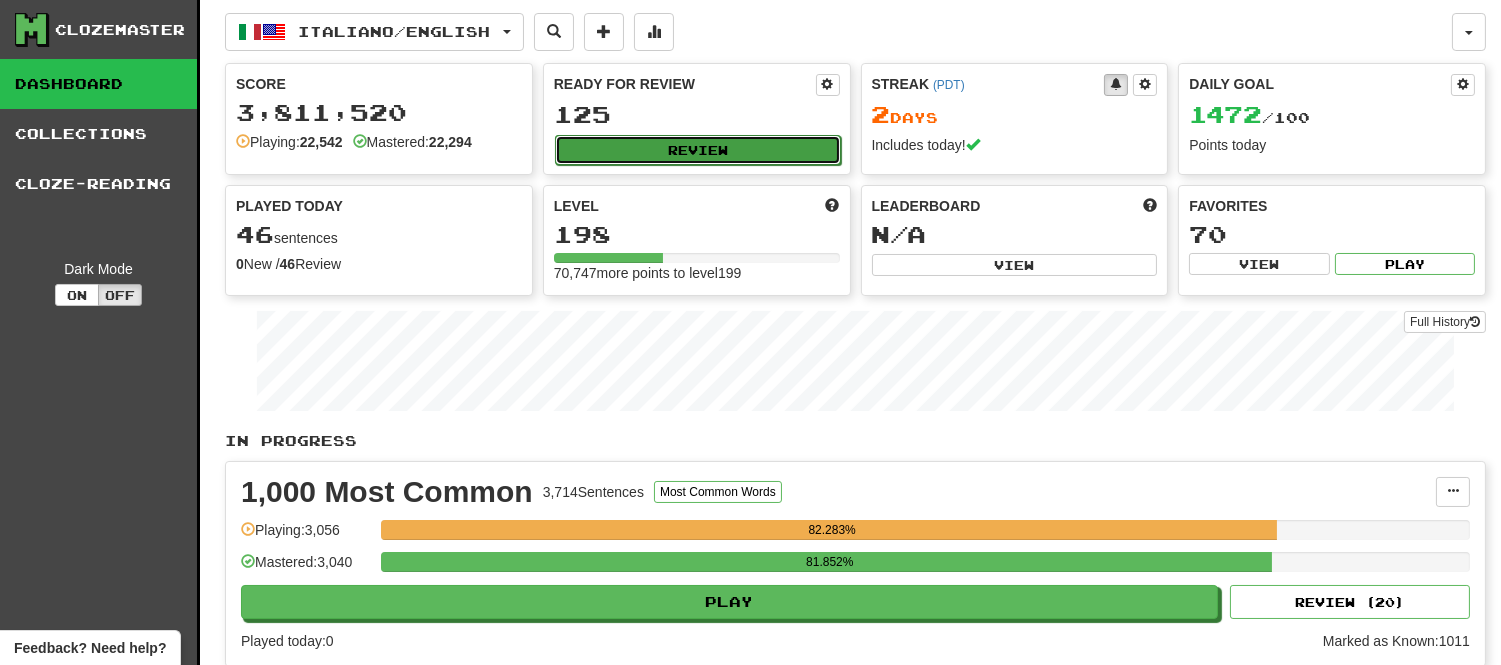 click on "Review" at bounding box center (698, 150) 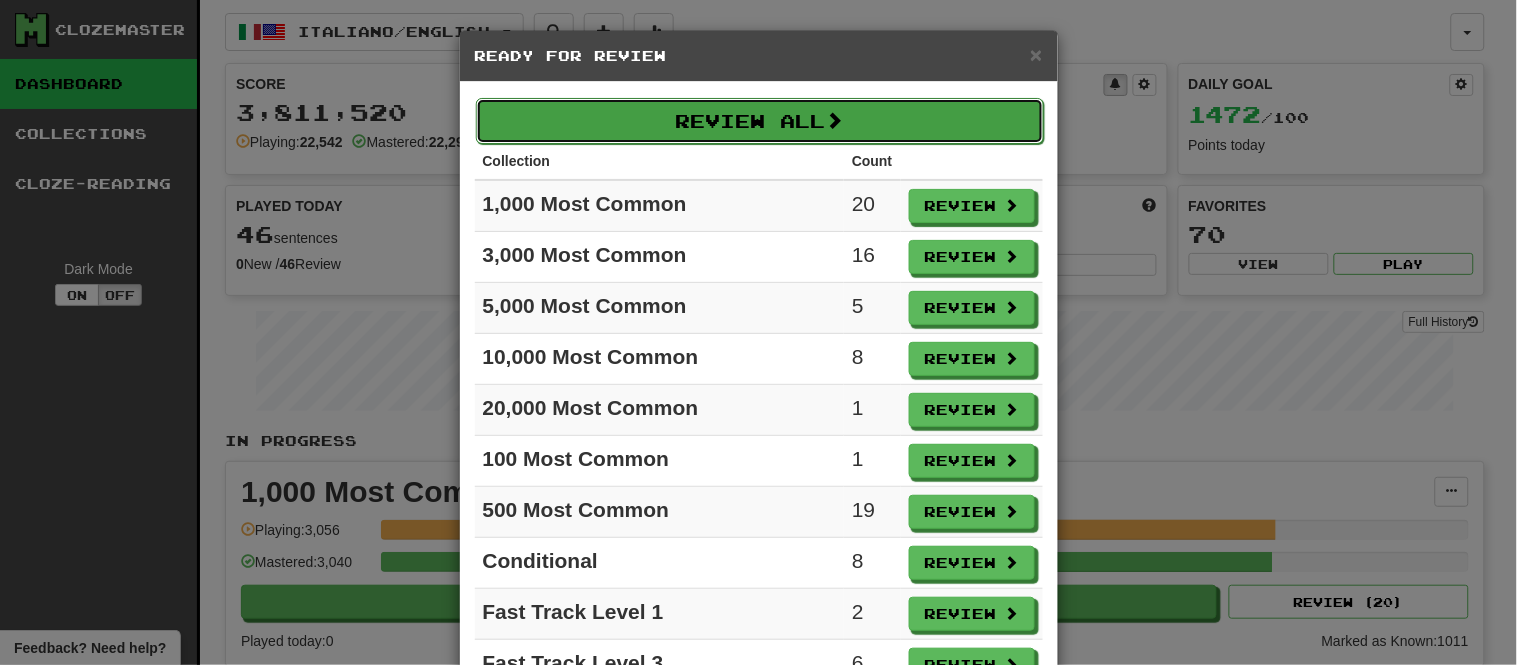 click on "Review All" at bounding box center [760, 121] 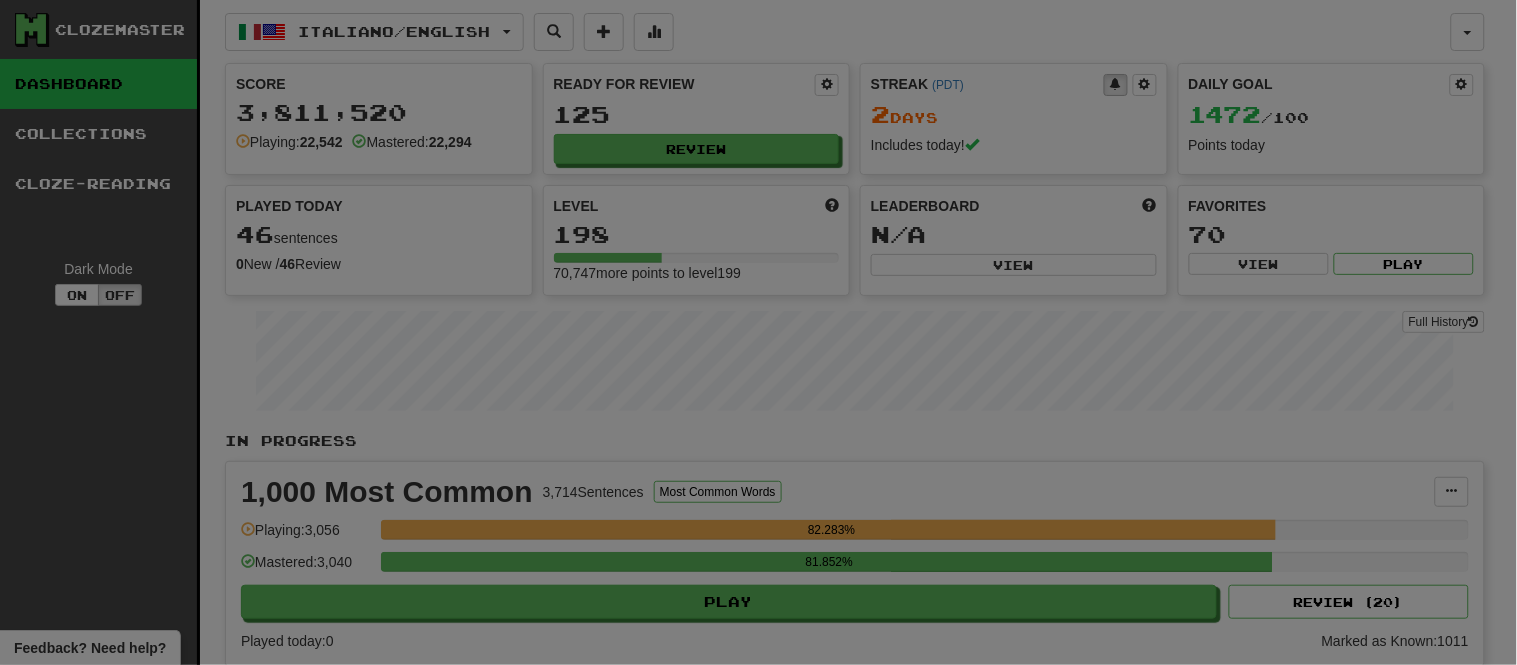 select on "**" 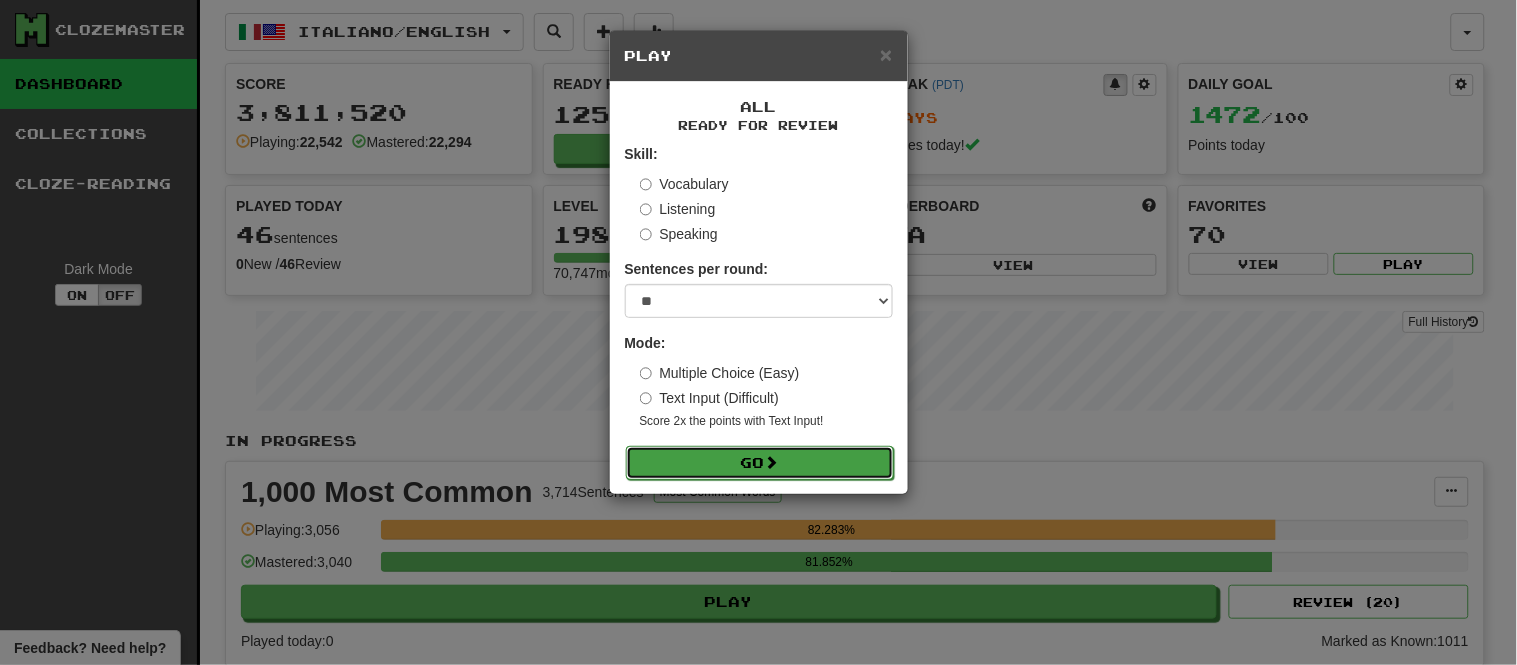 click on "Go" at bounding box center (760, 463) 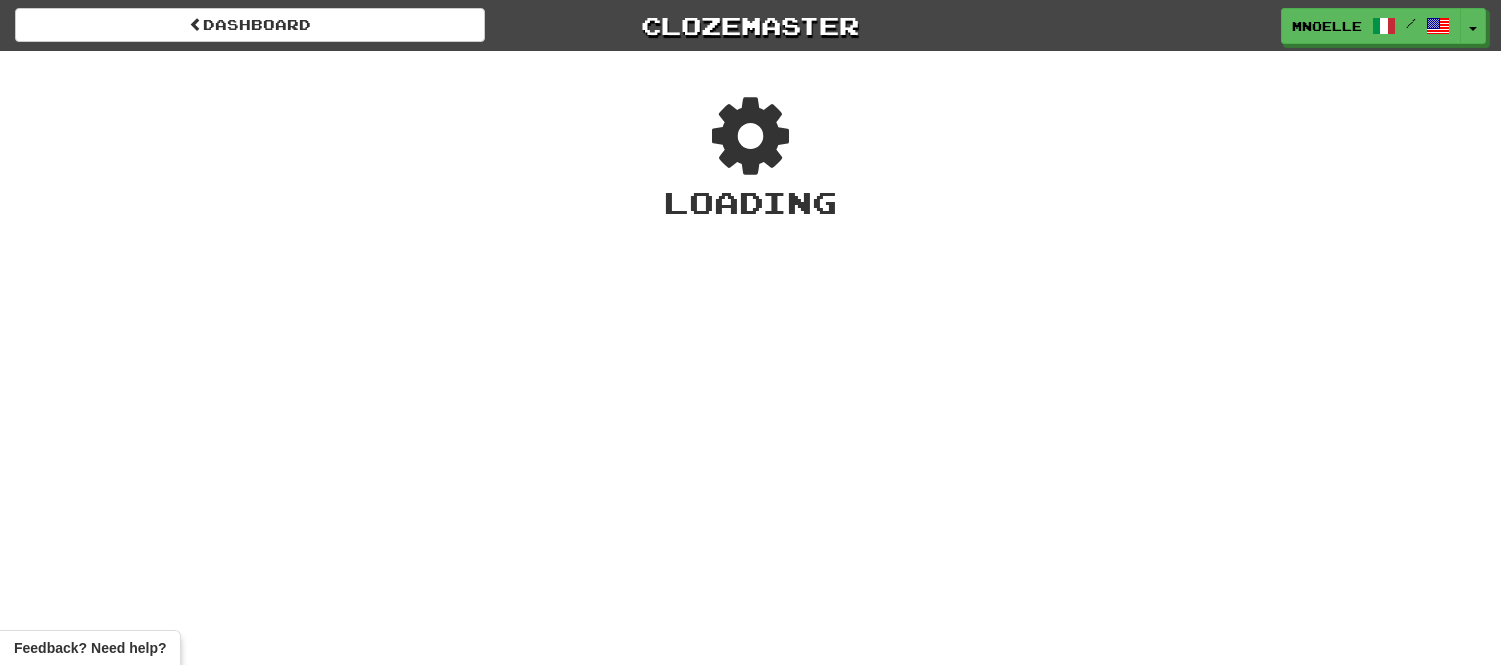 scroll, scrollTop: 0, scrollLeft: 0, axis: both 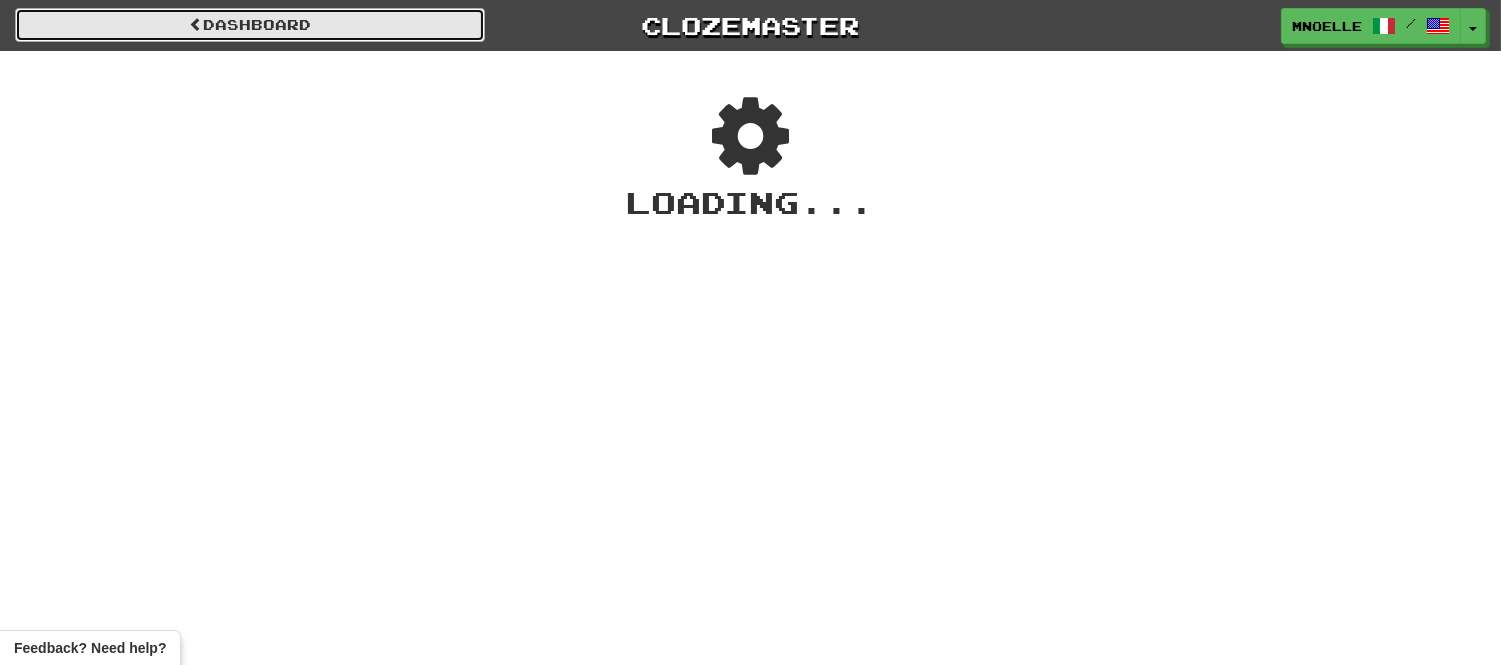 click on "Dashboard" at bounding box center [250, 25] 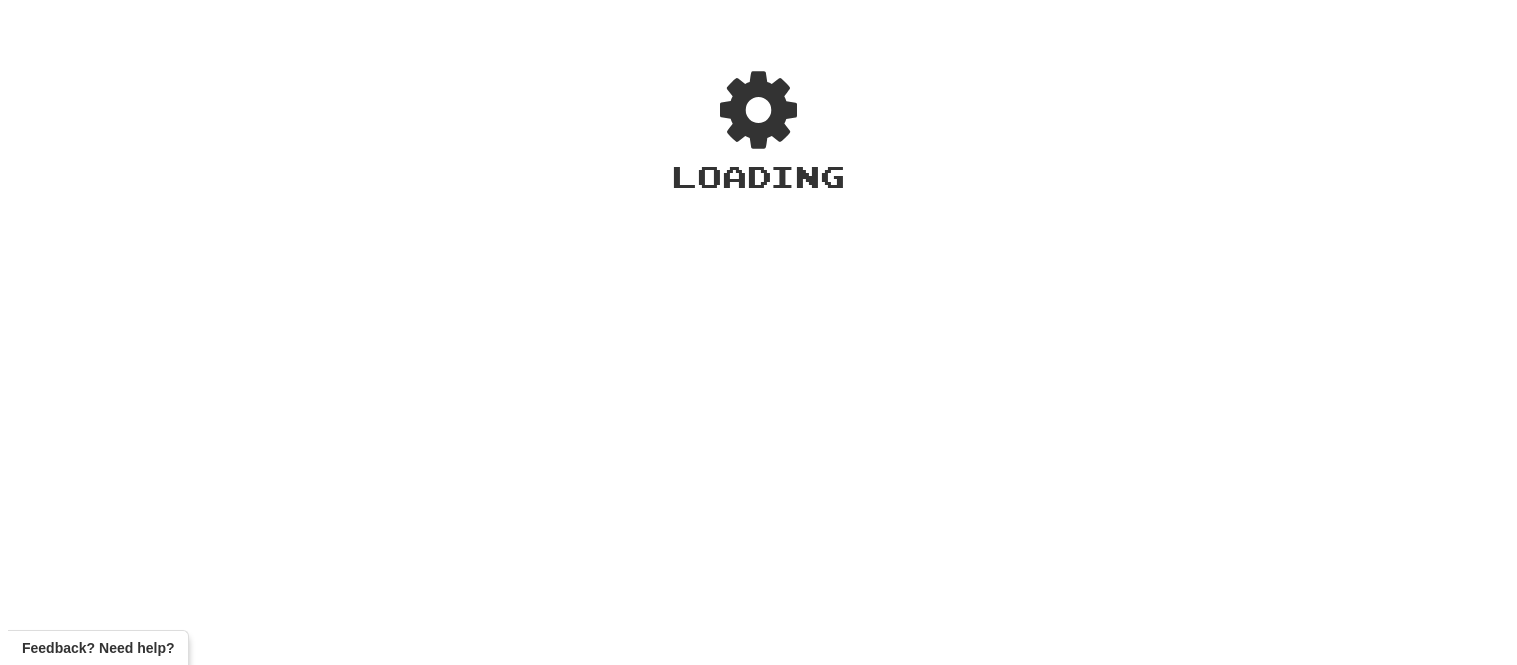 scroll, scrollTop: 0, scrollLeft: 0, axis: both 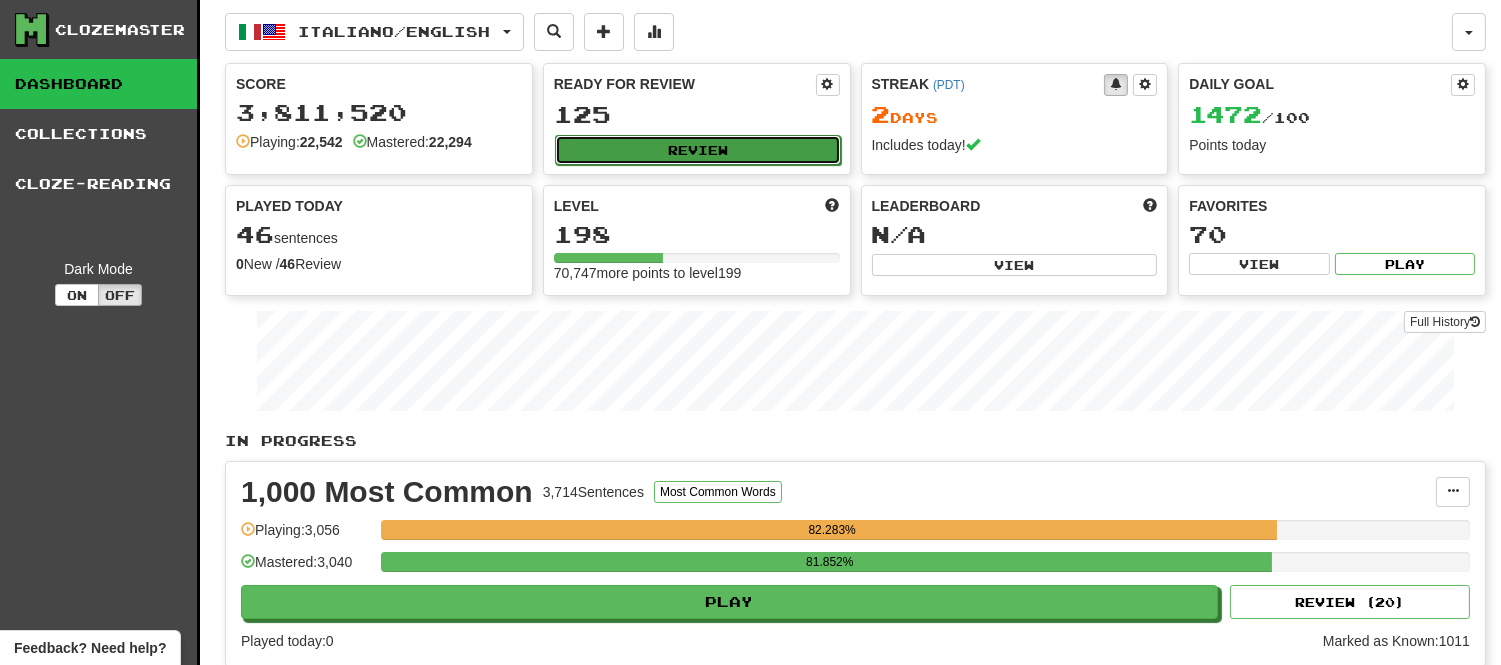 click on "Review" at bounding box center [698, 150] 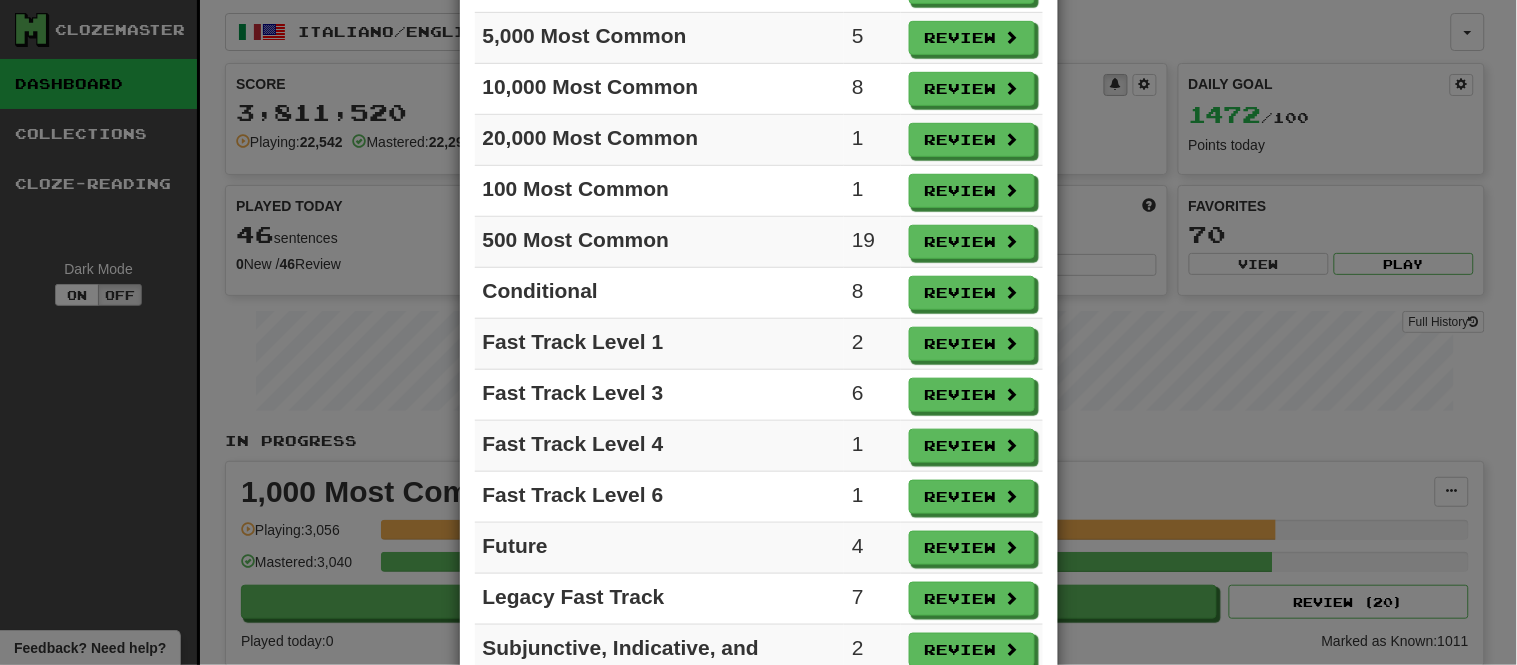 scroll, scrollTop: 292, scrollLeft: 0, axis: vertical 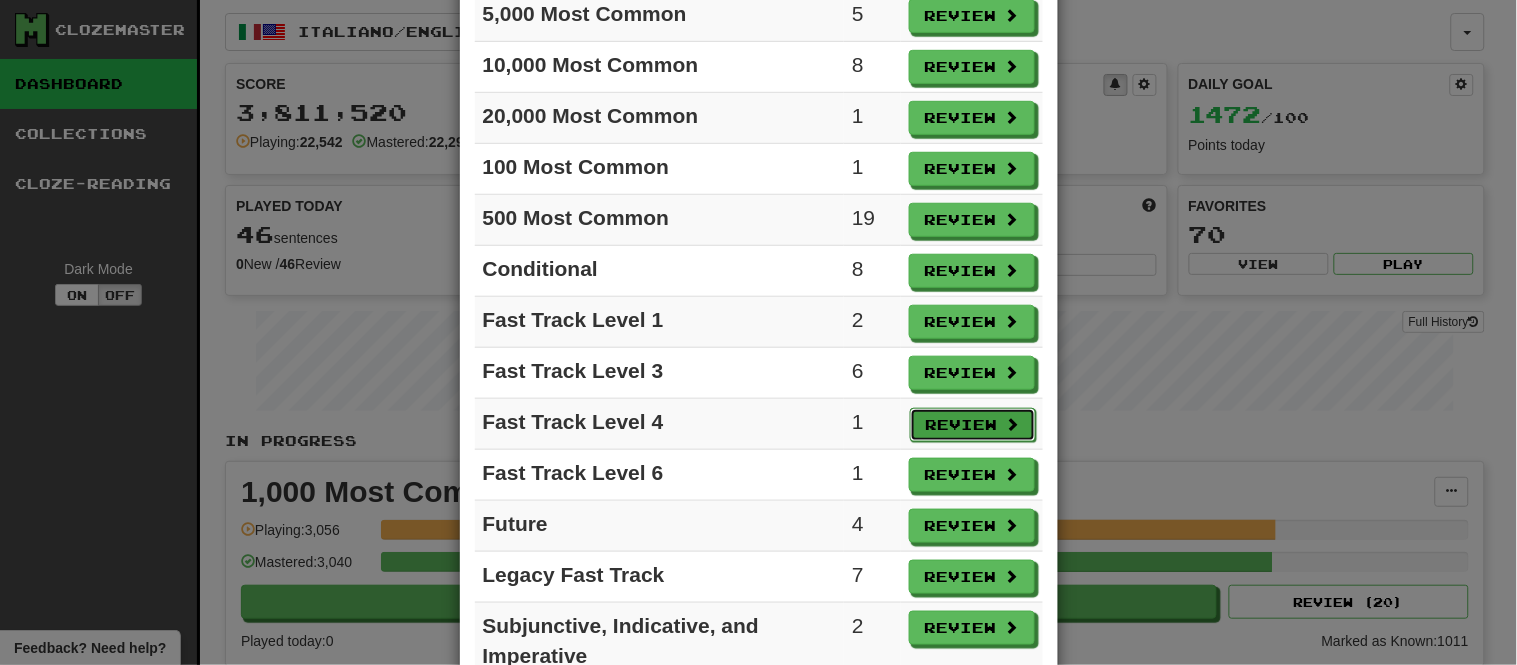 click on "Review" at bounding box center (973, 425) 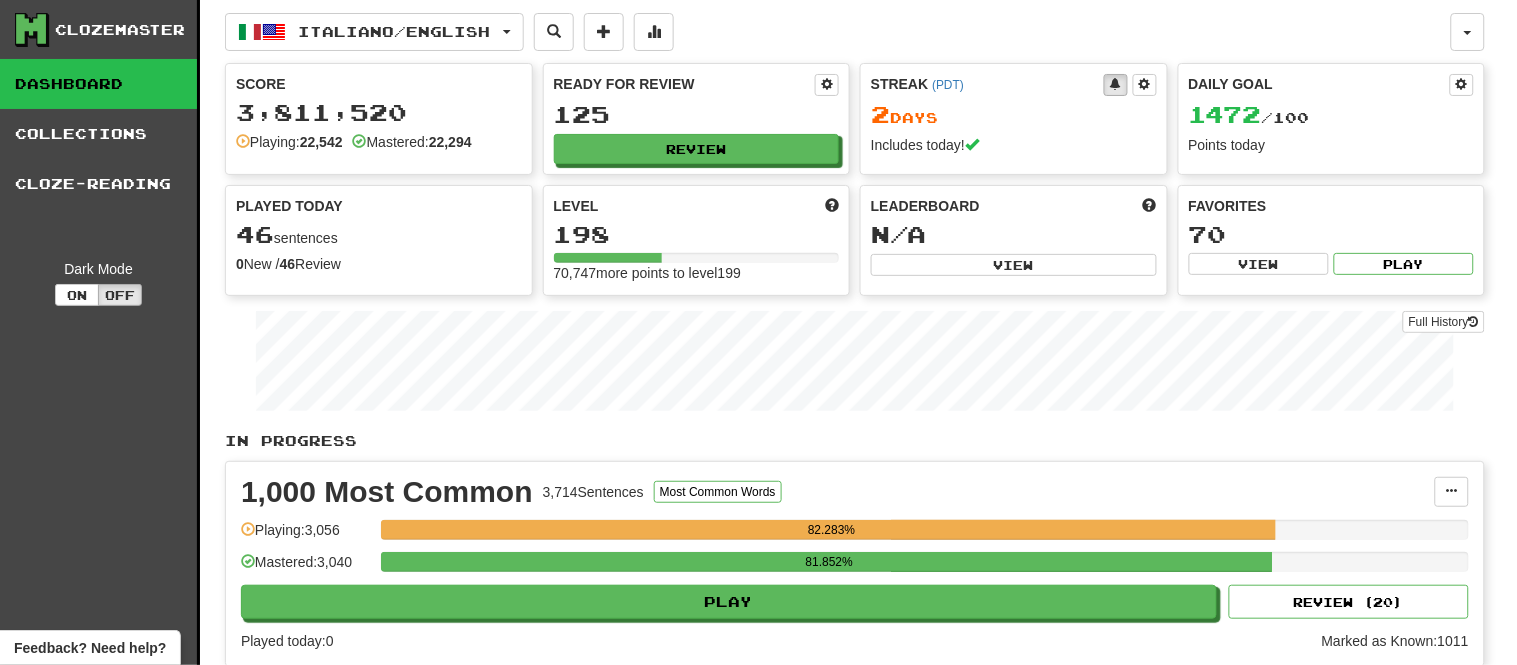 select on "**" 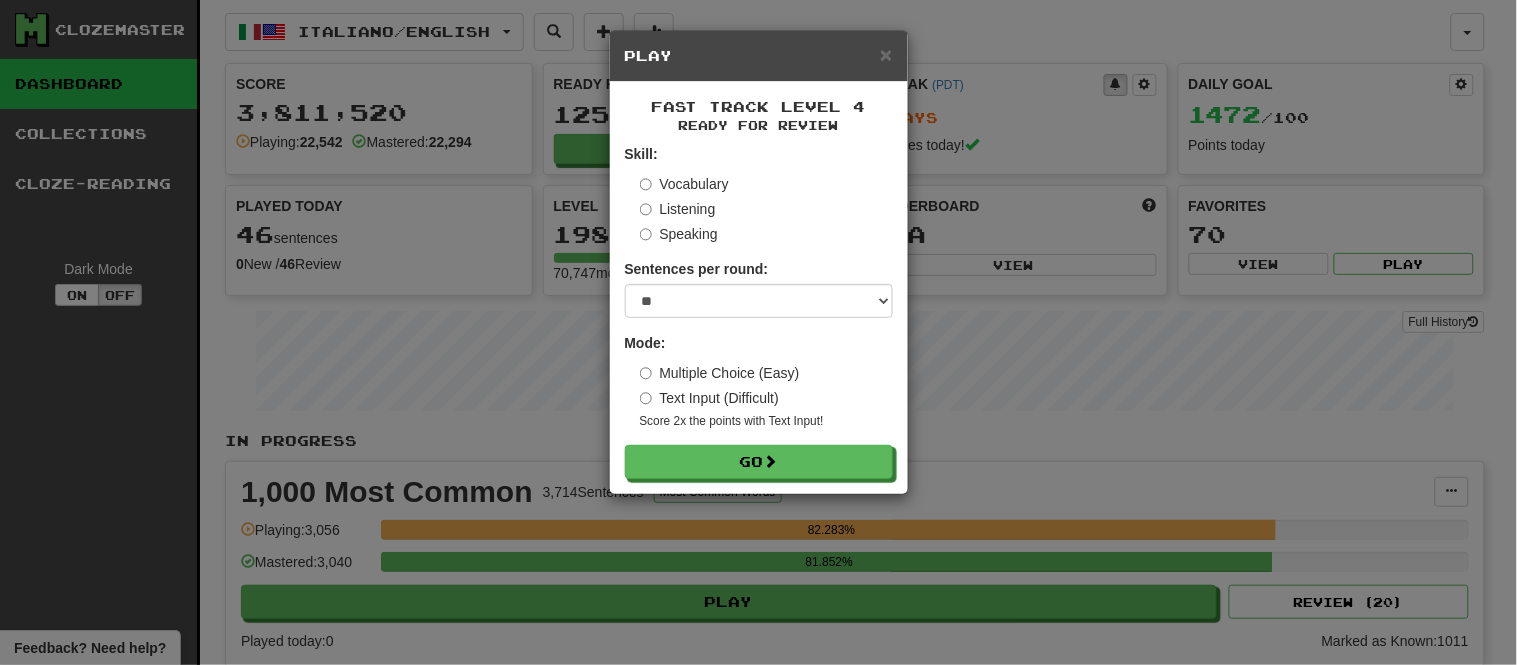 click on "Multiple Choice (Easy)" at bounding box center (720, 373) 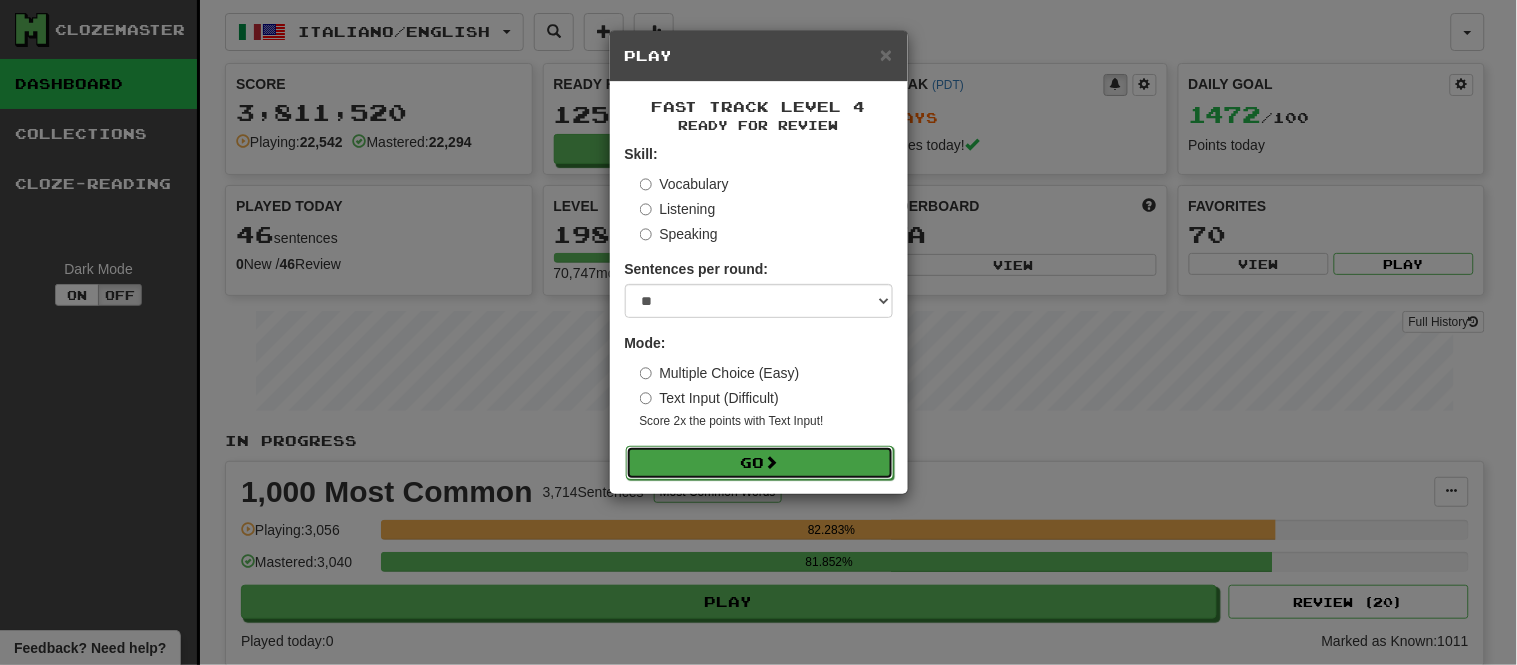 click on "Go" at bounding box center (760, 463) 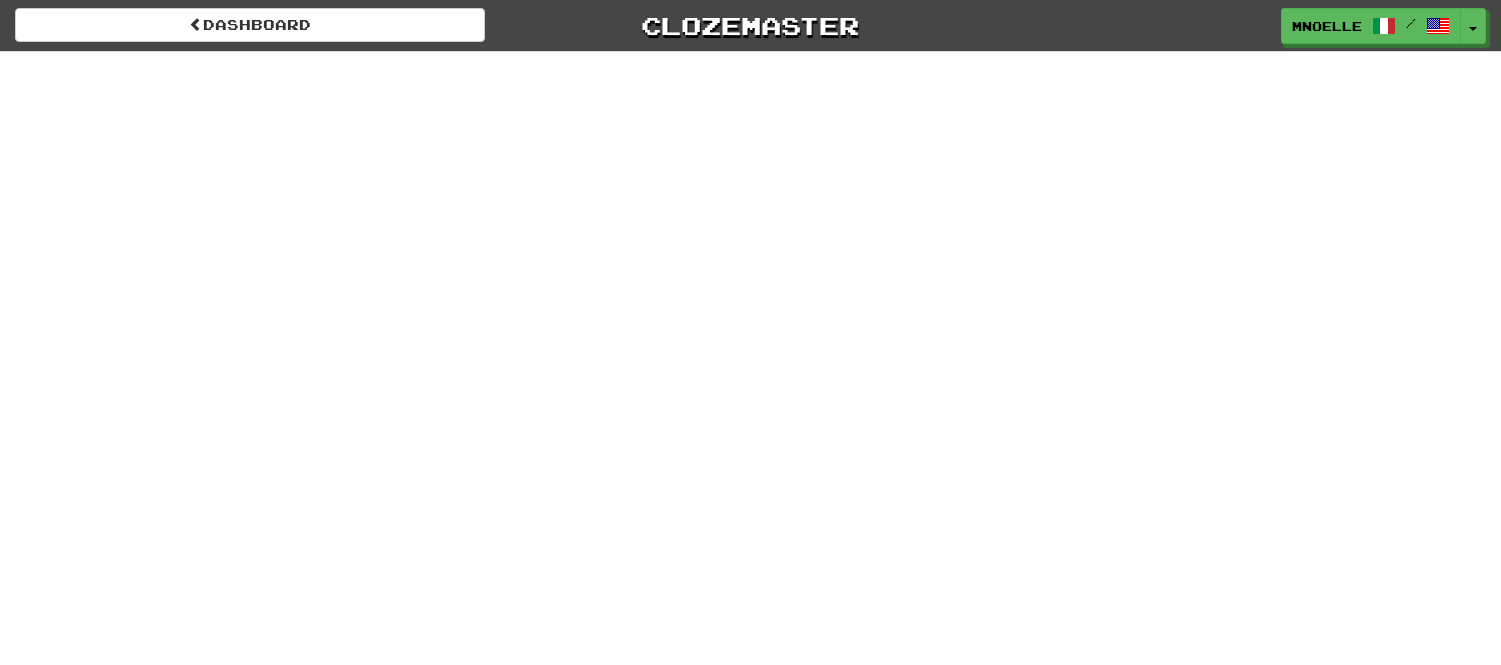 scroll, scrollTop: 0, scrollLeft: 0, axis: both 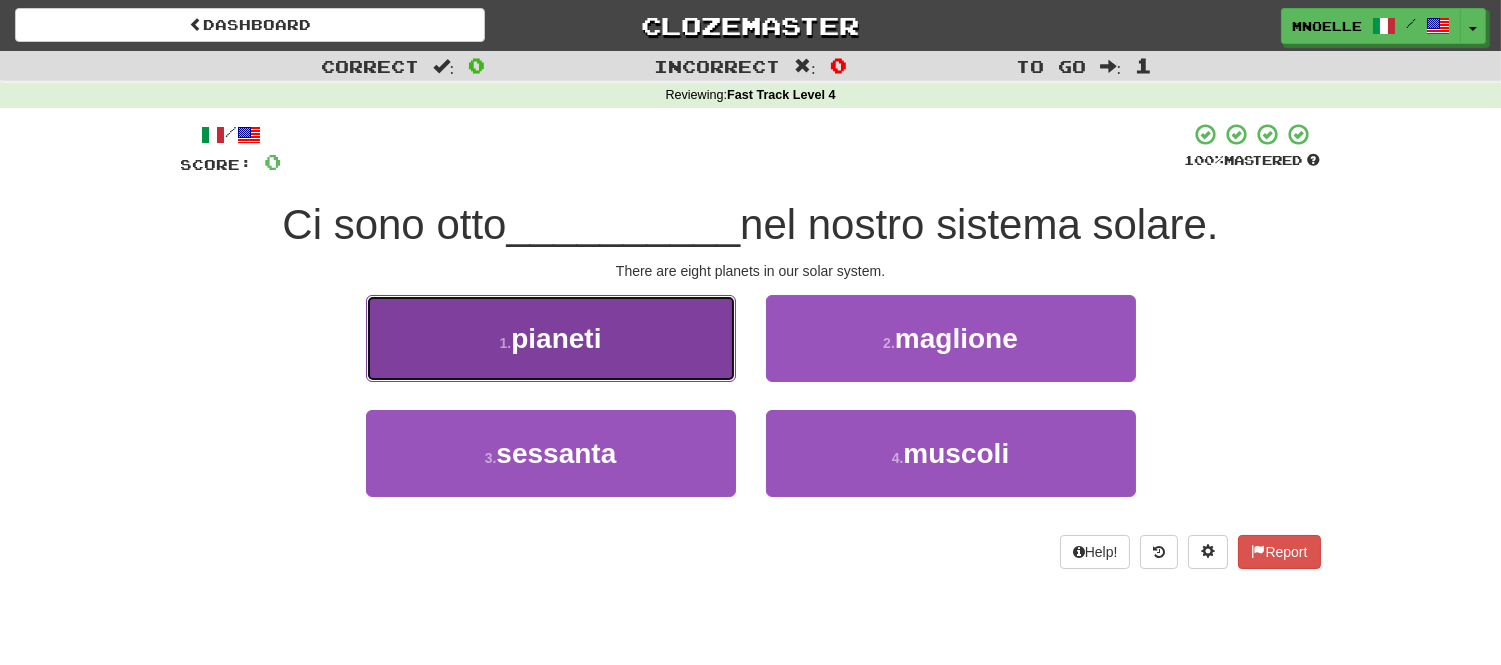 click on "1 .  pianeti" at bounding box center [551, 338] 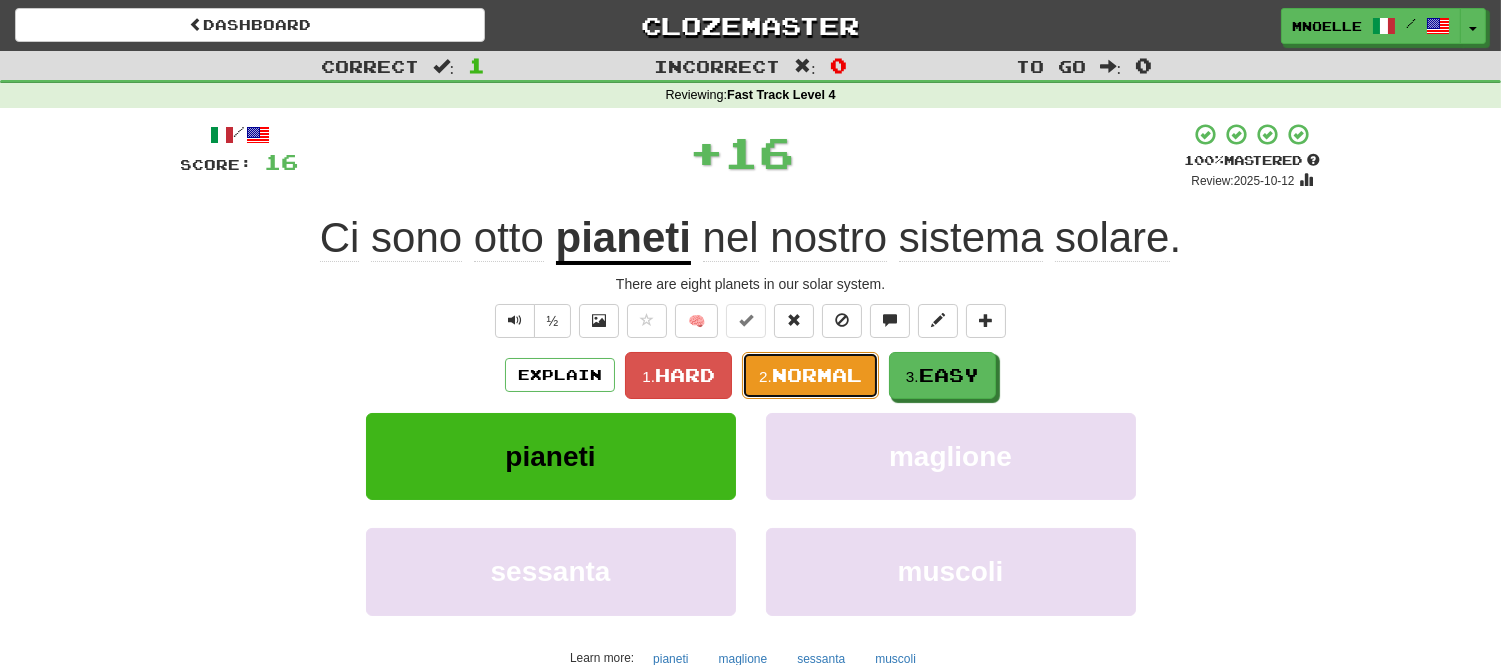 click on "Normal" at bounding box center (817, 375) 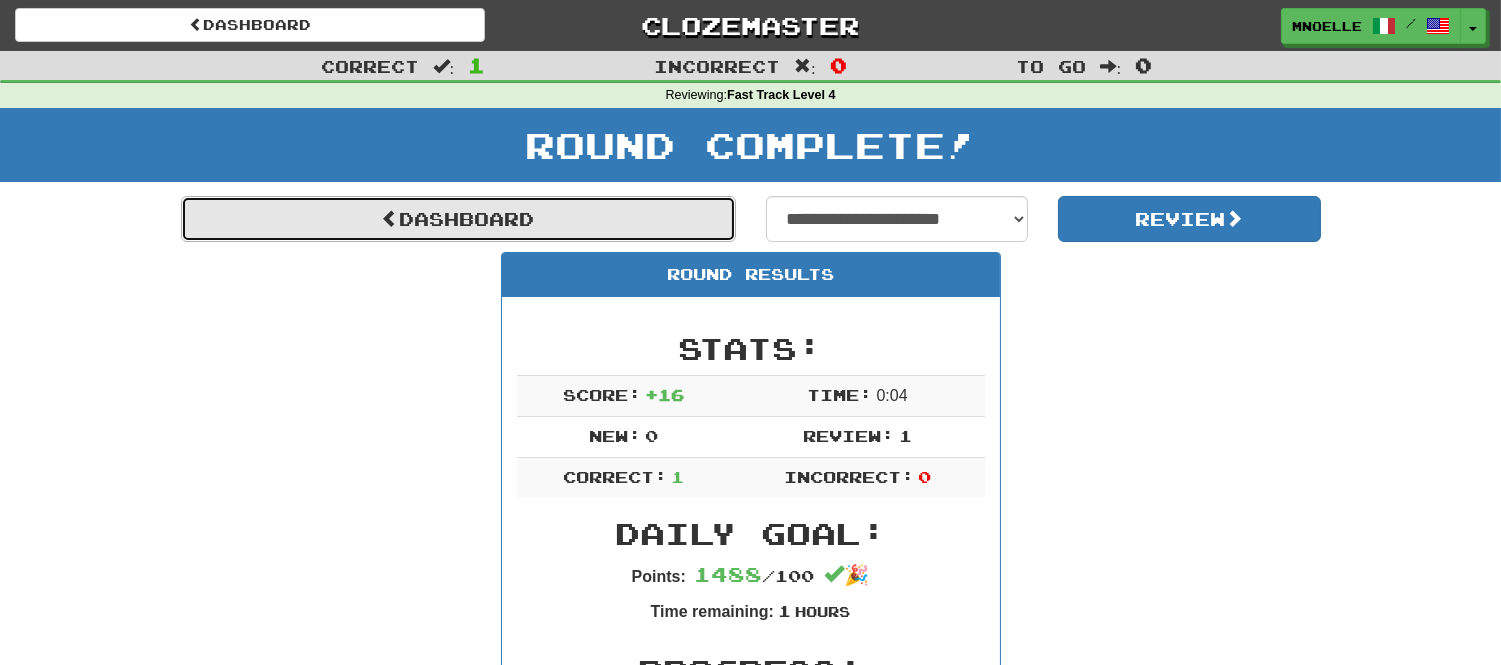 click on "Dashboard" at bounding box center [458, 219] 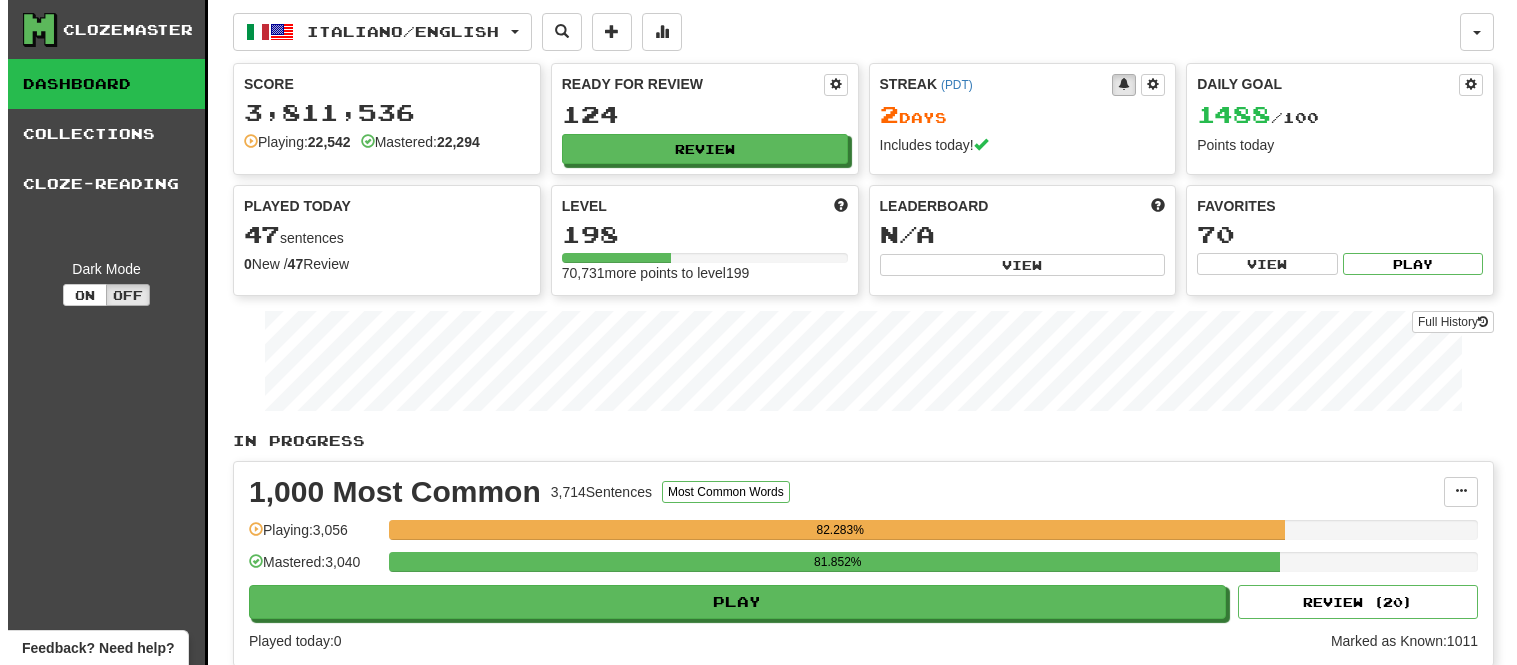 scroll, scrollTop: 0, scrollLeft: 0, axis: both 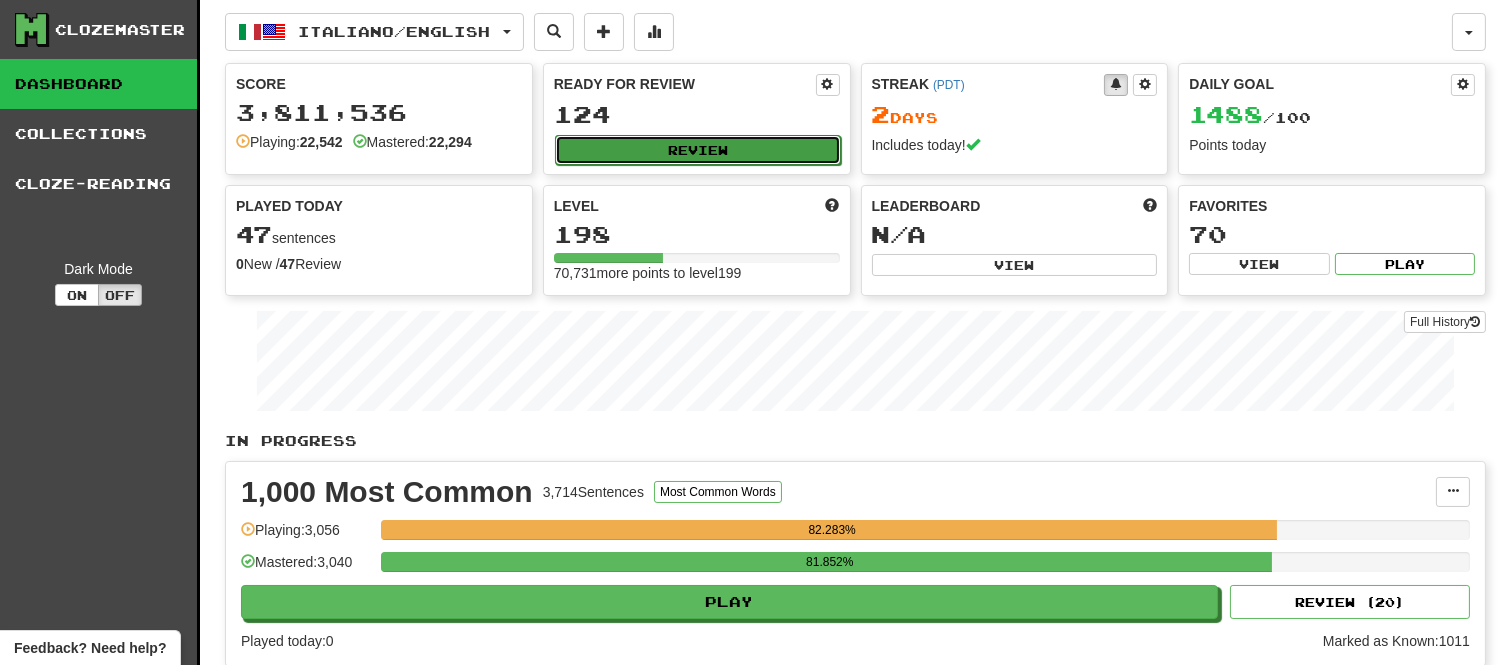 click on "Review" at bounding box center (698, 150) 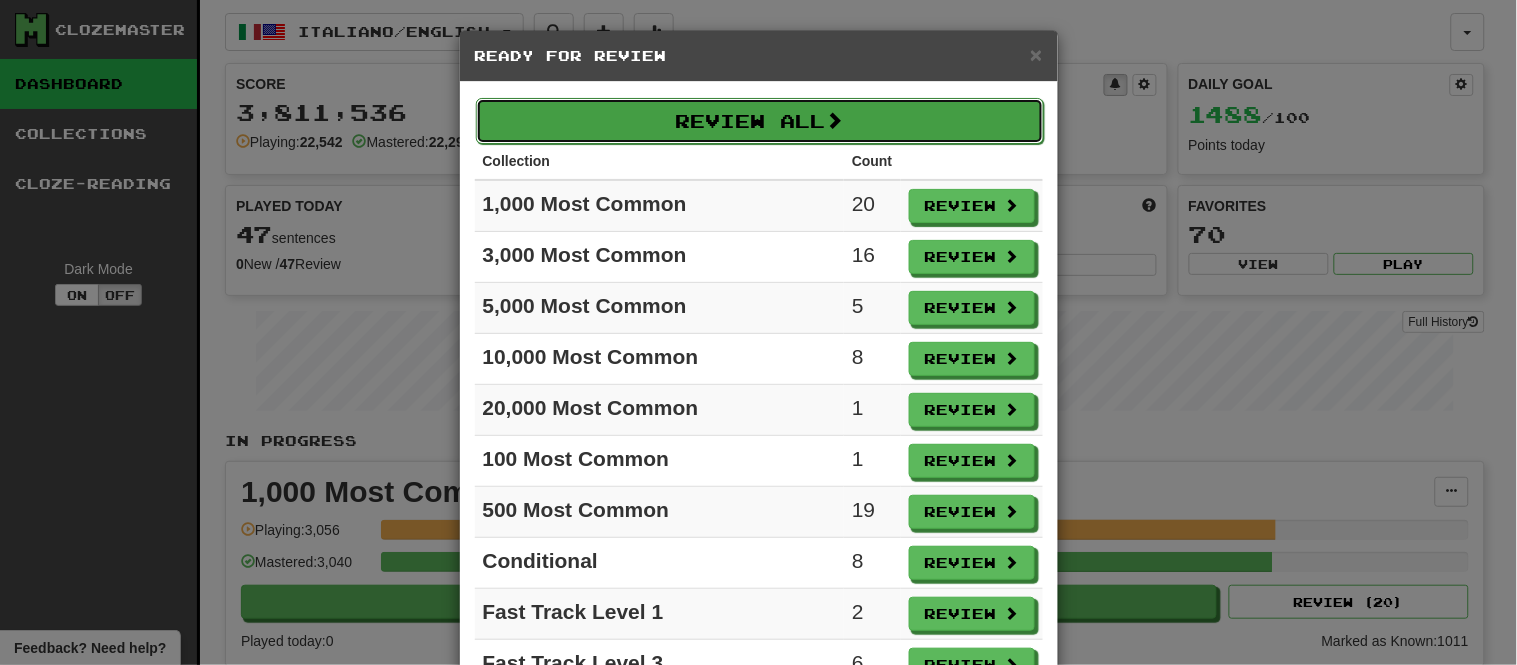 click on "Review All" at bounding box center [760, 121] 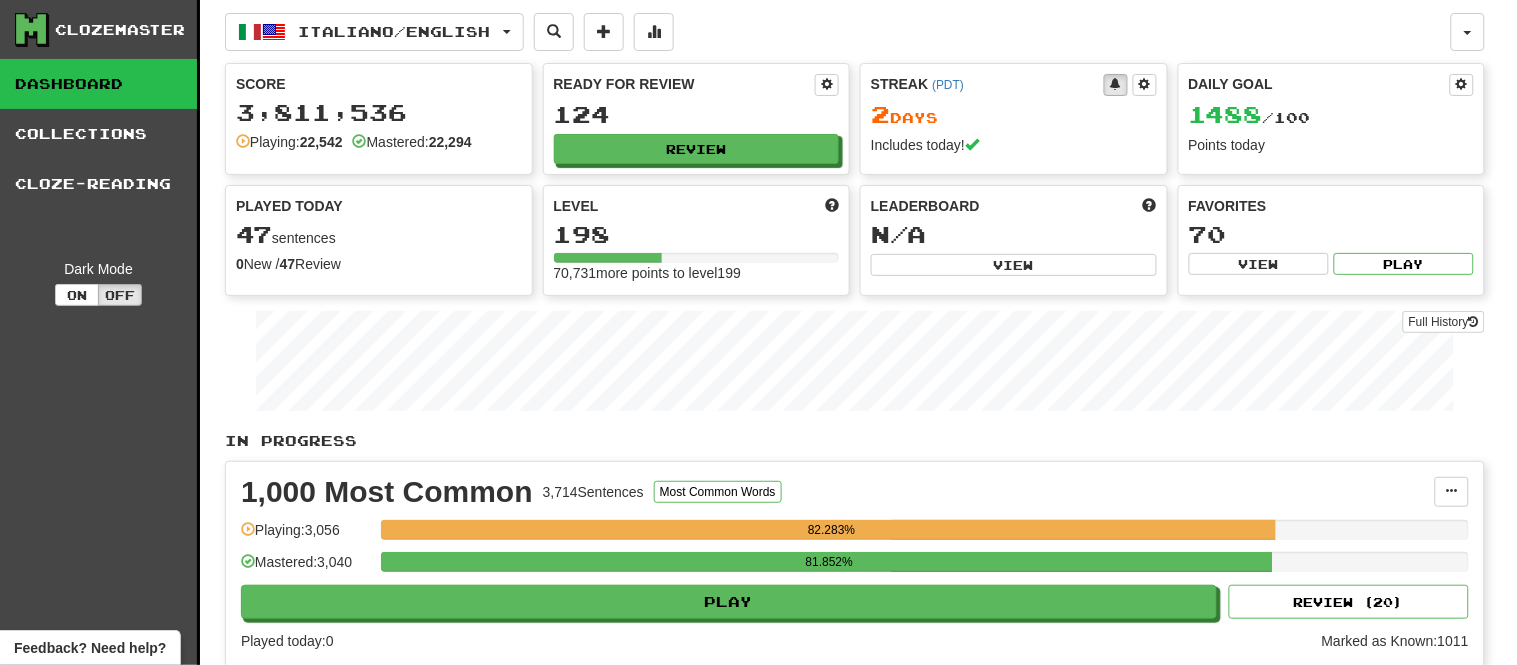 select on "**" 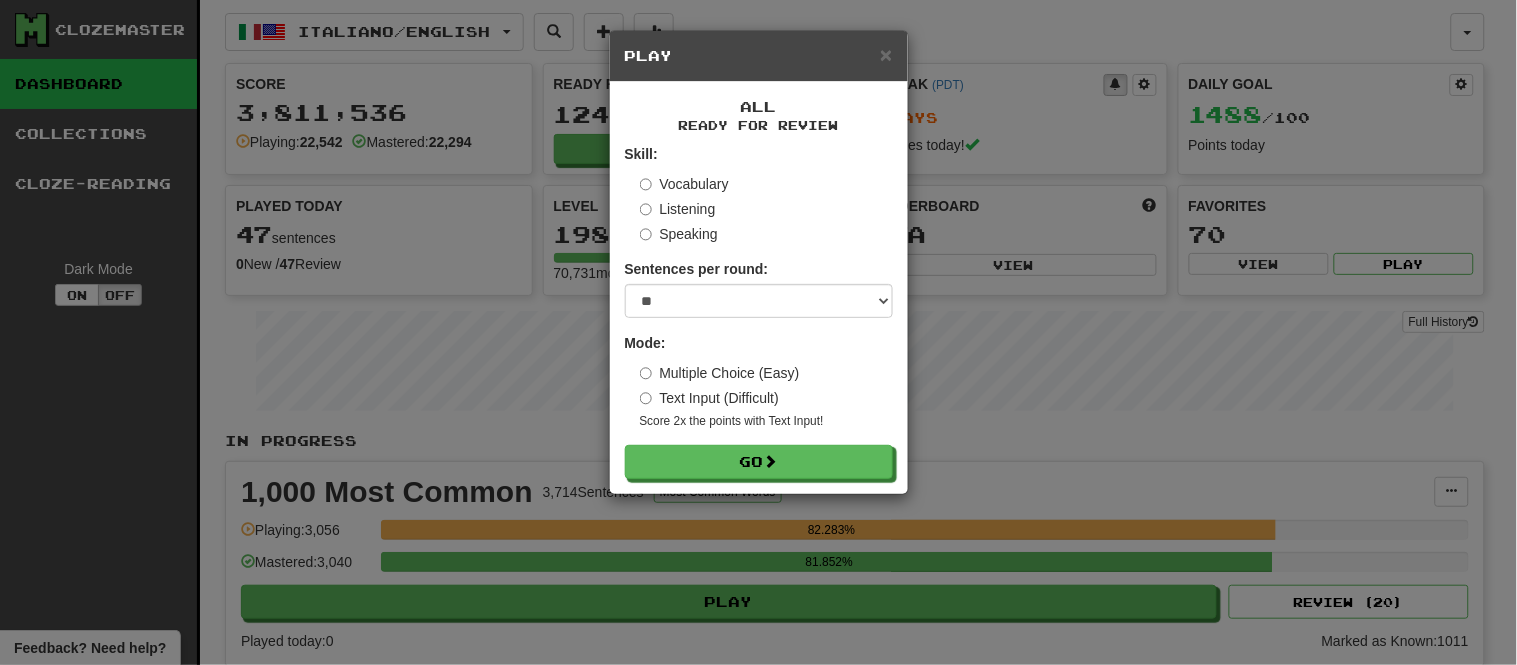 click on "Text Input (Difficult)" at bounding box center (710, 398) 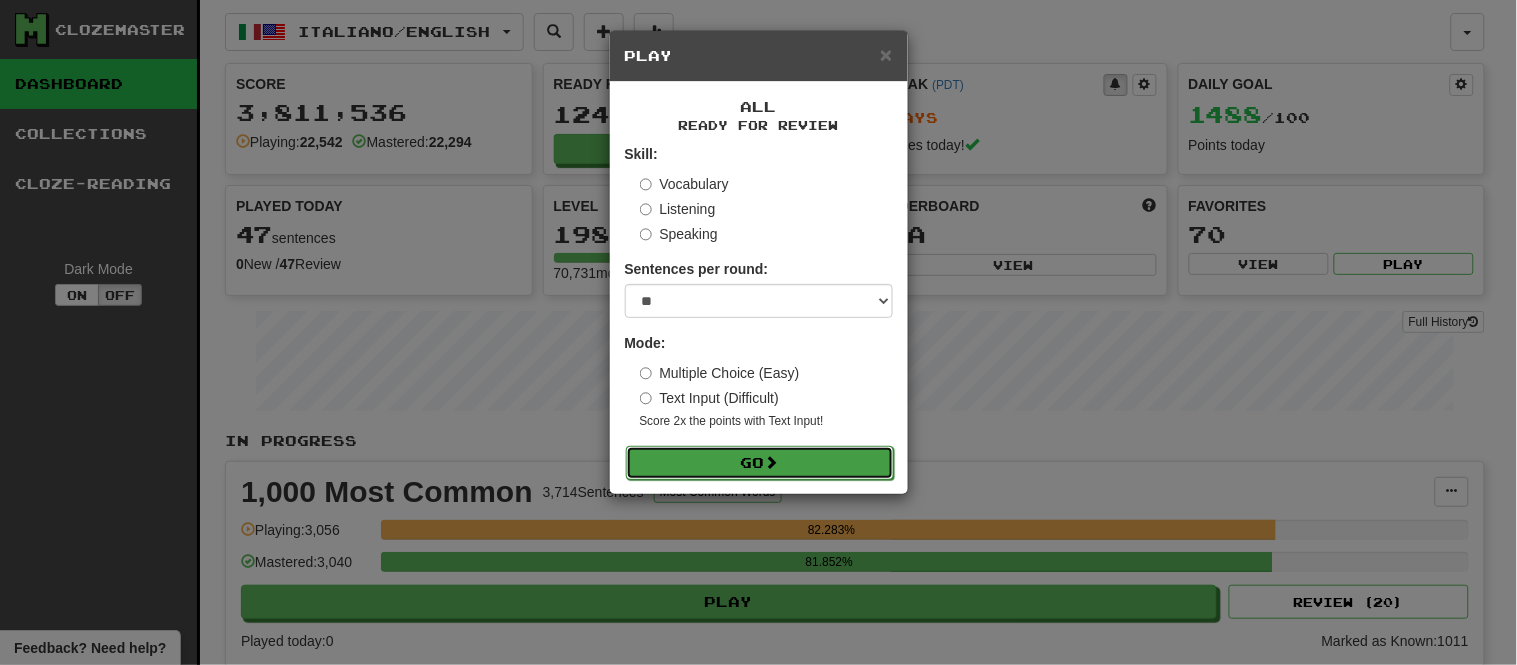 click on "Go" at bounding box center (760, 463) 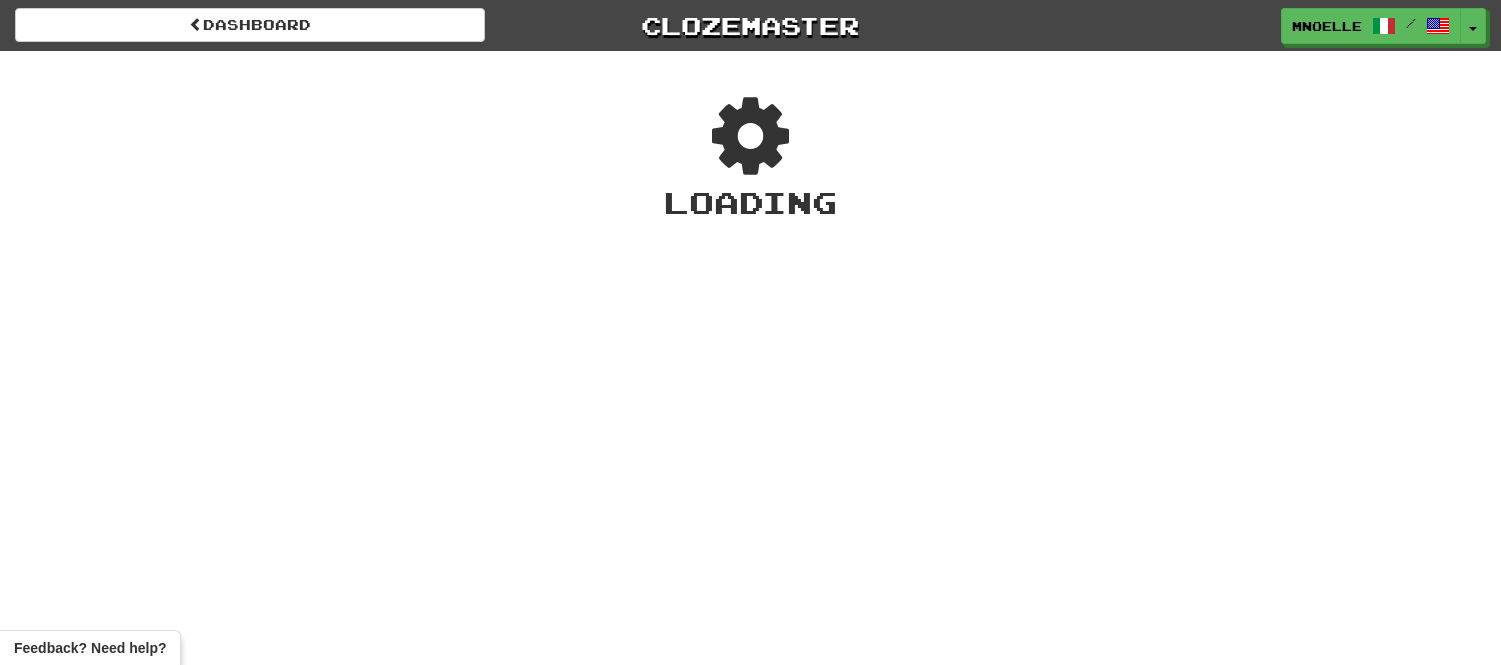 scroll, scrollTop: 0, scrollLeft: 0, axis: both 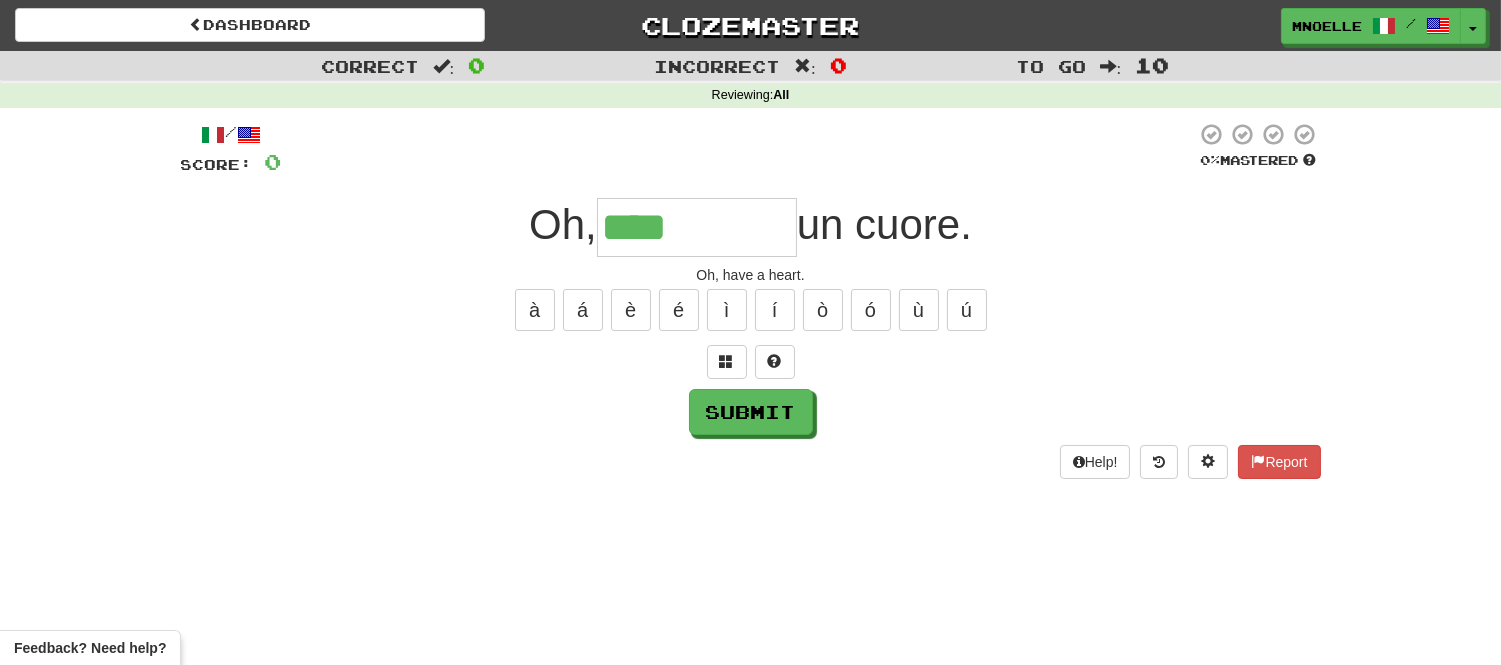 type on "****" 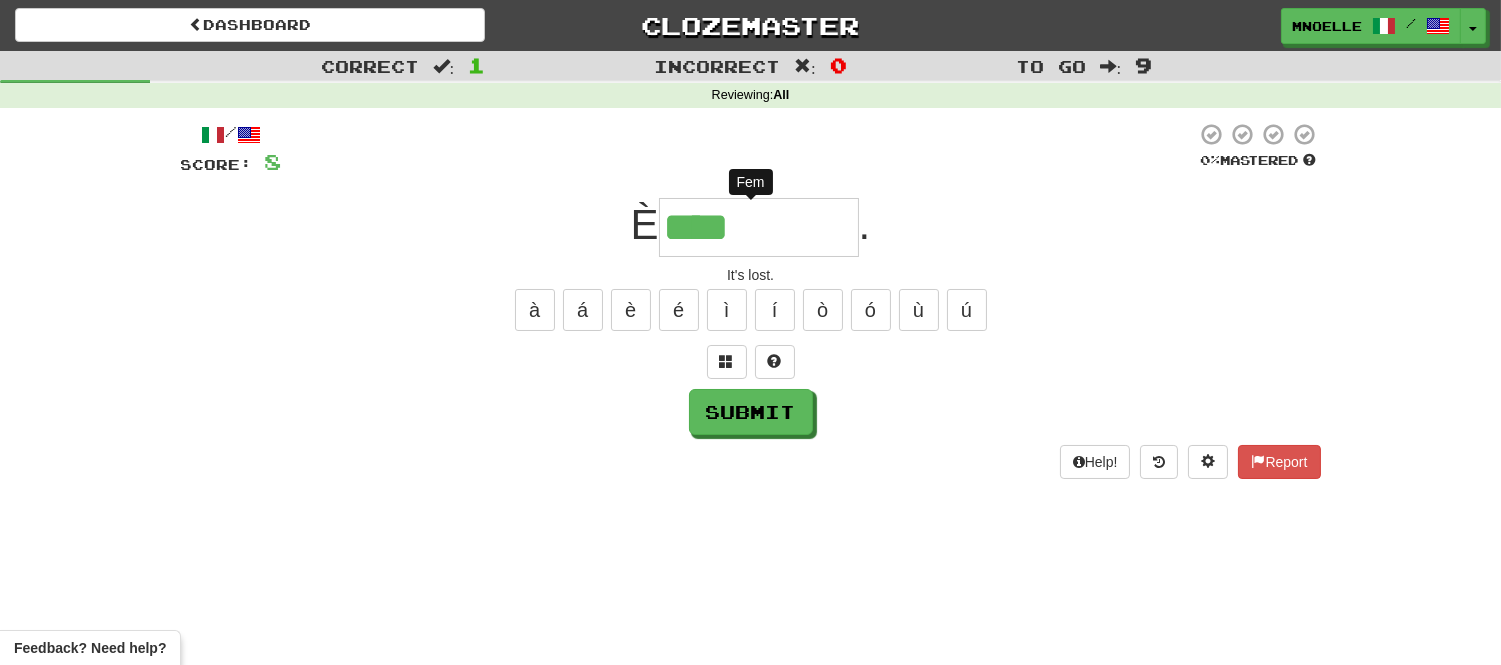 type on "*****" 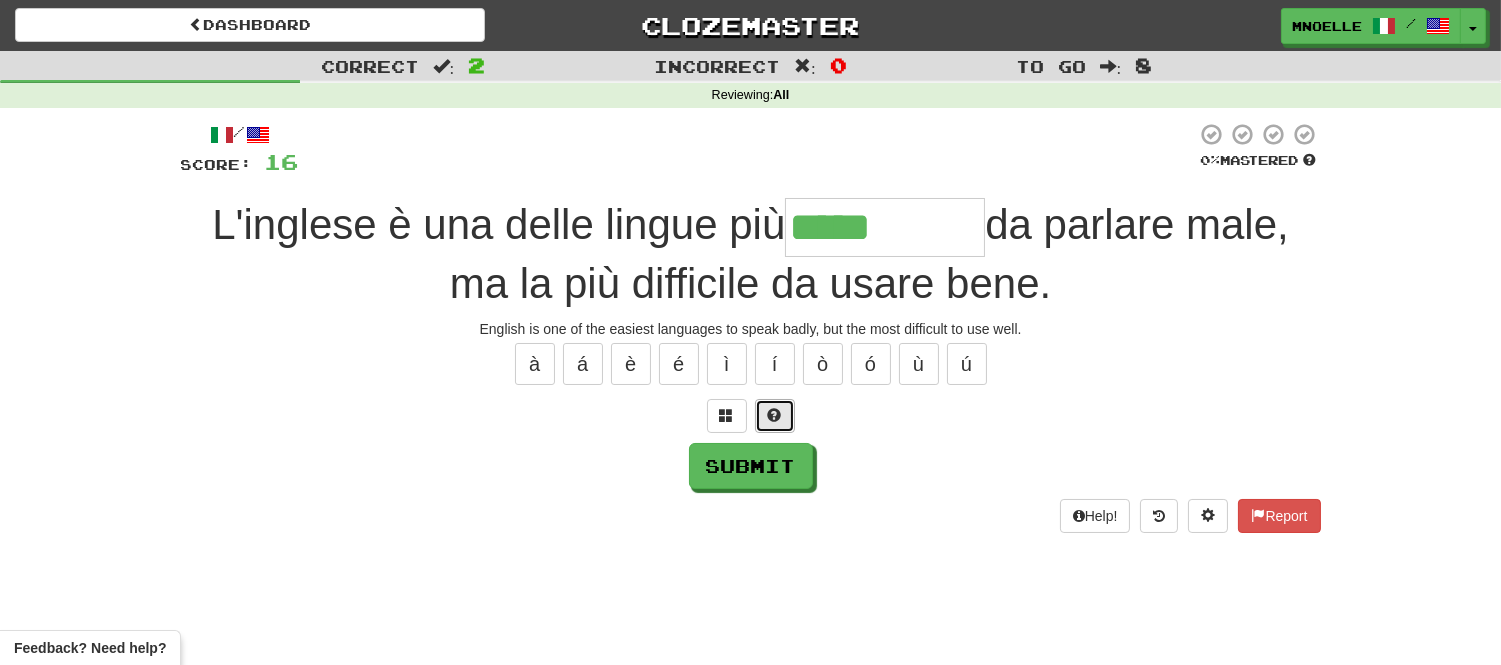 click at bounding box center (775, 416) 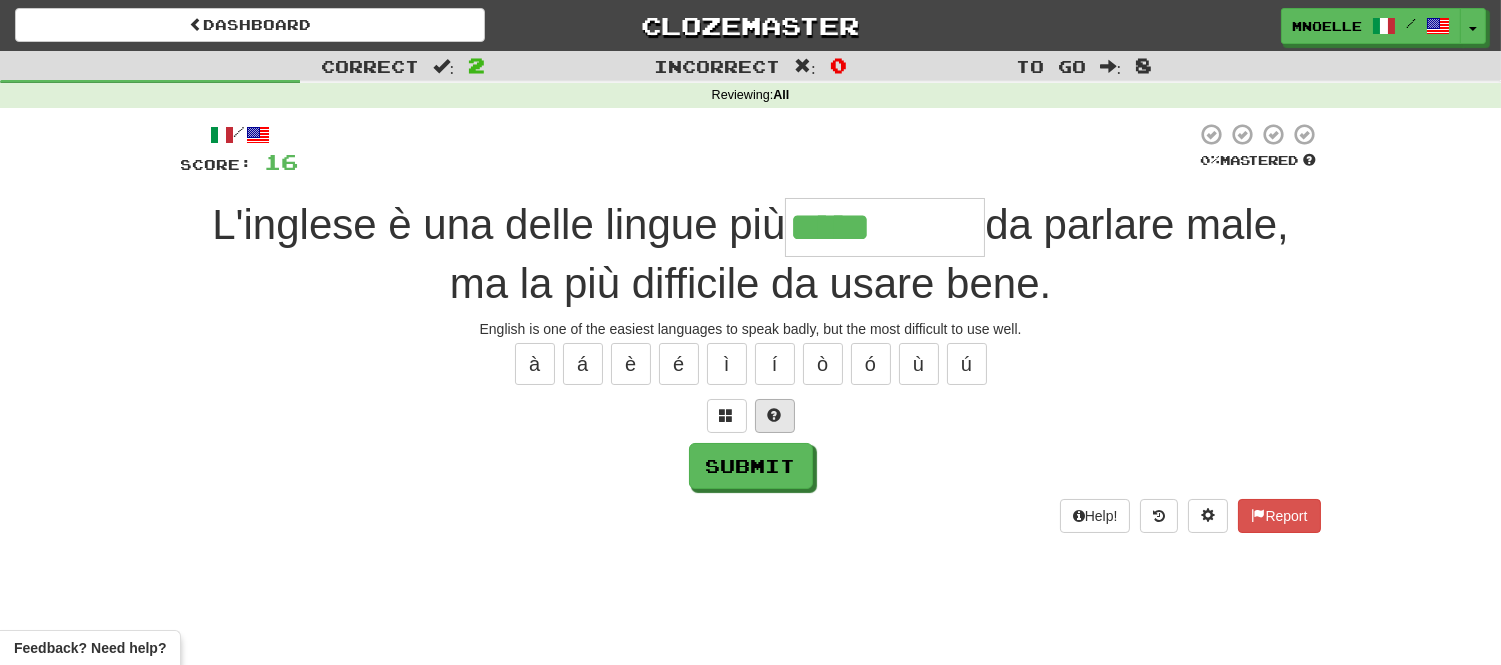 type on "******" 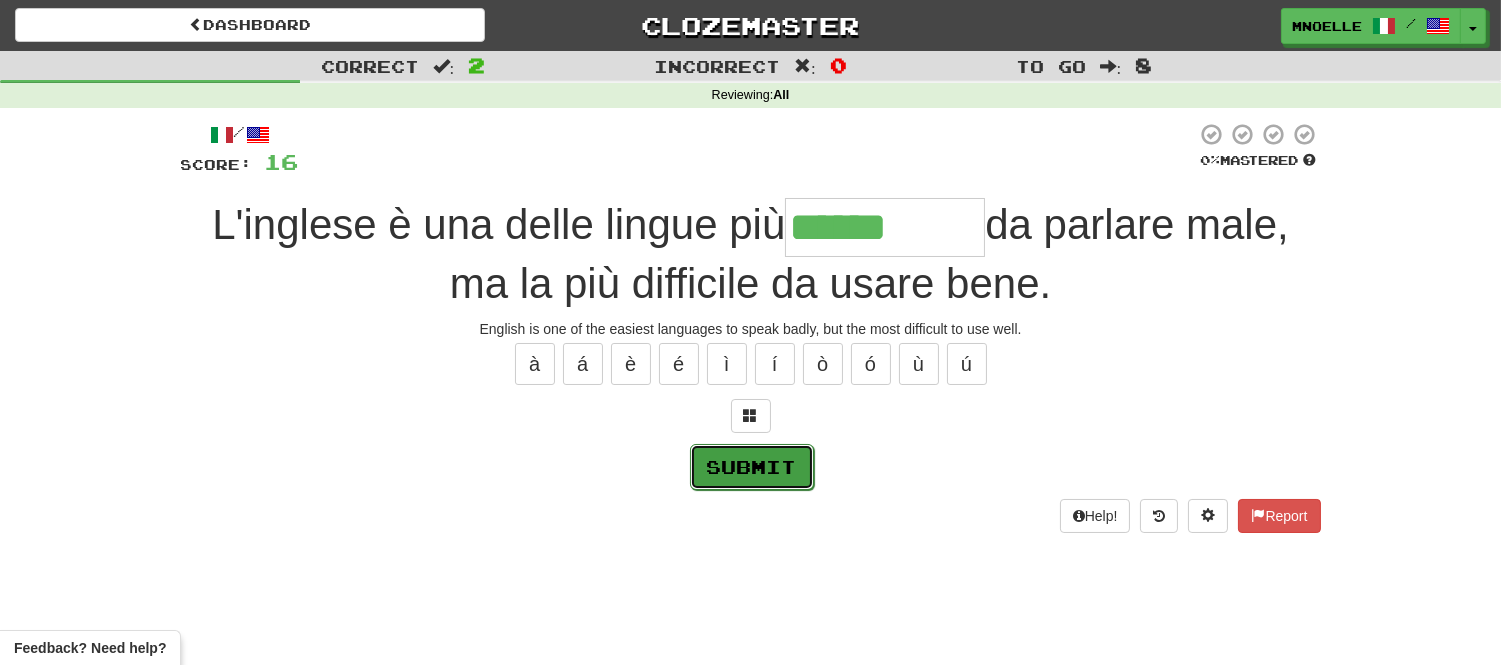 click on "Submit" at bounding box center [752, 467] 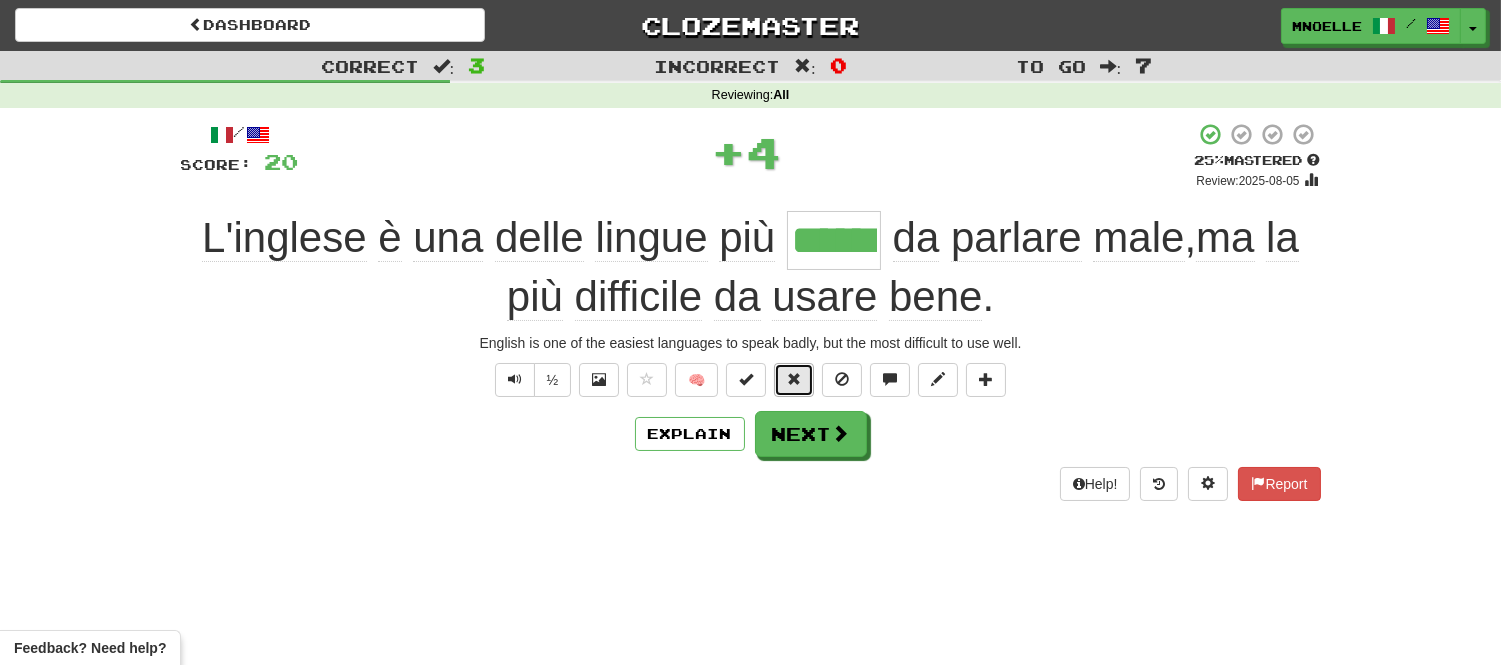 click at bounding box center [794, 379] 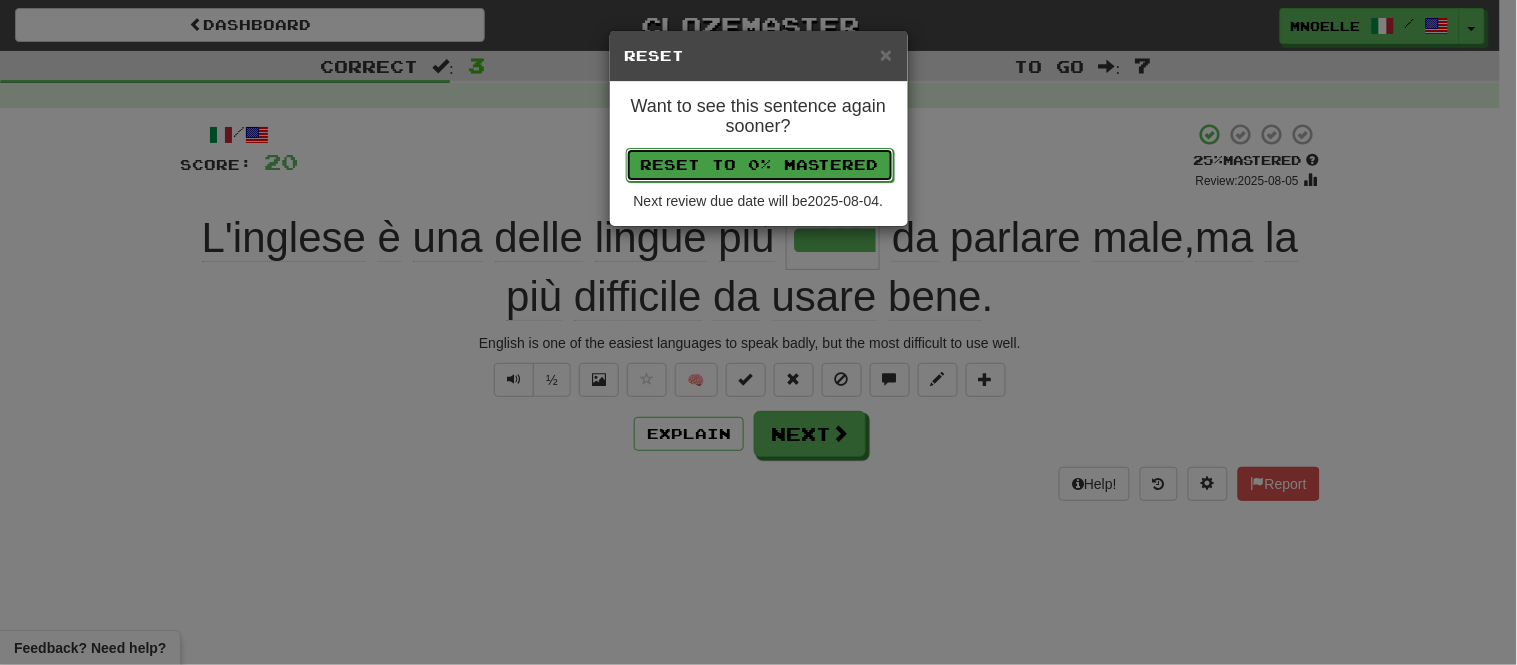 click on "Reset to 0% Mastered" at bounding box center [760, 165] 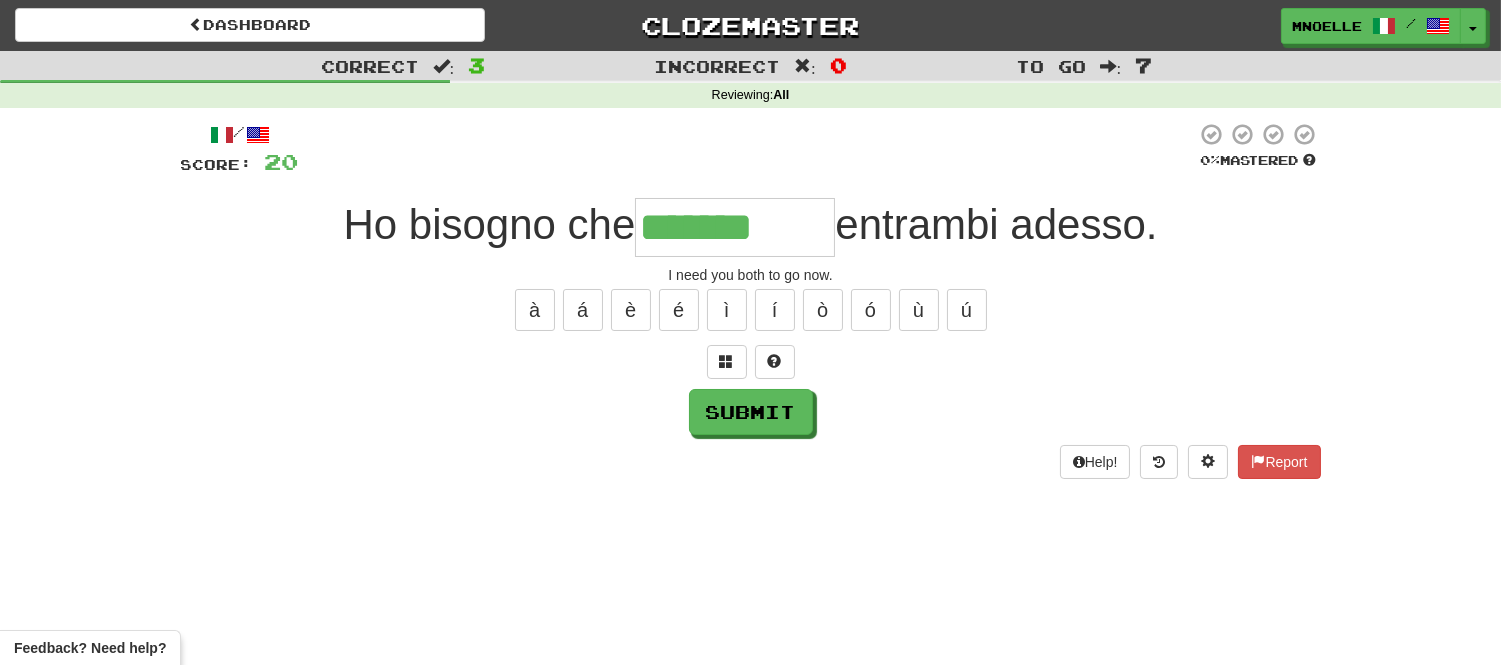 type on "*******" 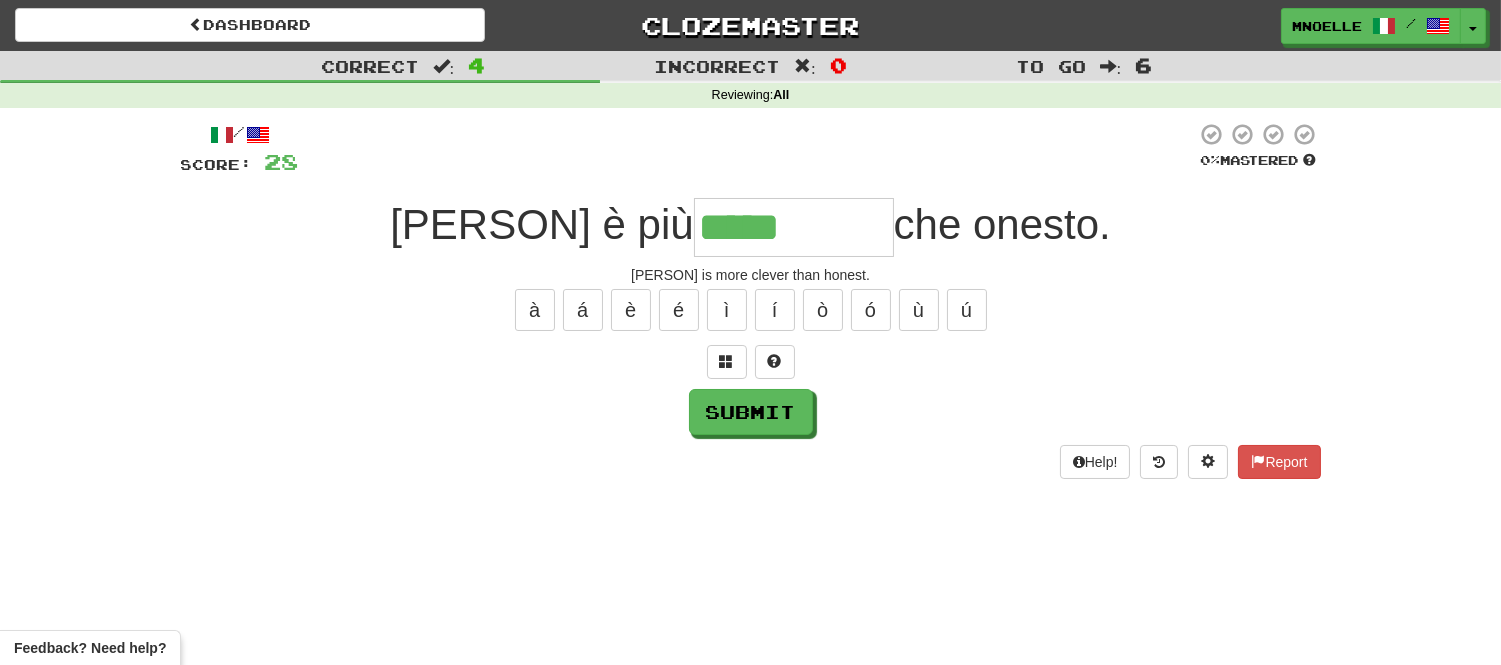 type on "*****" 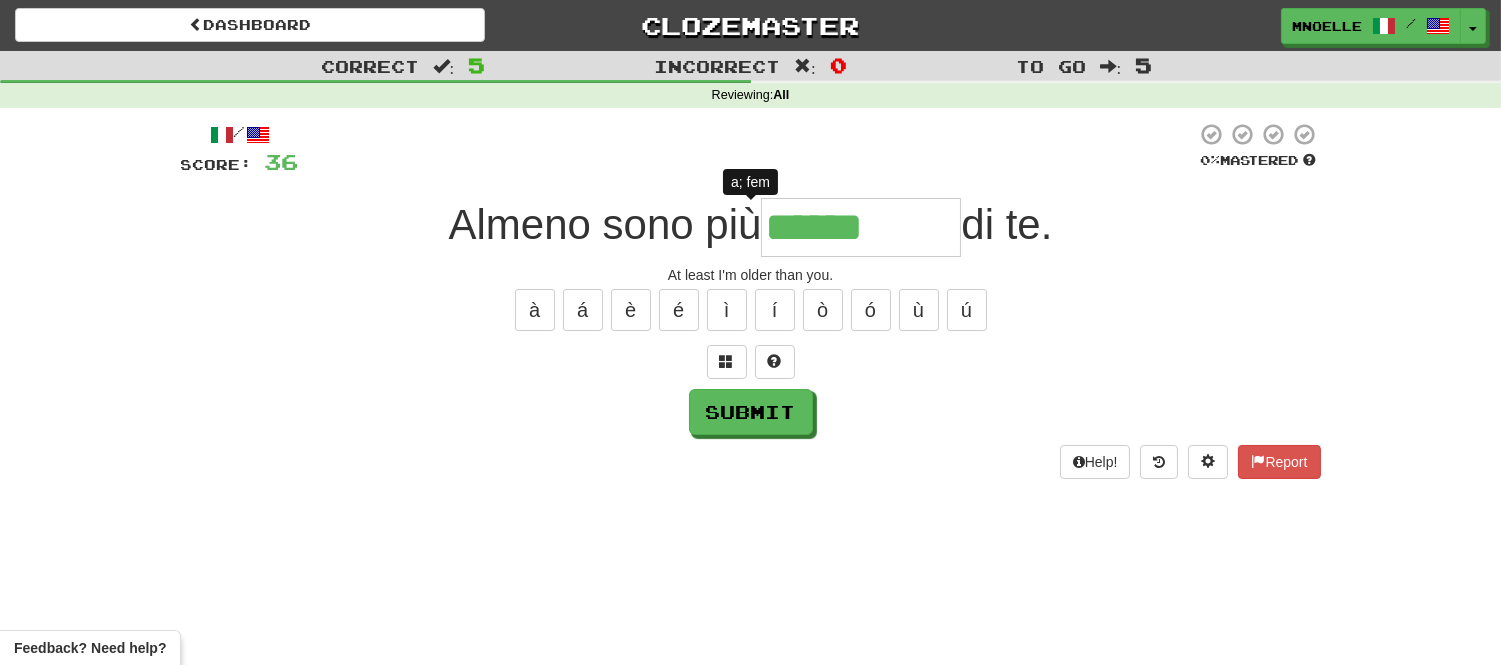 type on "*******" 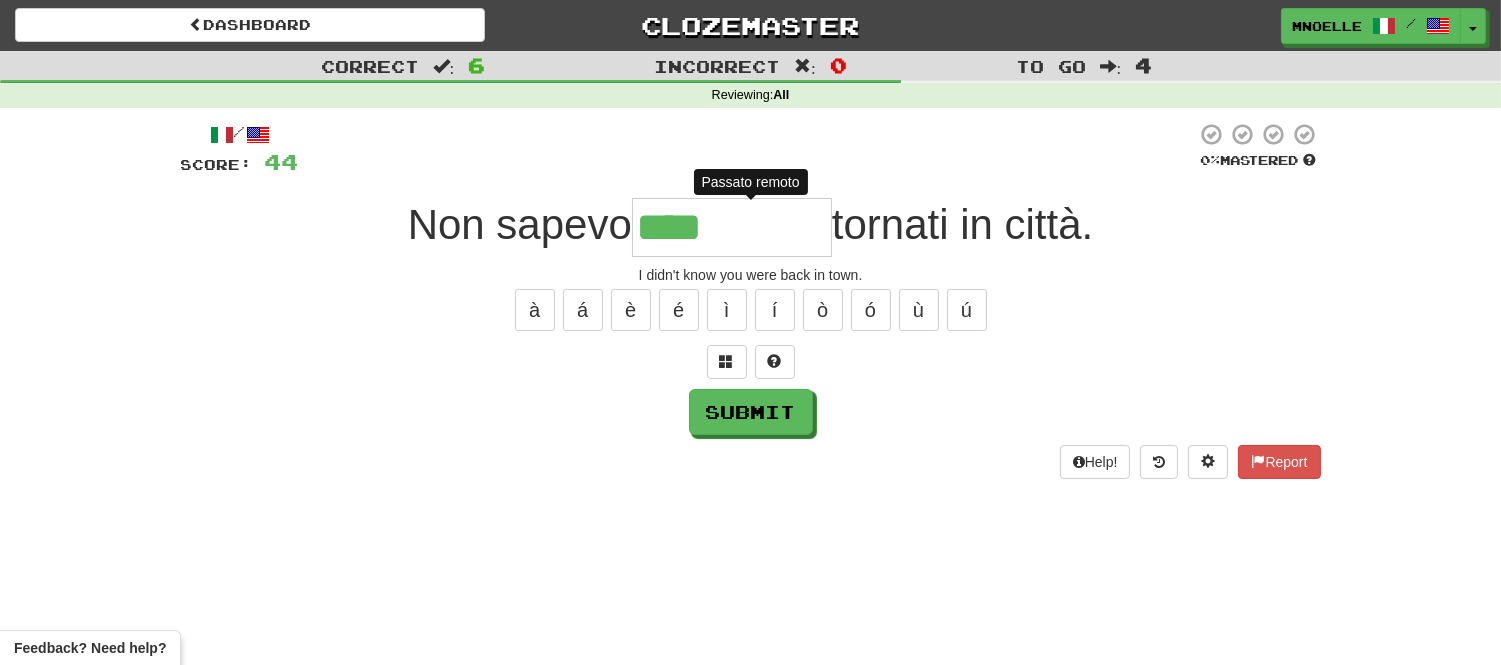 type on "*****" 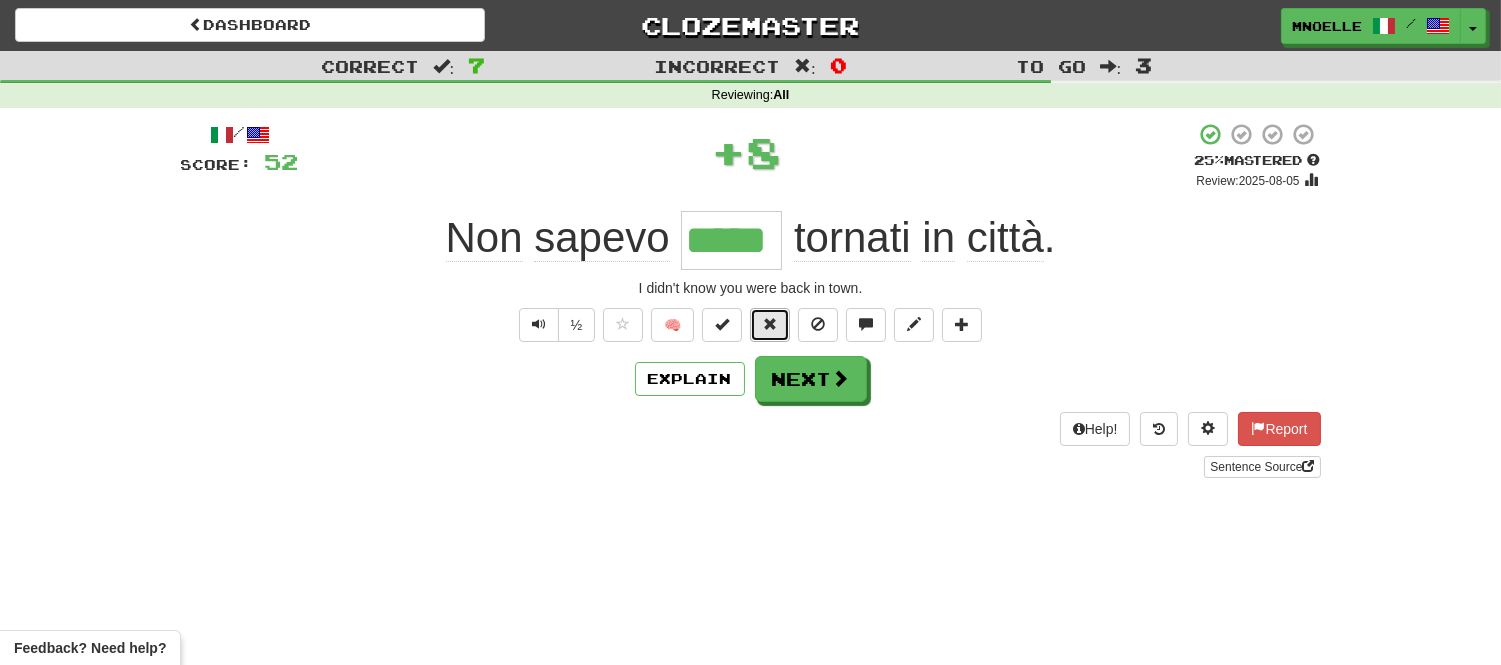 click at bounding box center (770, 325) 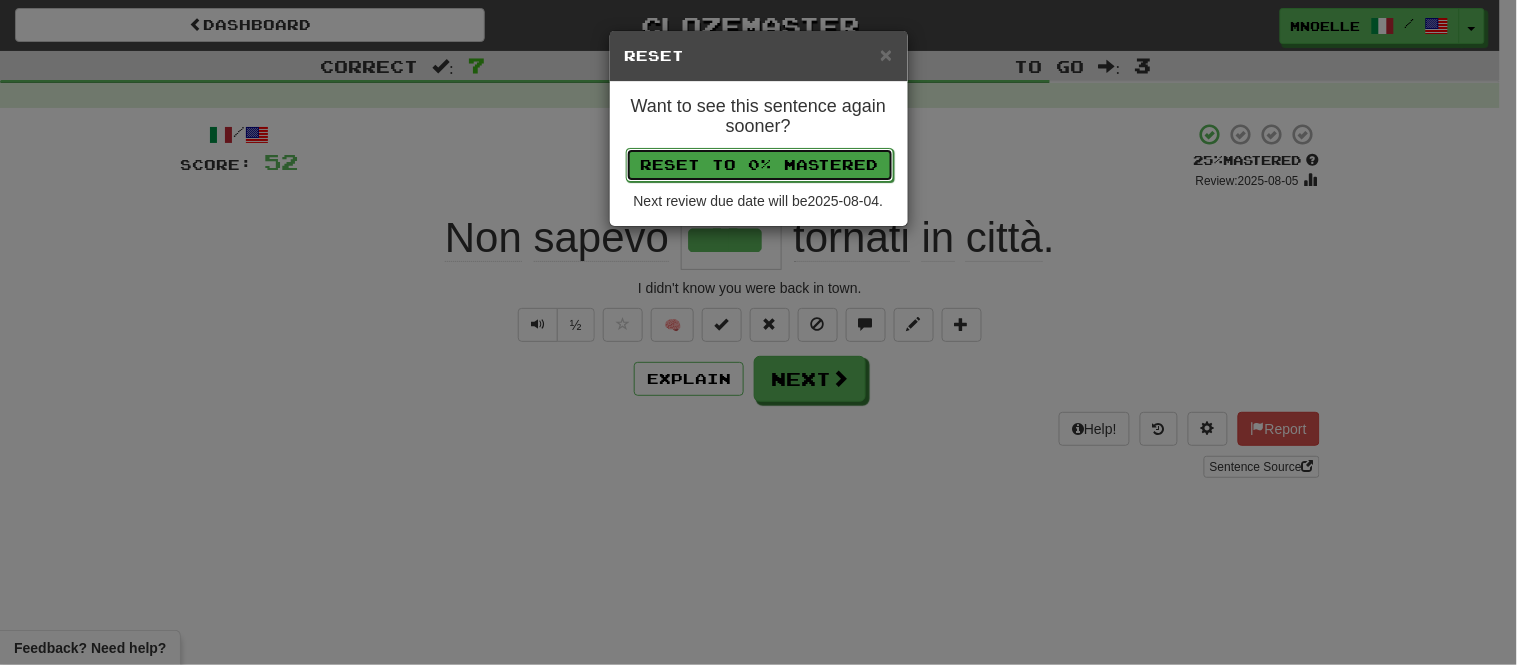 click on "Reset to 0% Mastered" at bounding box center [760, 165] 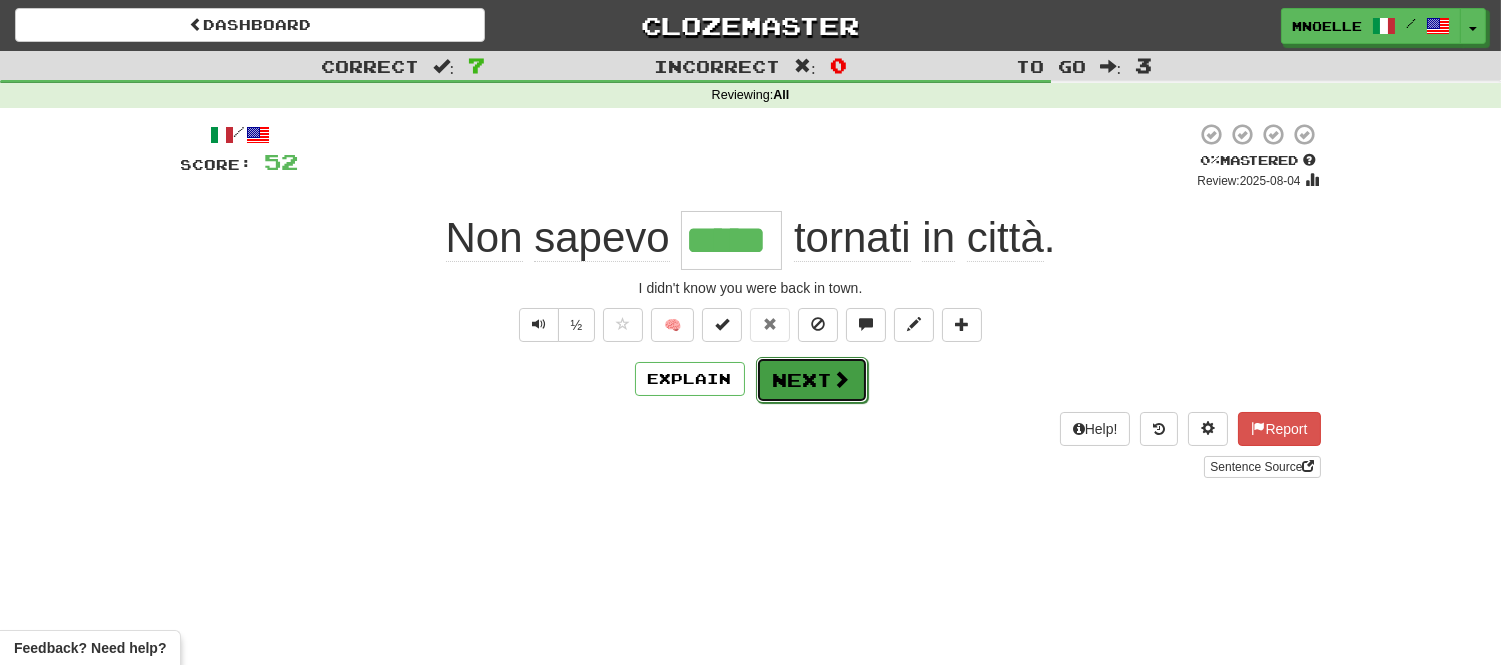 click on "Next" at bounding box center (812, 380) 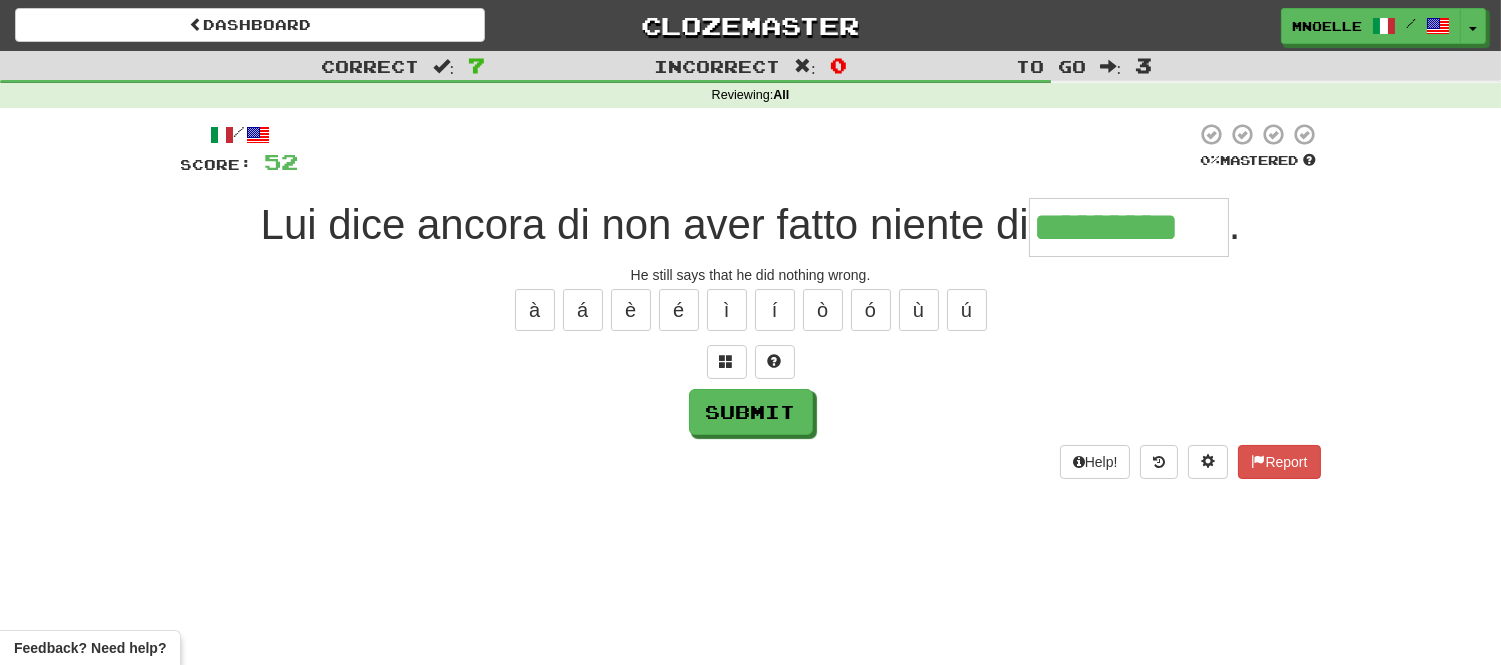 type on "*********" 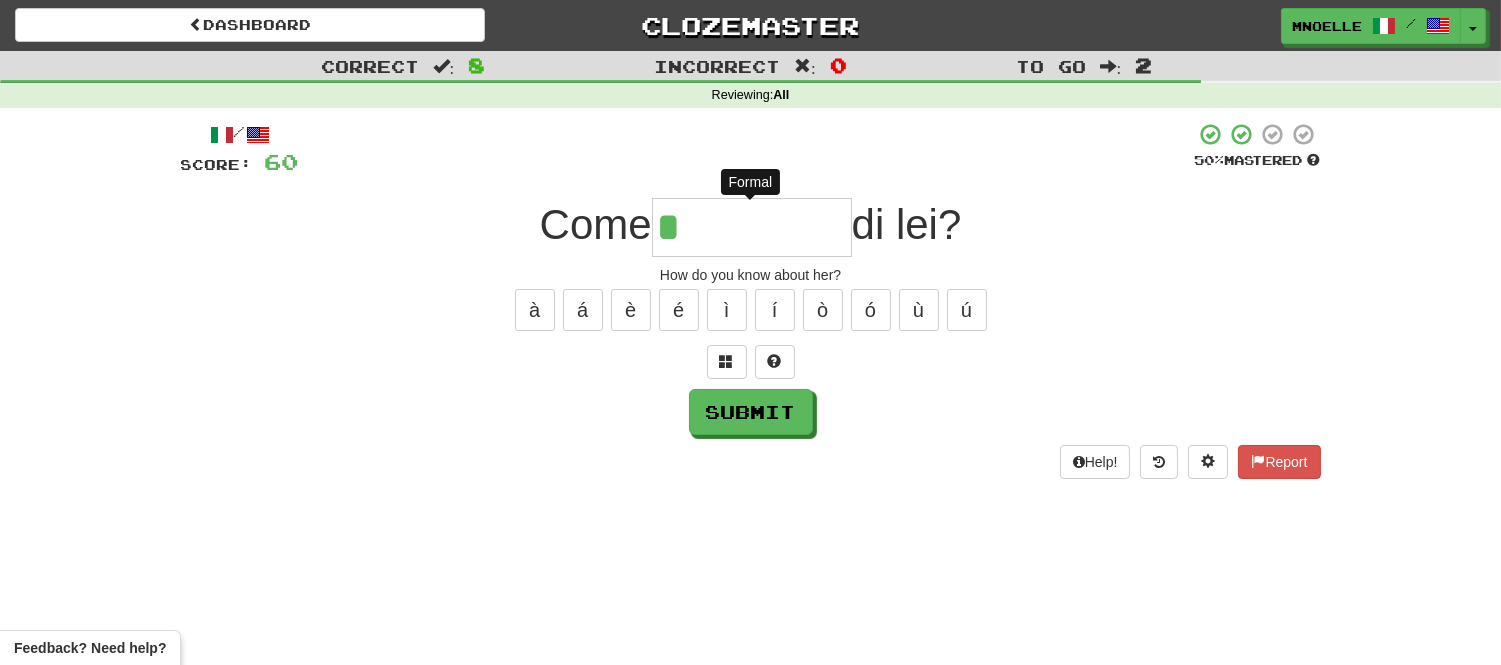 type on "**" 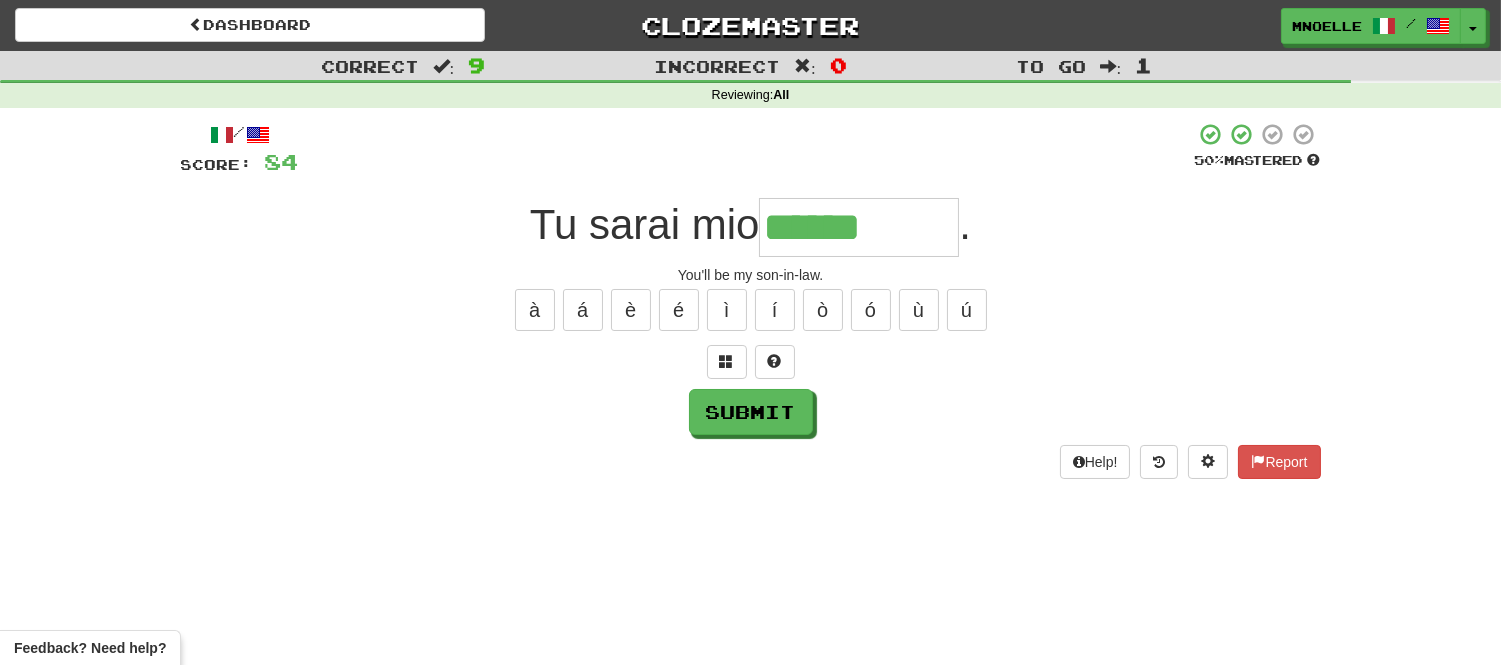 type on "******" 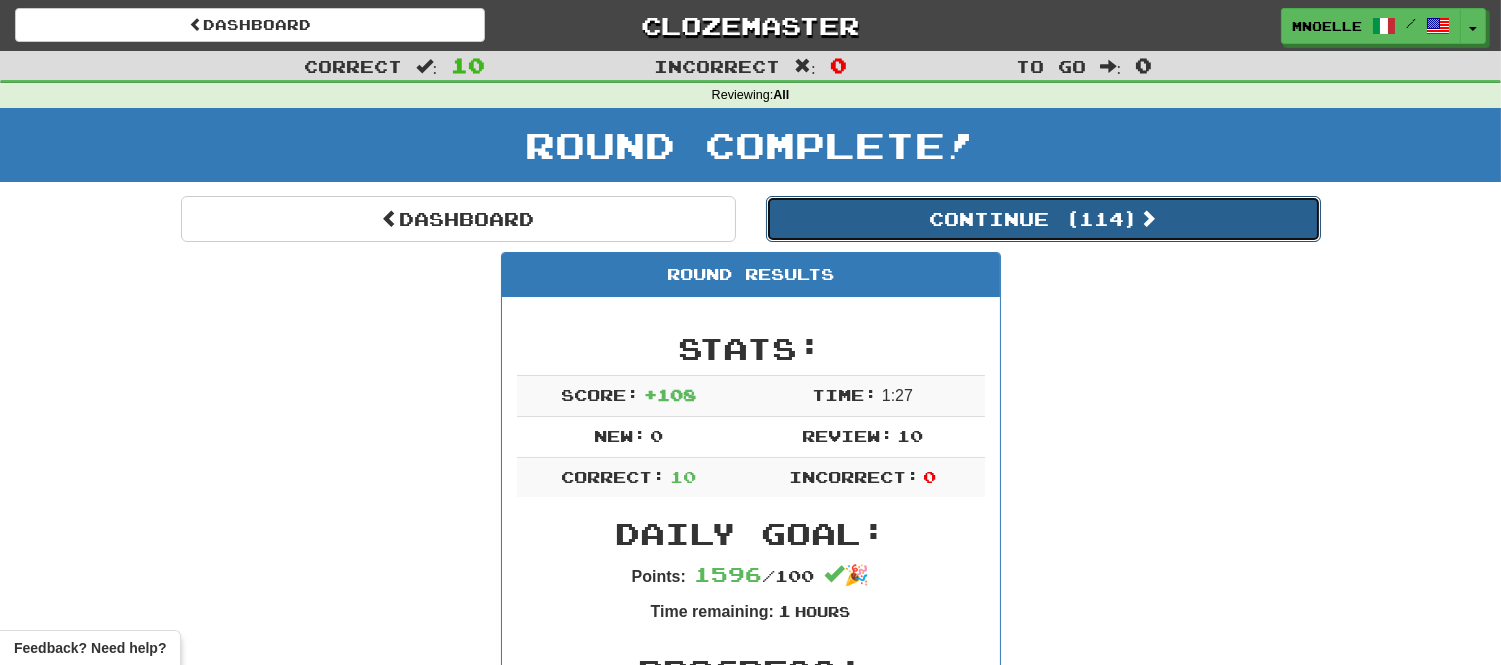 click on "Continue ( 114 )" at bounding box center [1043, 219] 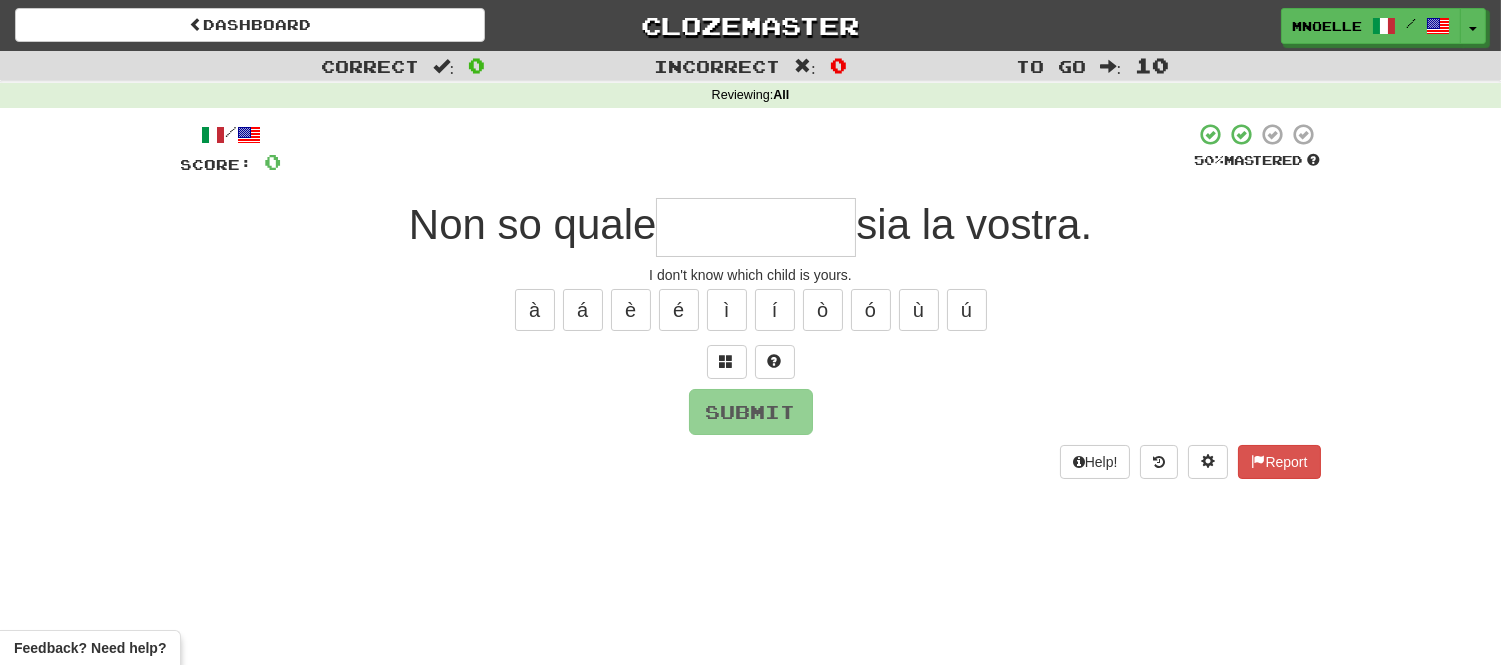 click at bounding box center (756, 227) 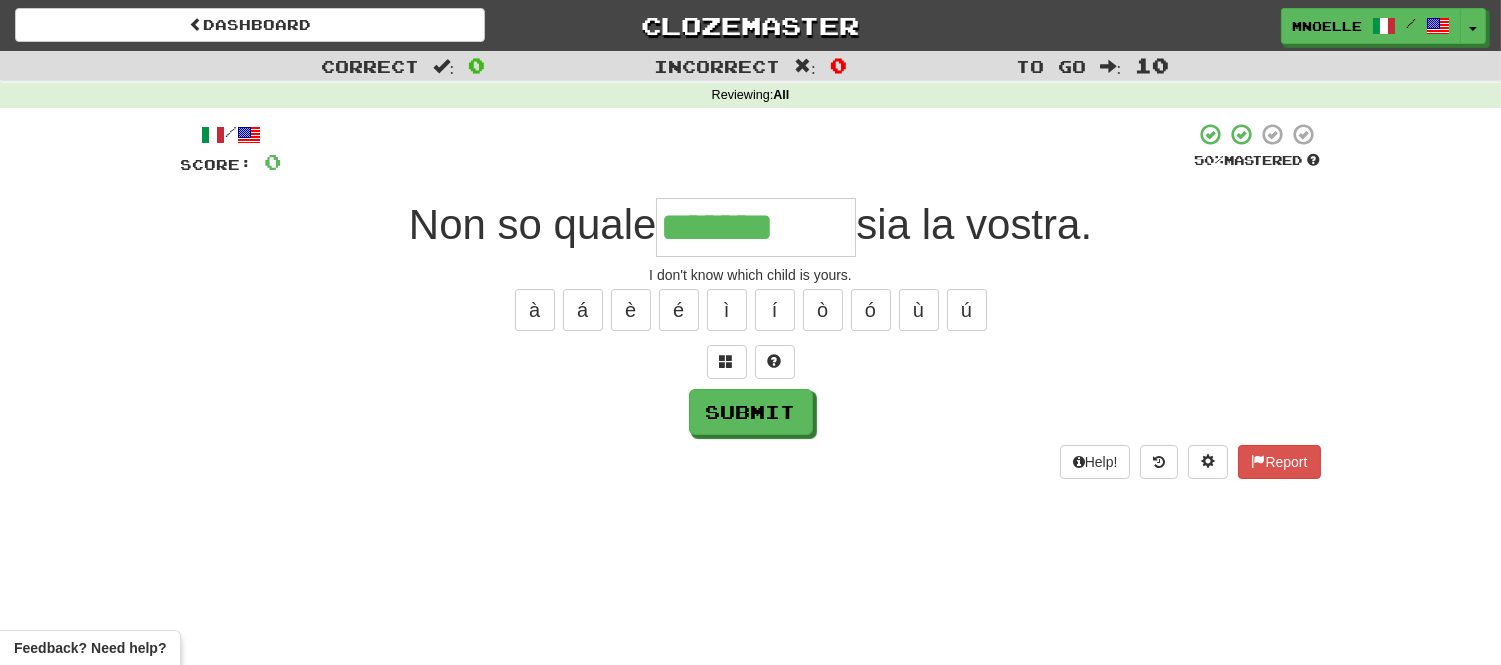 type on "*******" 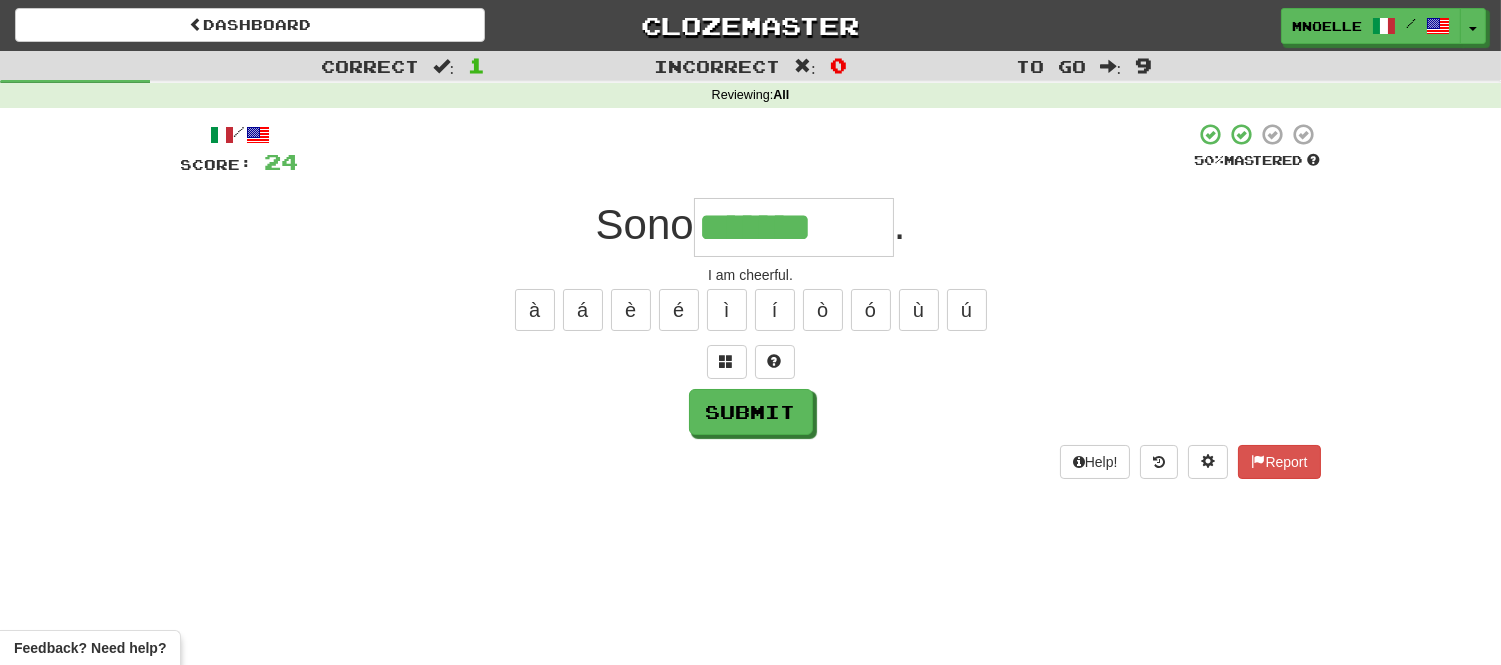 type on "*******" 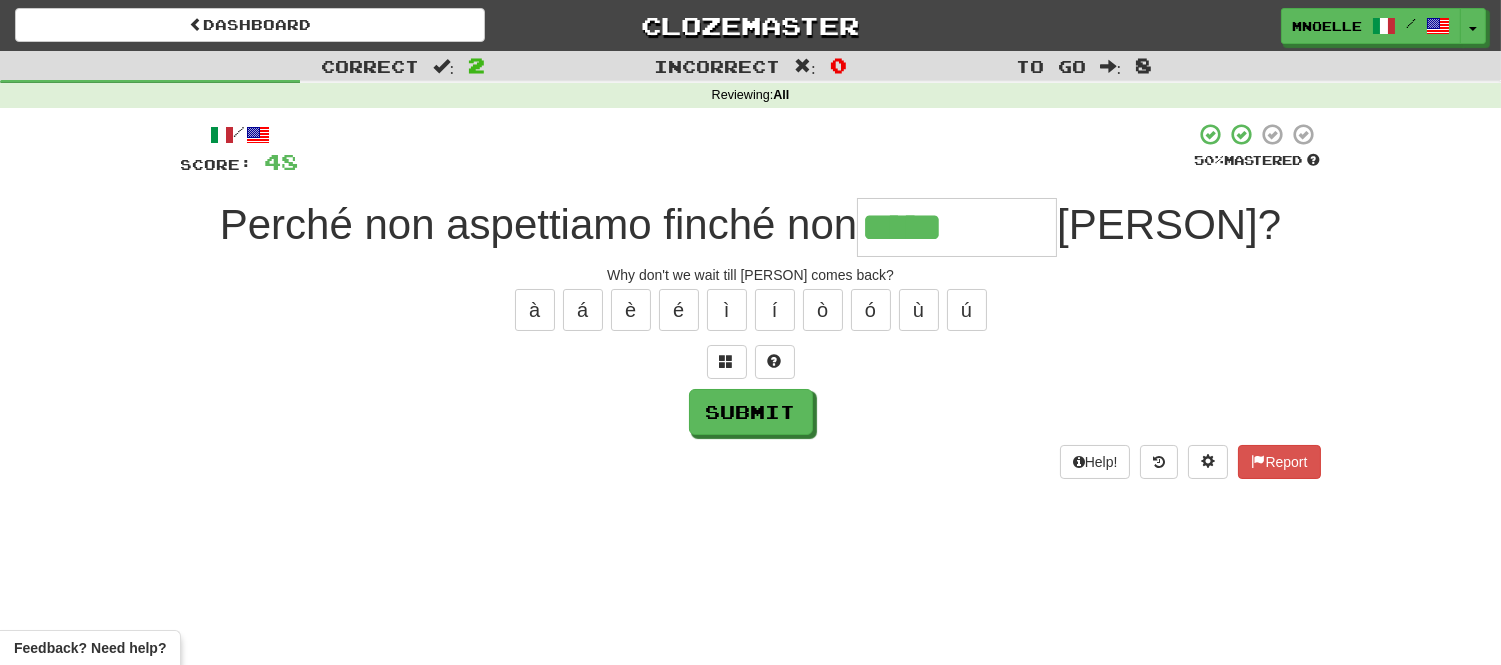 type on "*****" 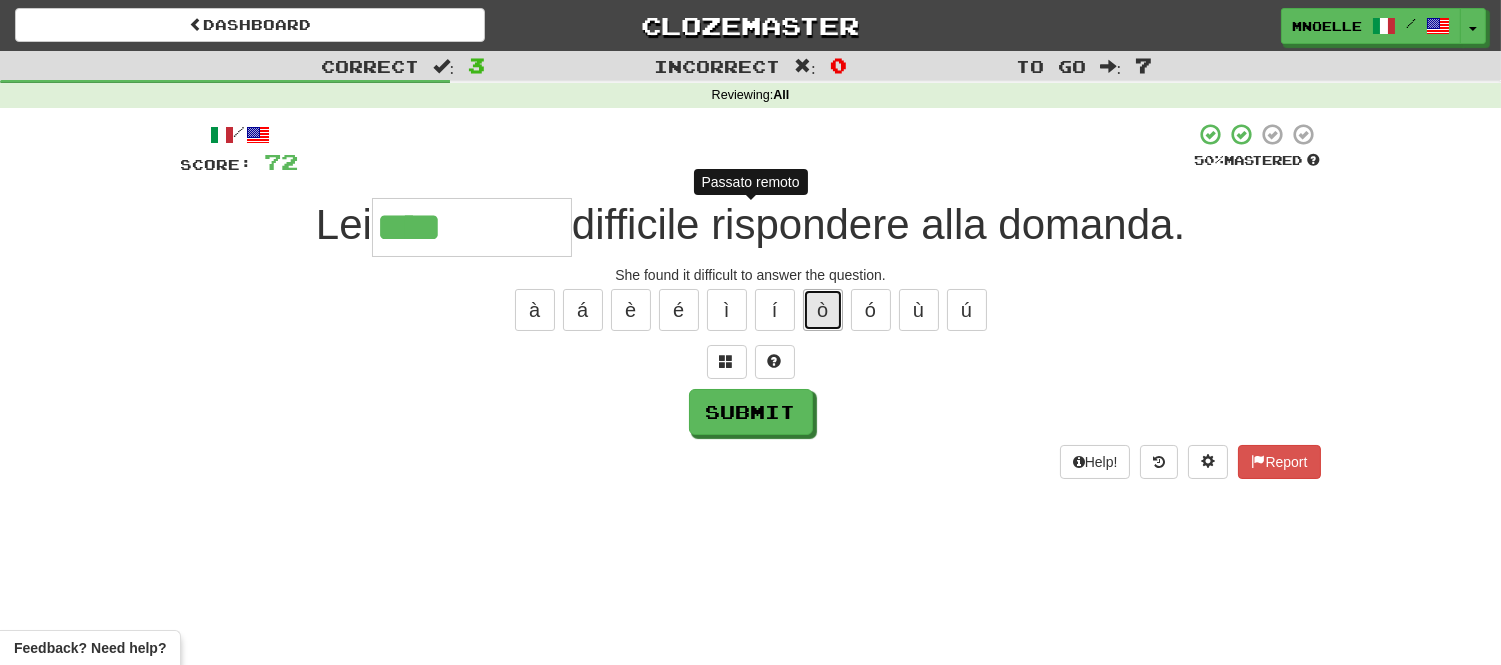 click on "ò" at bounding box center [823, 310] 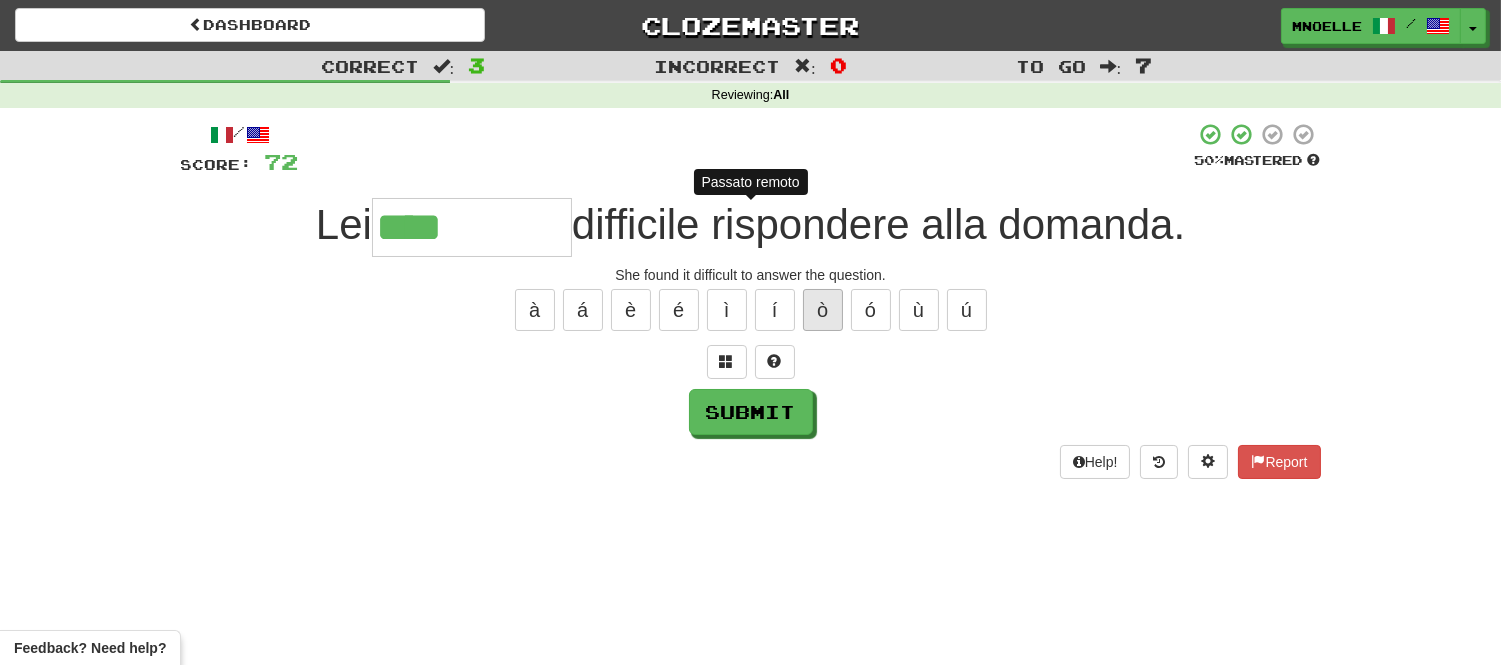 type on "*****" 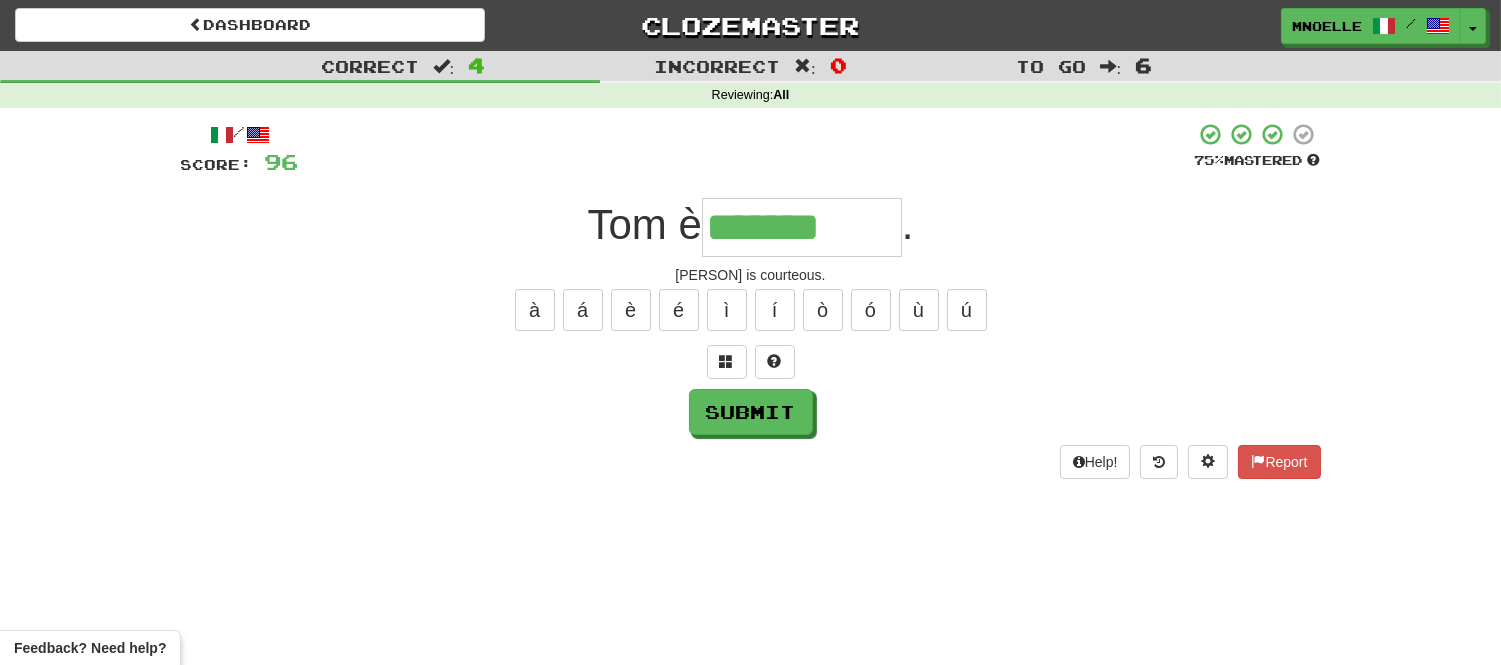 type on "*******" 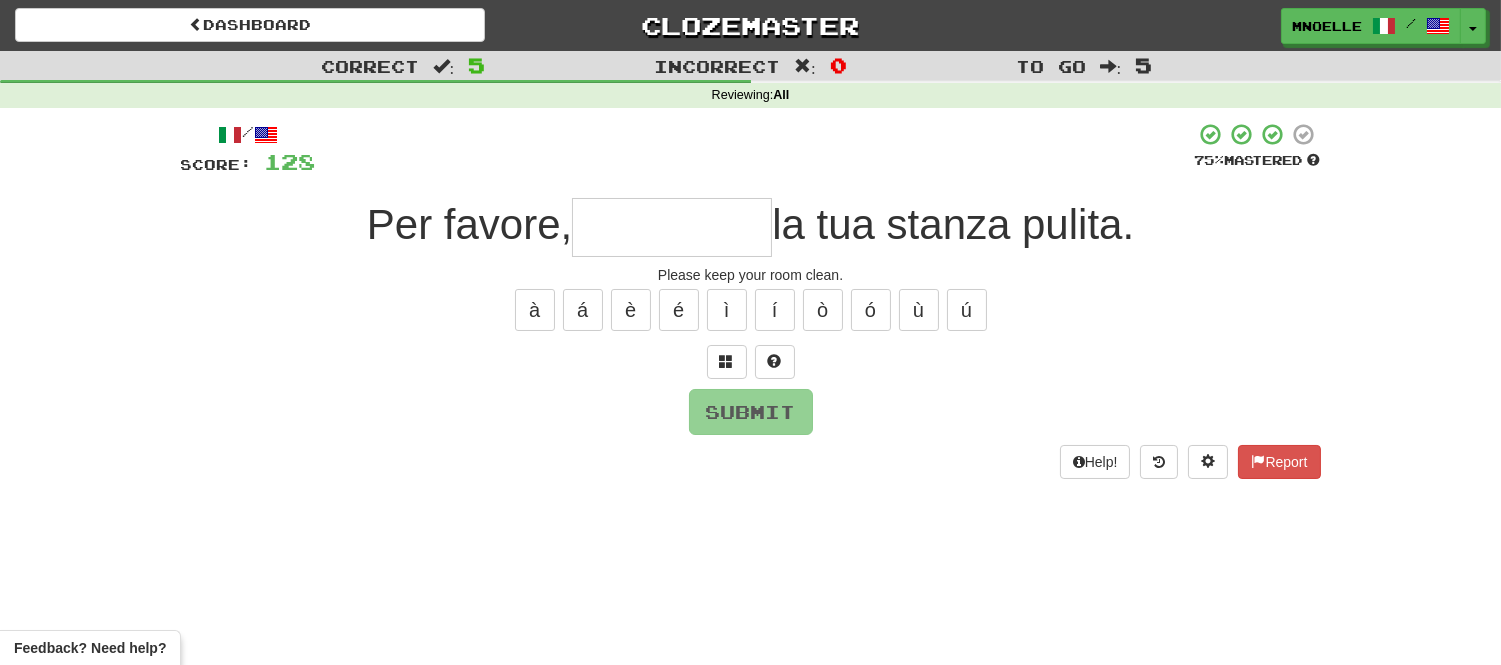 type on "*" 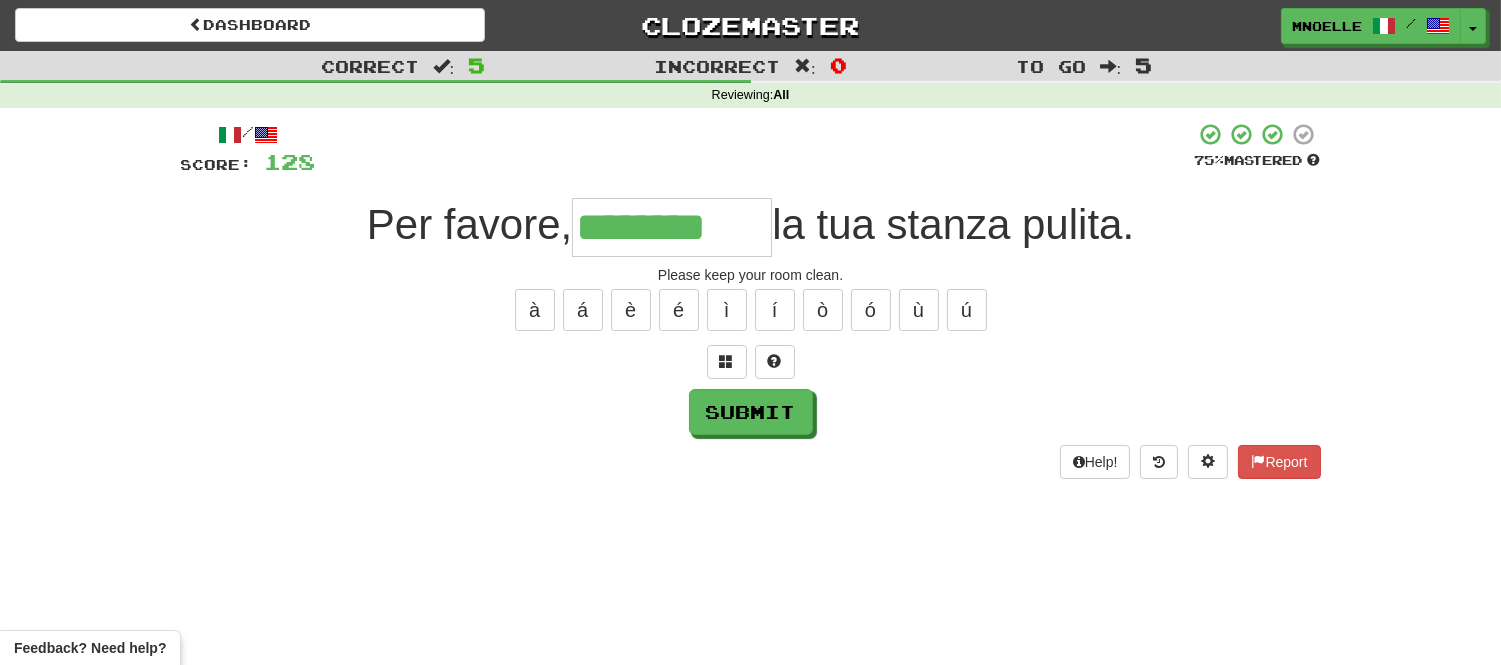 type on "********" 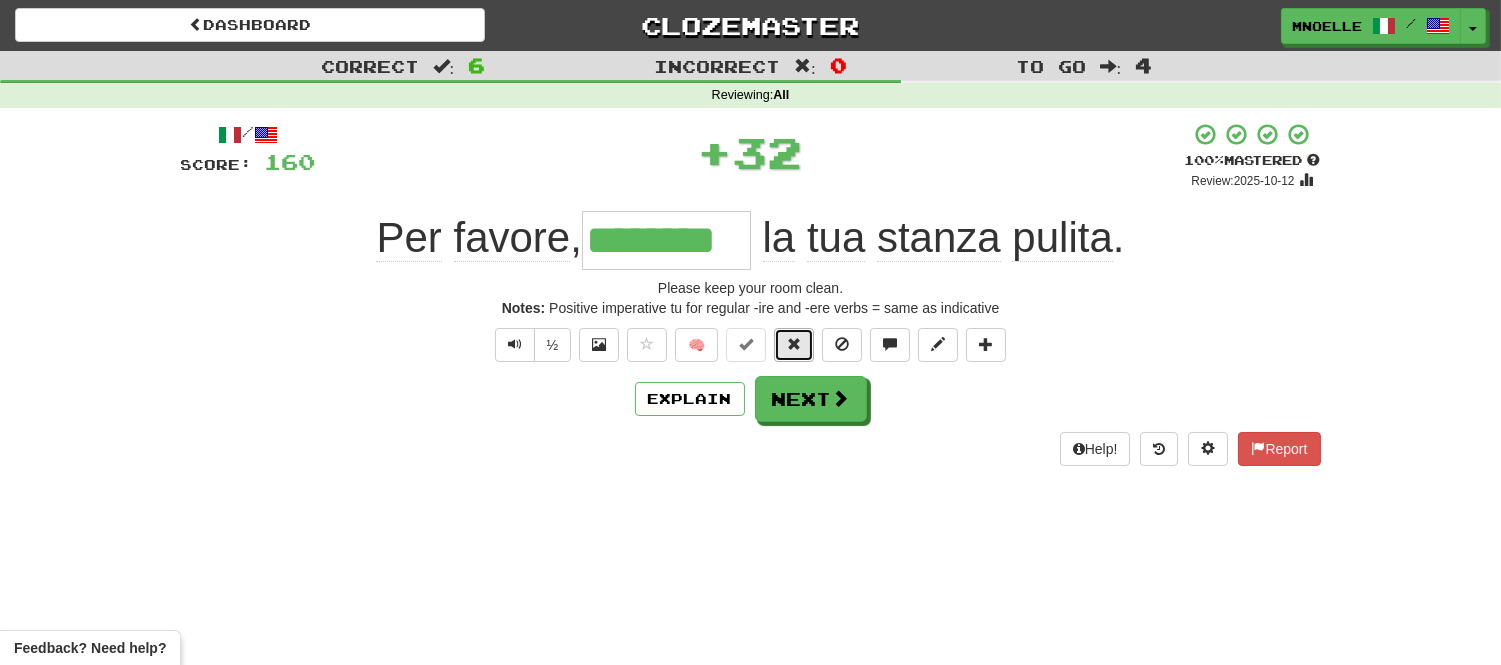 click at bounding box center [794, 344] 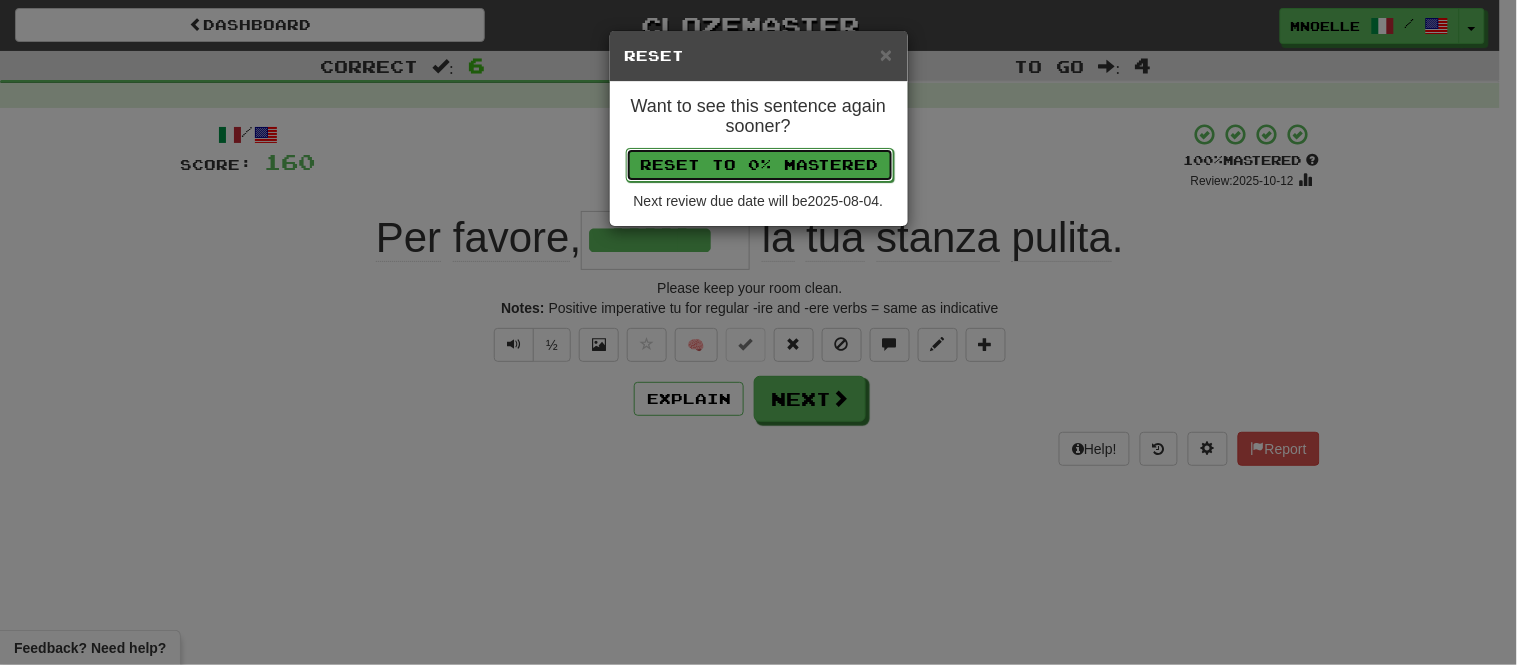 click on "Reset to 0% Mastered" at bounding box center [760, 165] 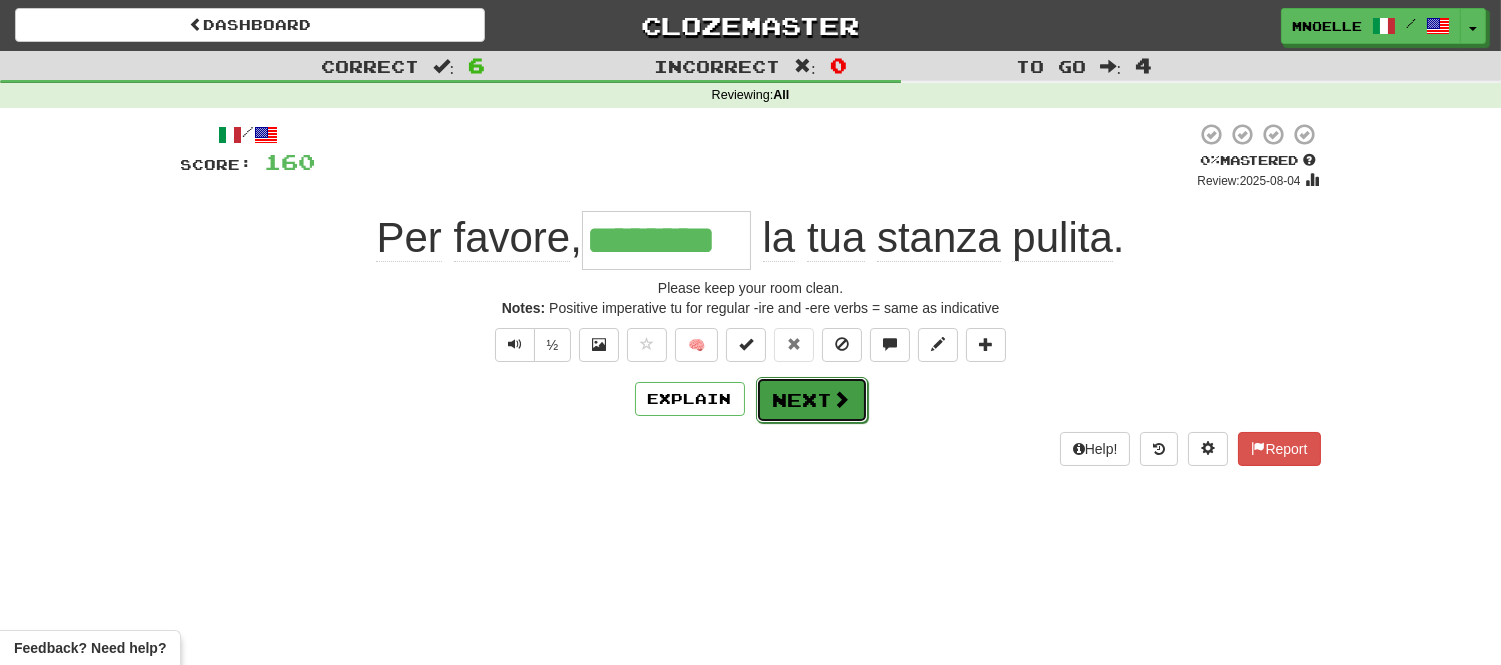 click on "Next" at bounding box center [812, 400] 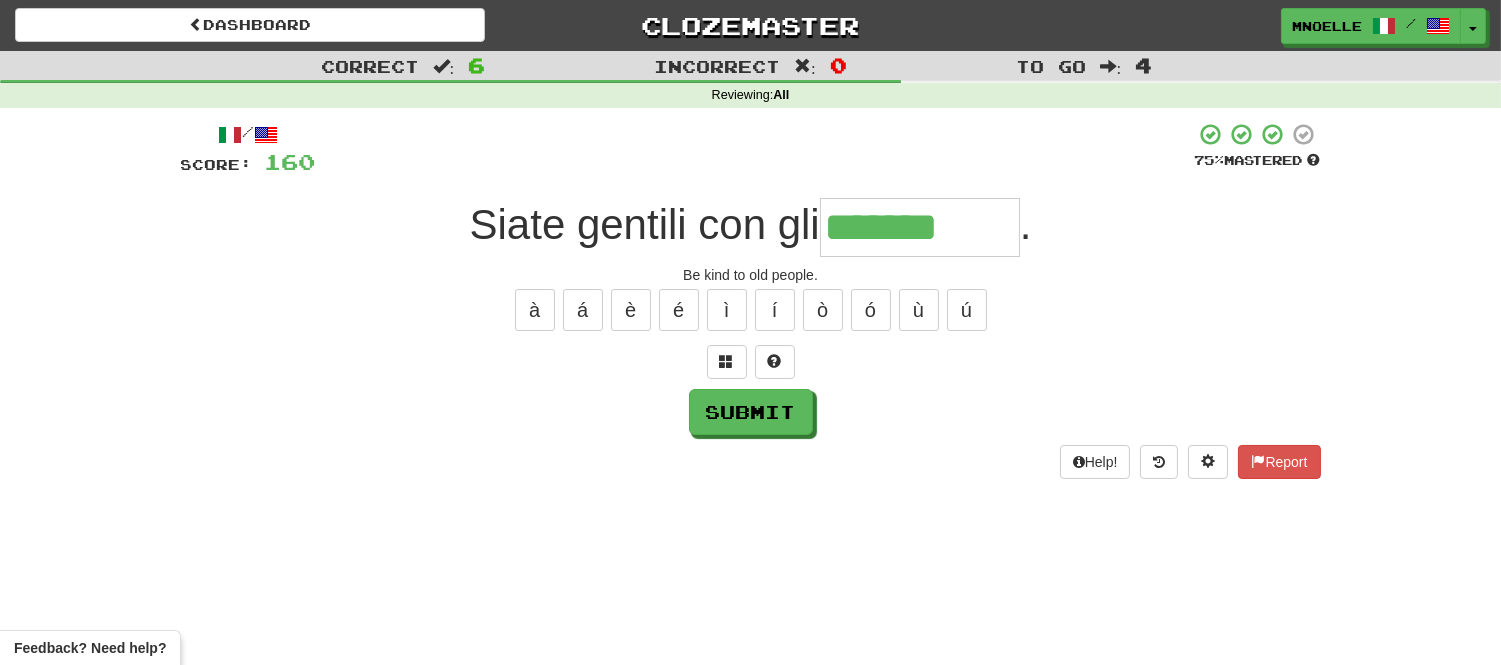 type on "*******" 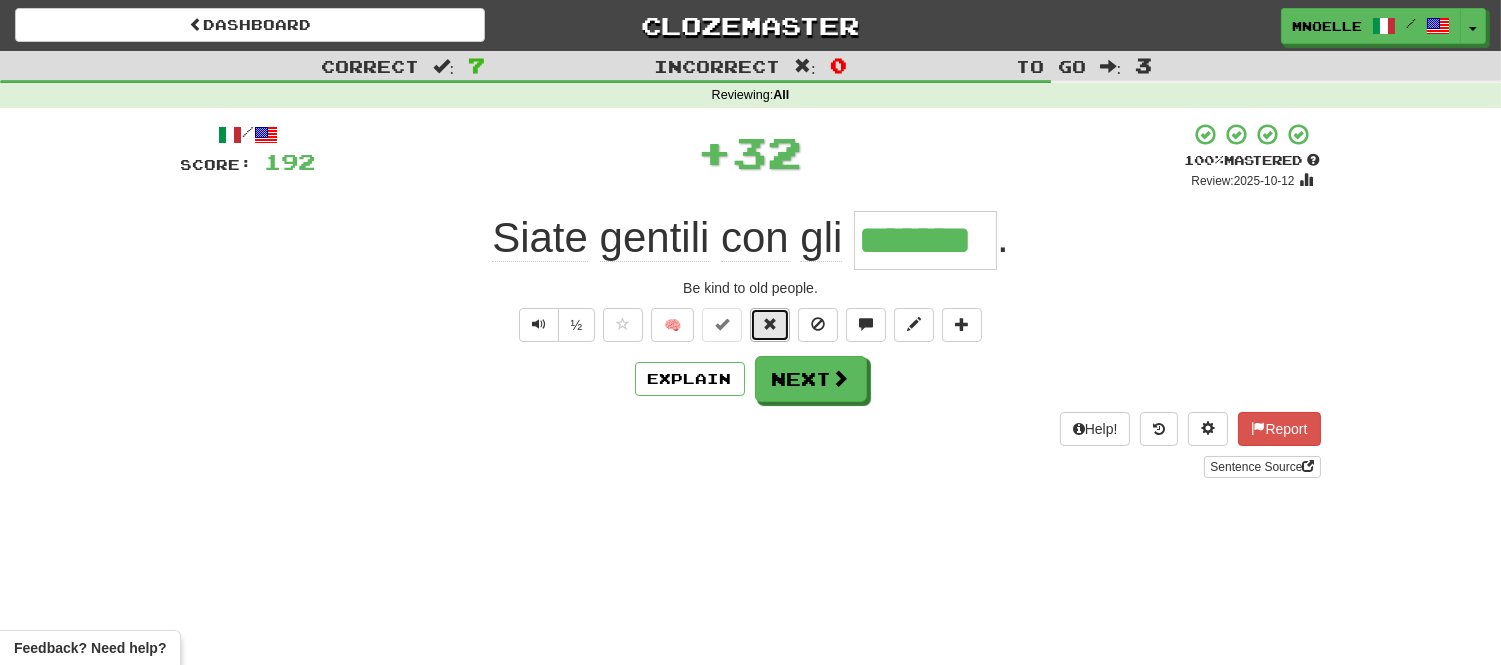 click at bounding box center [770, 324] 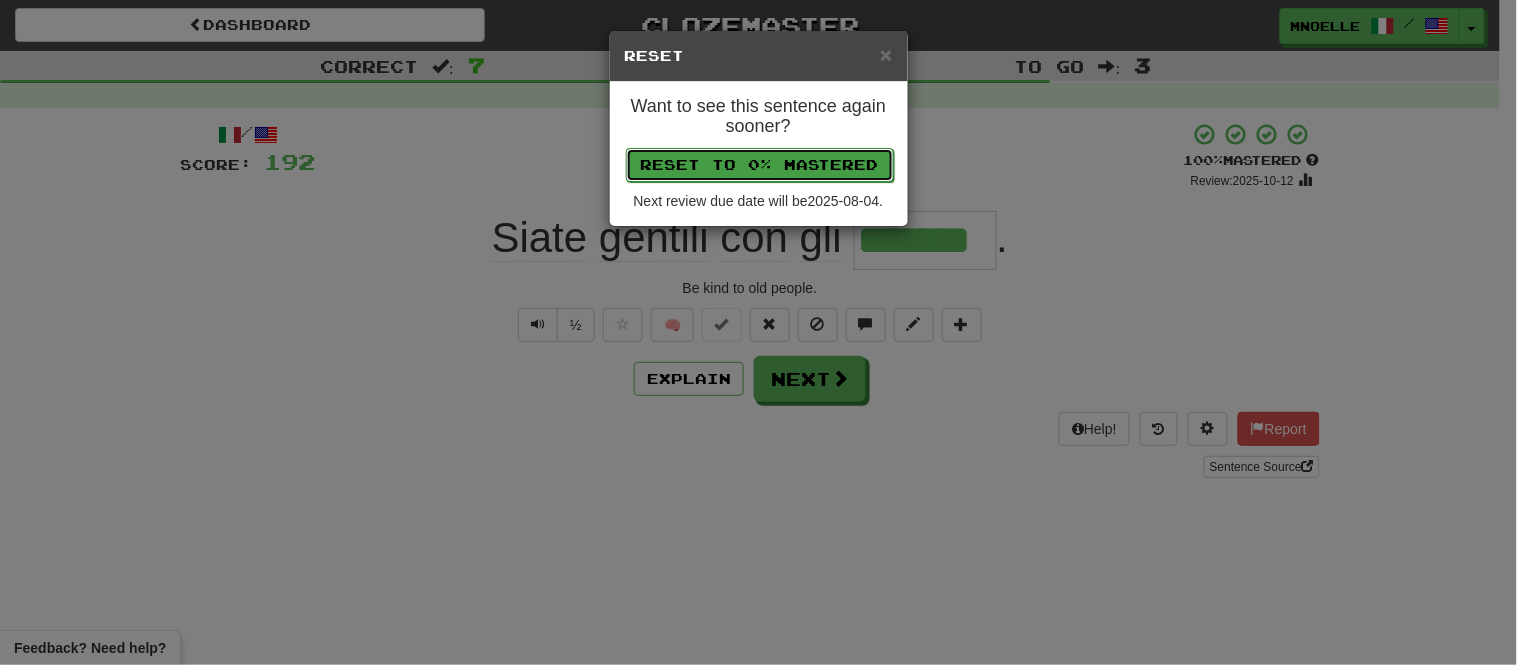 click on "Reset to 0% Mastered" at bounding box center (760, 165) 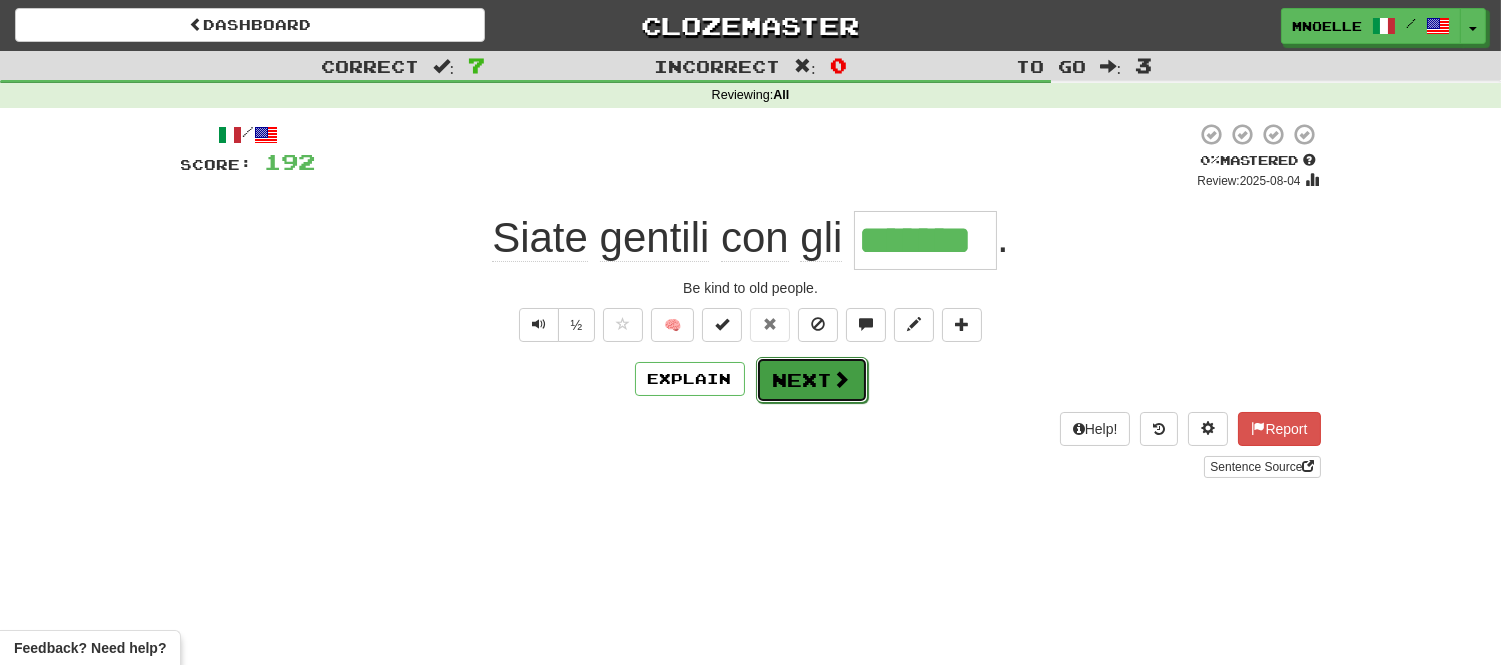 click at bounding box center (842, 379) 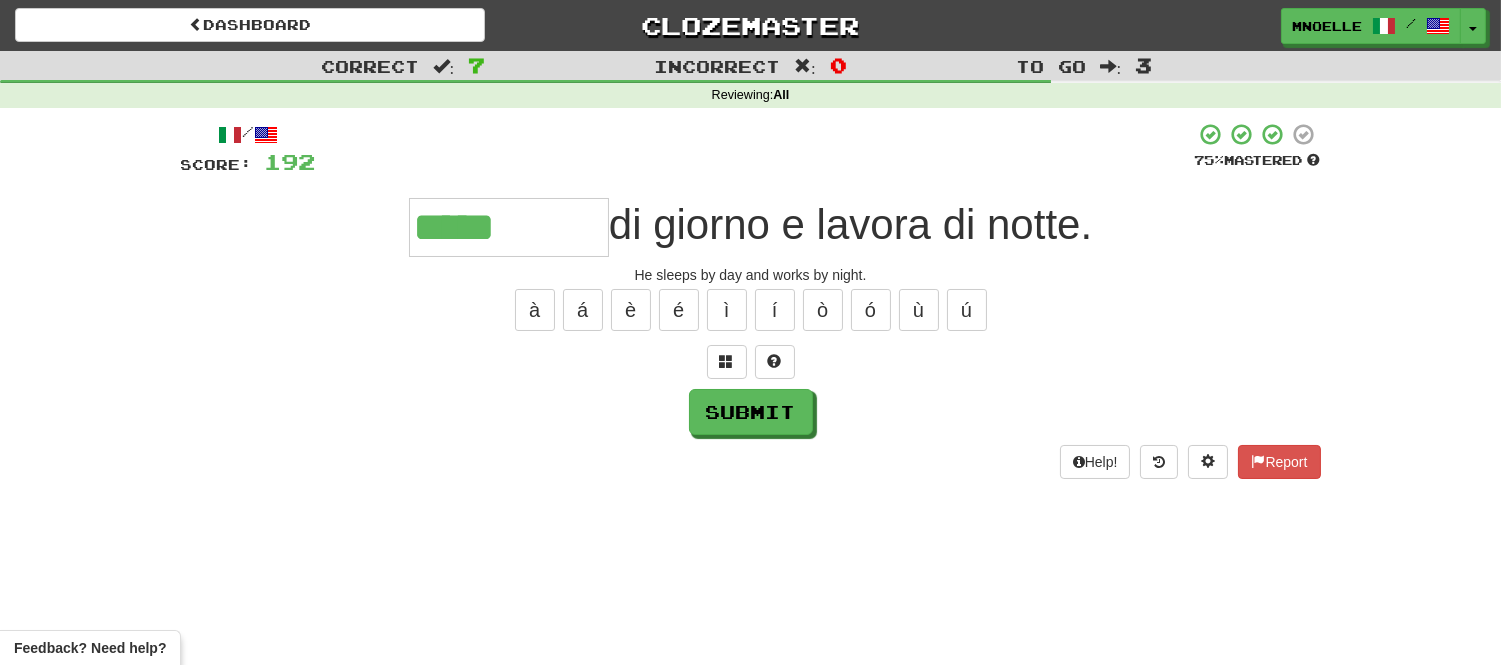 type on "*****" 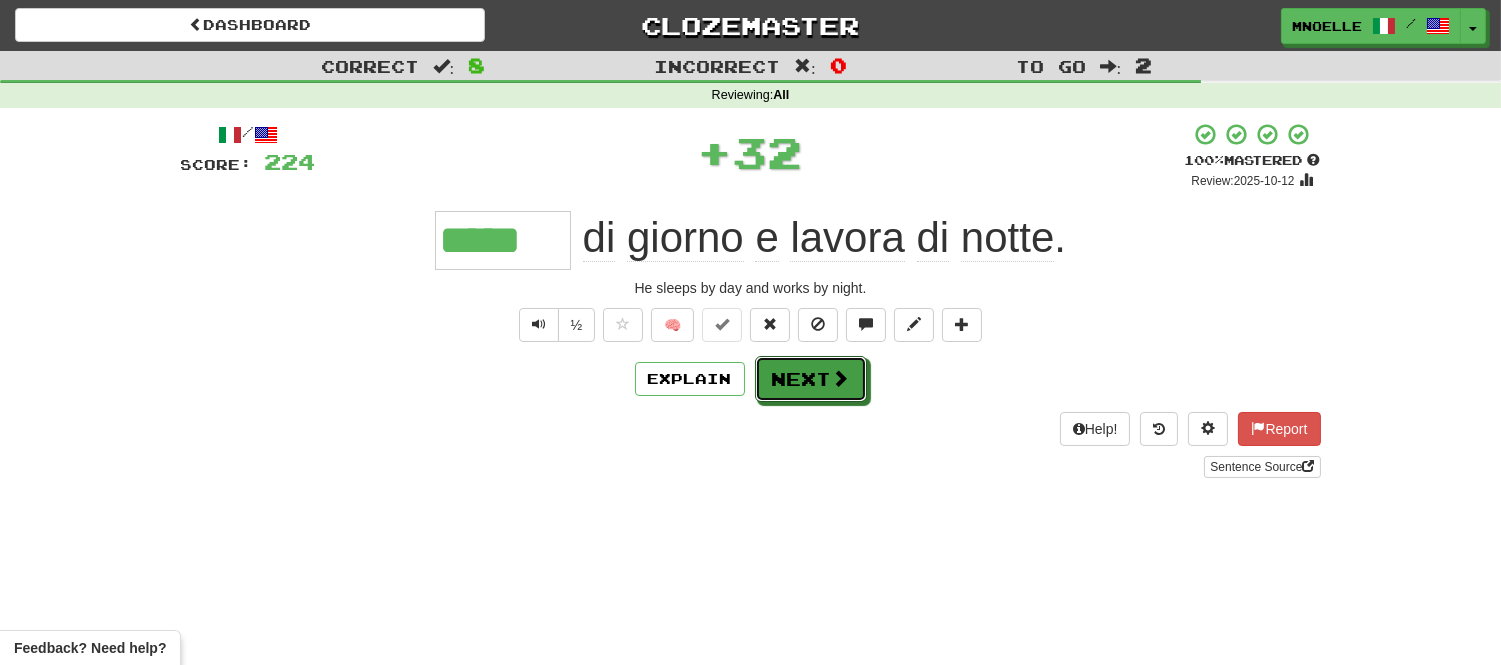 click at bounding box center [841, 378] 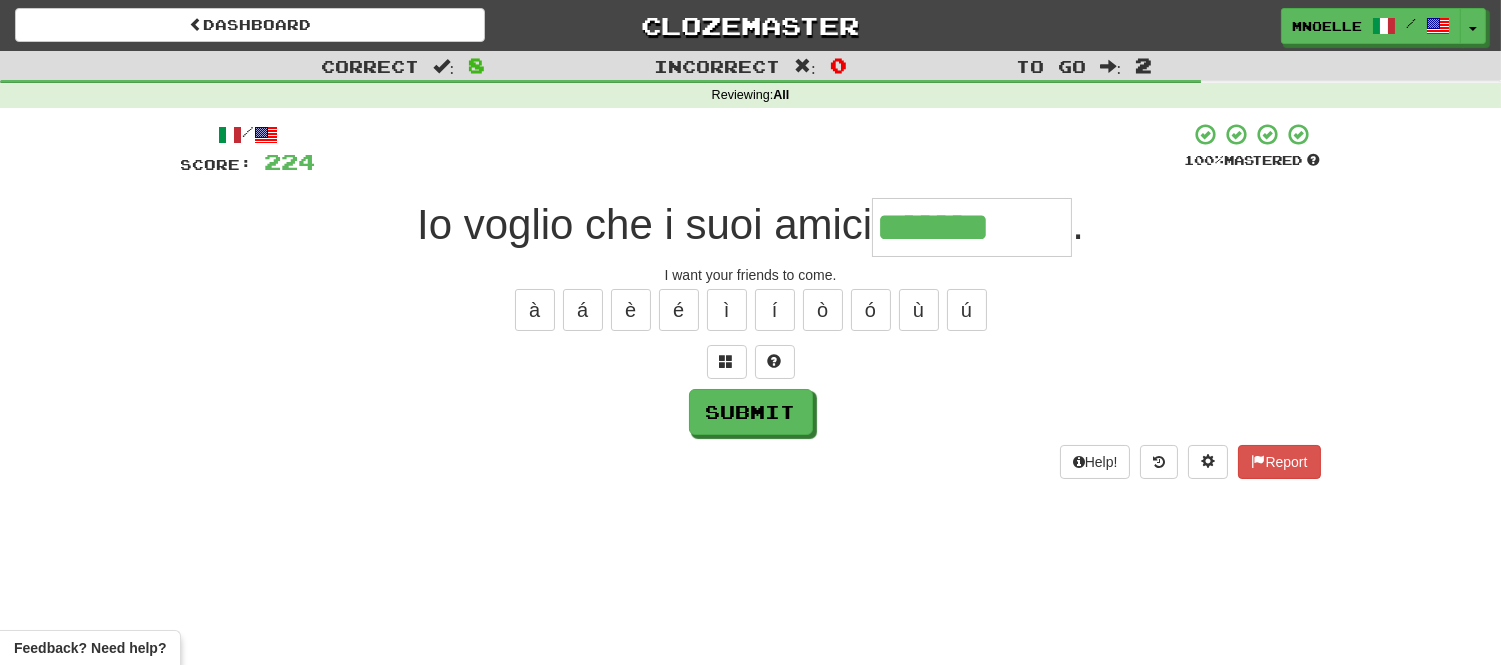 type on "*******" 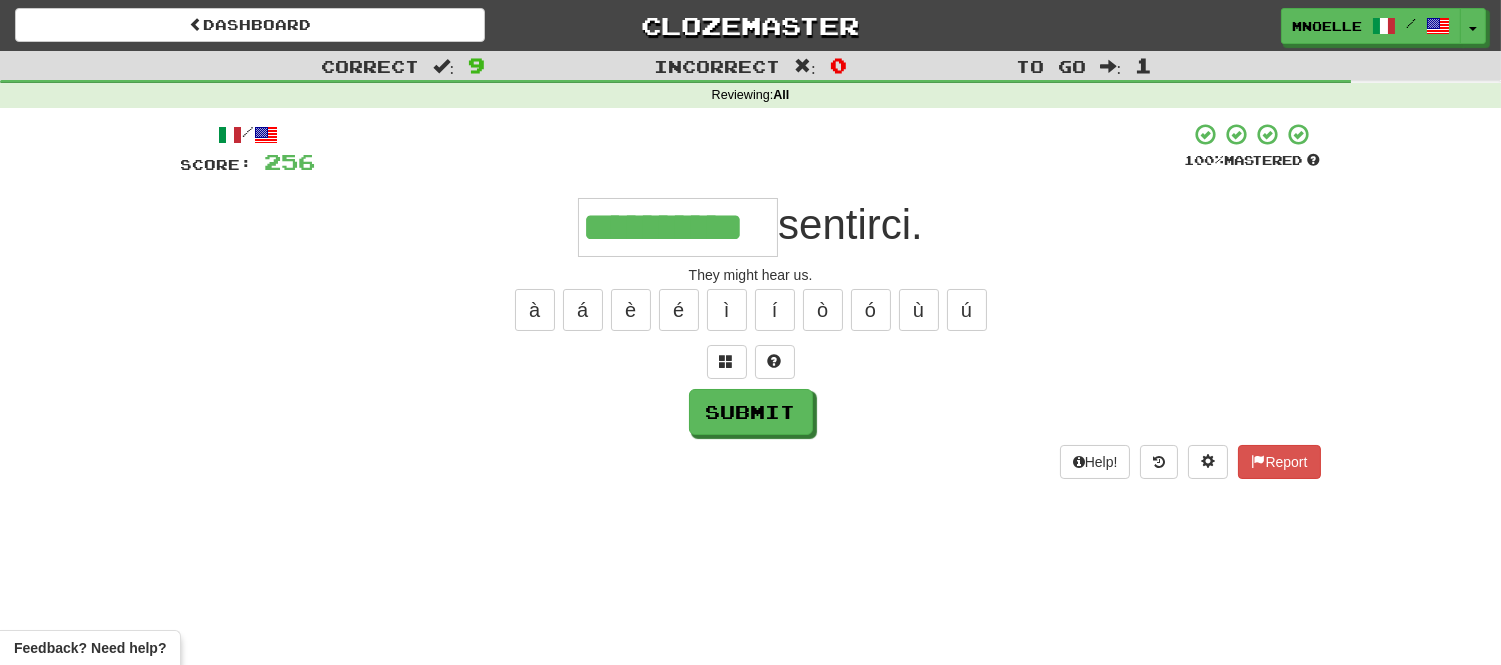scroll, scrollTop: 0, scrollLeft: 11, axis: horizontal 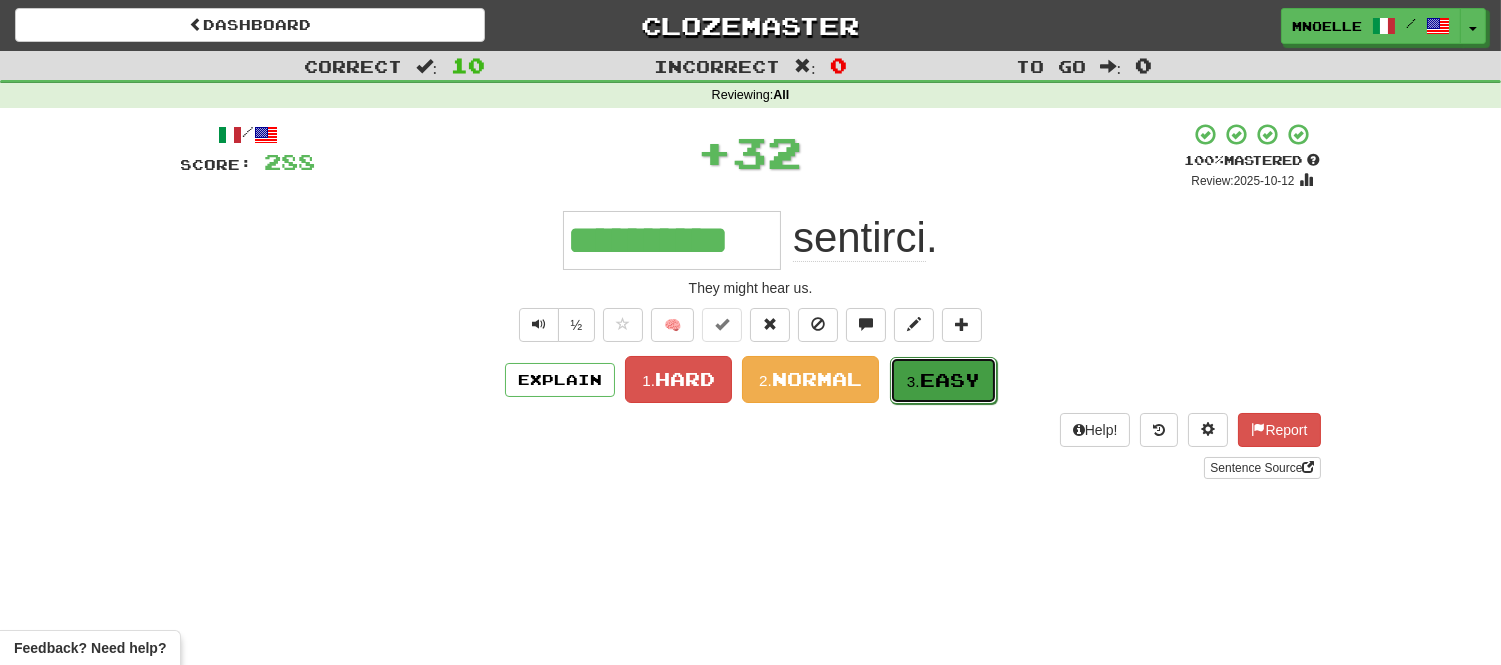 click on "3.  Easy" at bounding box center [943, 380] 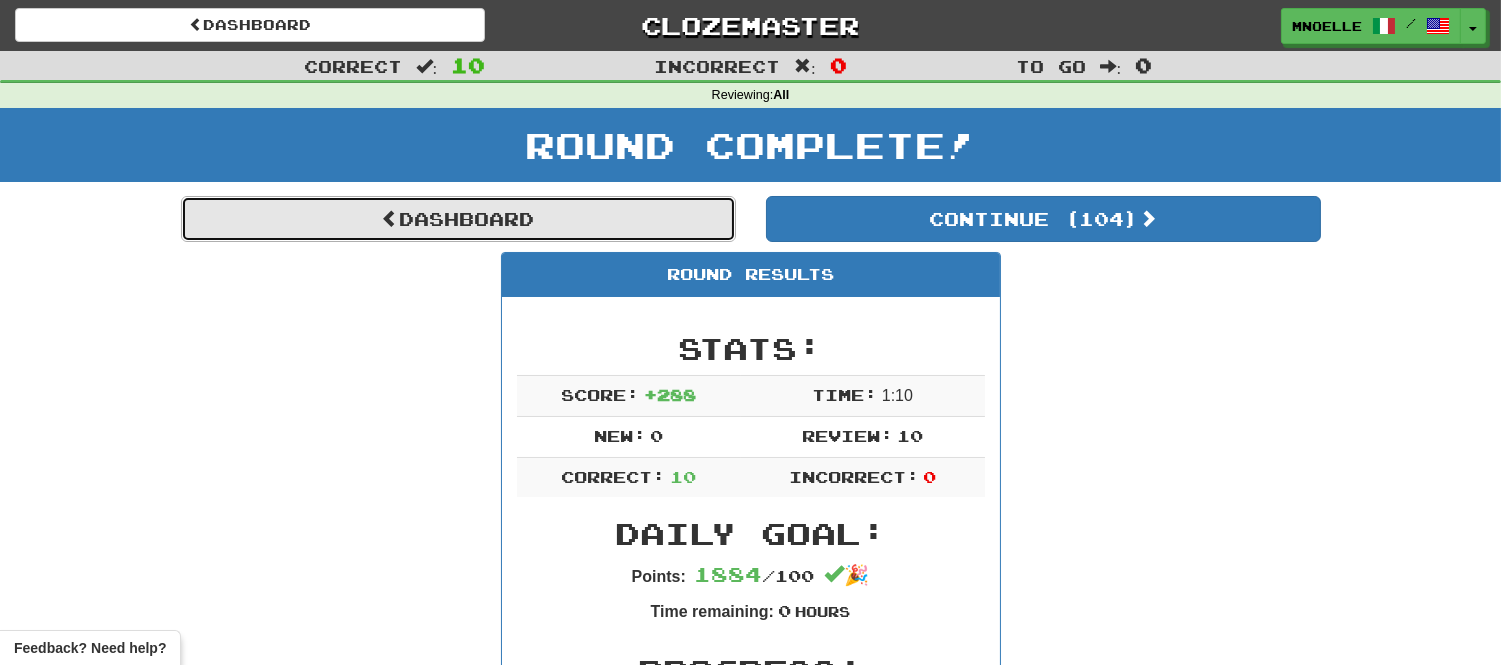 click on "Dashboard" at bounding box center [458, 219] 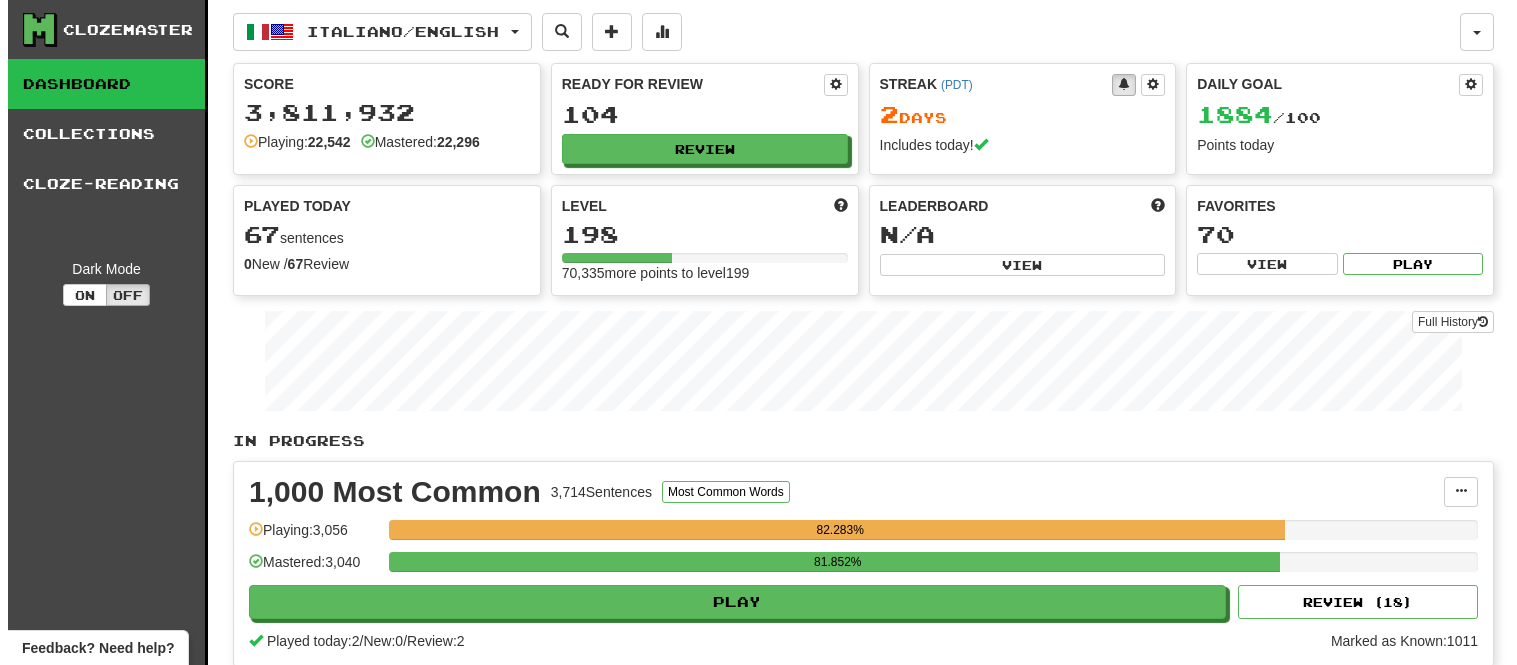 scroll, scrollTop: 0, scrollLeft: 0, axis: both 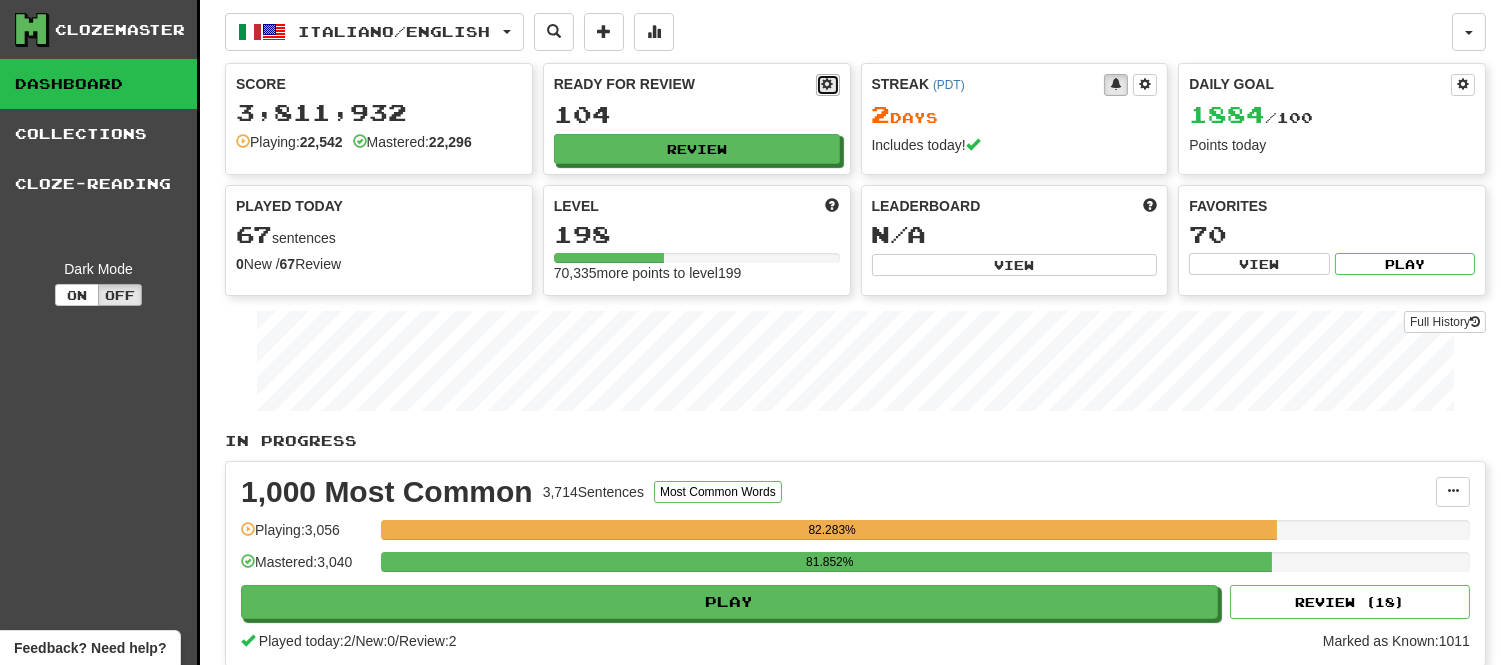 click at bounding box center (828, 84) 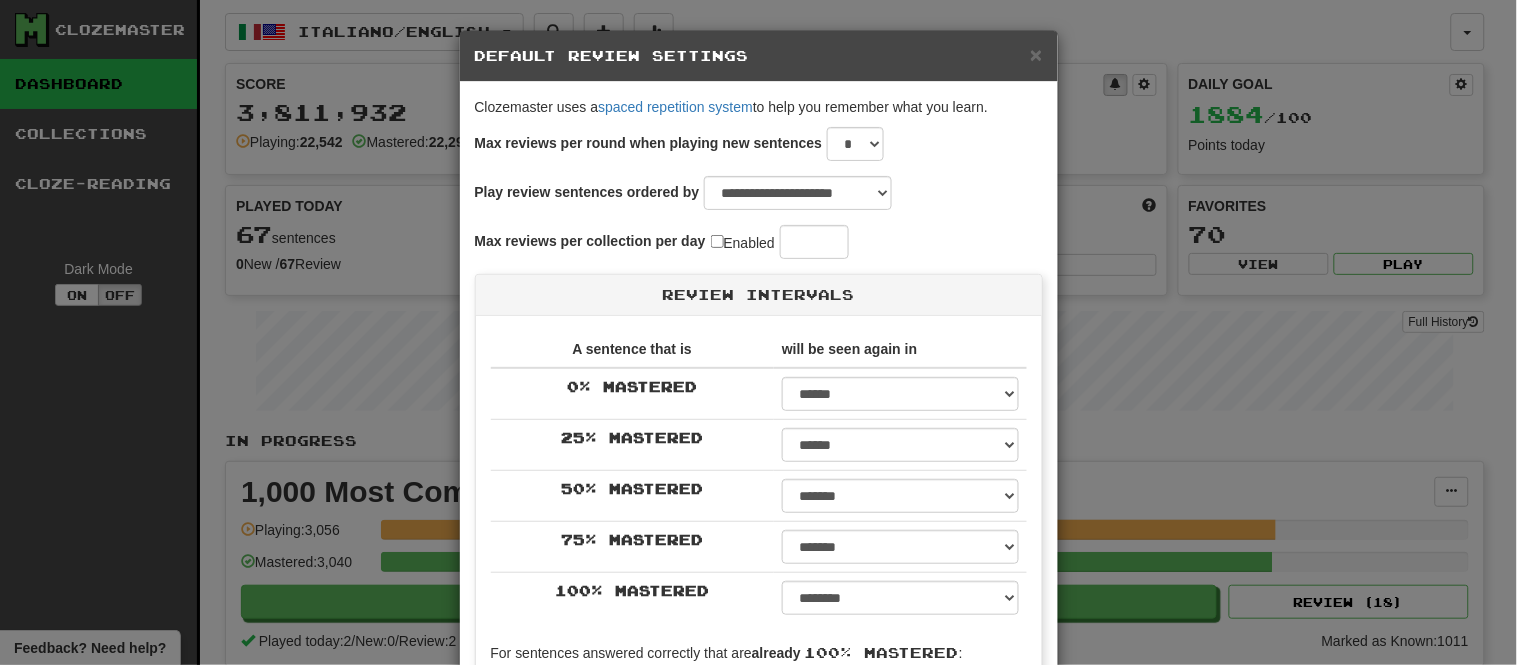 select on "*" 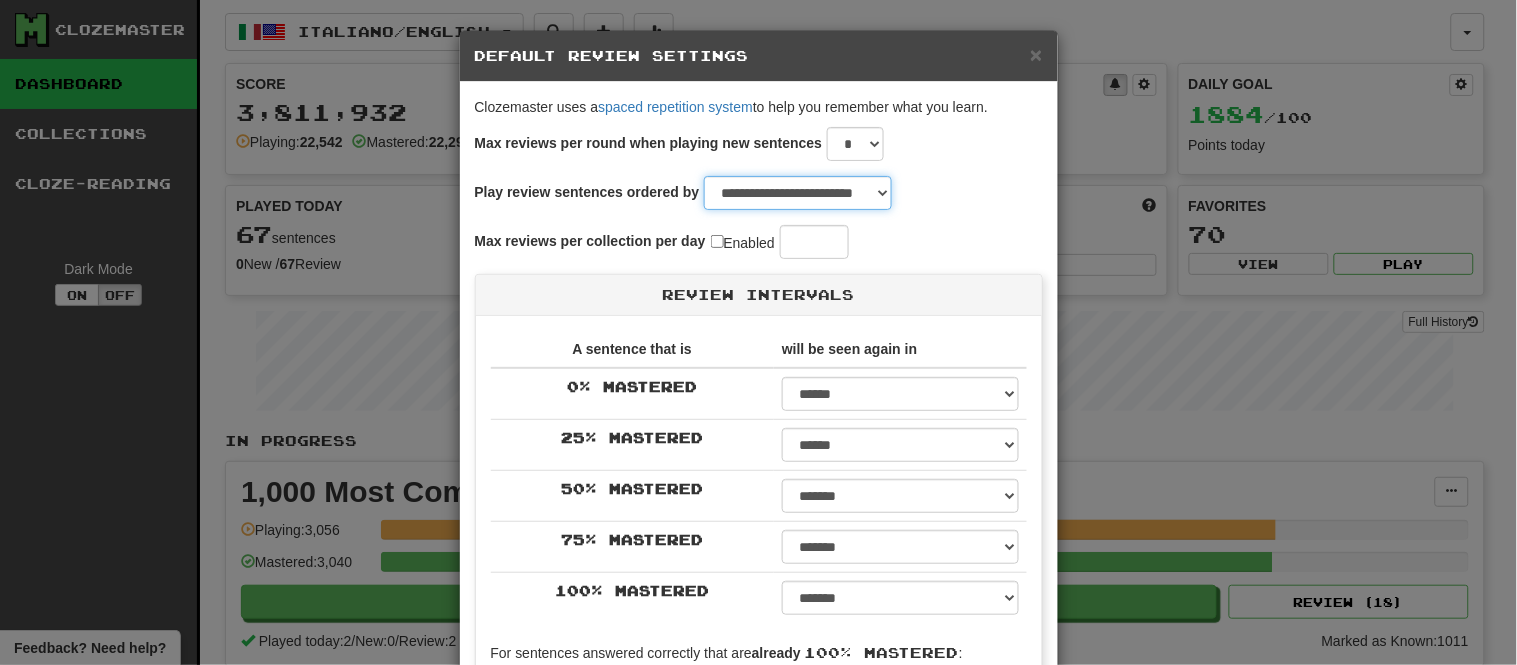 click on "**********" at bounding box center [798, 193] 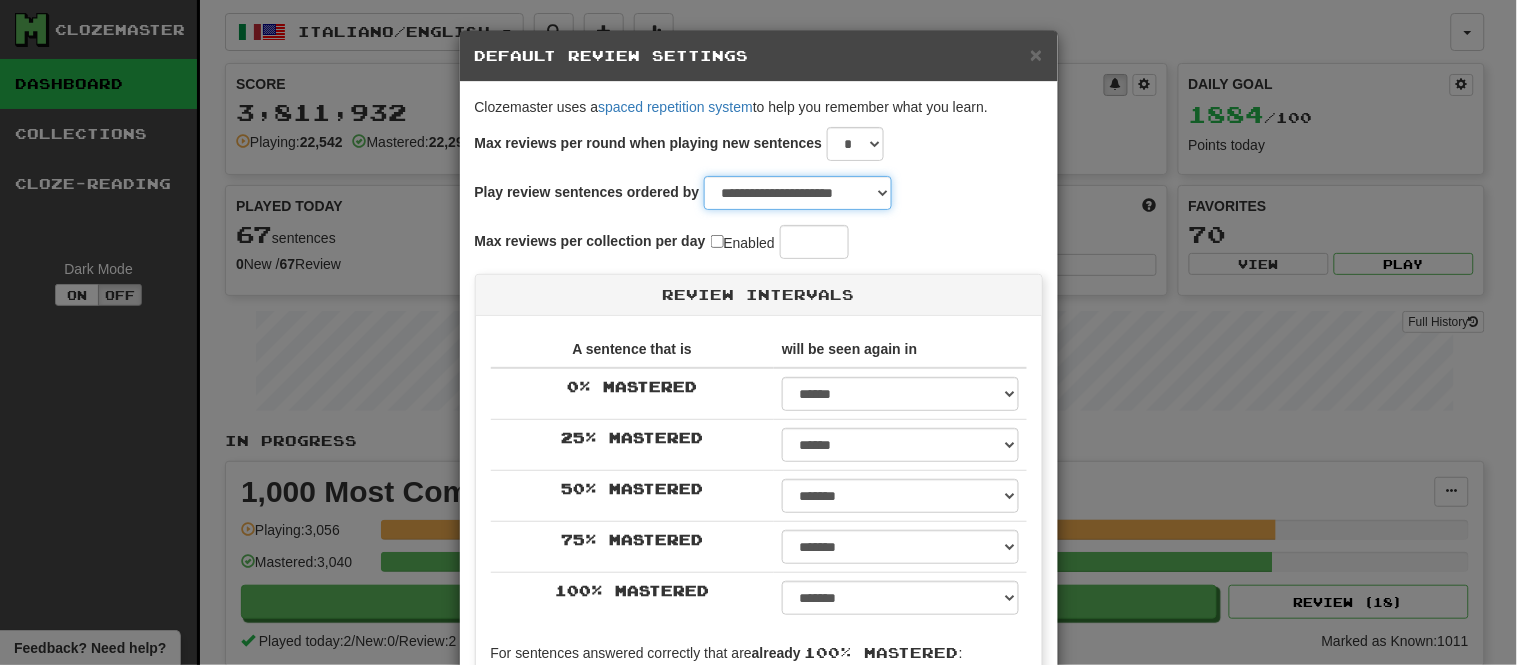 click on "**********" at bounding box center [798, 193] 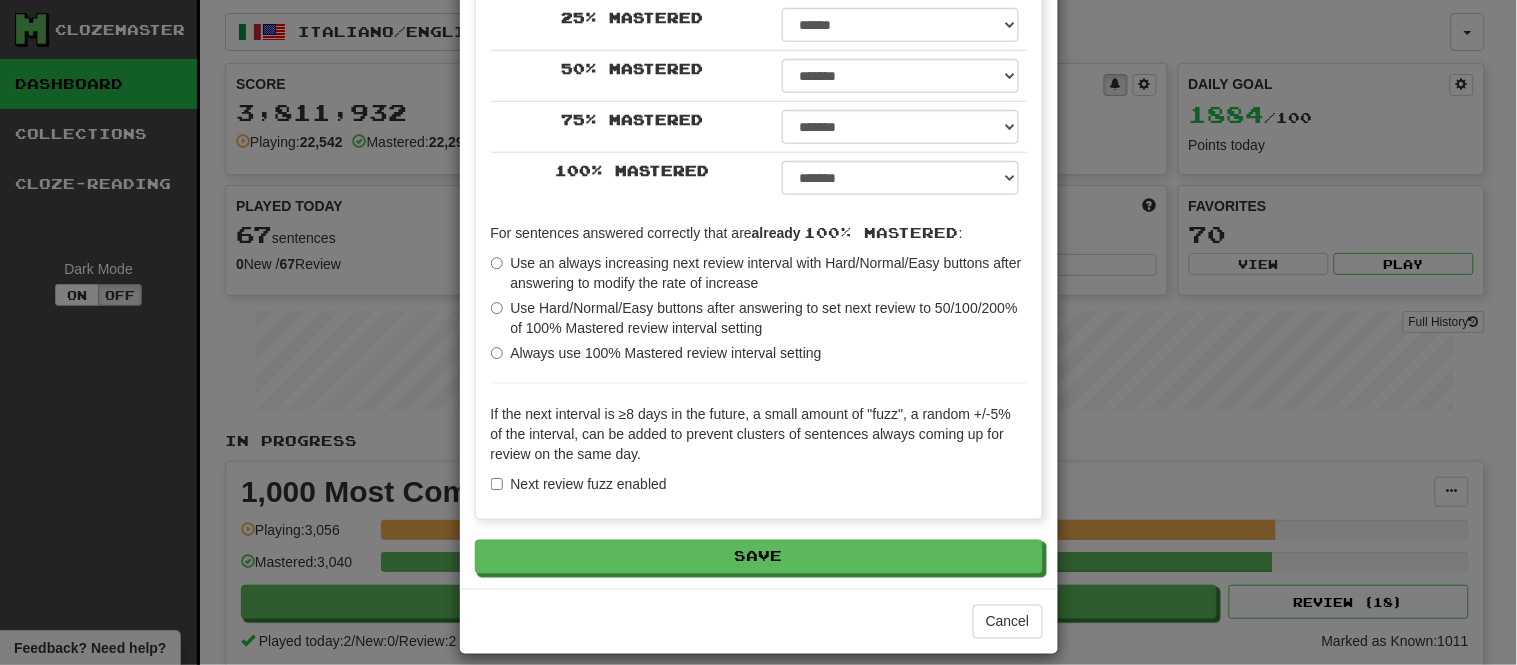 scroll, scrollTop: 441, scrollLeft: 0, axis: vertical 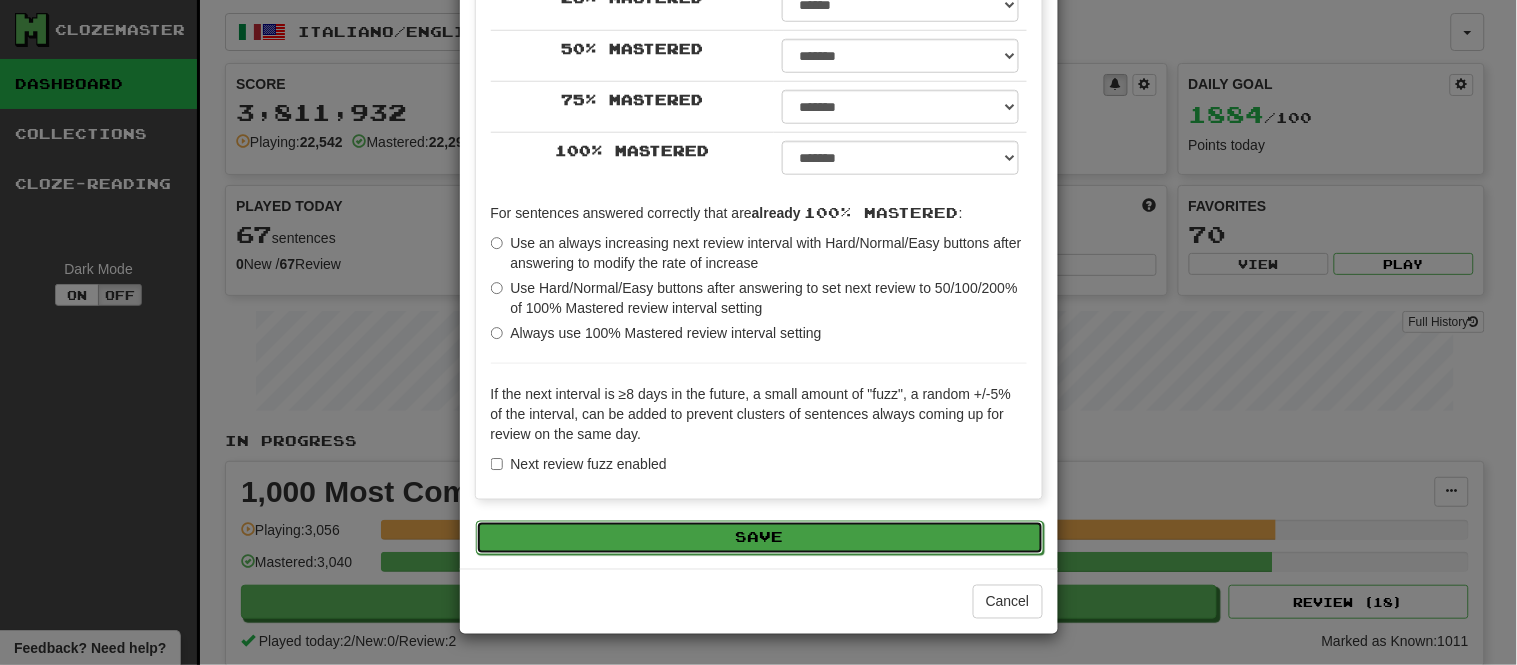 click on "Save" at bounding box center (760, 538) 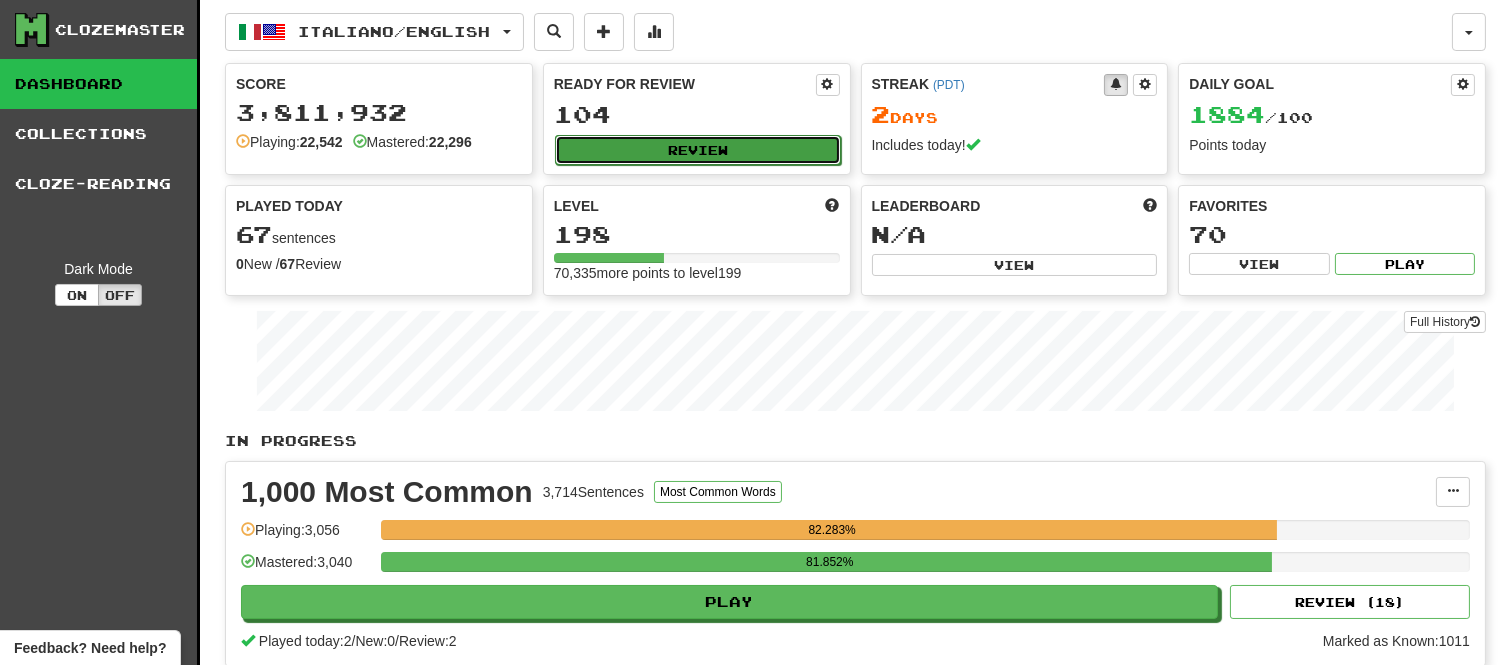 click on "Review" at bounding box center [698, 150] 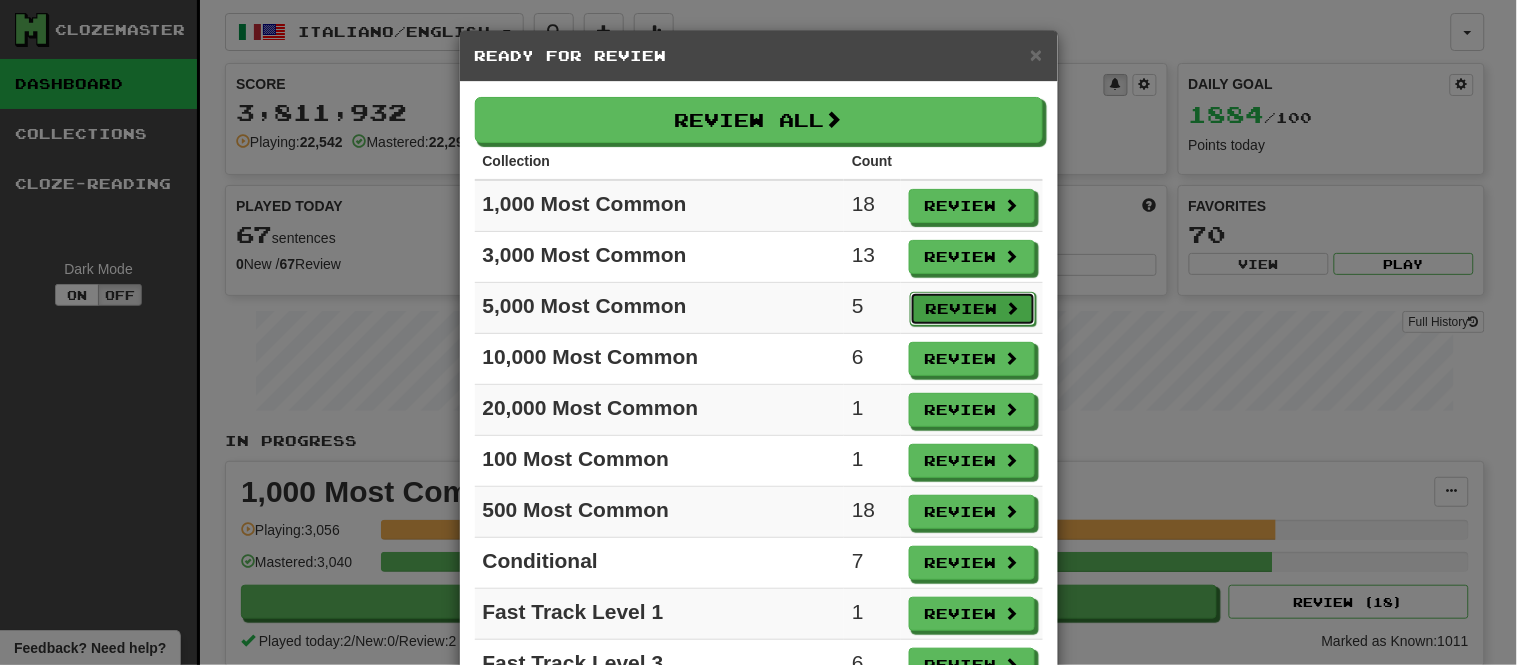 click on "Review" at bounding box center [973, 309] 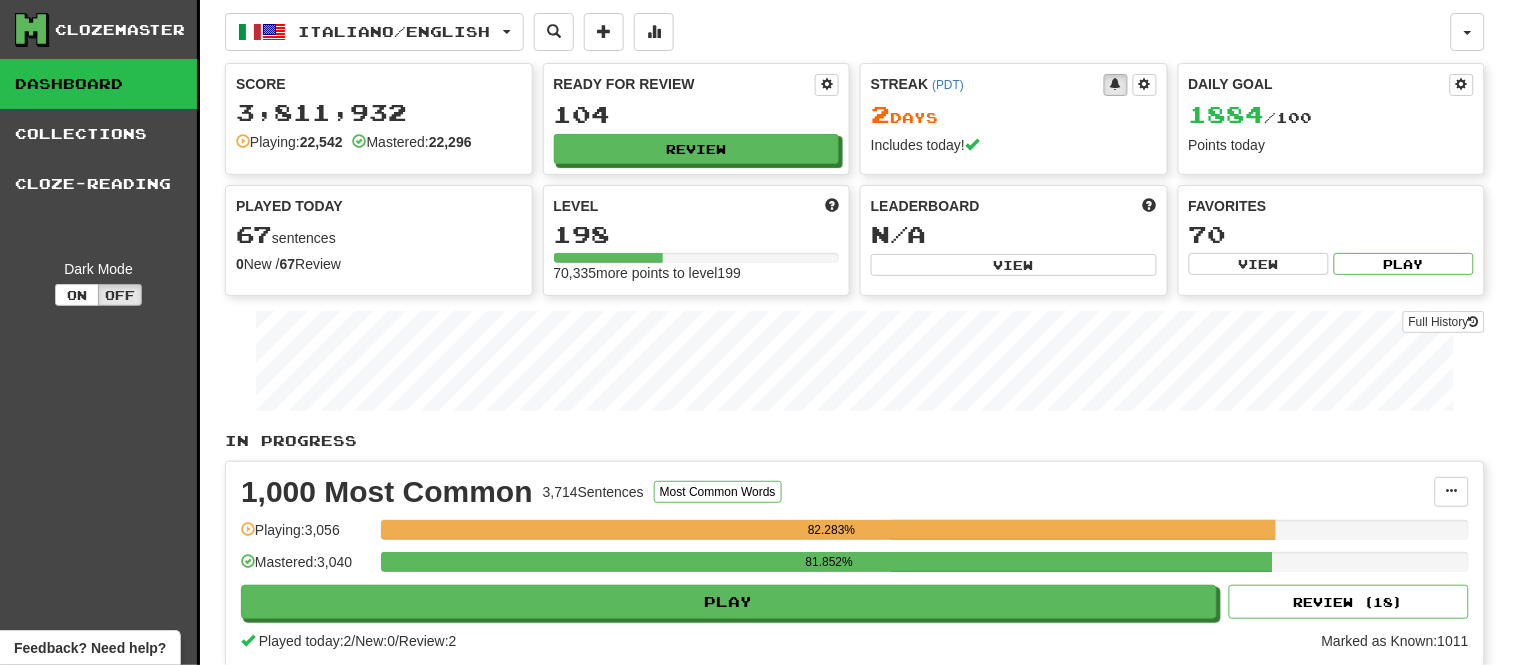 select on "**" 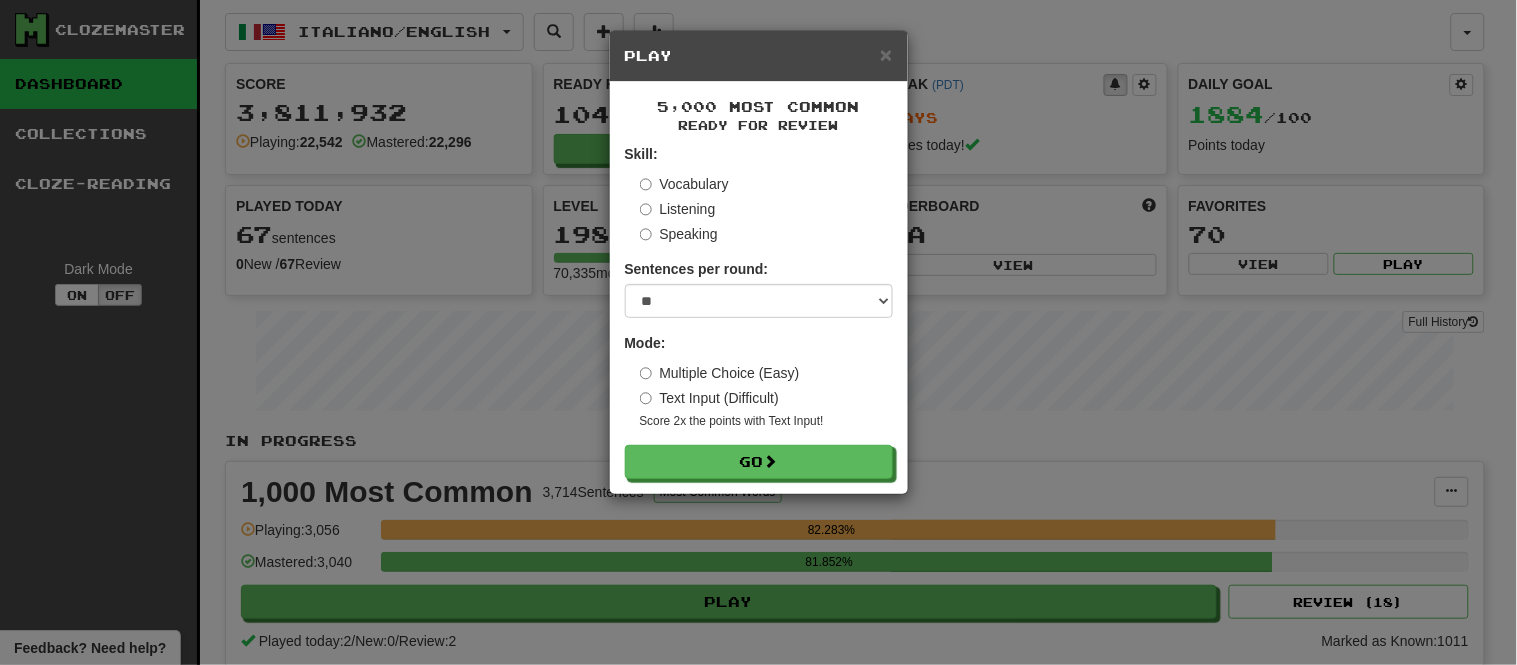 click on "Multiple Choice (Easy)" at bounding box center (720, 373) 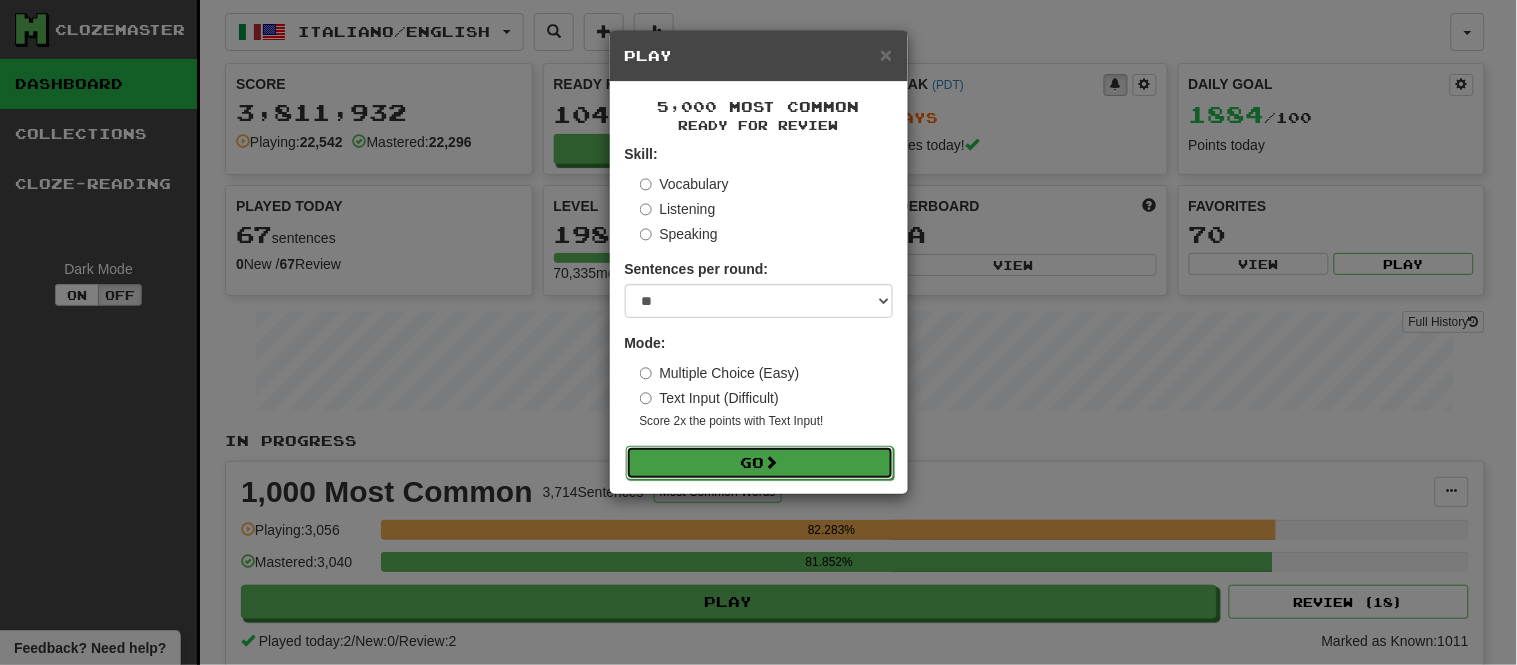 click on "Go" at bounding box center [760, 463] 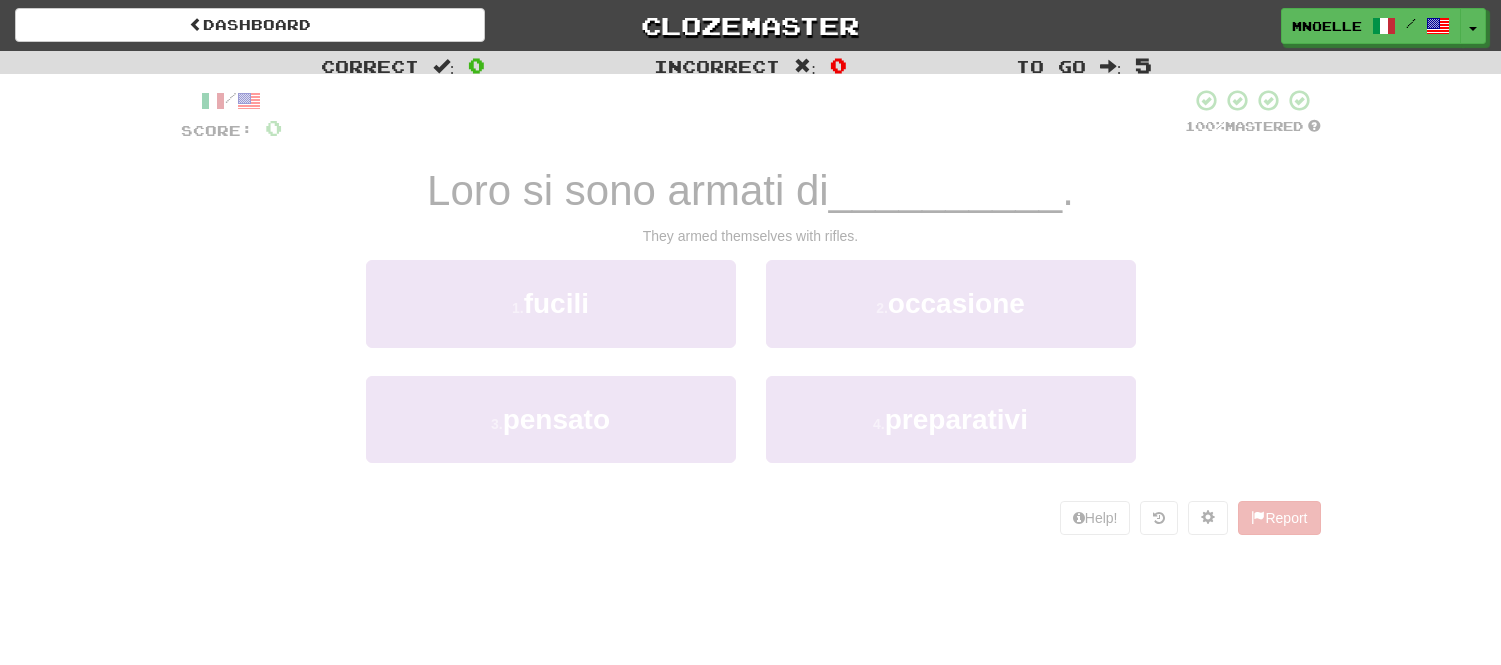 scroll, scrollTop: 0, scrollLeft: 0, axis: both 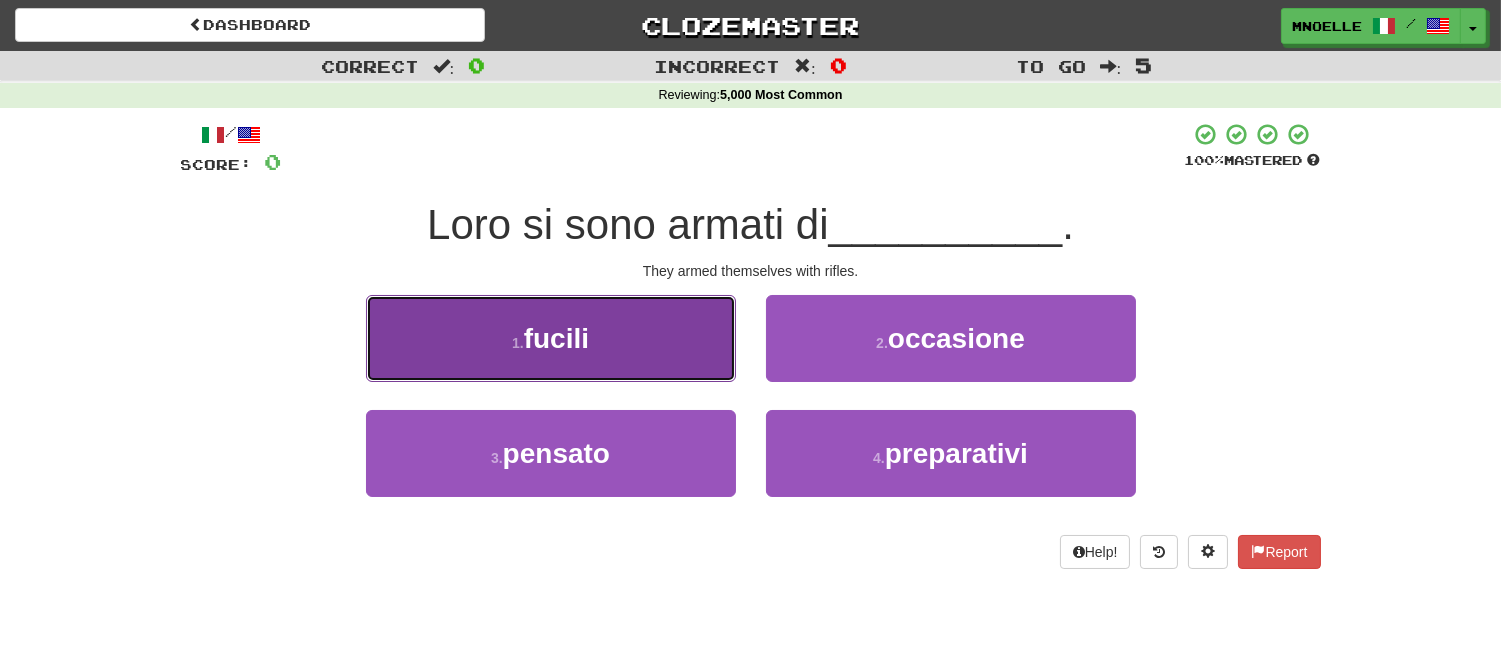 click on "1 .  fucili" at bounding box center (551, 338) 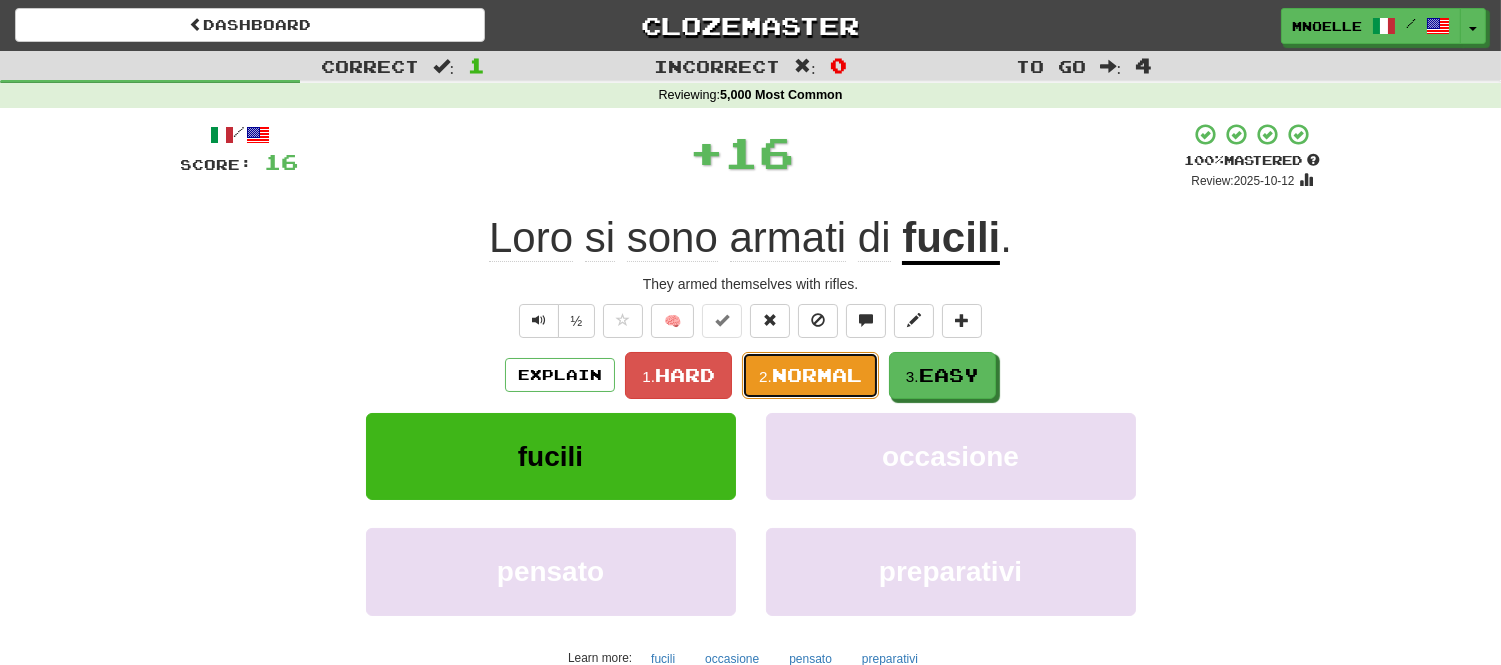 click on "2.  Normal" at bounding box center (810, 375) 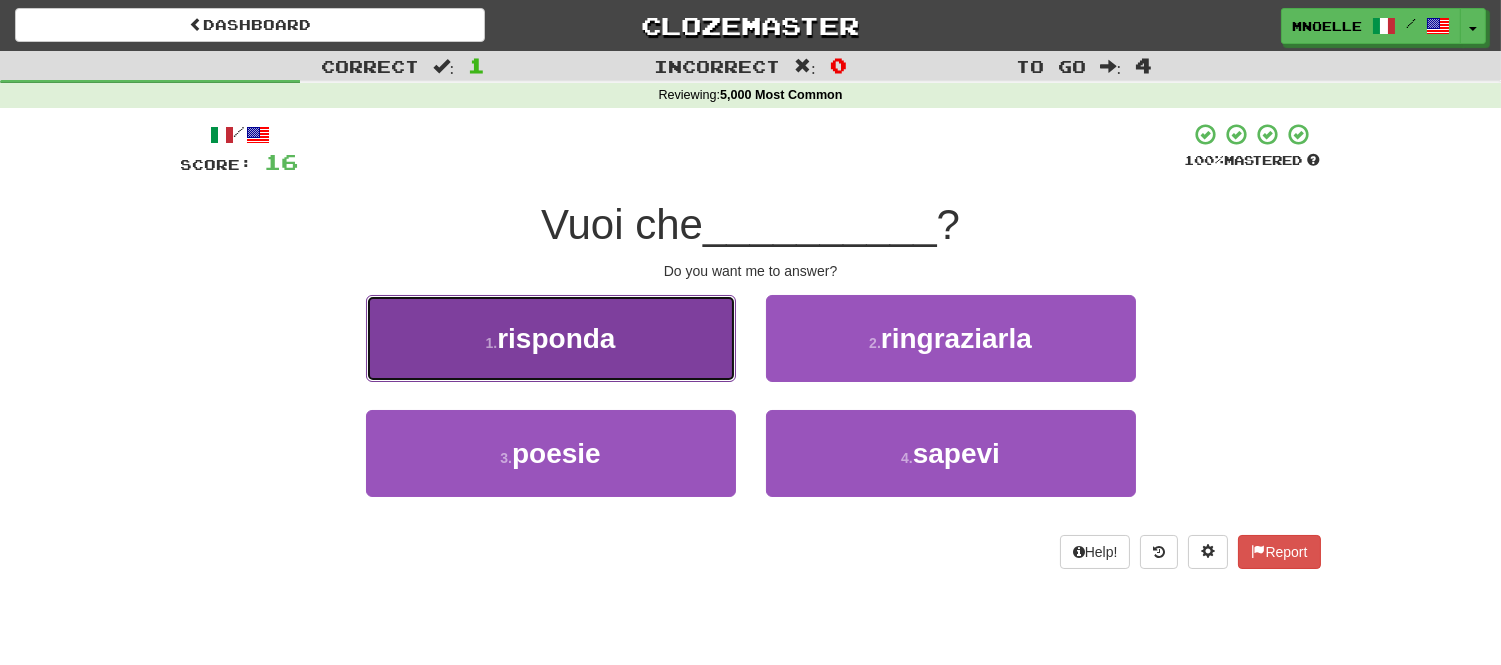 click on "1 .  risponda" at bounding box center (551, 338) 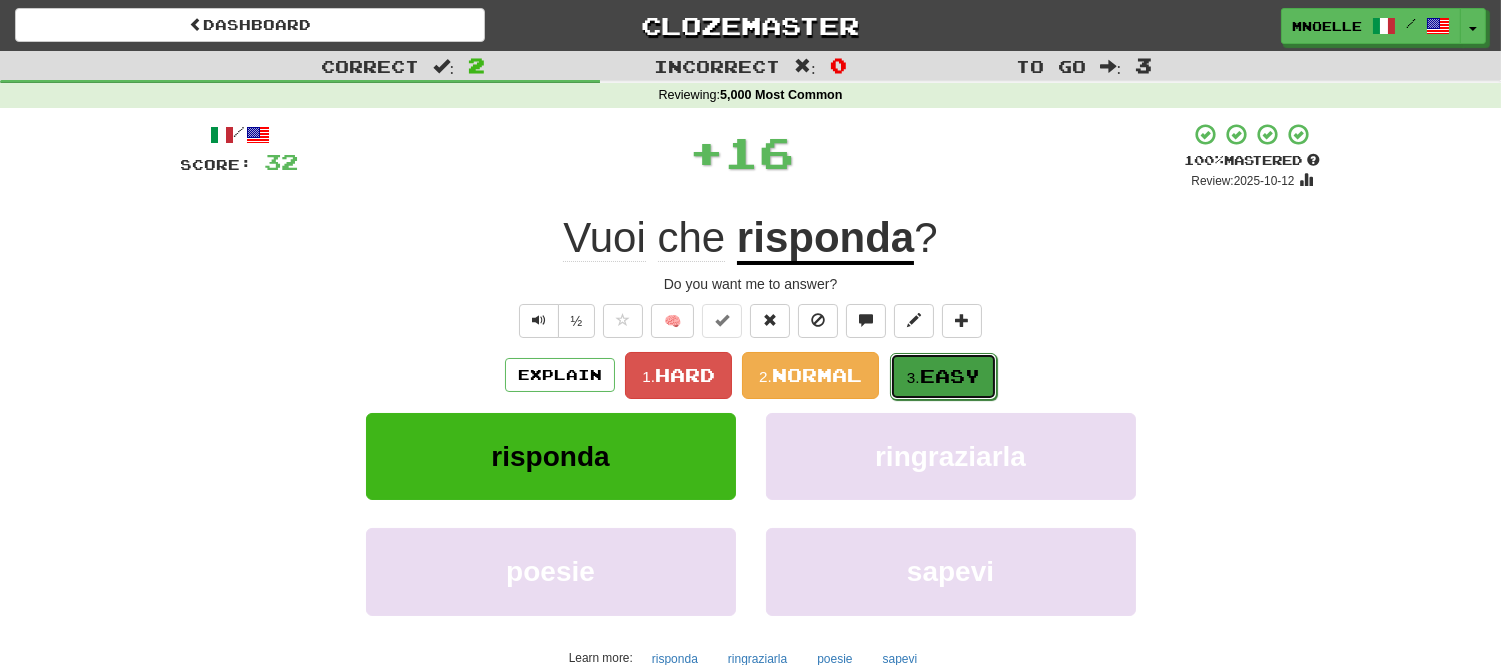 click on "Easy" at bounding box center (950, 376) 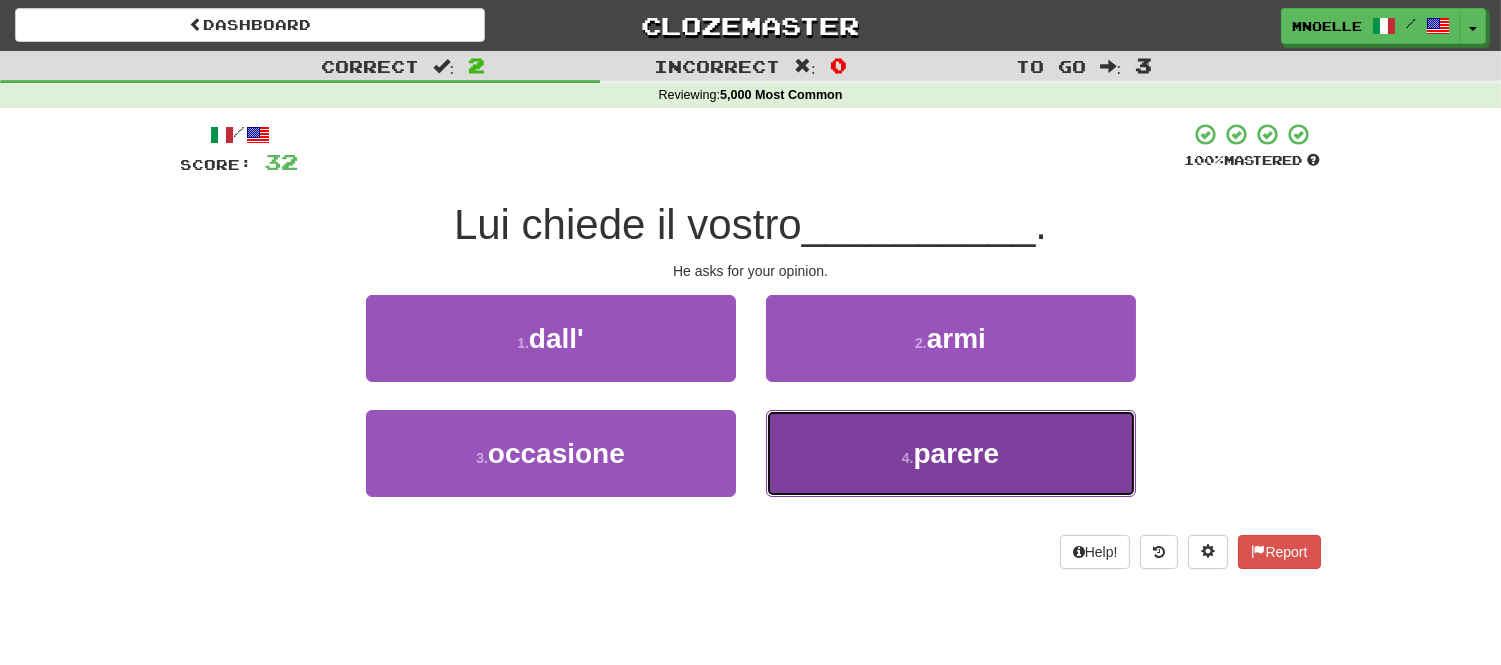 click on "4 .  parere" at bounding box center (951, 453) 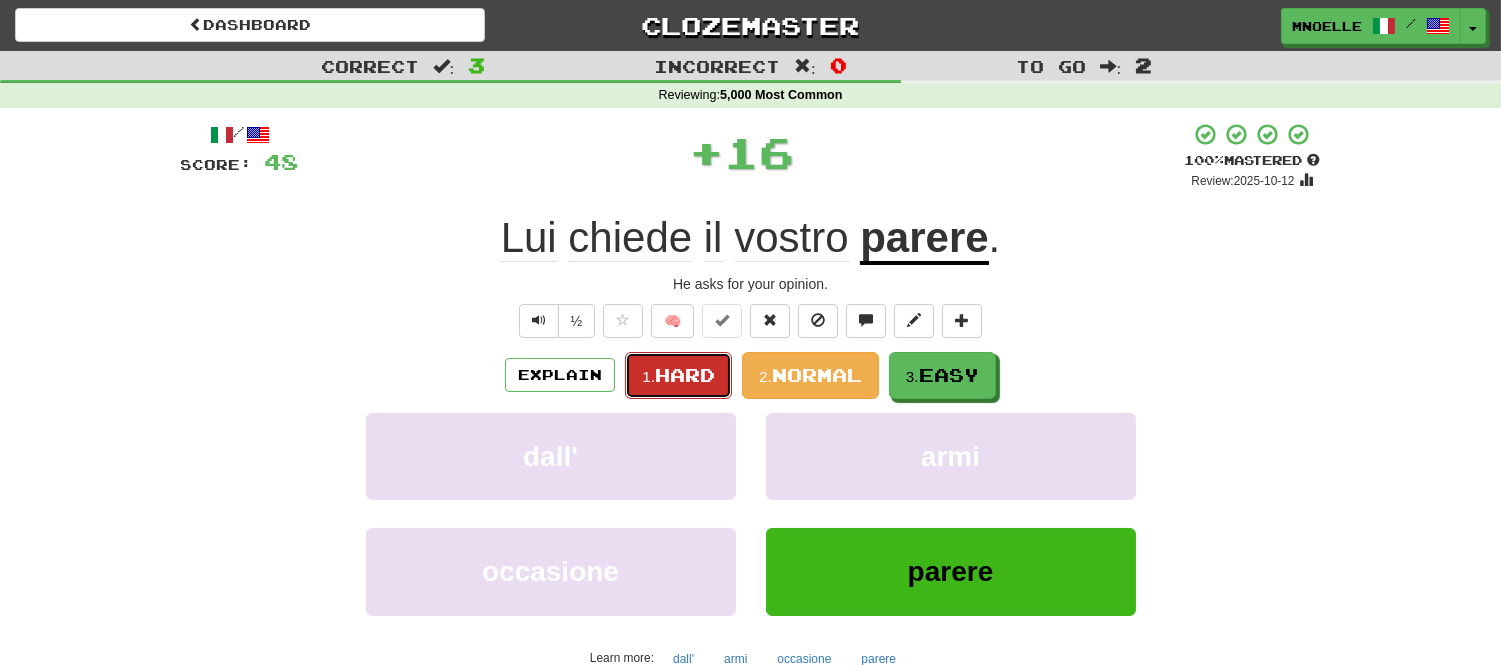 click on "Hard" at bounding box center [685, 375] 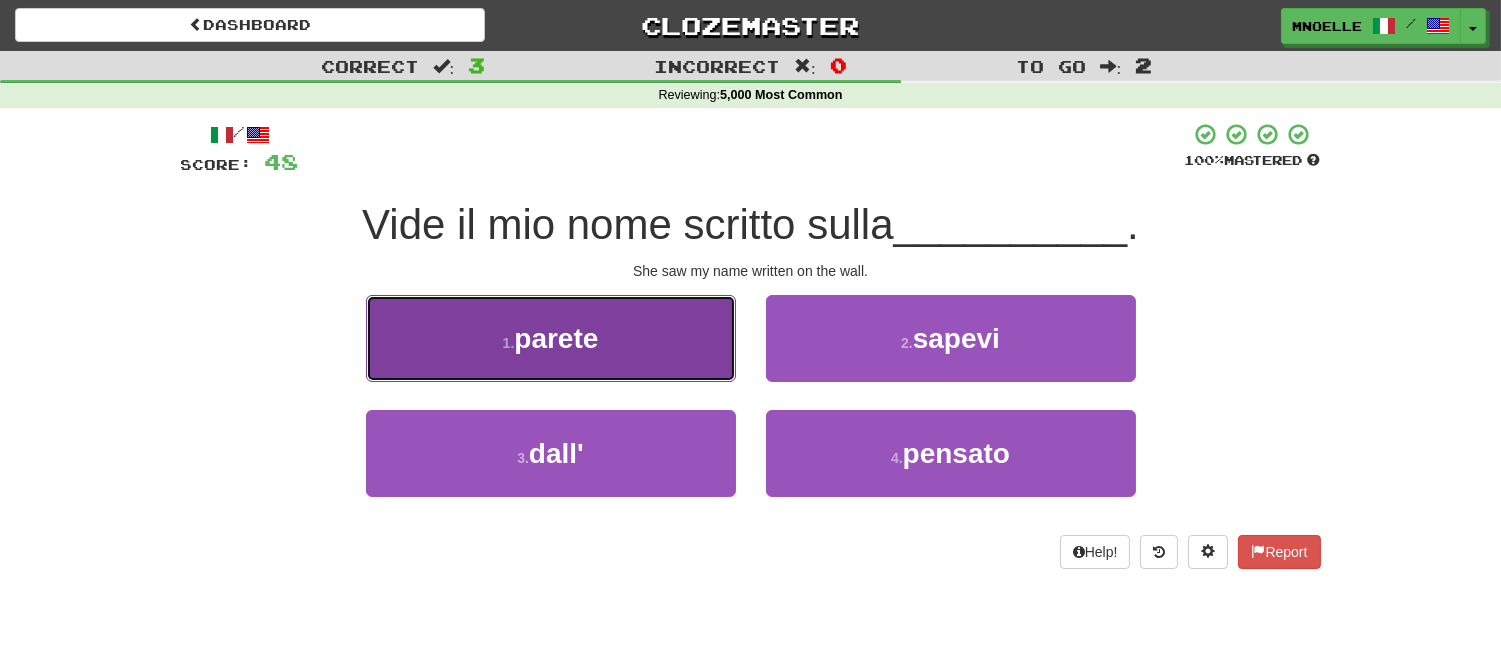 click on "1 .  parete" at bounding box center (551, 338) 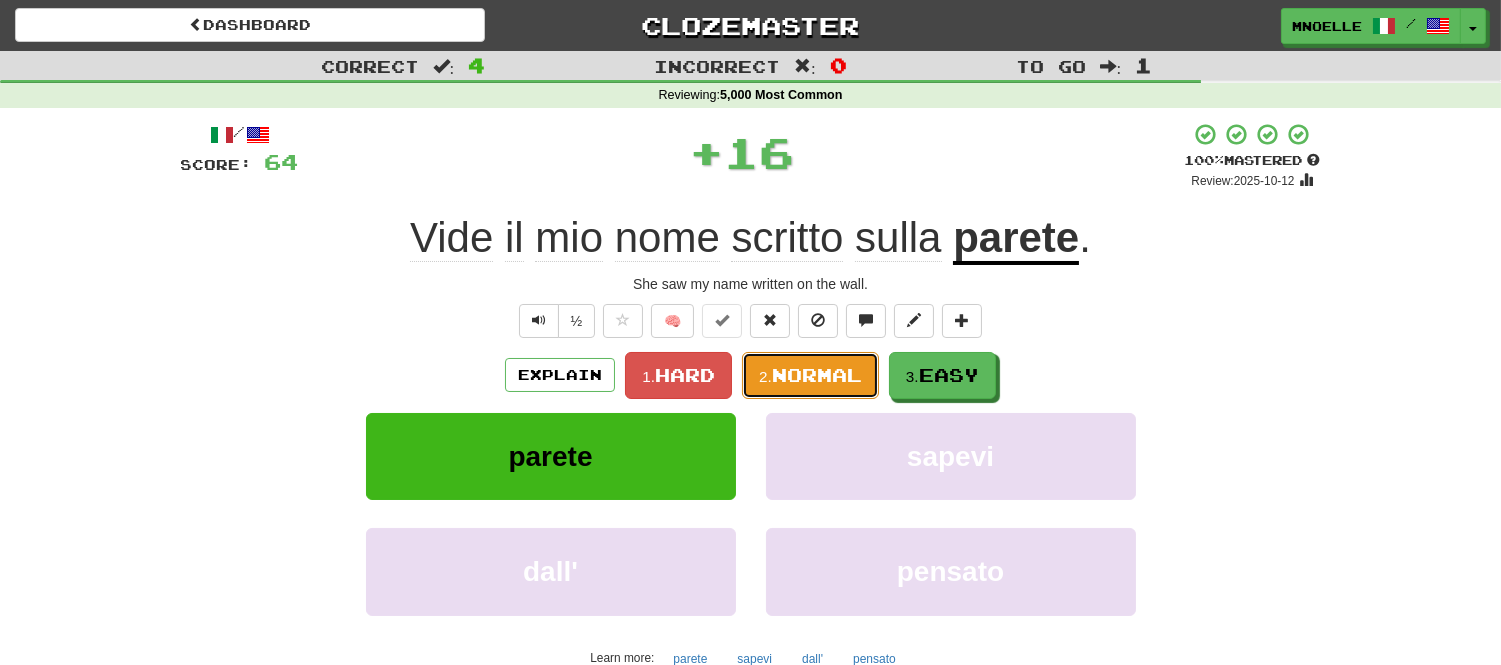 click on "Normal" at bounding box center (817, 375) 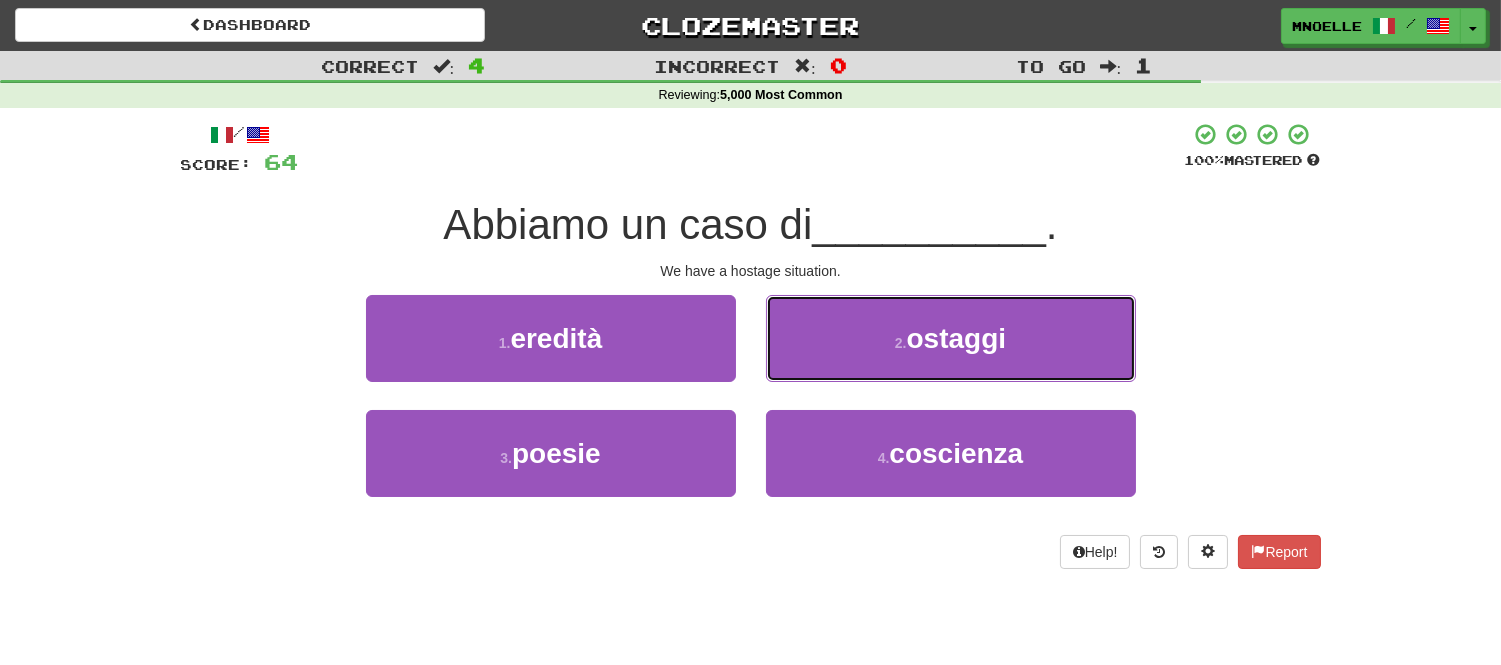 click on "2 .  ostaggi" at bounding box center (951, 338) 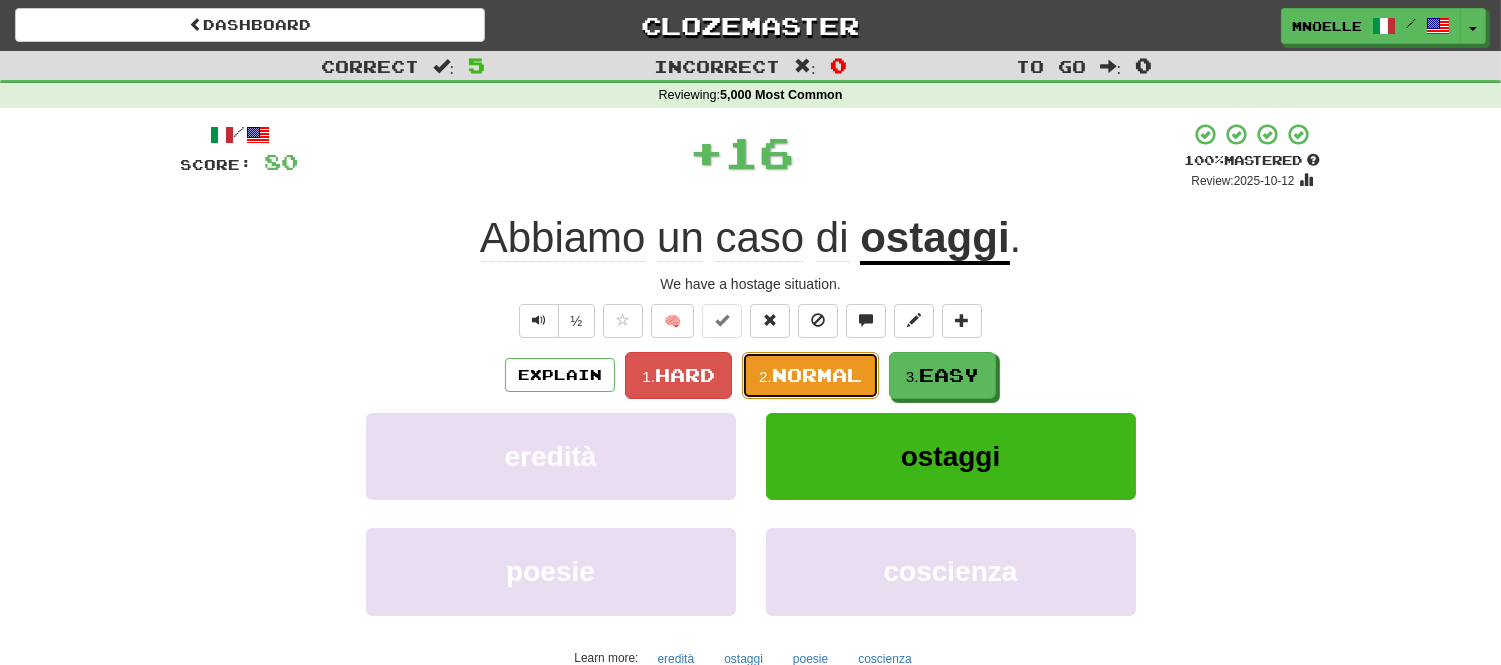 click on "2.  Normal" at bounding box center [810, 375] 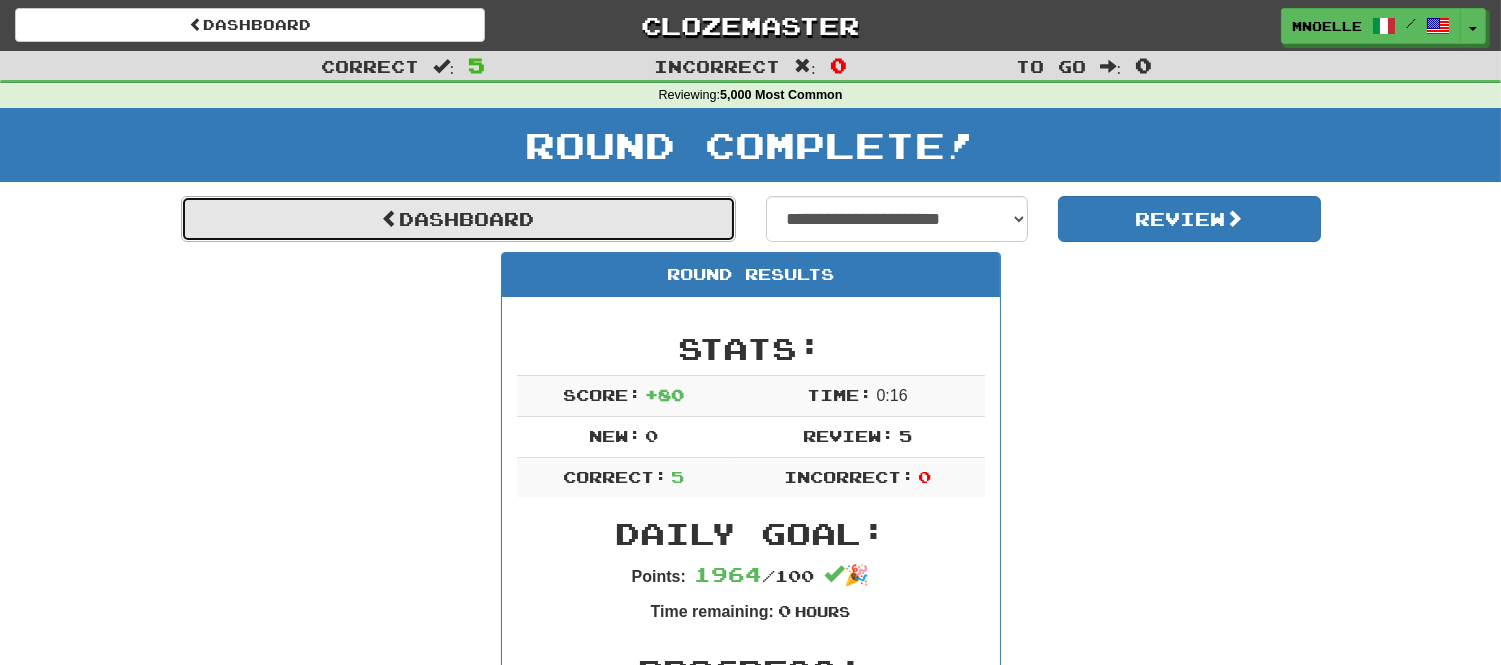 click on "Dashboard" at bounding box center [458, 219] 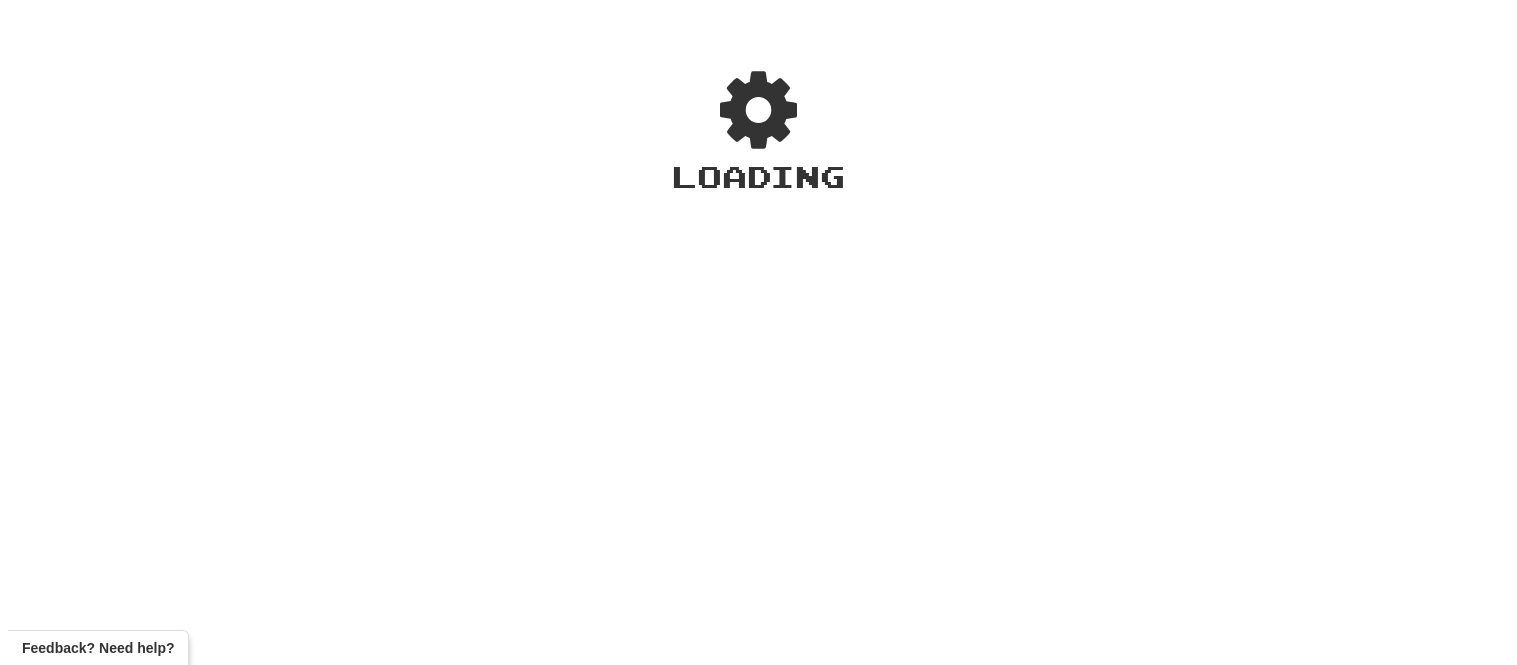 scroll, scrollTop: 0, scrollLeft: 0, axis: both 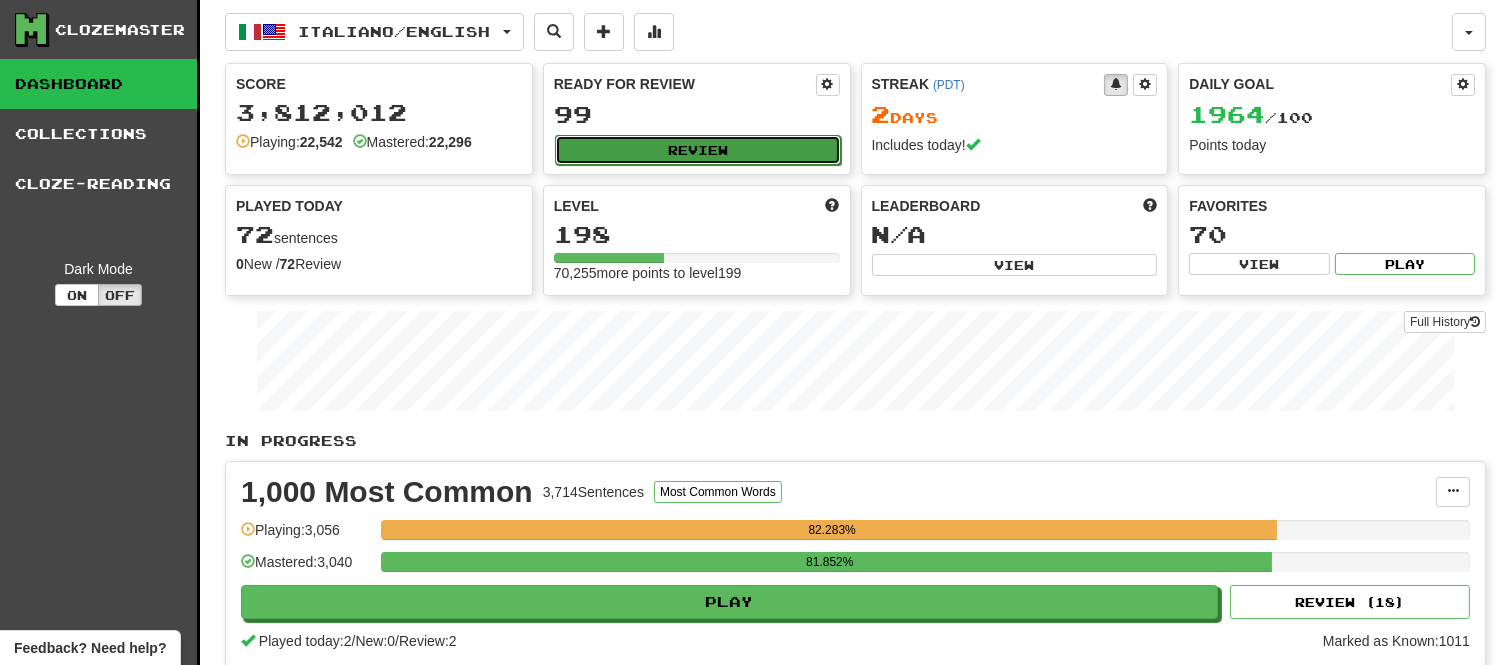 click on "Review" at bounding box center (698, 150) 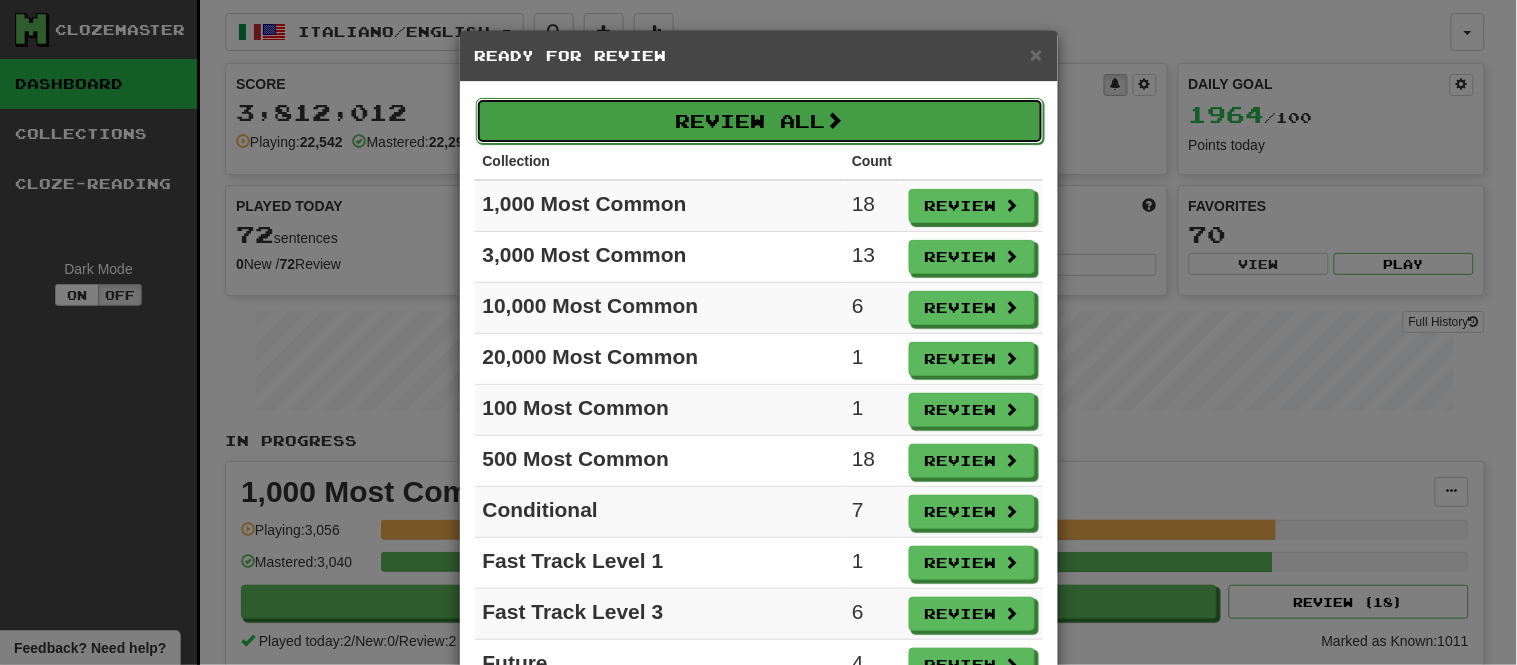 click on "Review All" at bounding box center (760, 121) 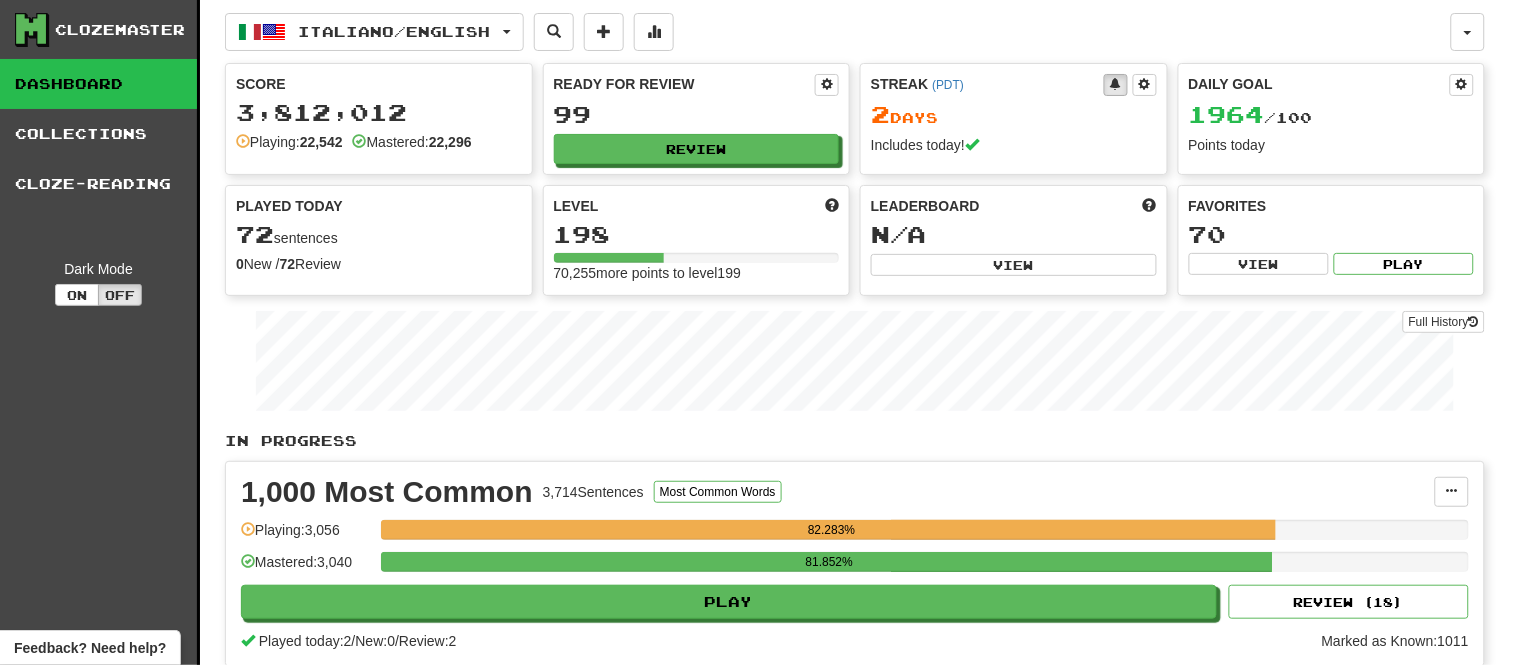 select on "**" 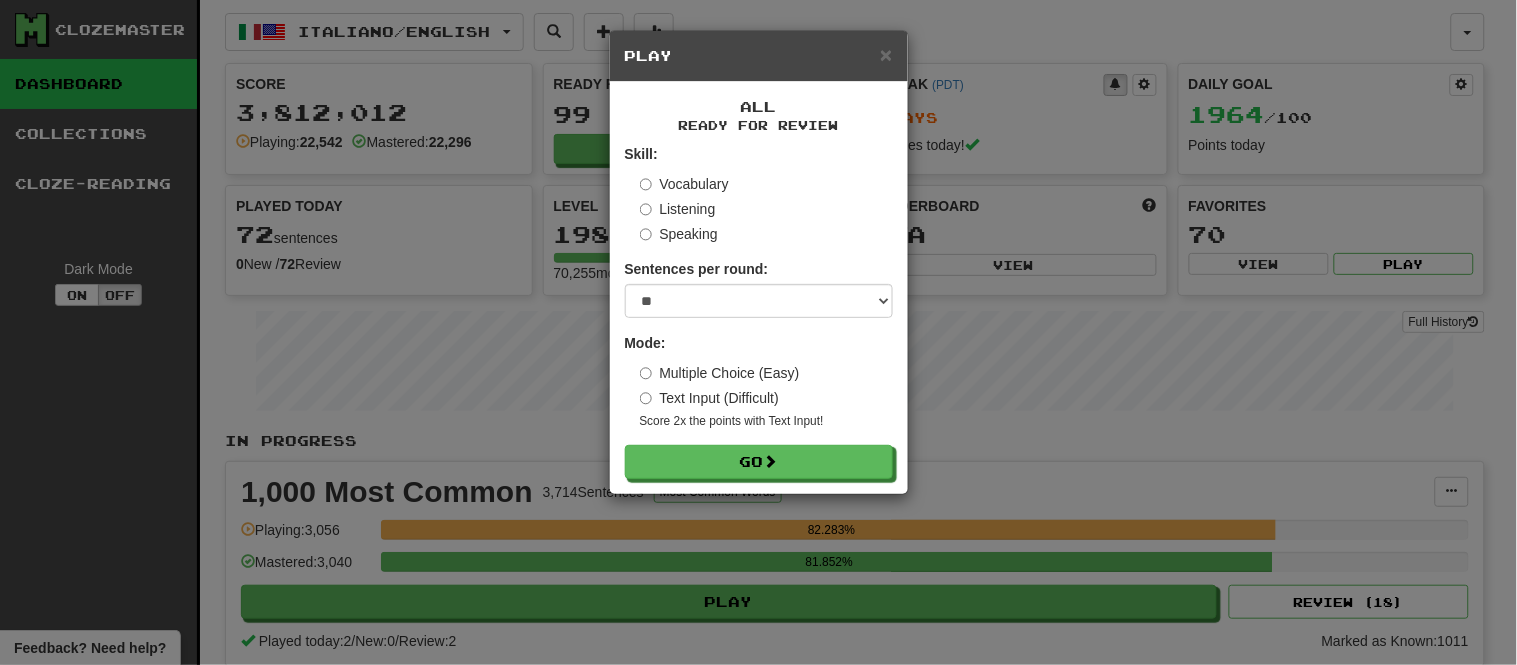 click on "Text Input (Difficult)" at bounding box center (710, 398) 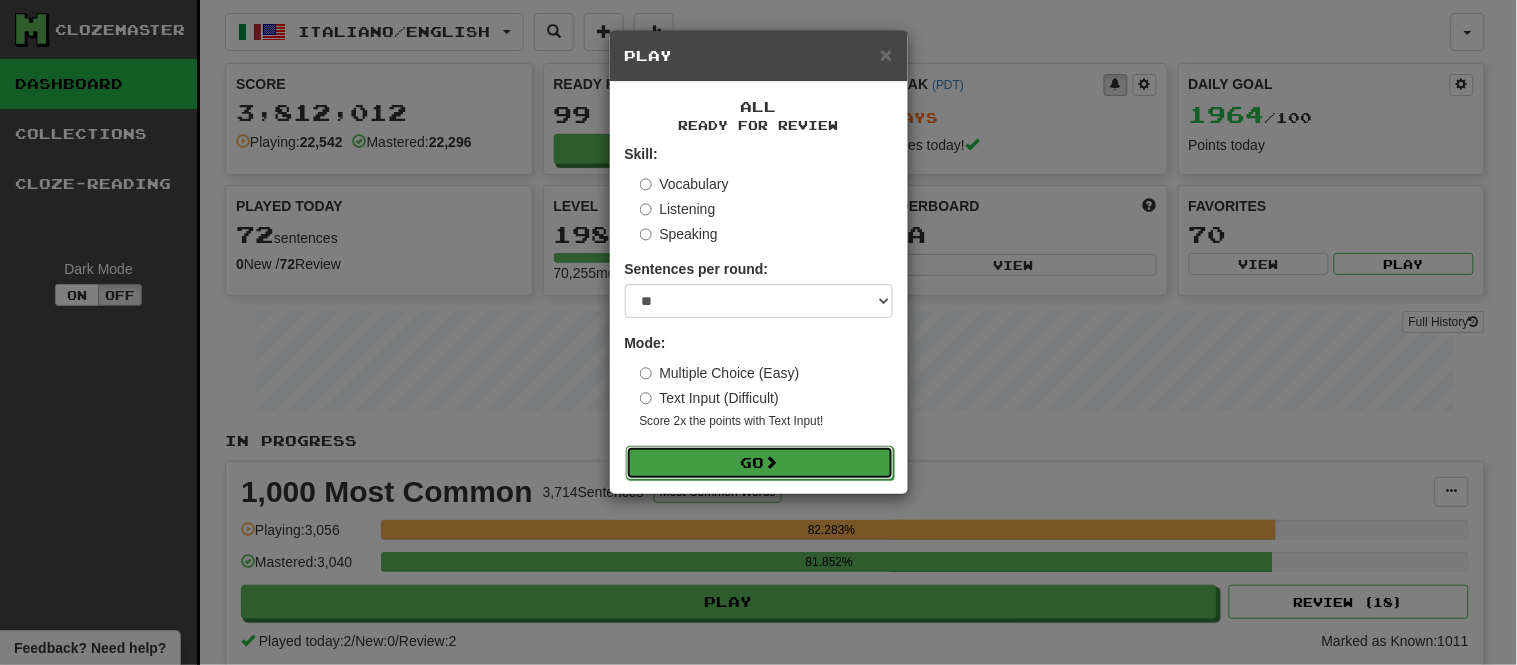 click on "Go" at bounding box center (760, 463) 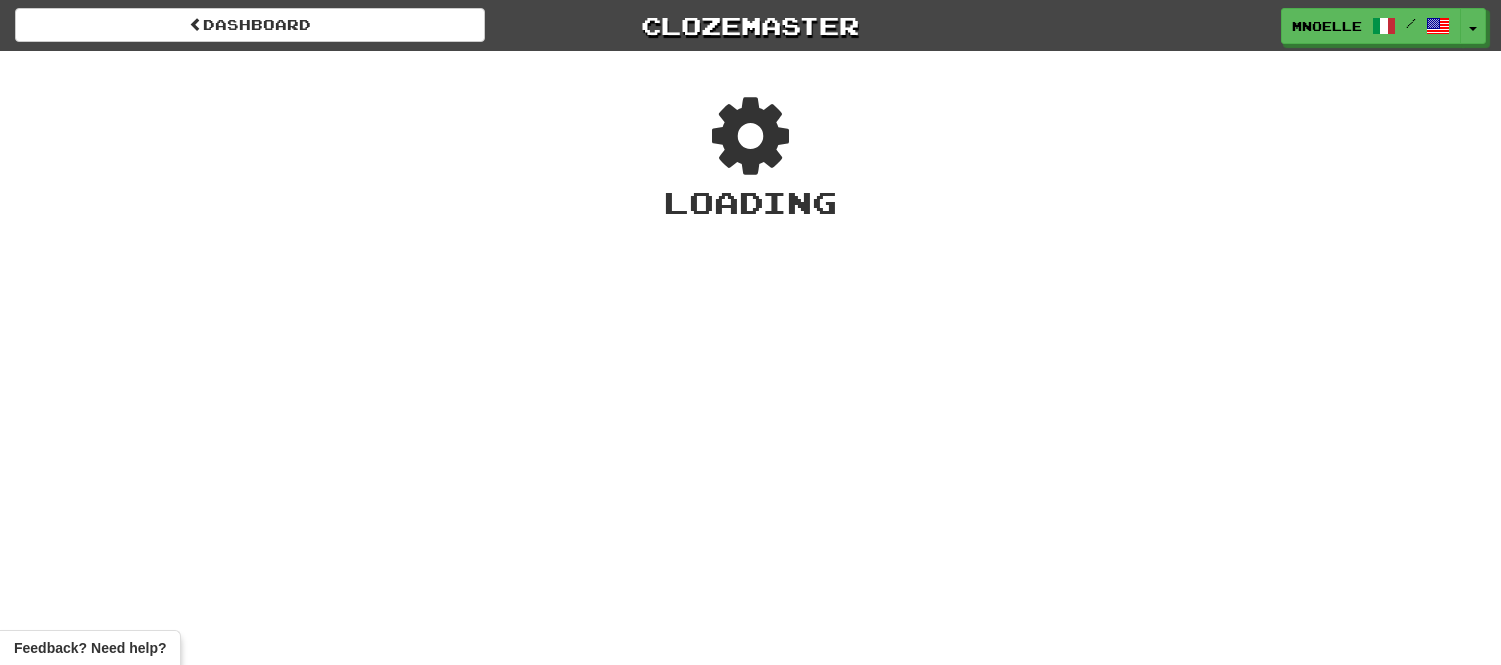 scroll, scrollTop: 0, scrollLeft: 0, axis: both 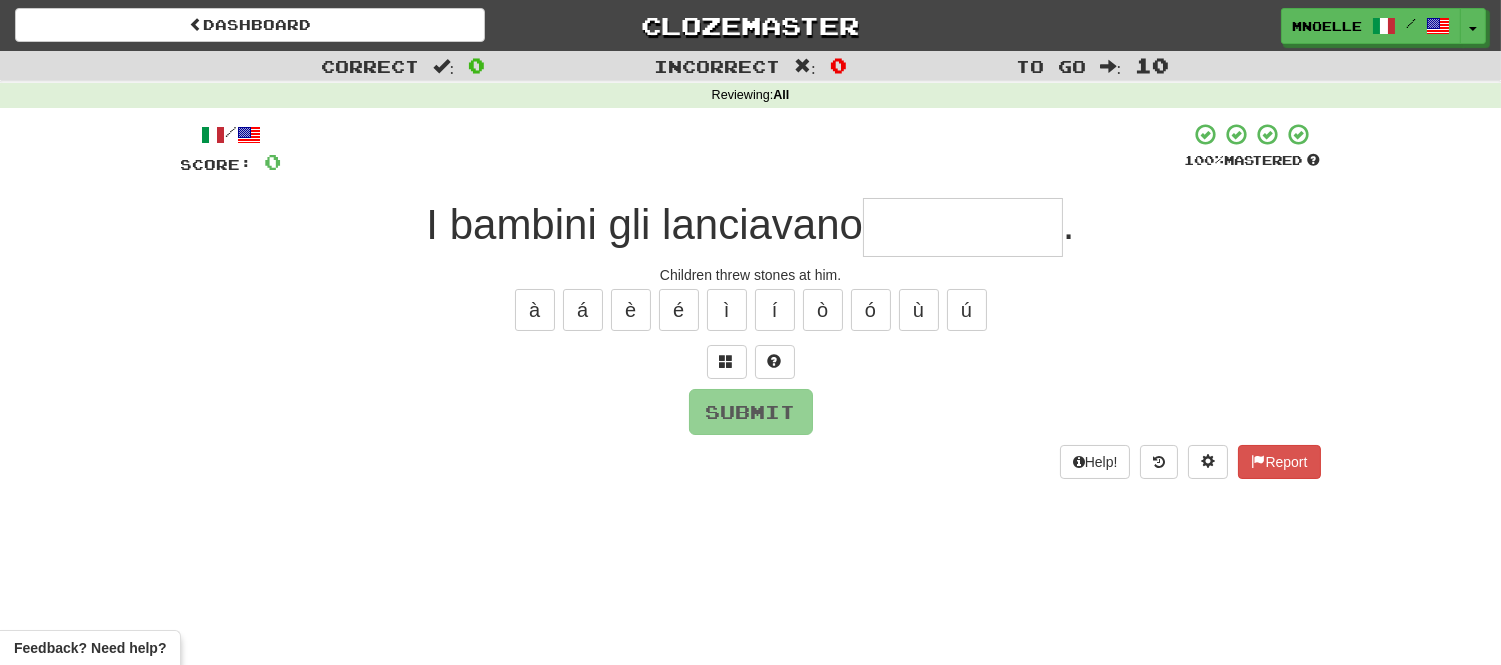 click at bounding box center [963, 227] 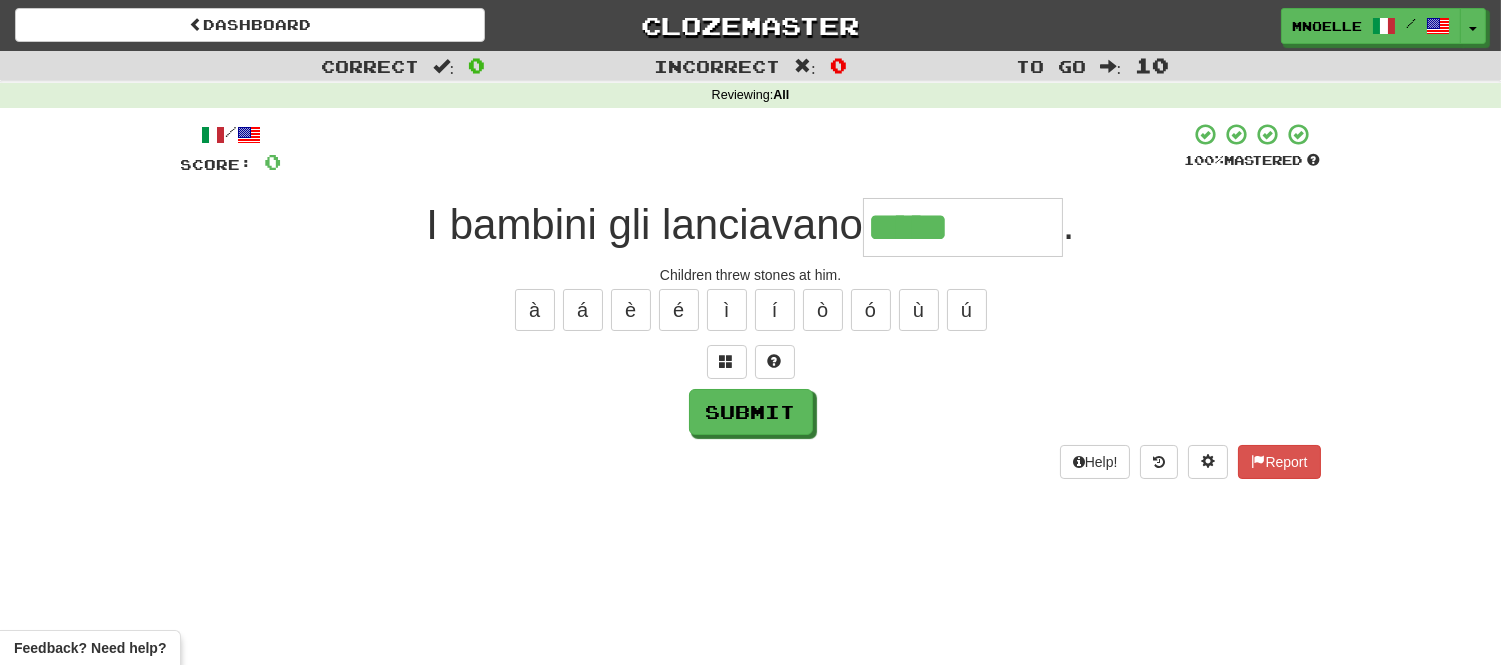 type on "*****" 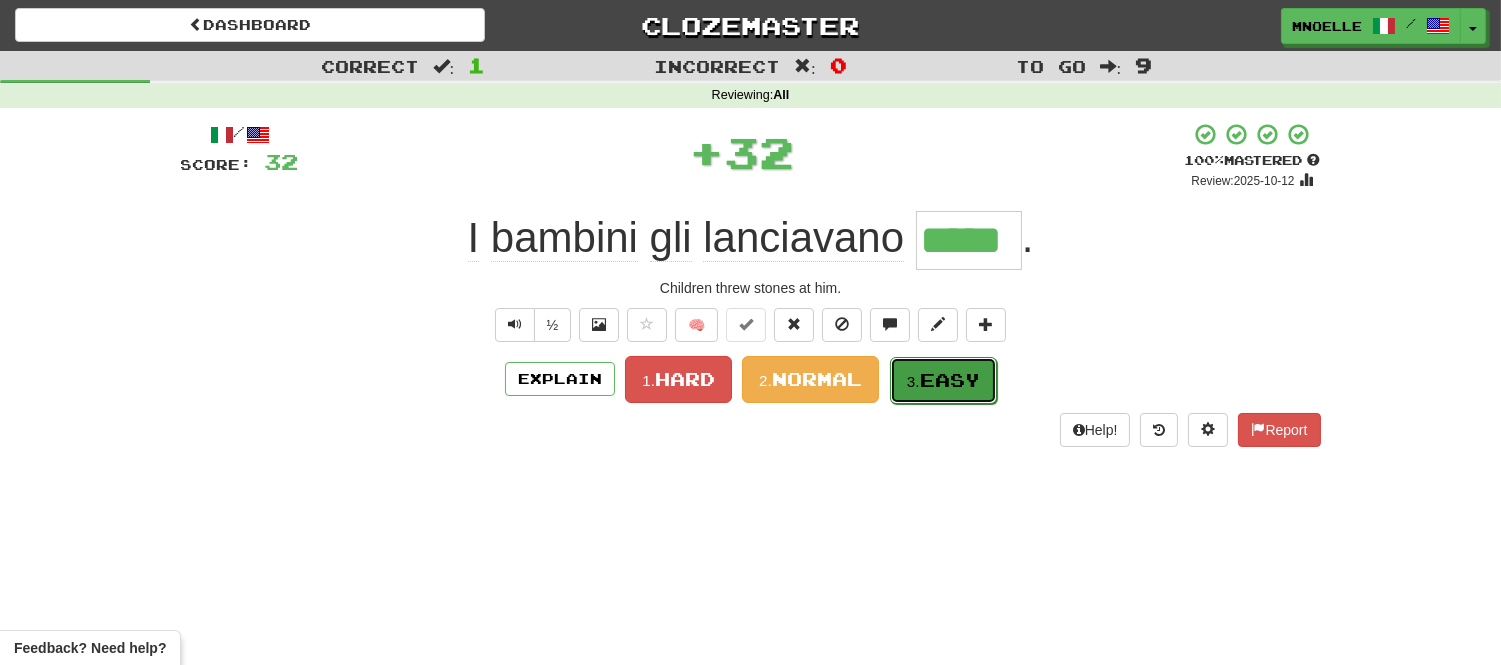 click on "Easy" at bounding box center [950, 380] 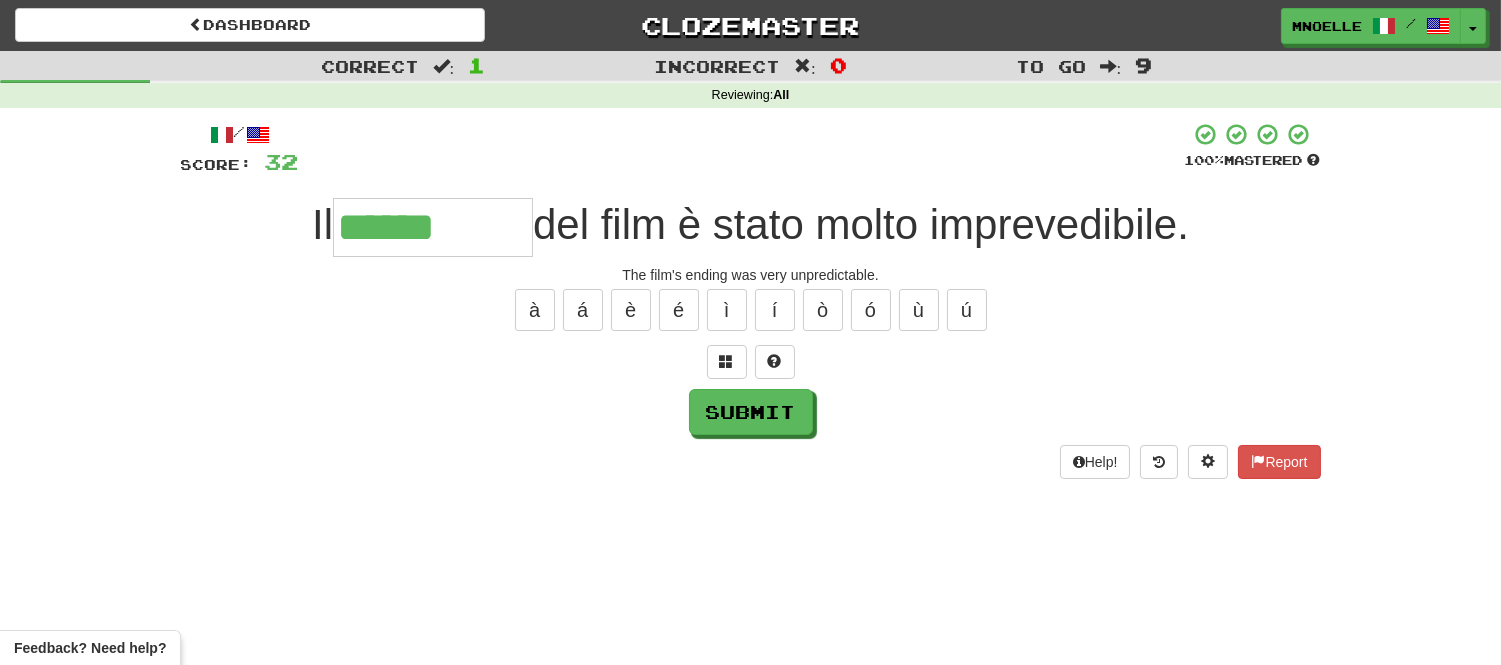 type on "******" 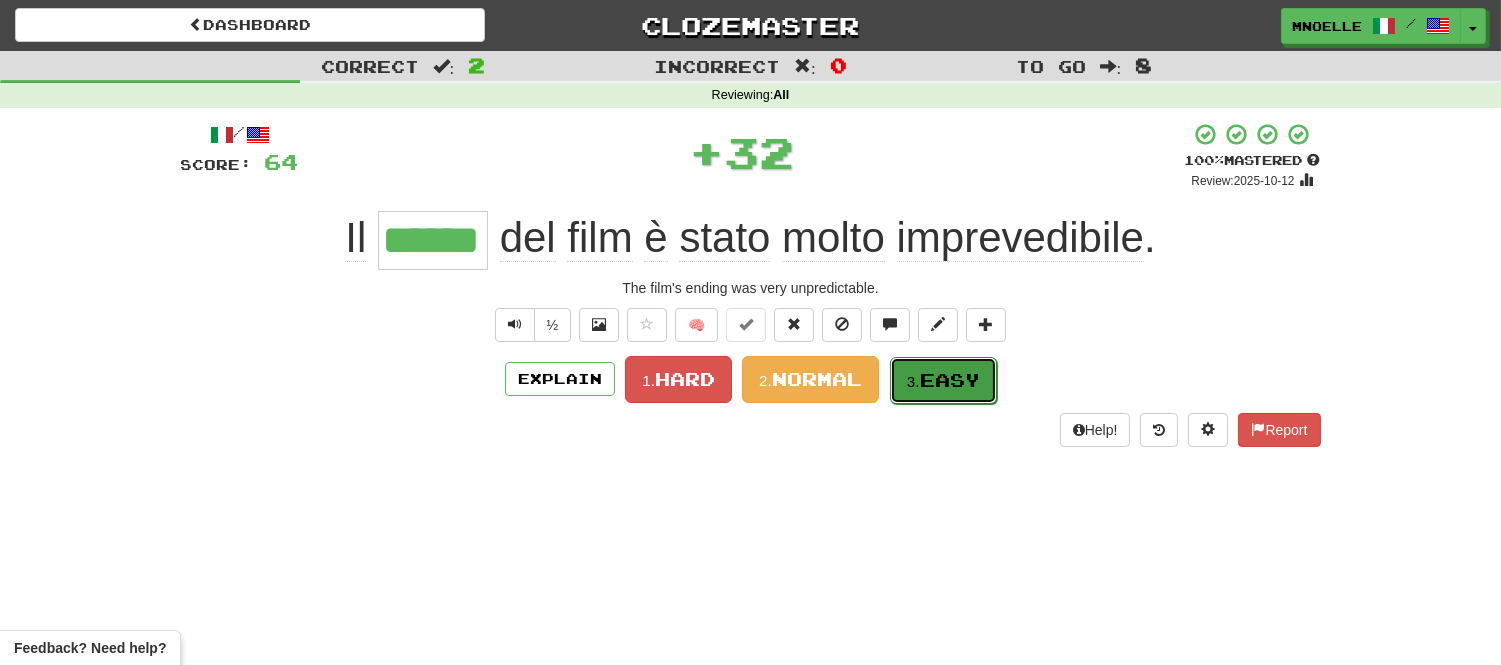 click on "Easy" at bounding box center [950, 380] 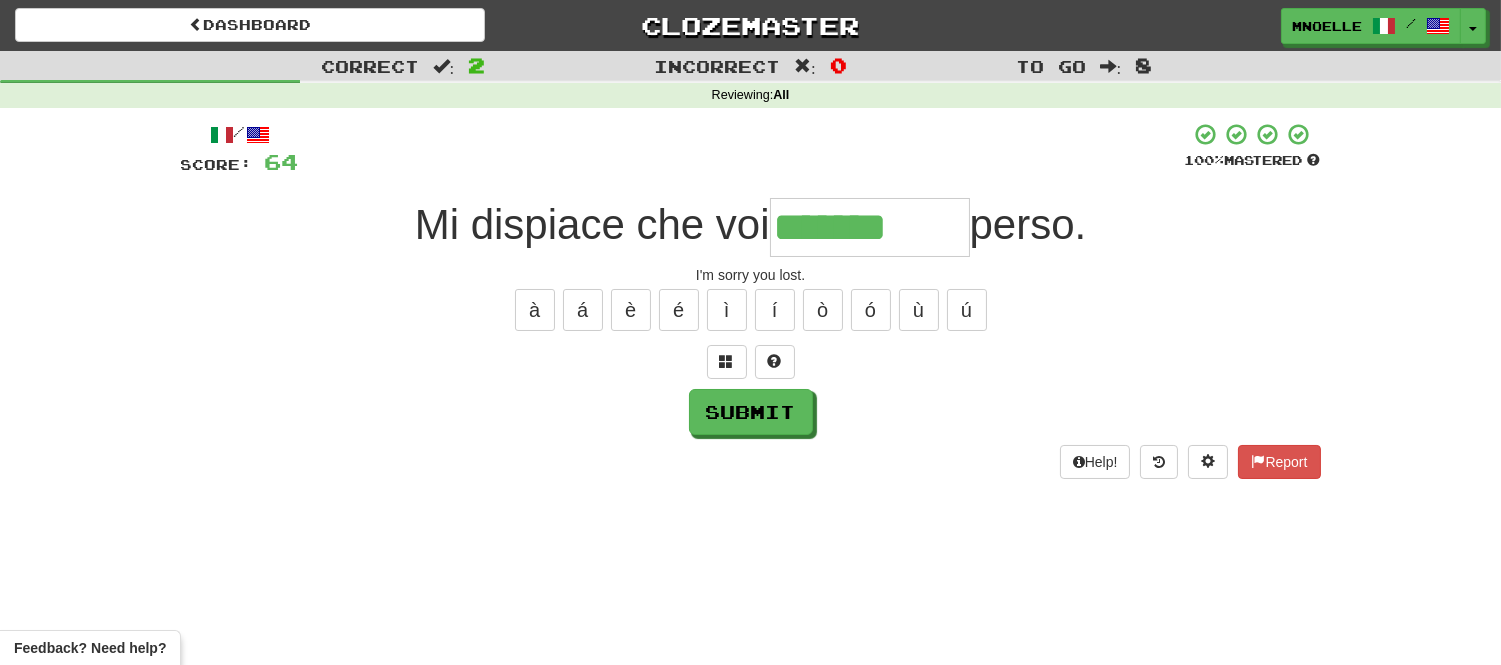 type on "*******" 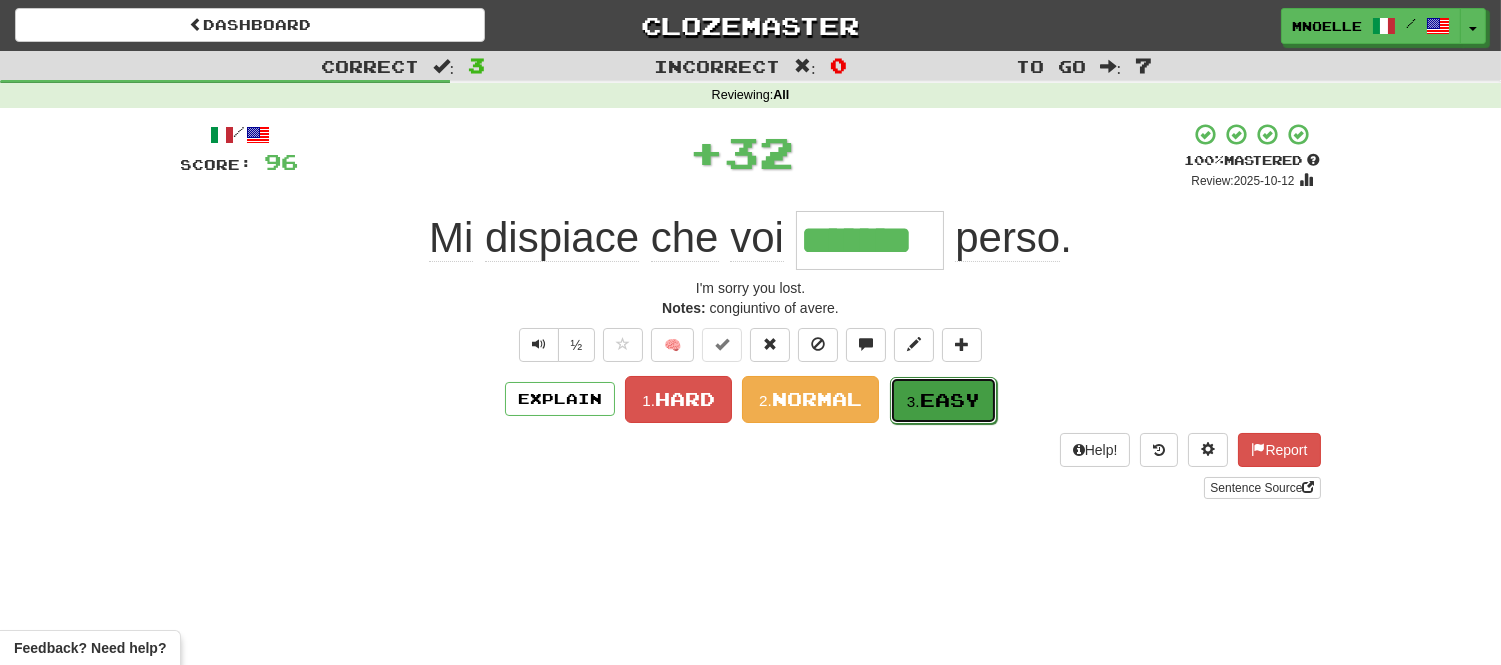 click on "3.  Easy" at bounding box center (943, 400) 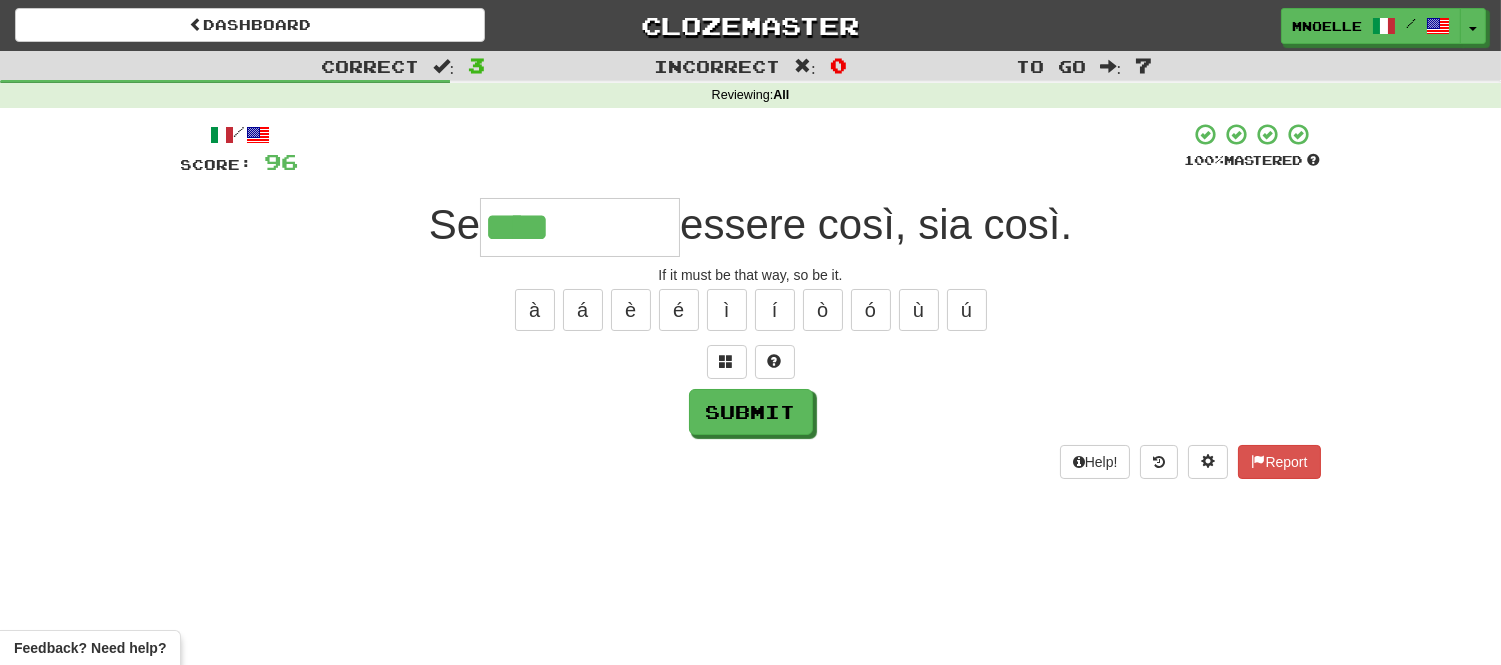 type on "****" 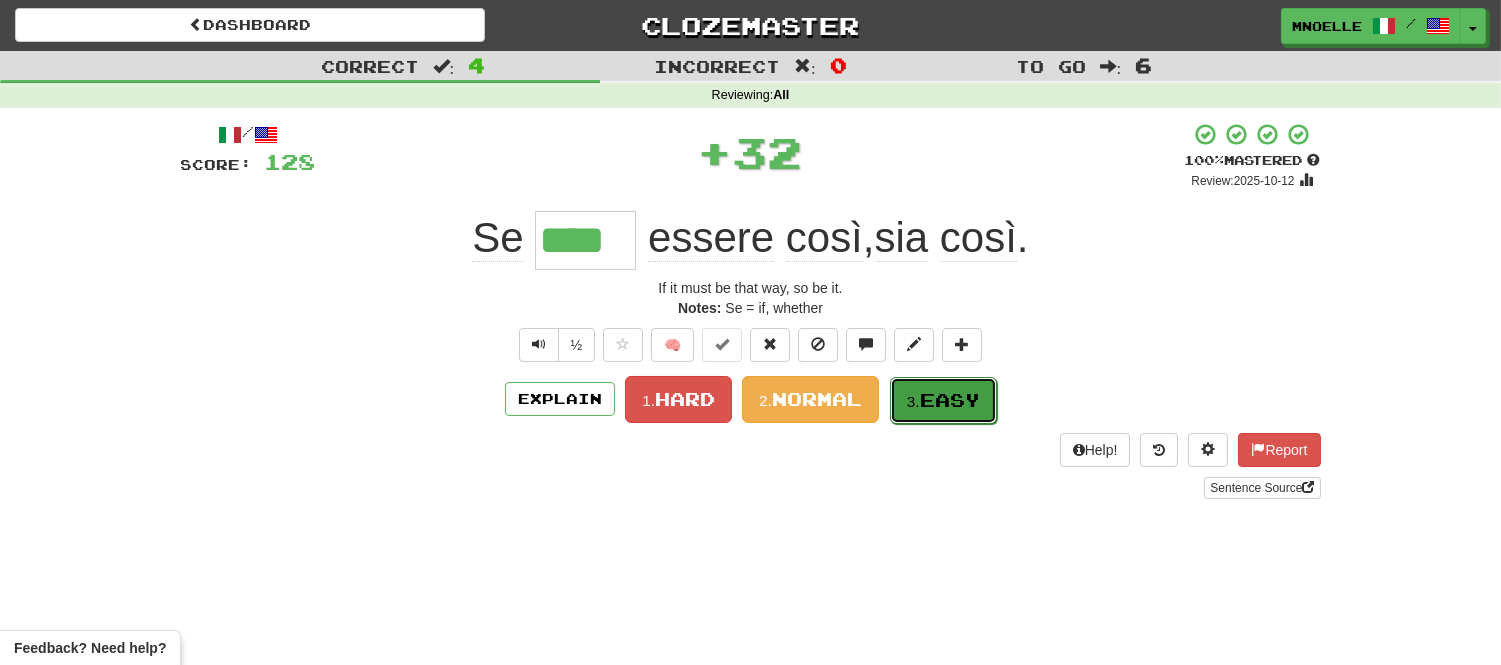 click on "3." at bounding box center (913, 401) 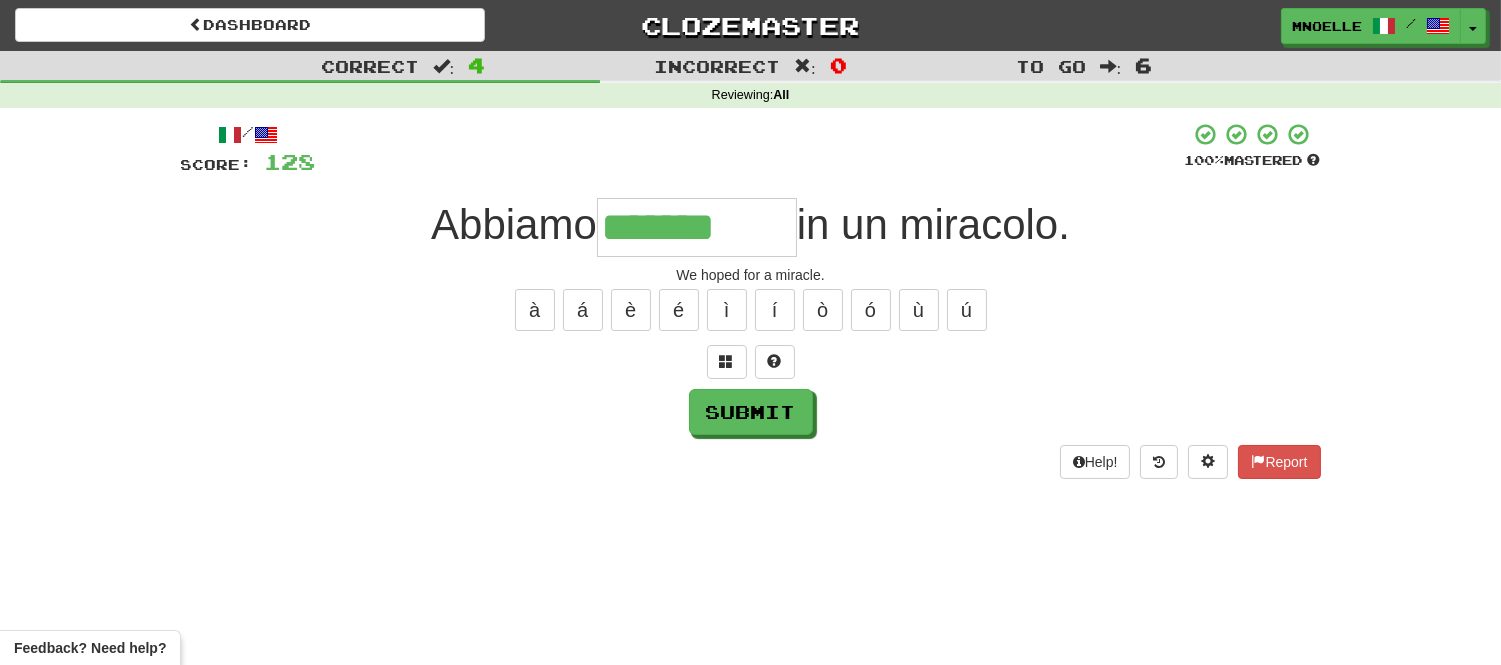 type on "*******" 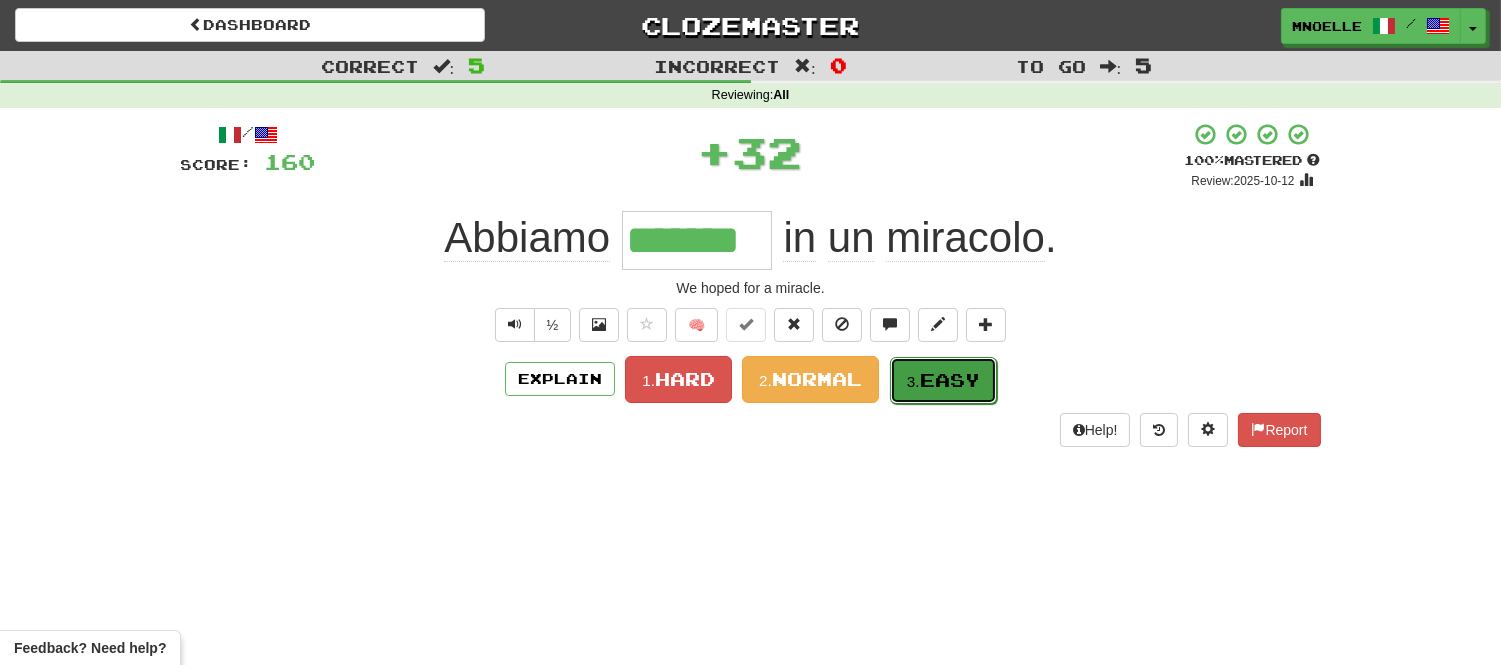 click on "3.  Easy" at bounding box center [943, 380] 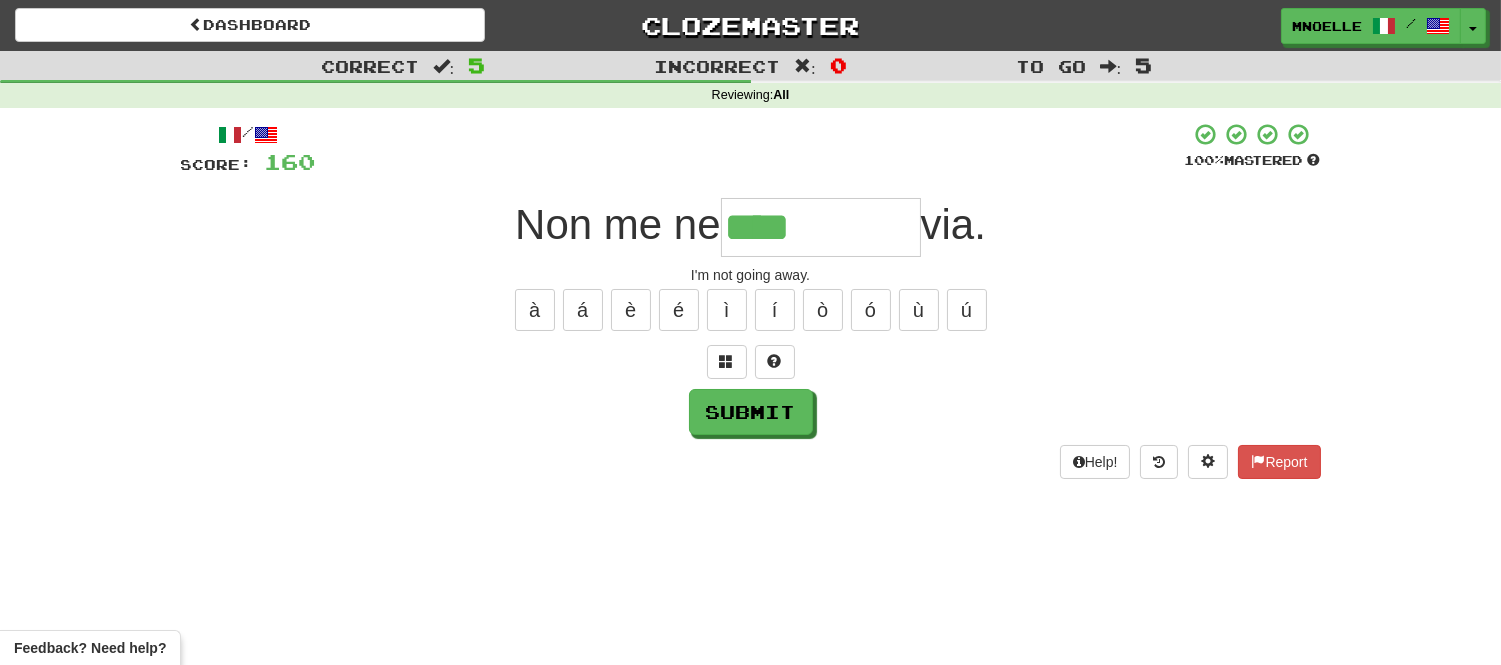 type on "****" 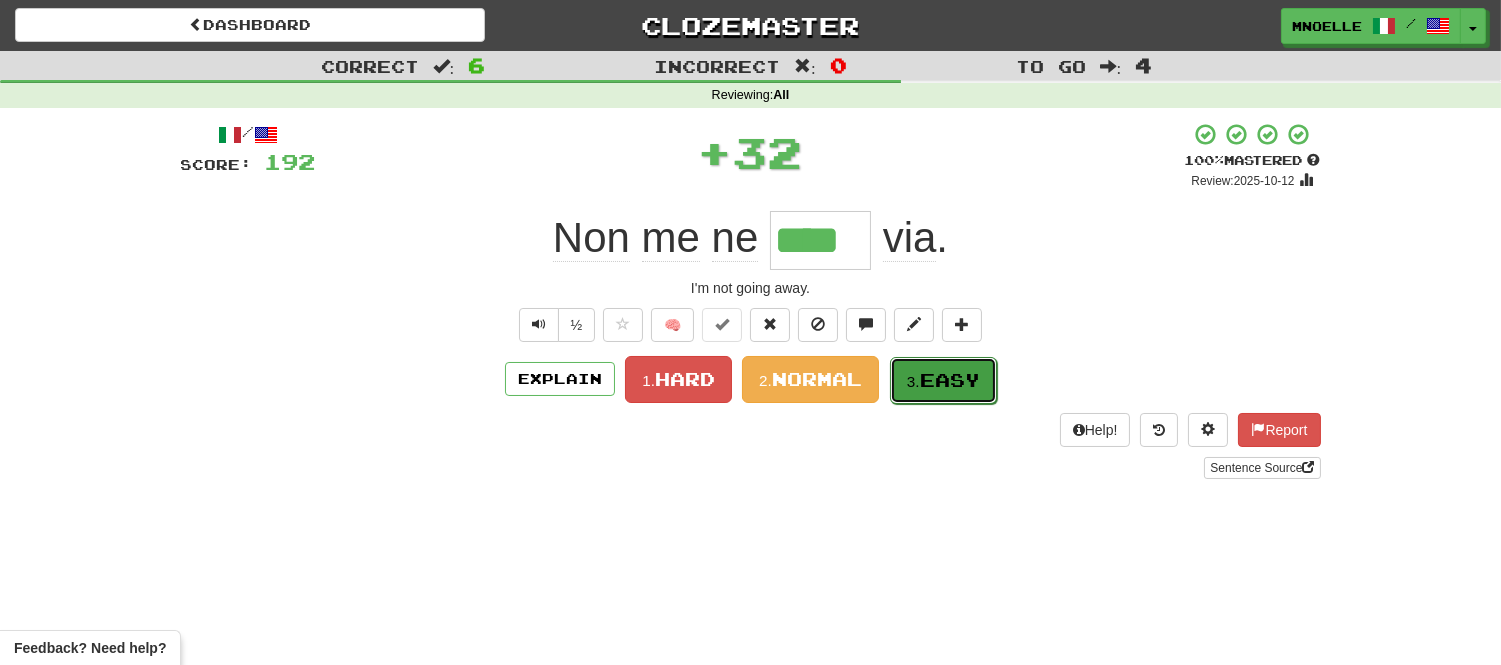 click on "3.  Easy" at bounding box center (943, 380) 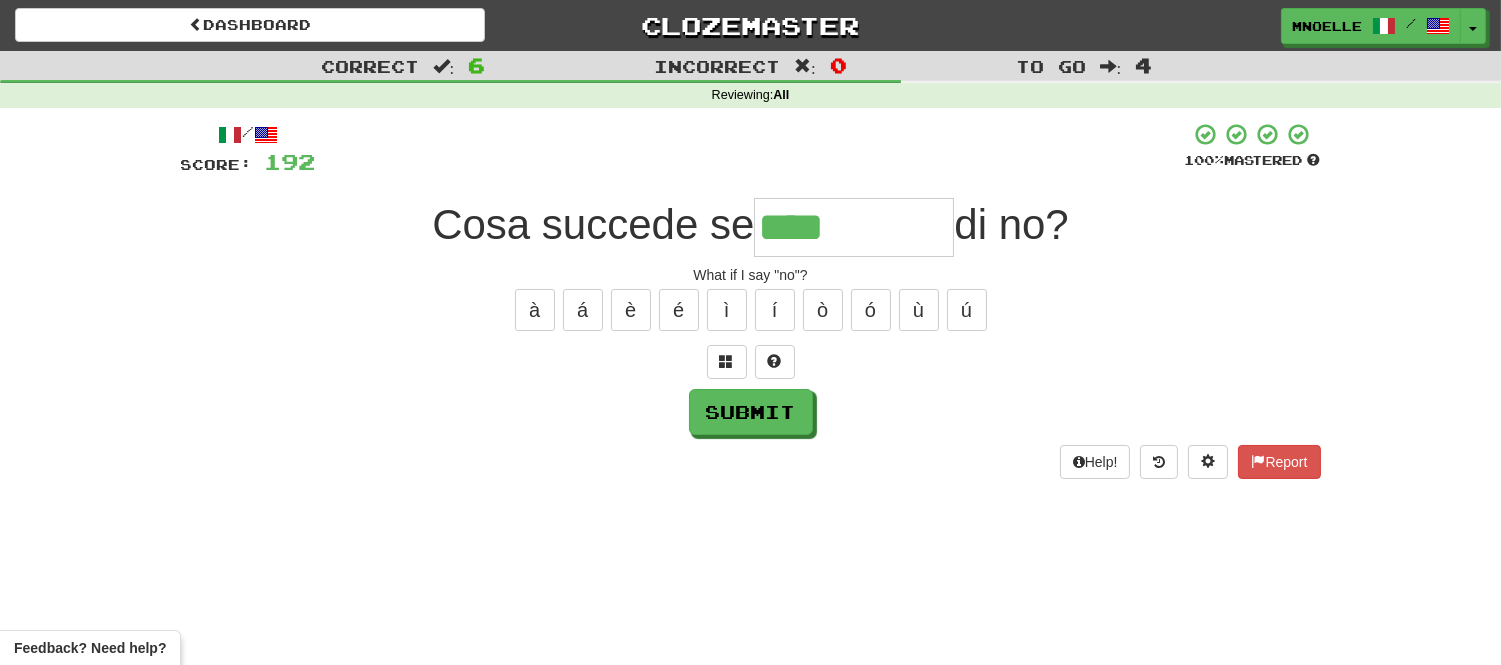 type on "****" 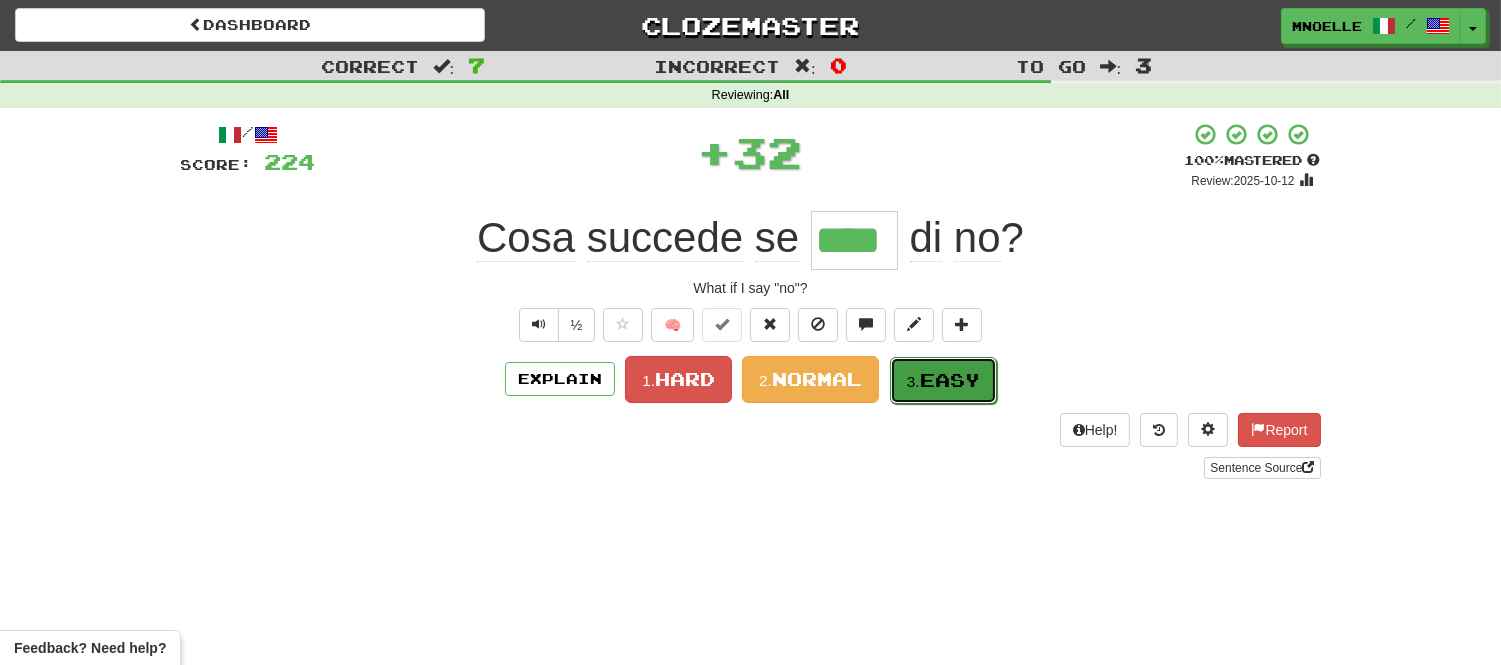 click on "Easy" at bounding box center [950, 380] 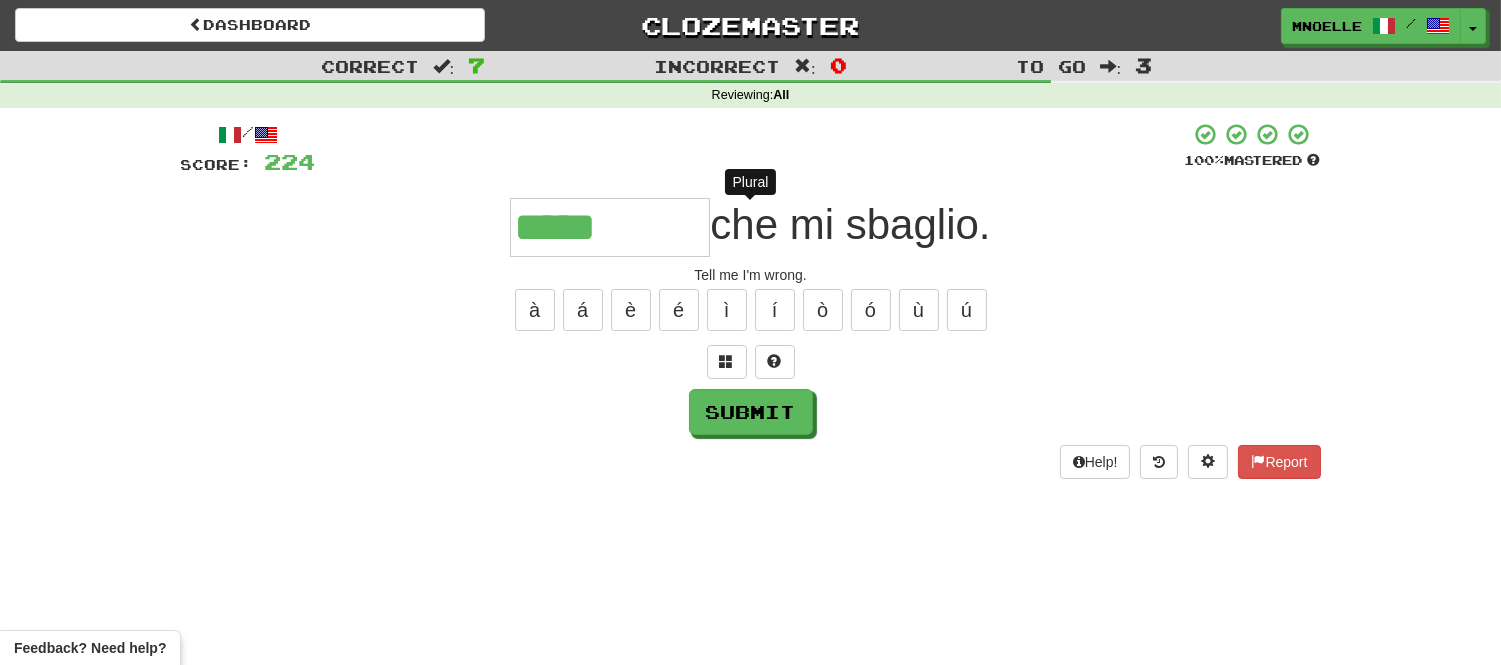type on "******" 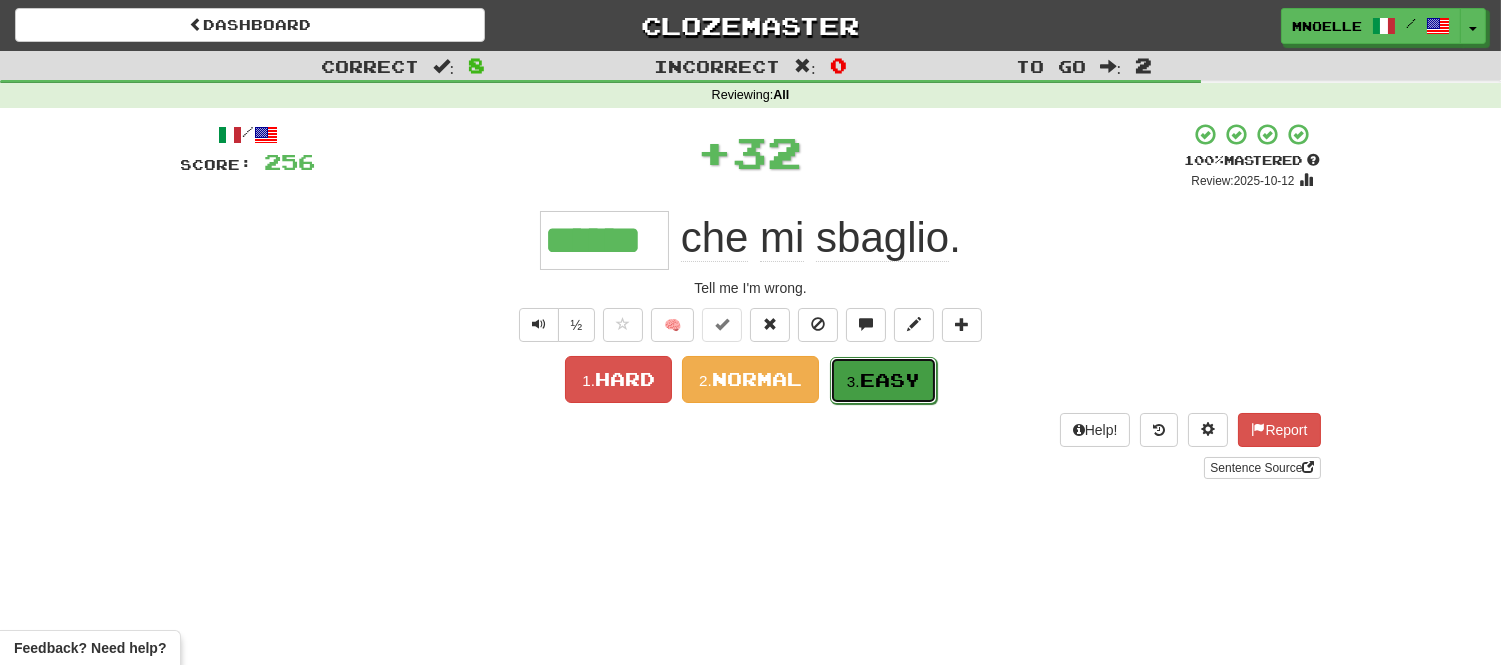 click on "Easy" at bounding box center [890, 380] 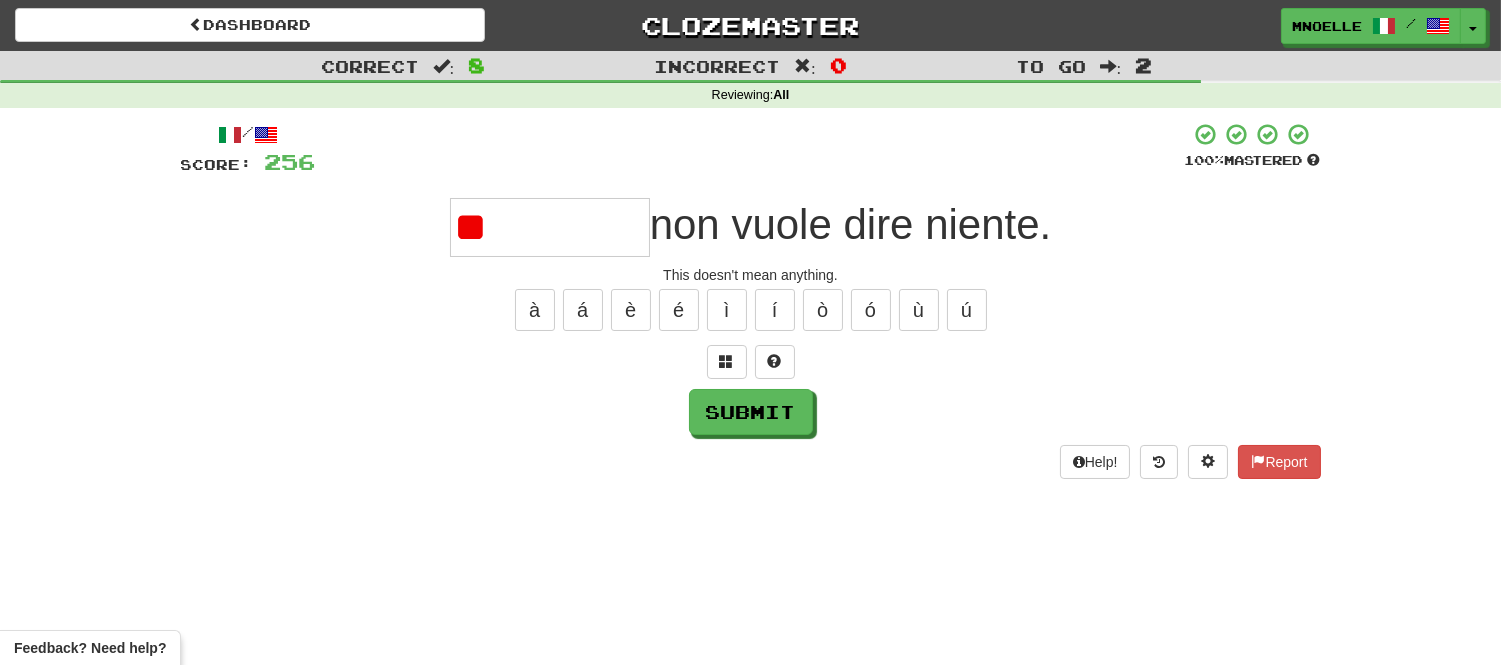 type on "*" 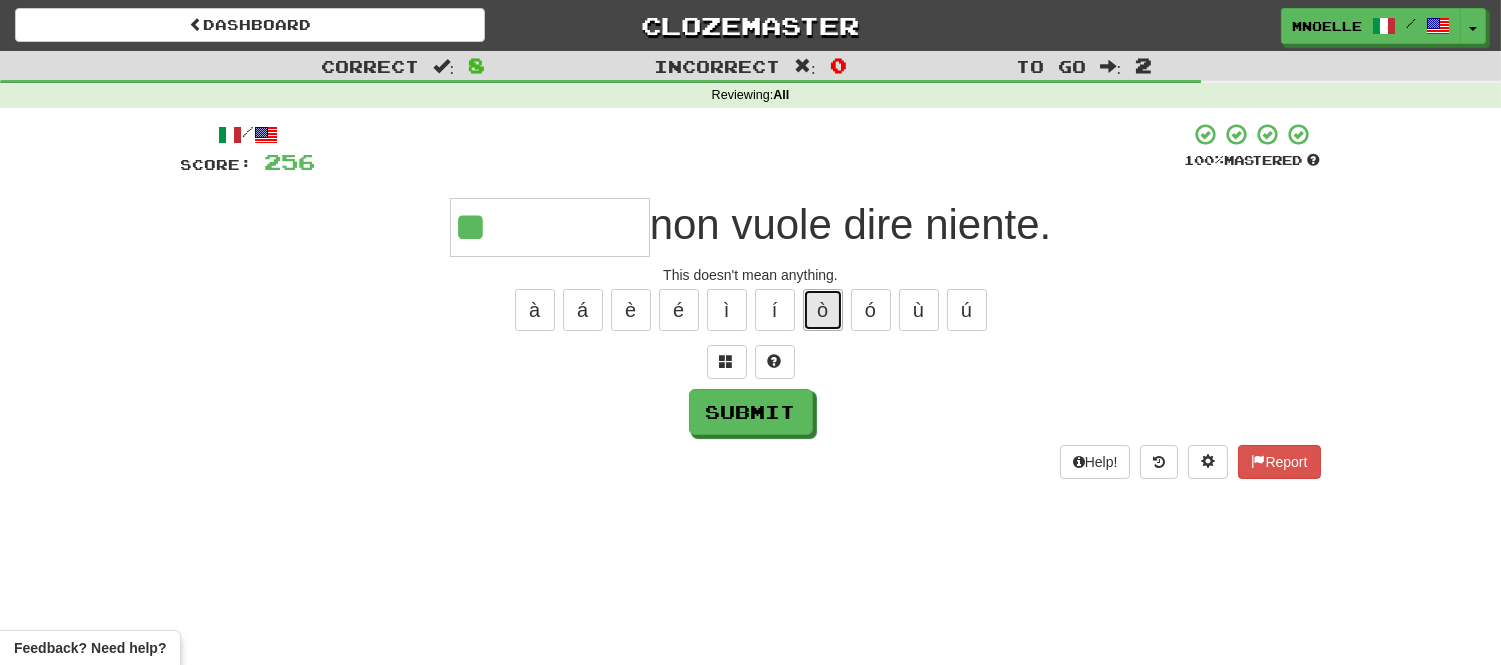 click on "ò" at bounding box center (823, 310) 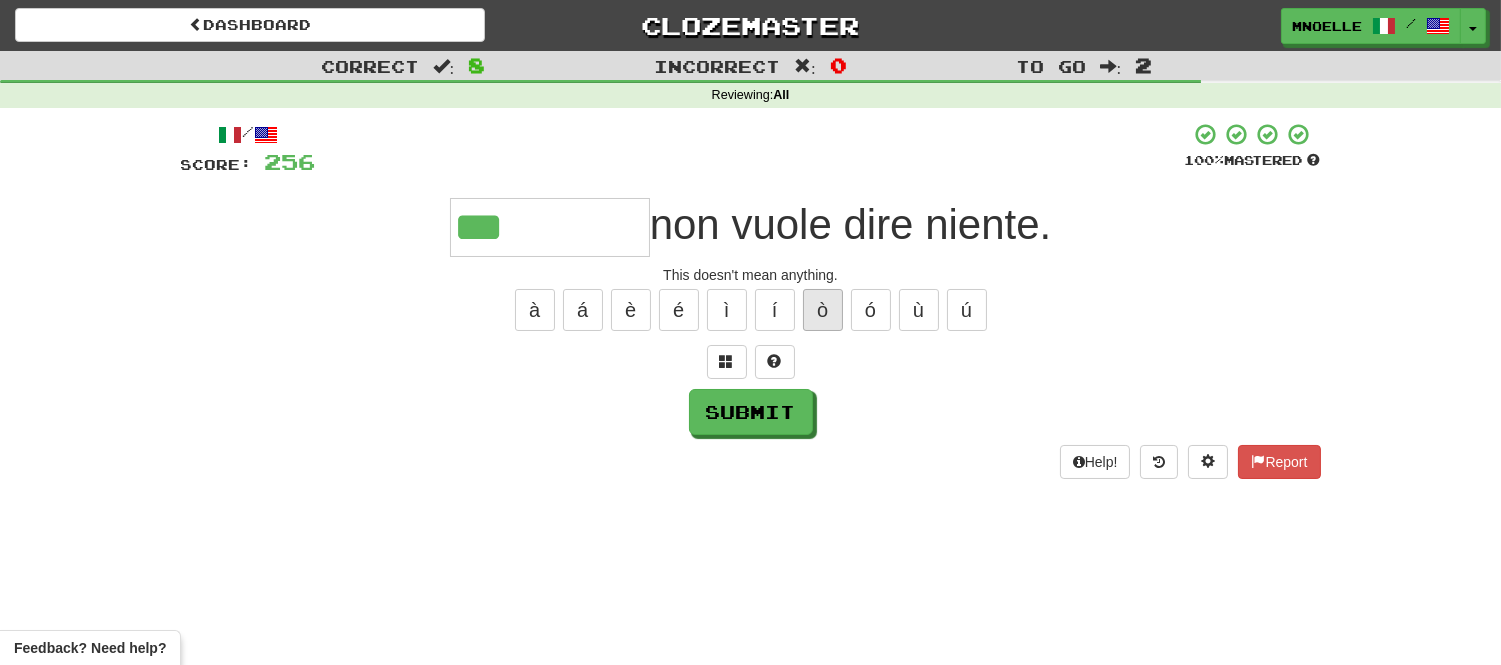 type on "***" 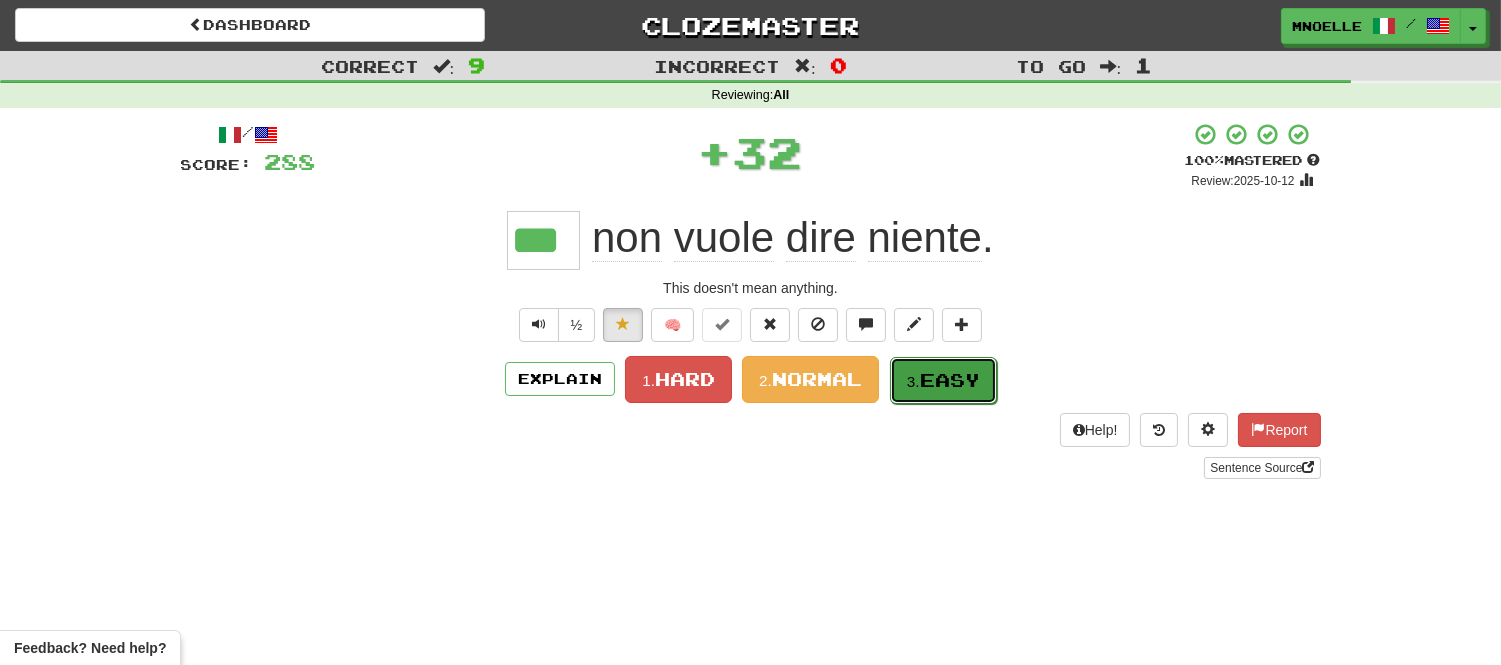 click on "3.  Easy" at bounding box center [943, 380] 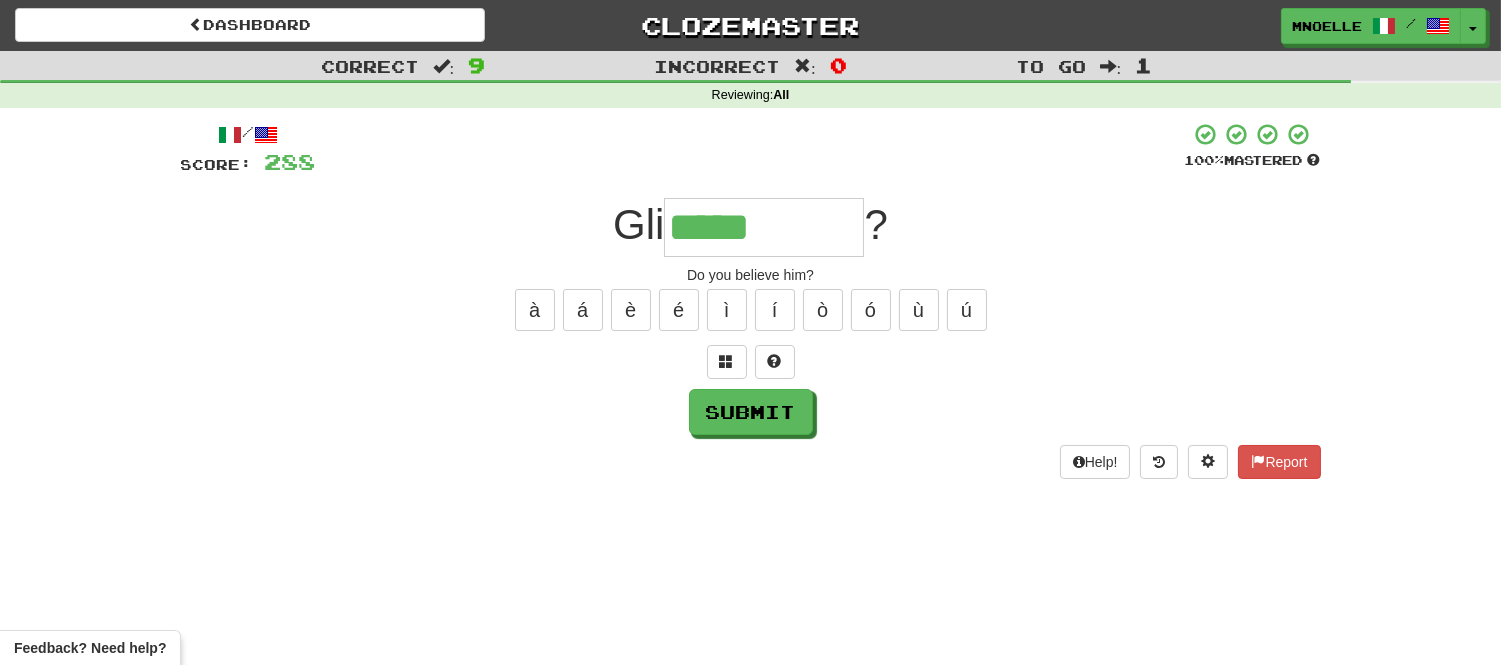 type on "*****" 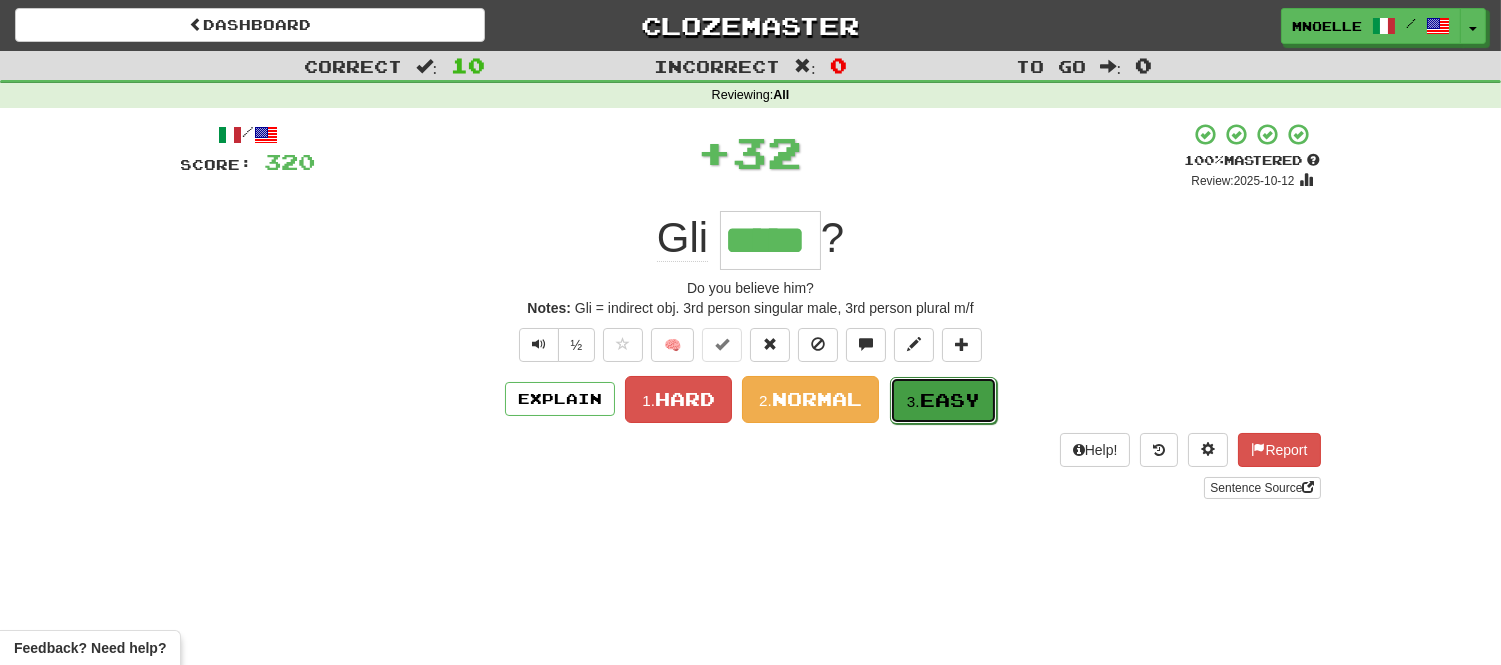 click on "Easy" at bounding box center [950, 400] 